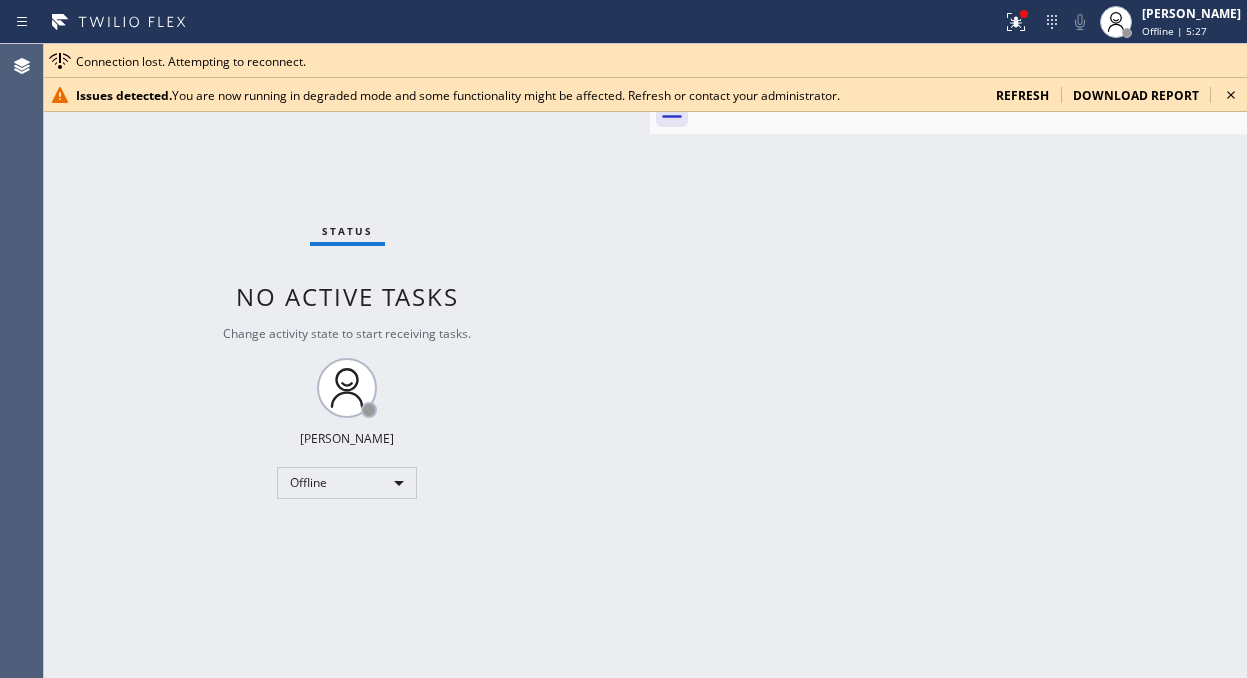 scroll, scrollTop: 0, scrollLeft: 0, axis: both 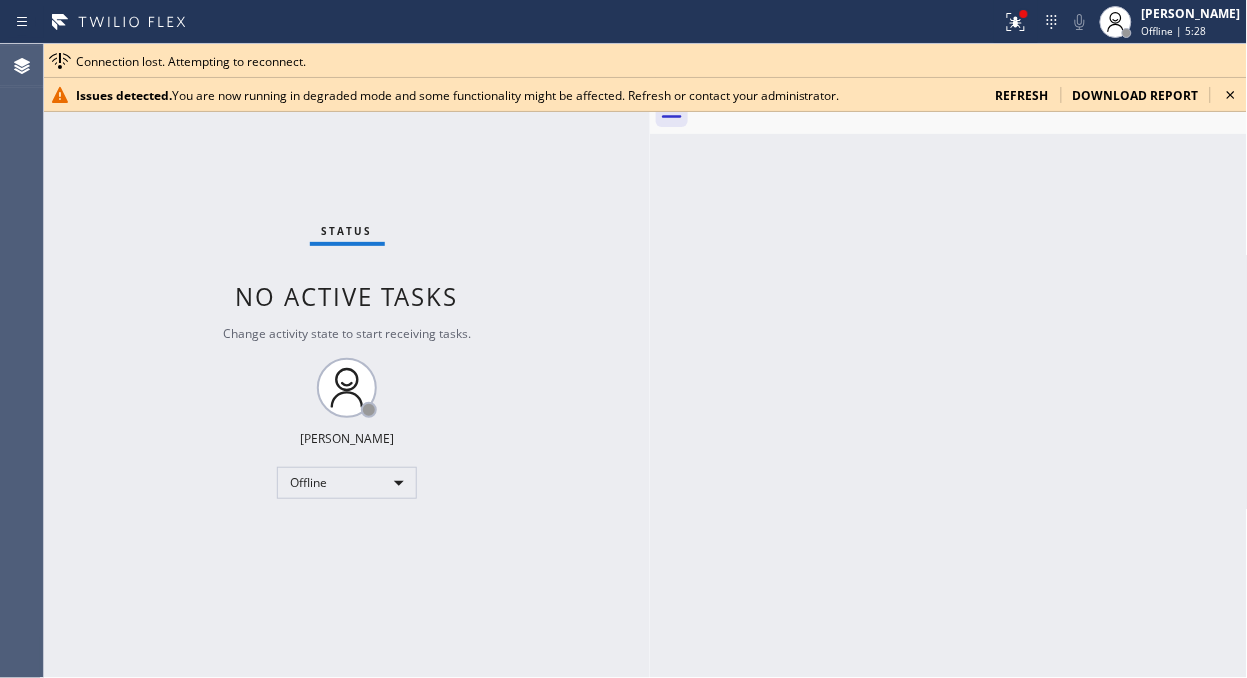 drag, startPoint x: 1207, startPoint y: 193, endPoint x: 1222, endPoint y: 115, distance: 79.429214 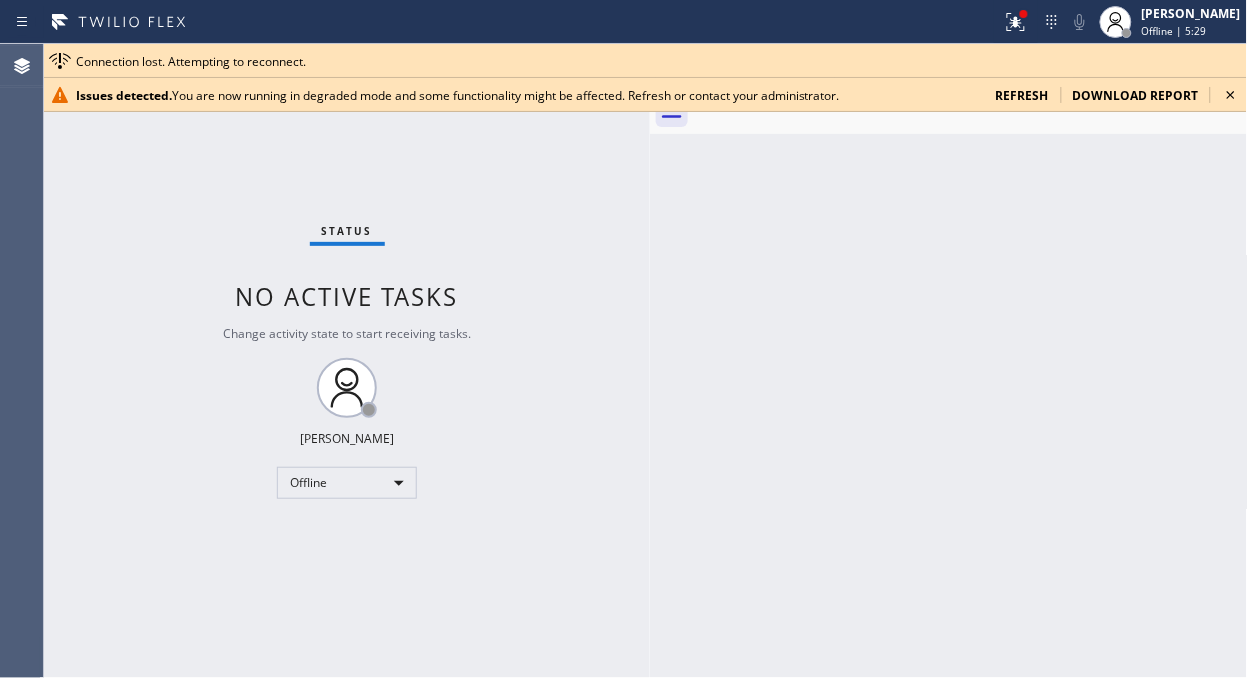 click 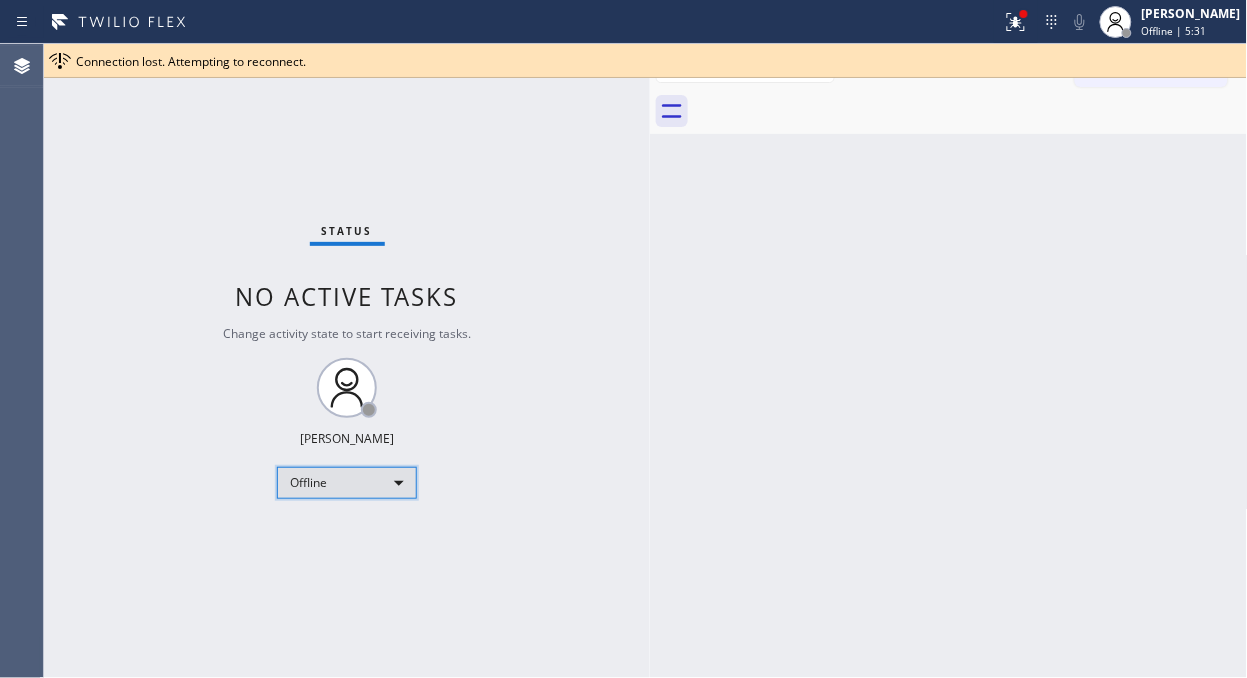 click on "Offline" at bounding box center (347, 483) 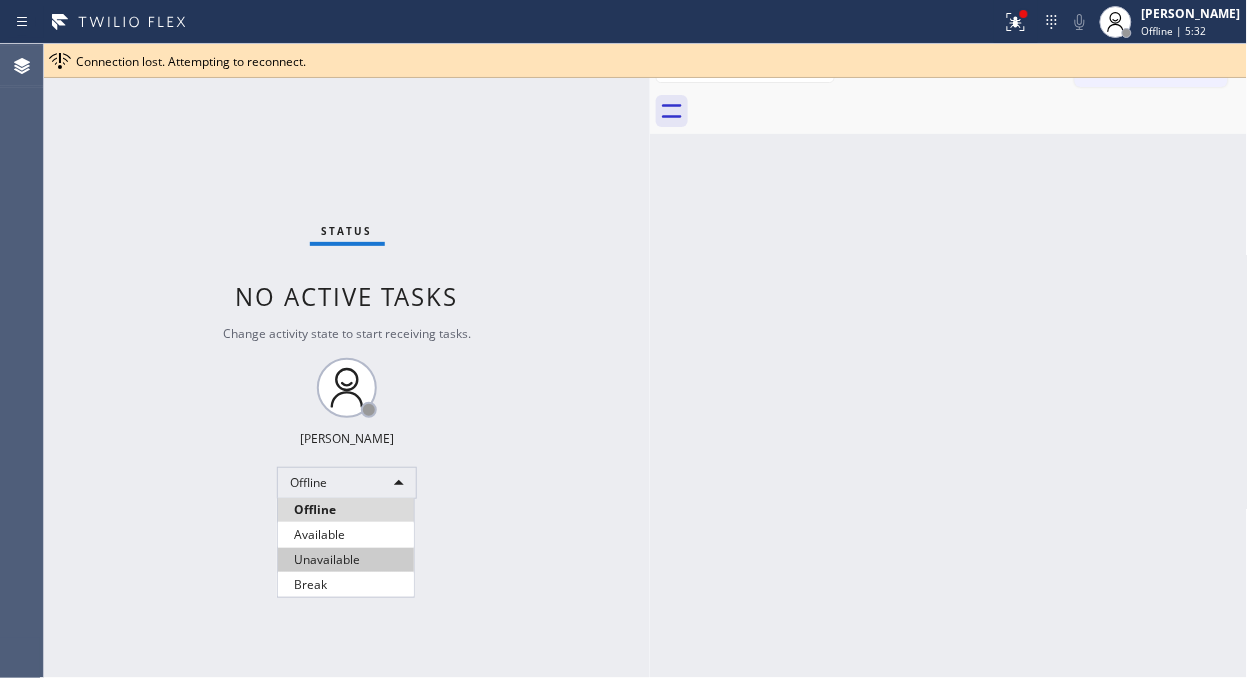 click on "Unavailable" at bounding box center (346, 560) 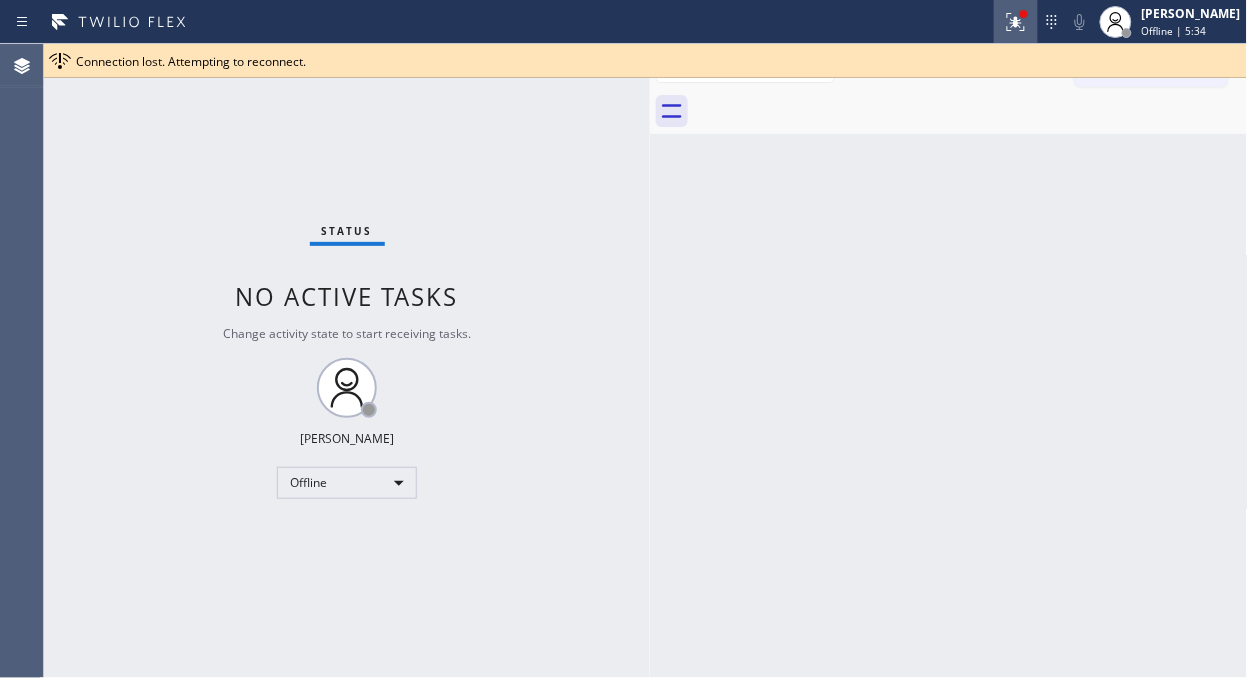 click 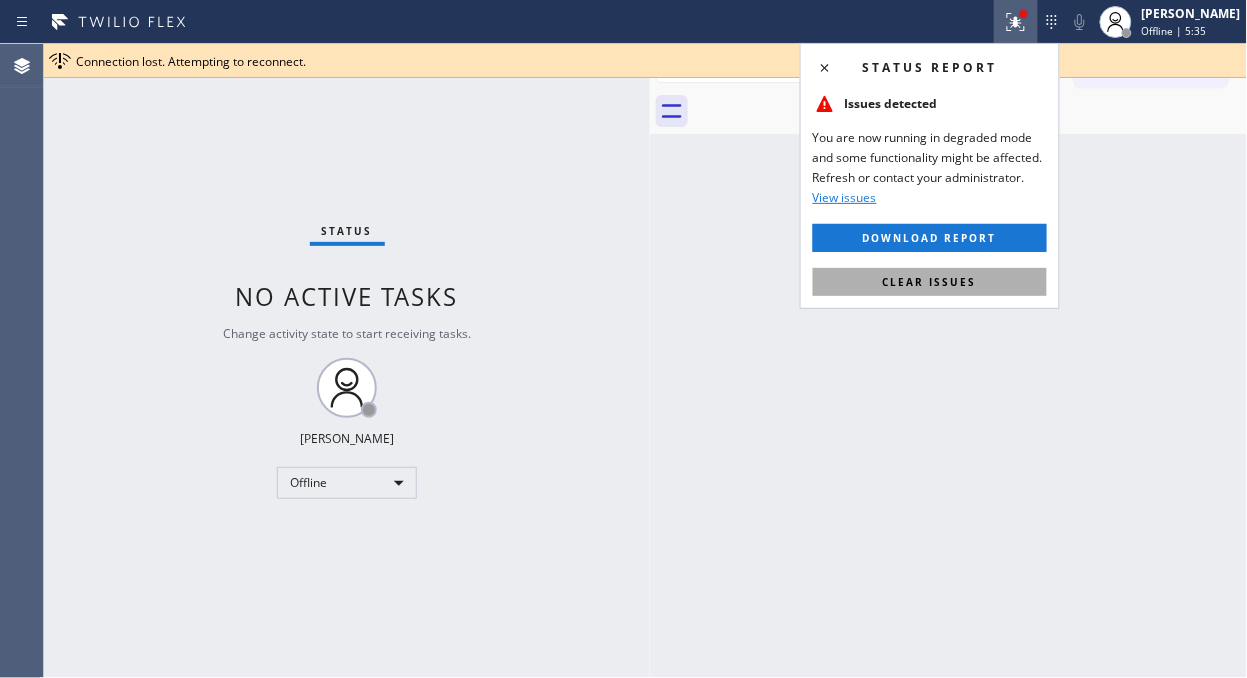 click on "Clear issues" at bounding box center [930, 282] 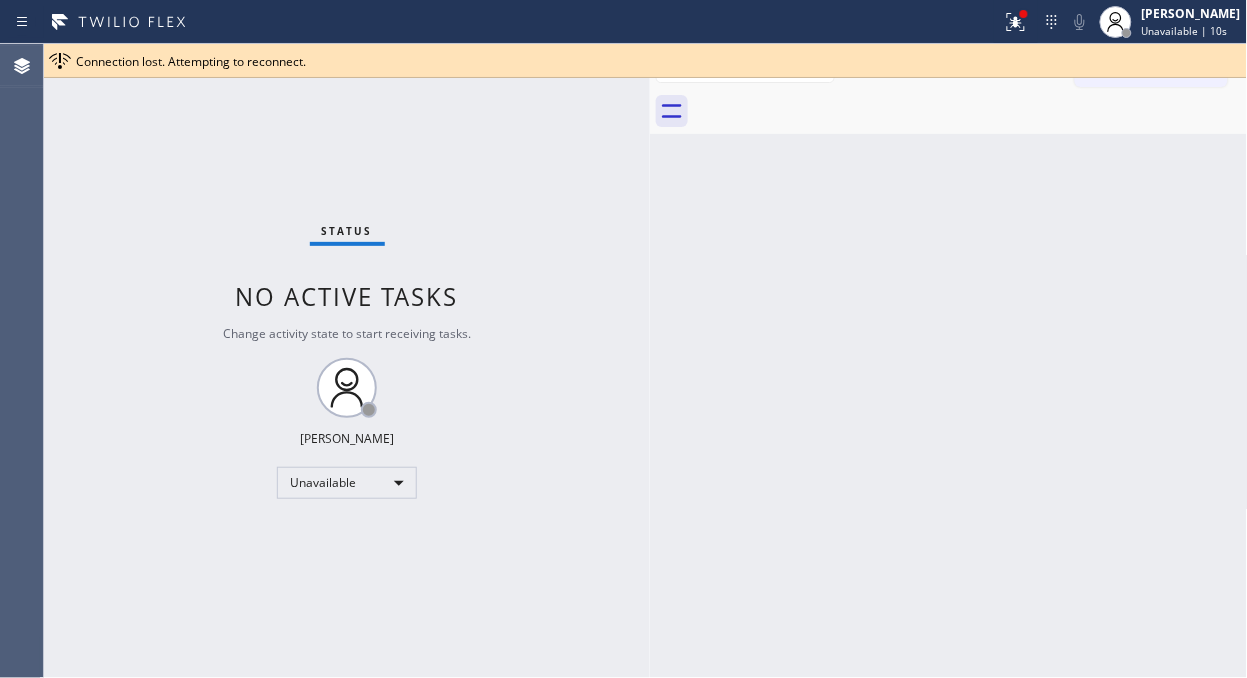 drag, startPoint x: 1001, startPoint y: 410, endPoint x: 950, endPoint y: 506, distance: 108.706024 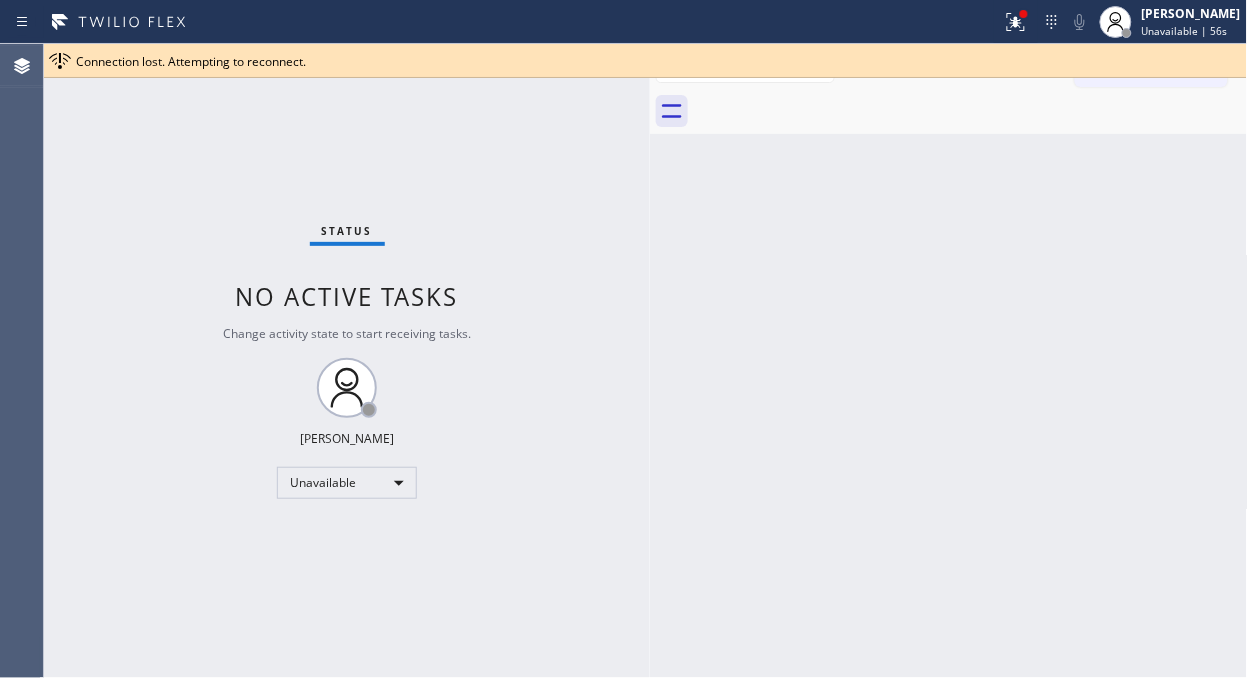 click on "Connection lost. Attempting to reconnect." at bounding box center (657, 61) 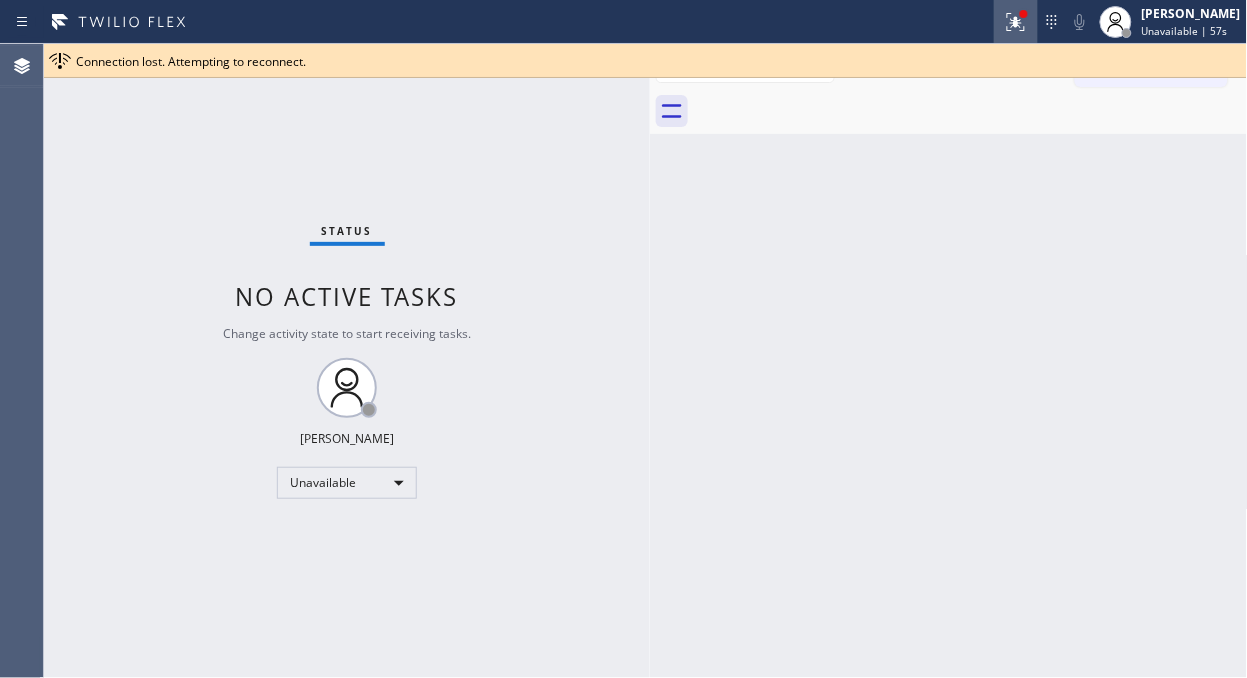 click 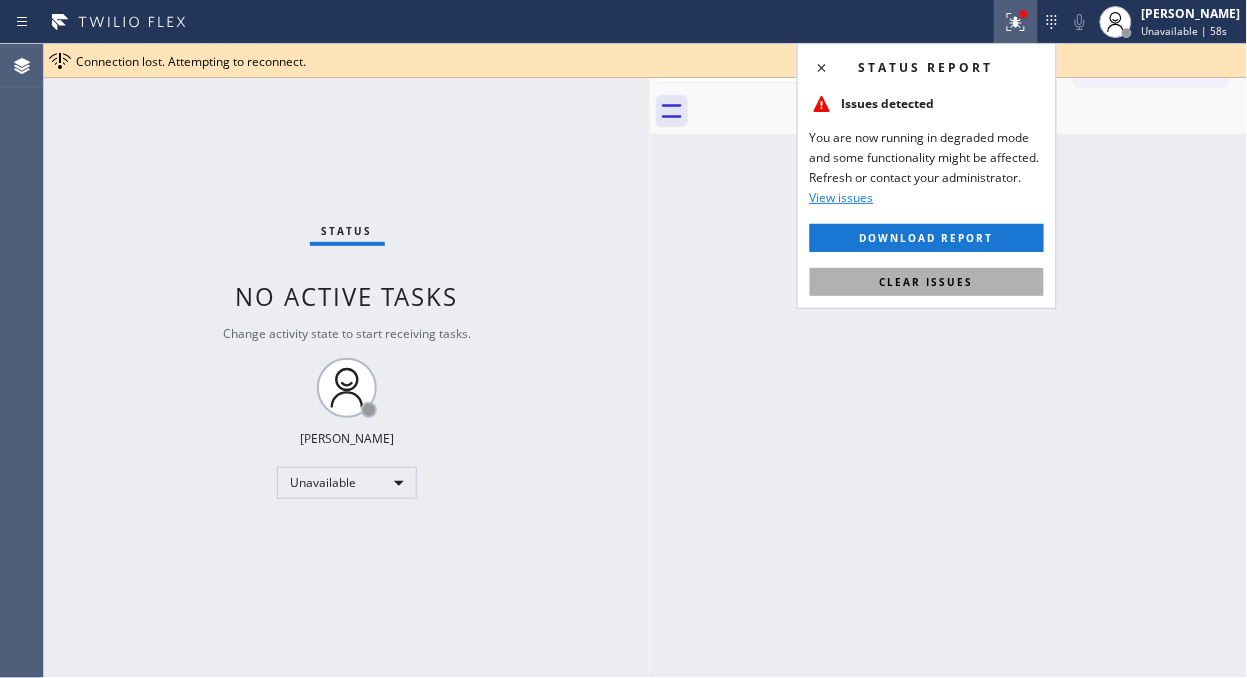 click on "Clear issues" at bounding box center [927, 282] 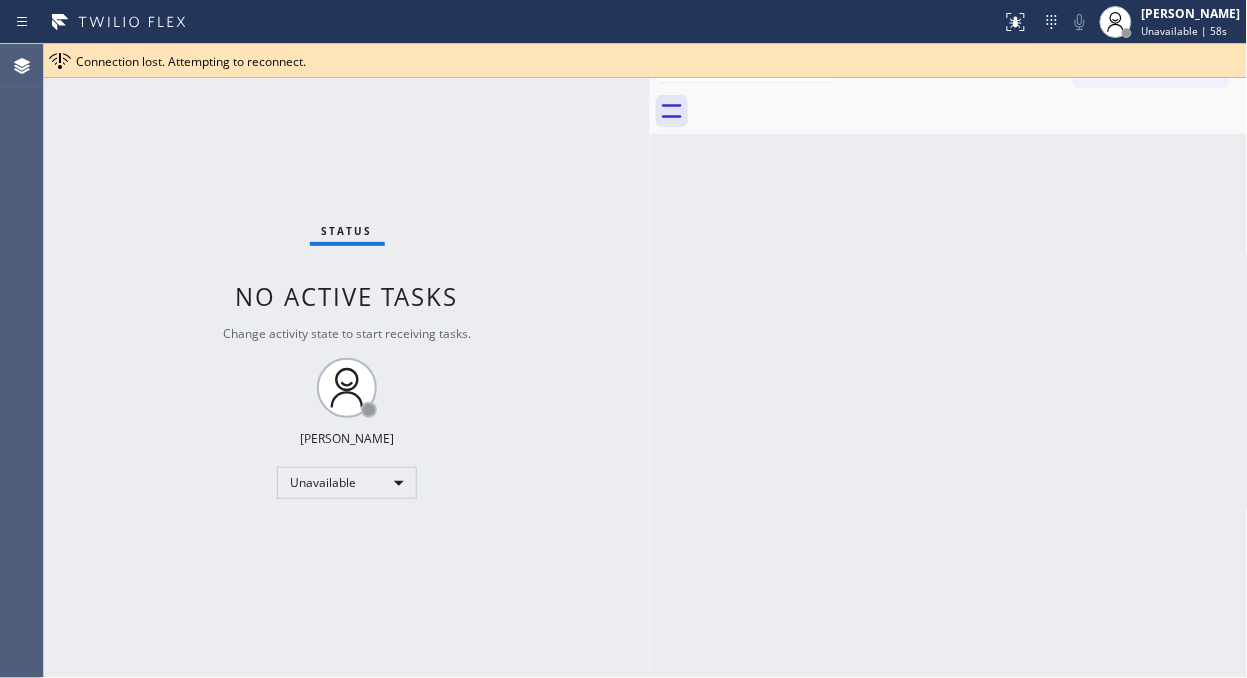 click on "Back to Dashboard Change Sender ID Customers Technicians Select a contact Outbound call Location Search location Your caller id phone number Customer number Call Customer info Name   Phone none Address none Change Sender ID HVAC +18559994417 5 Star Appliance +18557314952 Appliance Repair +18554611149 Plumbing +18889090120 Air Duct Cleaning +18006865038  Electricians +18005688664 Cancel Change Check personal SMS Reset Change No tabs Call to Customer Outbound call Location 5 Star Appliance Repair Your caller id phone number (855) 731-4952 Customer number Call Outbound call Technician Search Technician Your caller id phone number Your caller id phone number Call" at bounding box center (949, 361) 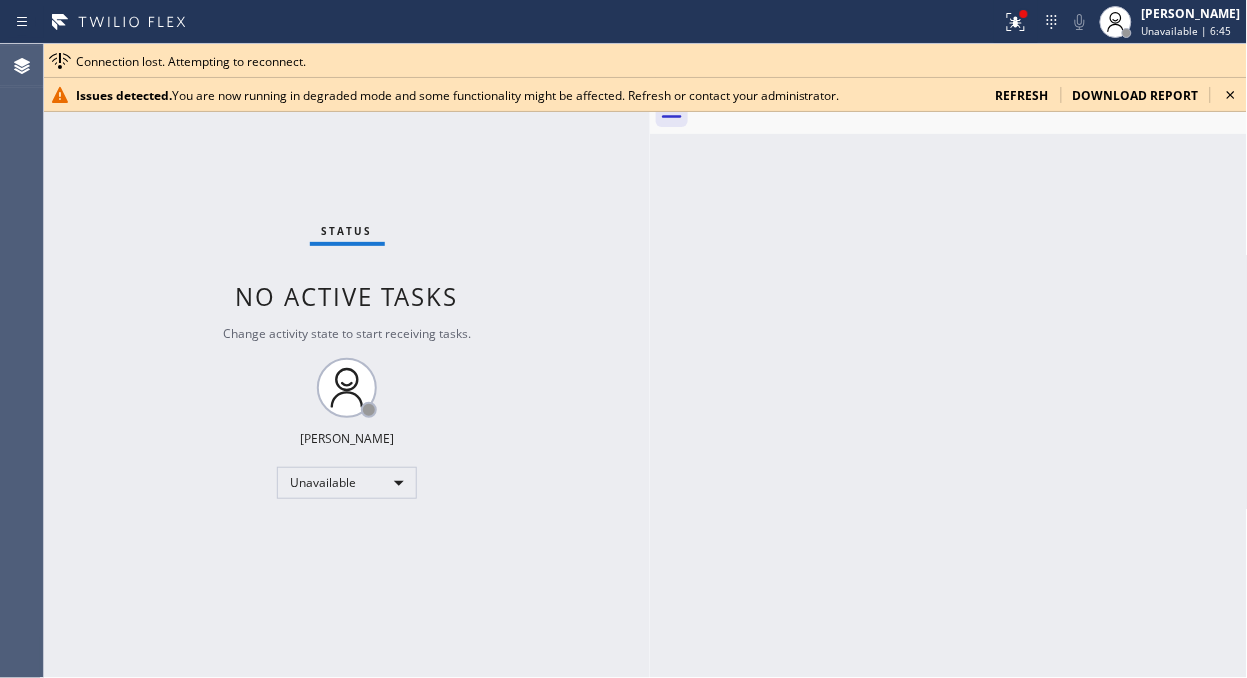 click on "Back to Dashboard Change Sender ID Customers Technicians Select a contact Outbound call Location Search location Your caller id phone number Customer number Call Customer info Name   Phone none Address none Change Sender ID HVAC +18559994417 5 Star Appliance +18557314952 Appliance Repair +18554611149 Plumbing +18889090120 Air Duct Cleaning +18006865038  Electricians +18005688664 Cancel Change Check personal SMS Reset Change No tabs Call to Customer Outbound call Location 5 Star Appliance Repair Your caller id phone number (855) 731-4952 Customer number Call Outbound call Technician Search Technician Your caller id phone number Your caller id phone number Call" at bounding box center (949, 361) 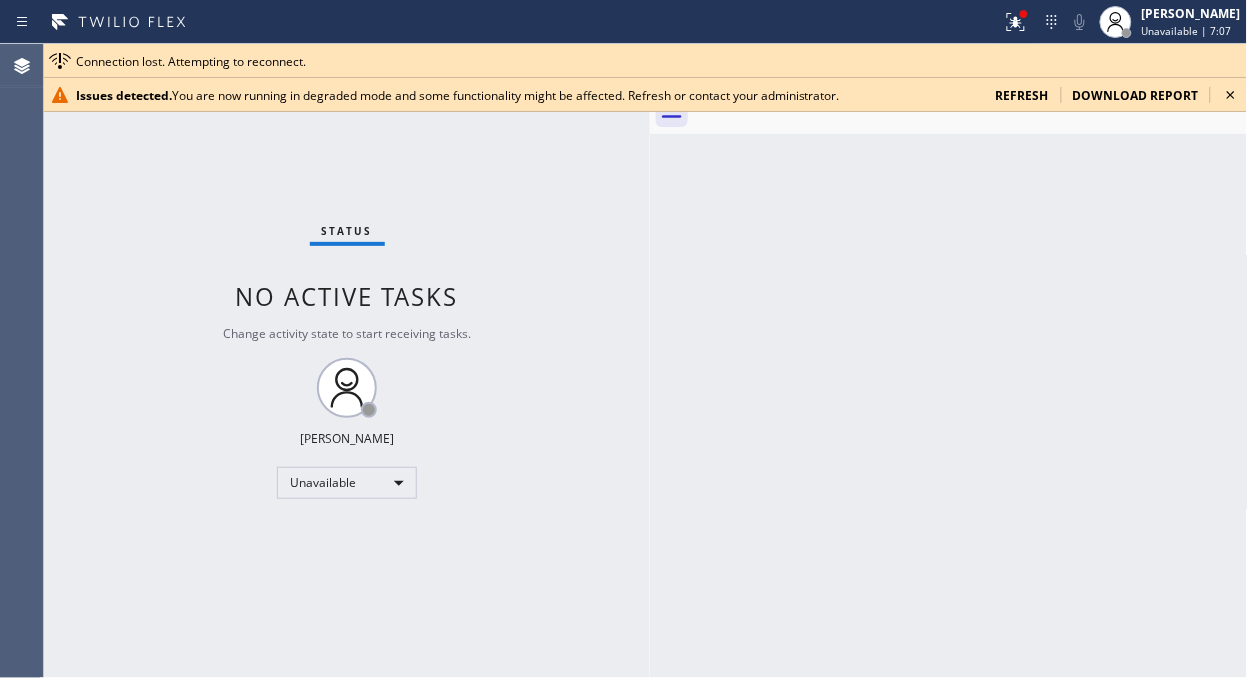 click on "Back to Dashboard Change Sender ID Customers Technicians Select a contact Outbound call Location Search location Your caller id phone number Customer number Call Customer info Name   Phone none Address none Change Sender ID HVAC +18559994417 5 Star Appliance +18557314952 Appliance Repair +18554611149 Plumbing +18889090120 Air Duct Cleaning +18006865038  Electricians +18005688664 Cancel Change Check personal SMS Reset Change No tabs Call to Customer Outbound call Location 5 Star Appliance Repair Your caller id phone number (855) 731-4952 Customer number Call Outbound call Technician Search Technician Your caller id phone number Your caller id phone number Call" at bounding box center [949, 361] 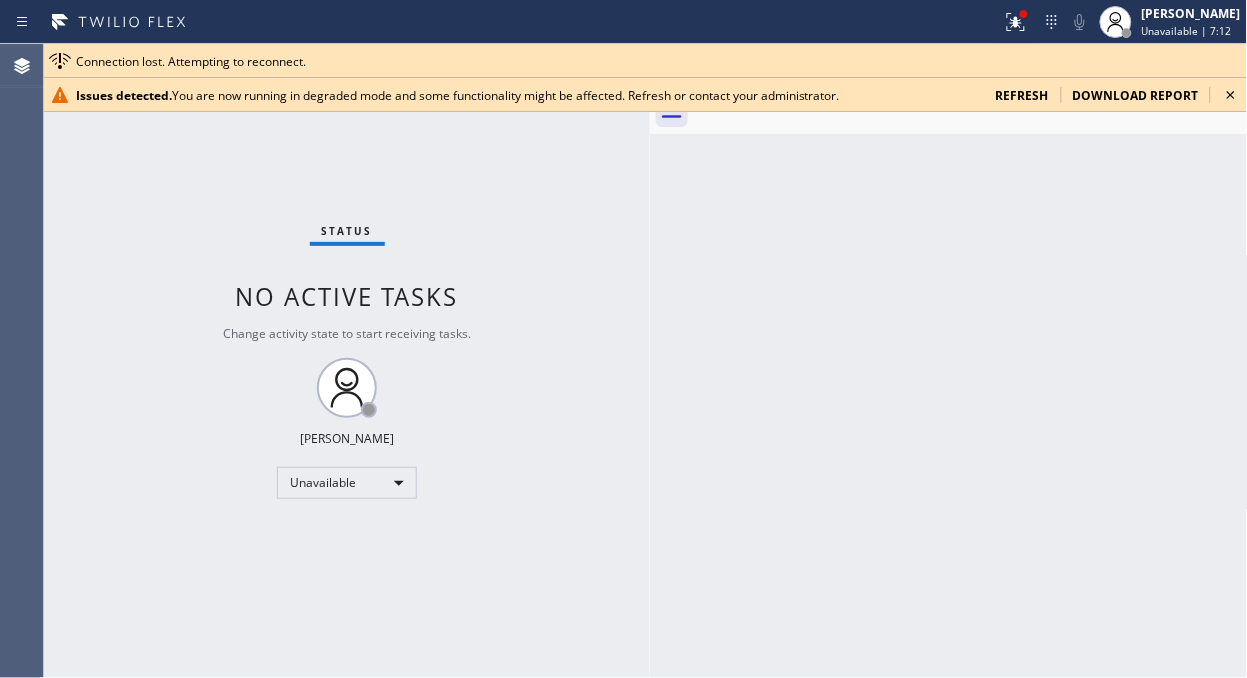 click 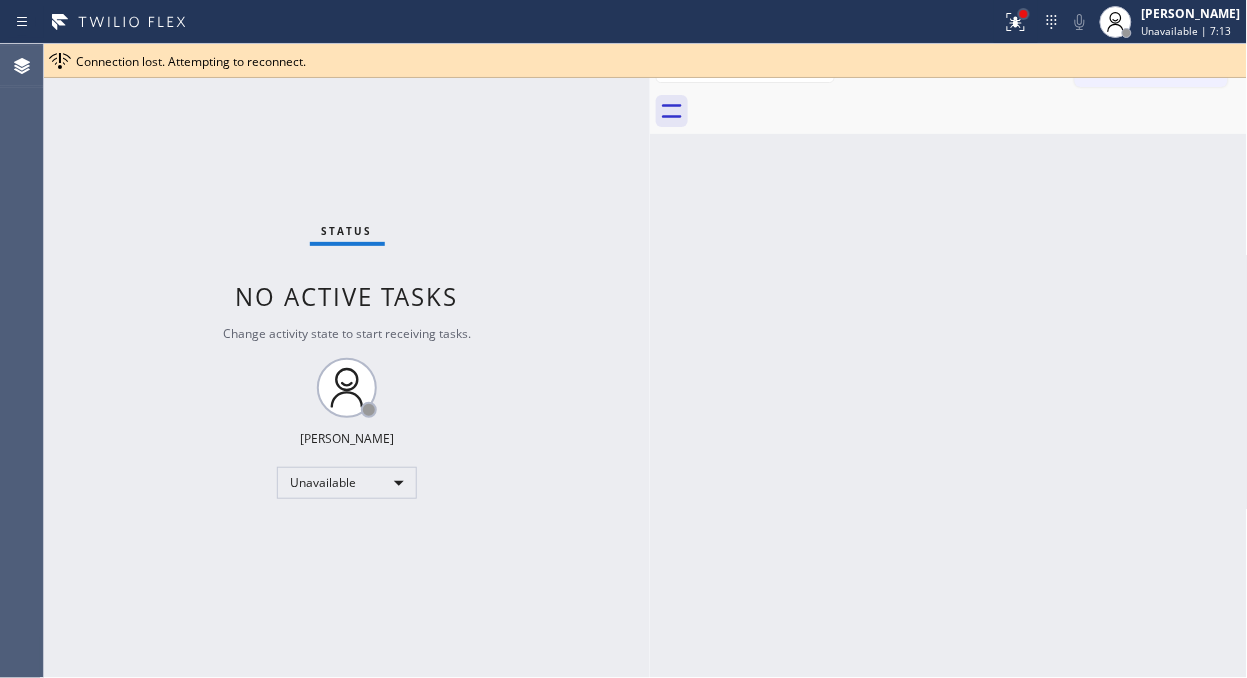click at bounding box center (1024, 14) 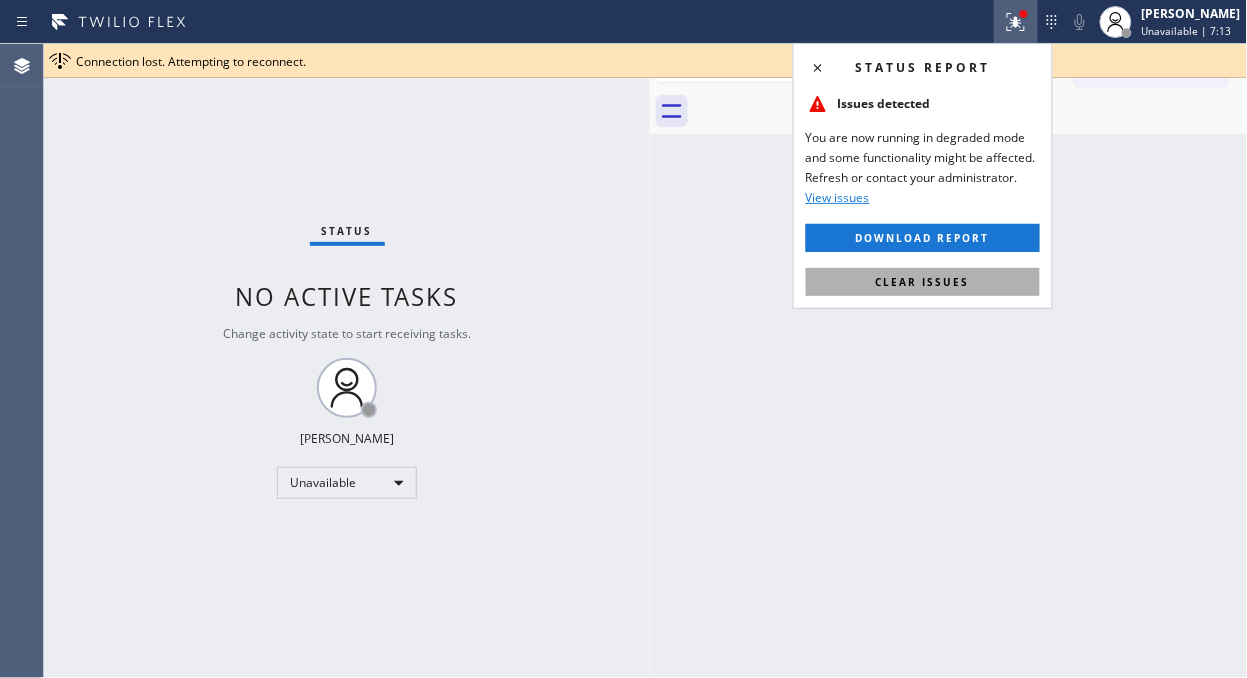 type 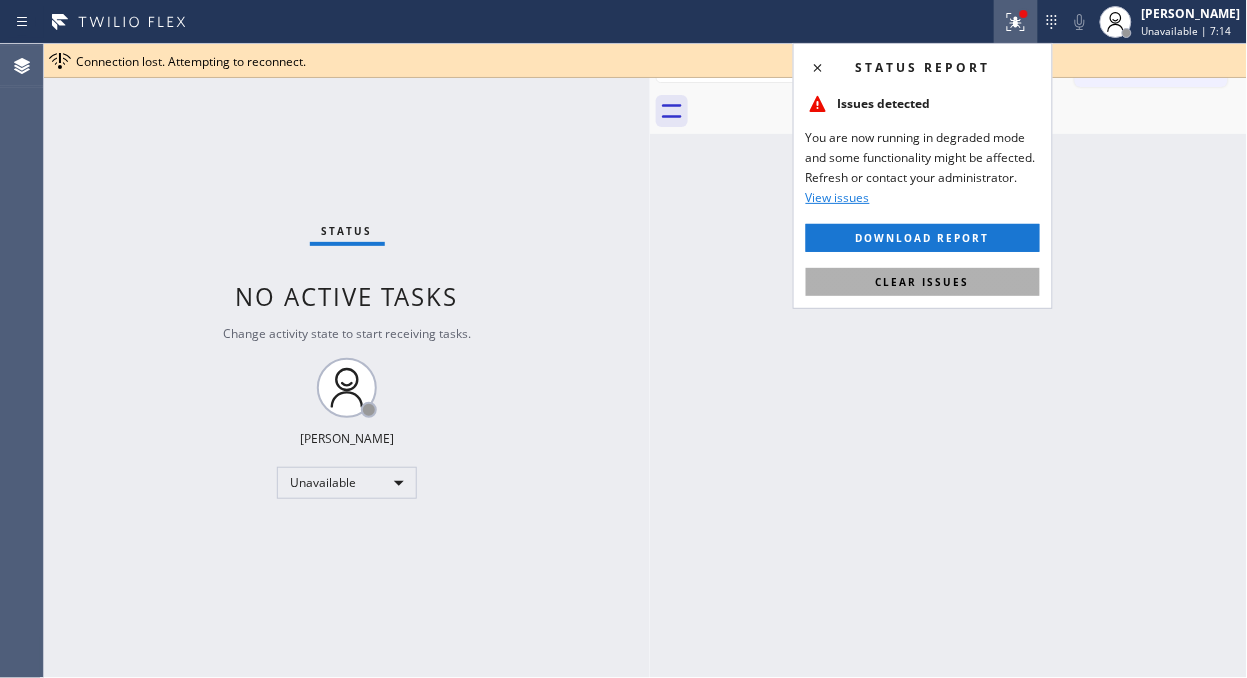 click on "Clear issues" at bounding box center [923, 282] 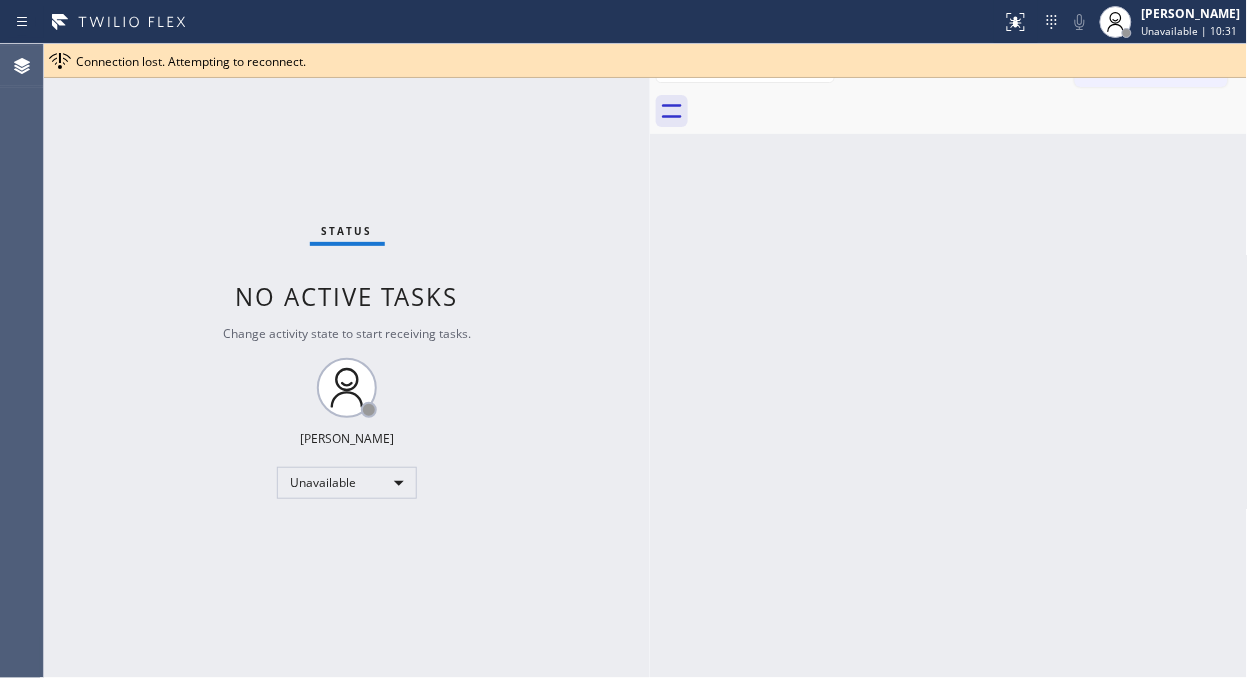click on "Call to Customer Outbound call Location 5 Star Appliance Repair Your caller id phone number [PHONE_NUMBER] Customer number Call Outbound call Technician Search Technician Your caller id phone number Your caller id phone number Call" at bounding box center (949, 66) 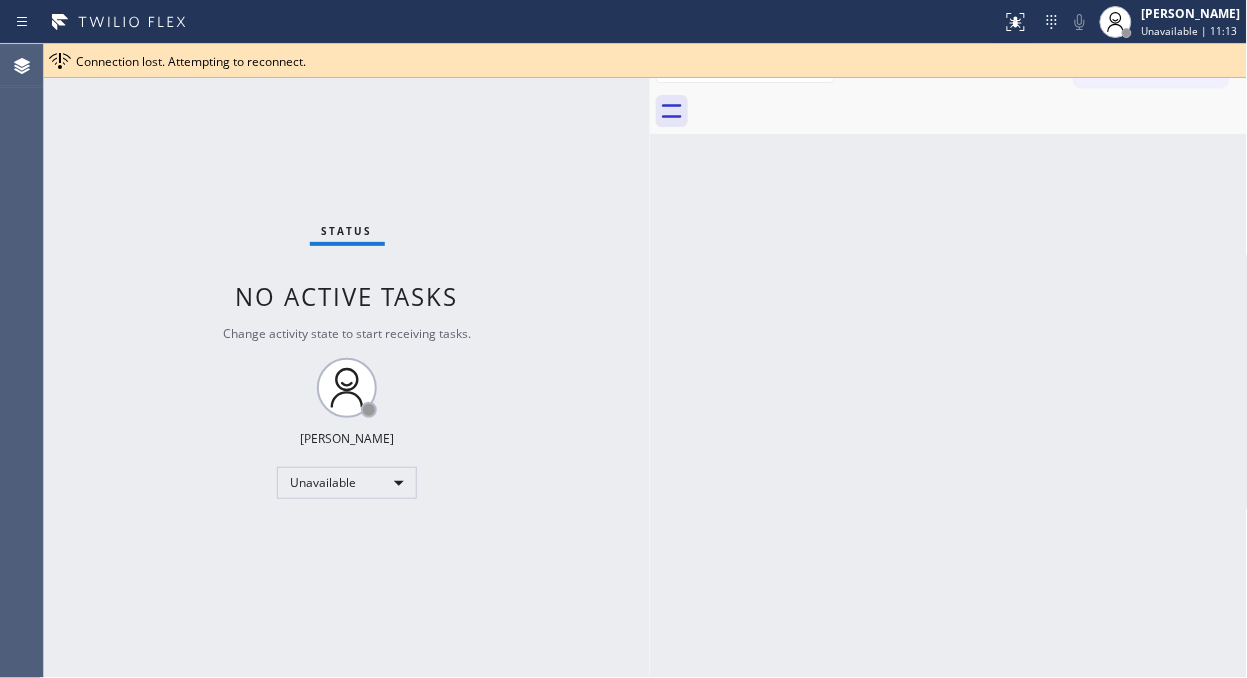 click on "Status   No active tasks     Change activity state to start receiving tasks.   Fila Garciano Unavailable" at bounding box center [347, 361] 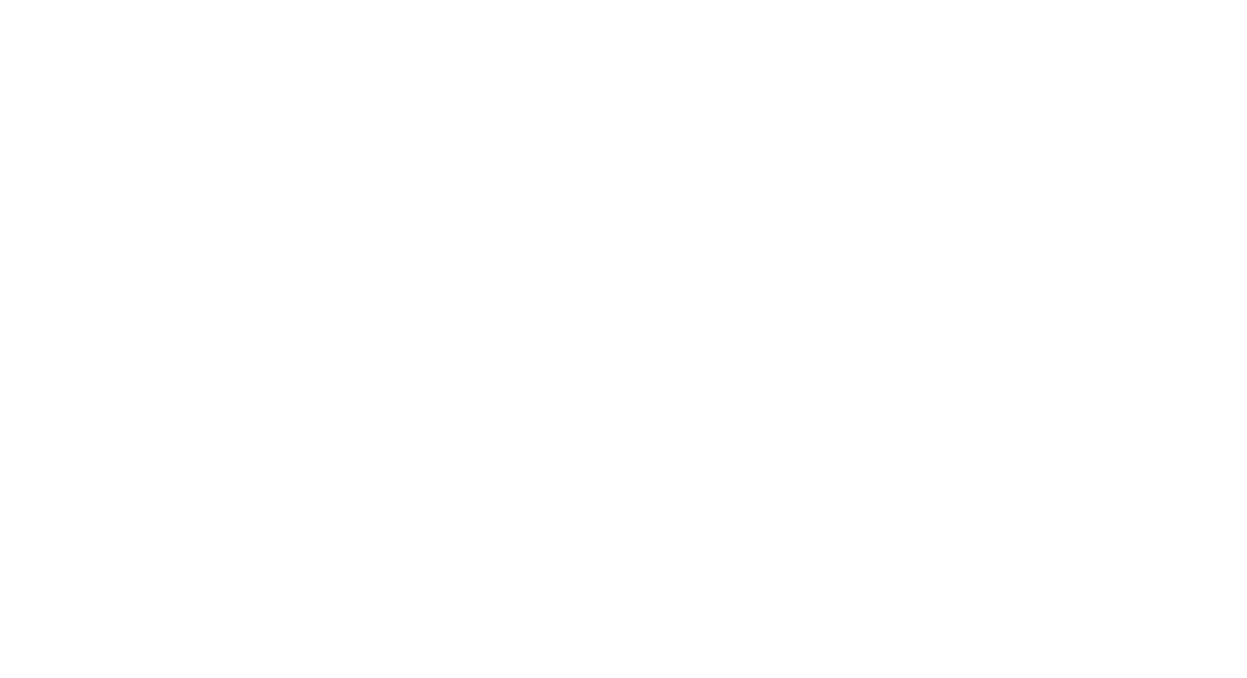 scroll, scrollTop: 0, scrollLeft: 0, axis: both 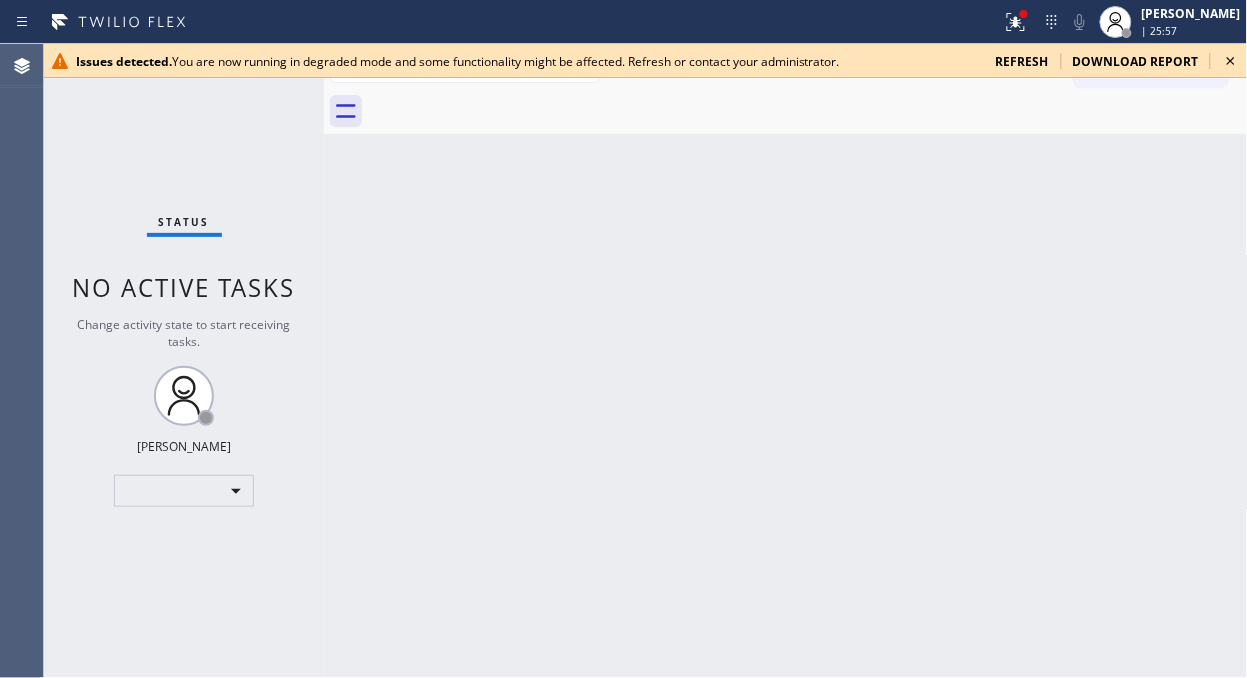 click 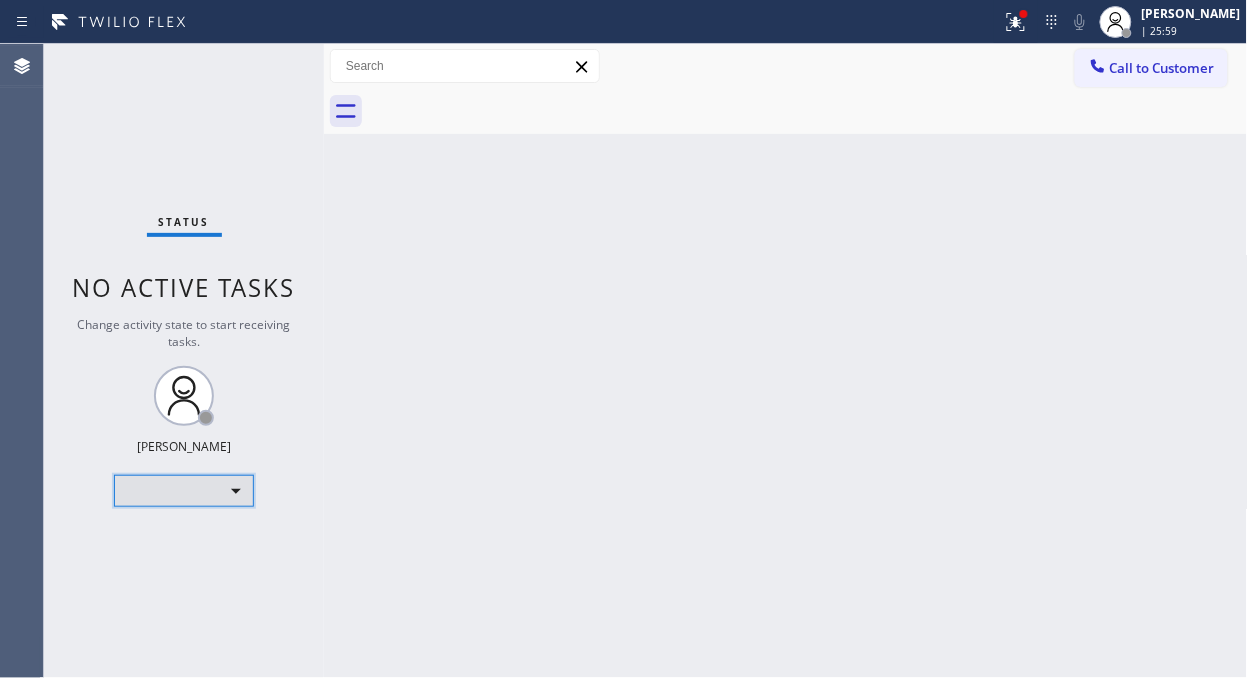 click on "​" at bounding box center (184, 491) 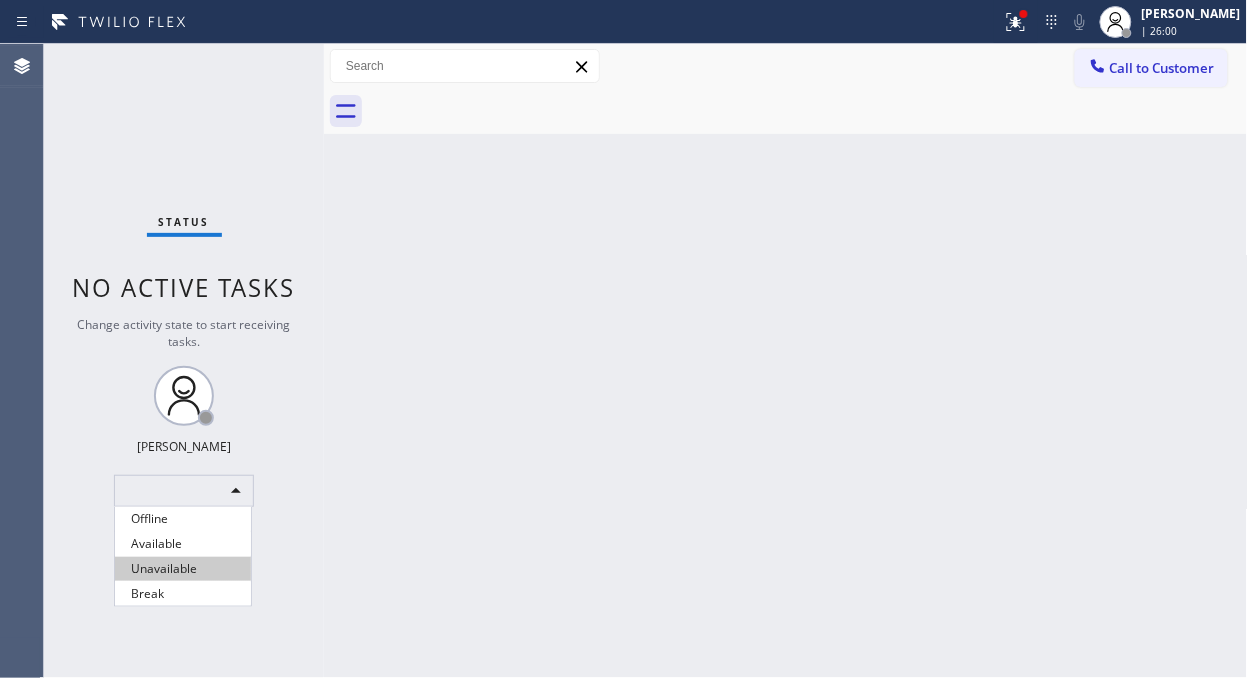 click on "Unavailable" at bounding box center (183, 569) 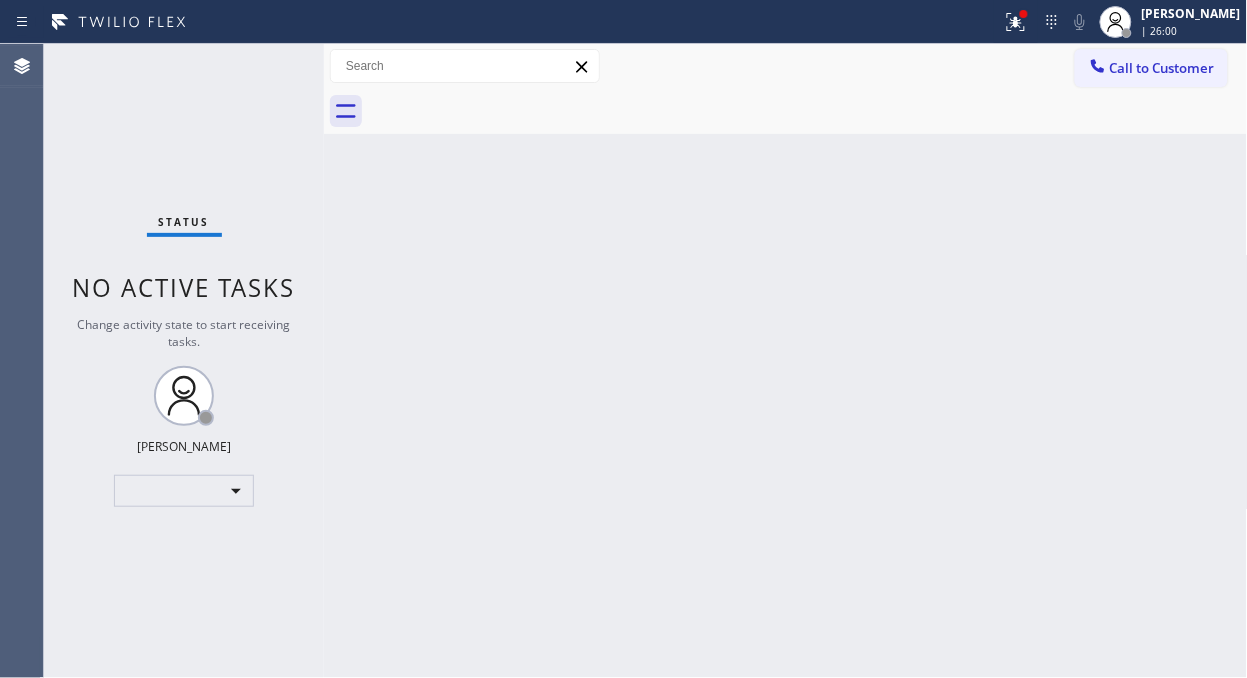 click on "Back to Dashboard Change Sender ID Customers Technicians Select a contact Outbound call Technician Search Technician Your caller id phone number Your caller id phone number Call Technician info Name   Phone none Address none Change Sender ID HVAC [PHONE_NUMBER] 5 Star Appliance [PHONE_NUMBER] Appliance Repair [PHONE_NUMBER] Plumbing [PHONE_NUMBER] Air Duct Cleaning [PHONE_NUMBER]  Electricians [PHONE_NUMBER] Cancel Change Check personal SMS Reset Change No tabs Call to Customer Outbound call Location Search location Your caller id phone number Customer number Call Outbound call Technician Search Technician Your caller id phone number Your caller id phone number Call" at bounding box center (786, 361) 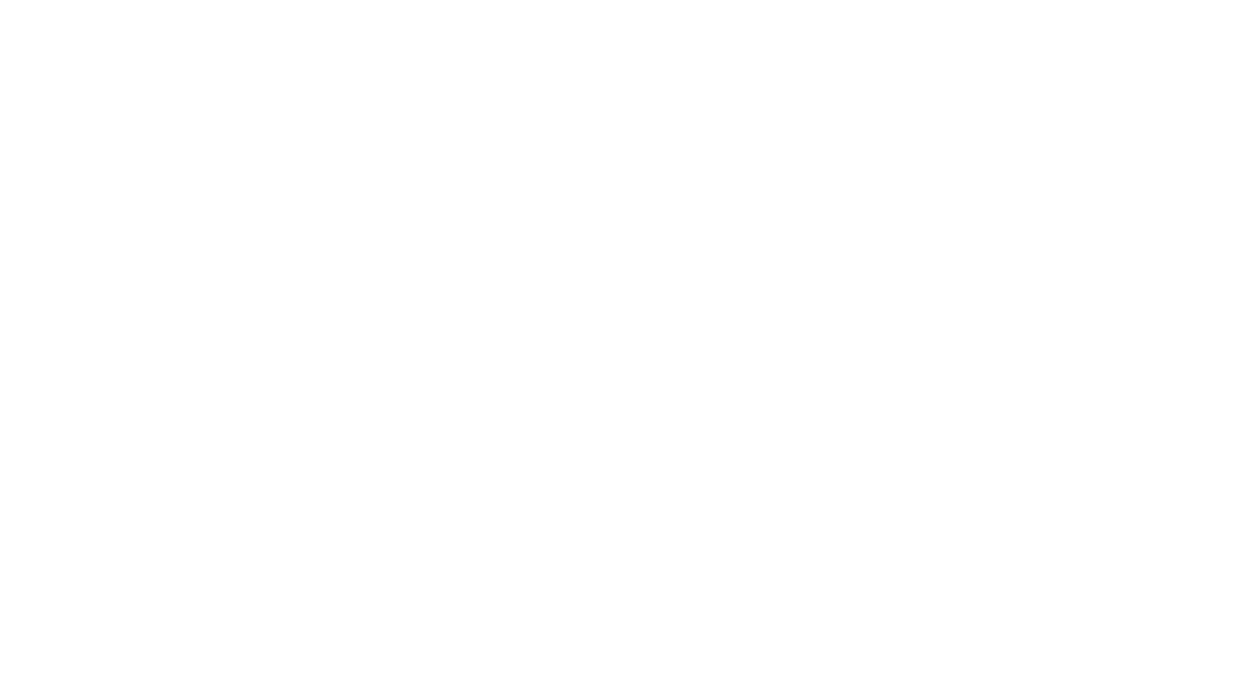 scroll, scrollTop: 0, scrollLeft: 0, axis: both 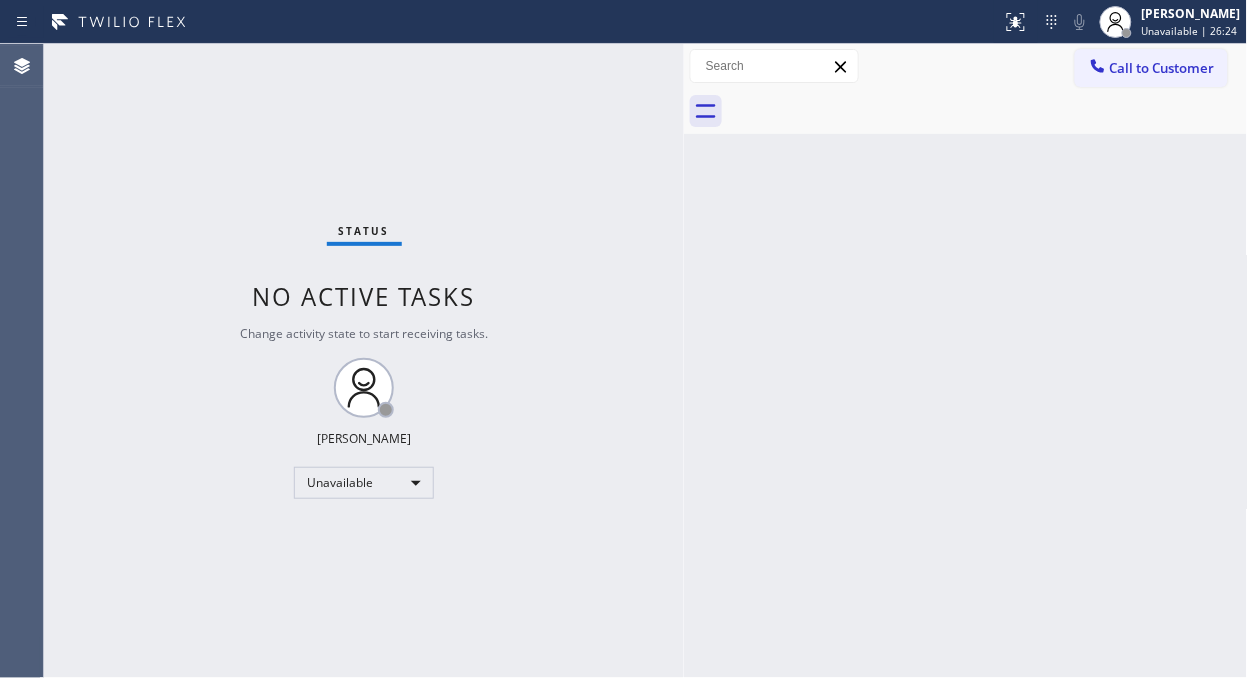 drag, startPoint x: 323, startPoint y: 163, endPoint x: 680, endPoint y: 308, distance: 385.32324 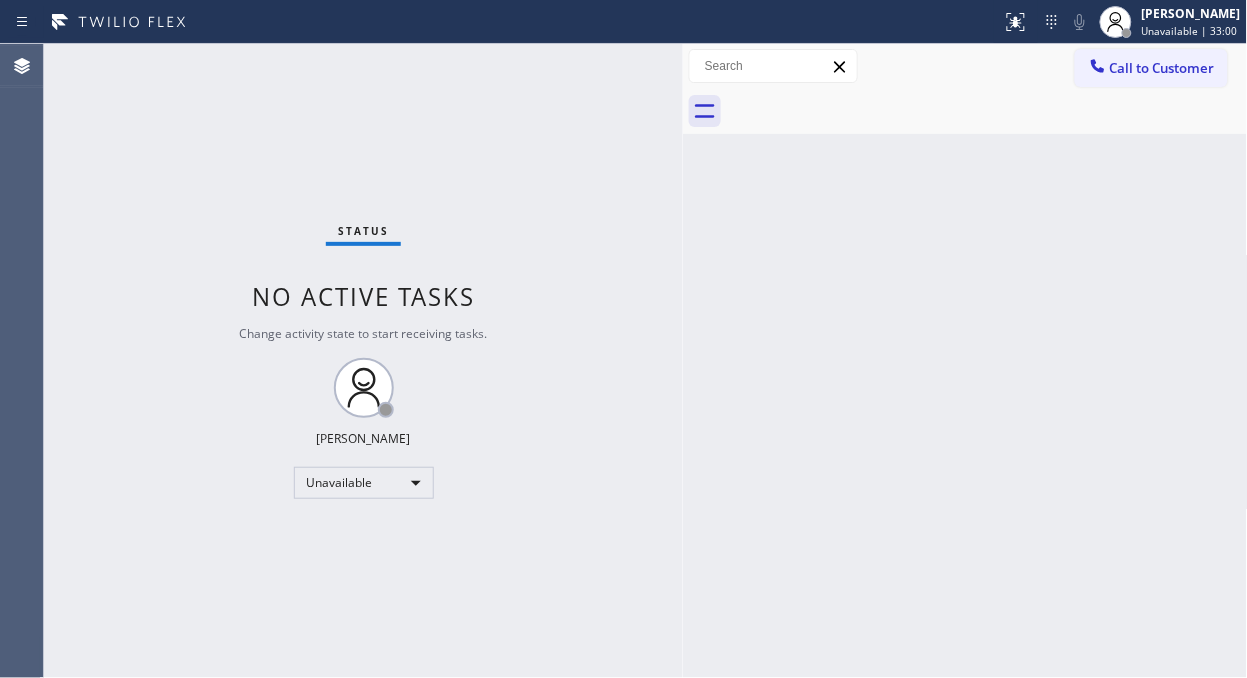 click on "Back to Dashboard Change Sender ID Customers Technicians Select a contact Outbound call Technician Search Technician Your caller id phone number Your caller id phone number Call Technician info Name   Phone none Address none Change Sender ID HVAC [PHONE_NUMBER] 5 Star Appliance [PHONE_NUMBER] Appliance Repair [PHONE_NUMBER] Plumbing [PHONE_NUMBER] Air Duct Cleaning [PHONE_NUMBER]  Electricians [PHONE_NUMBER] Cancel Change Check personal SMS Reset Change No tabs Call to Customer Outbound call Location Search location Your caller id phone number Customer number Call Outbound call Technician Search Technician Your caller id phone number Your caller id phone number Call" at bounding box center (965, 361) 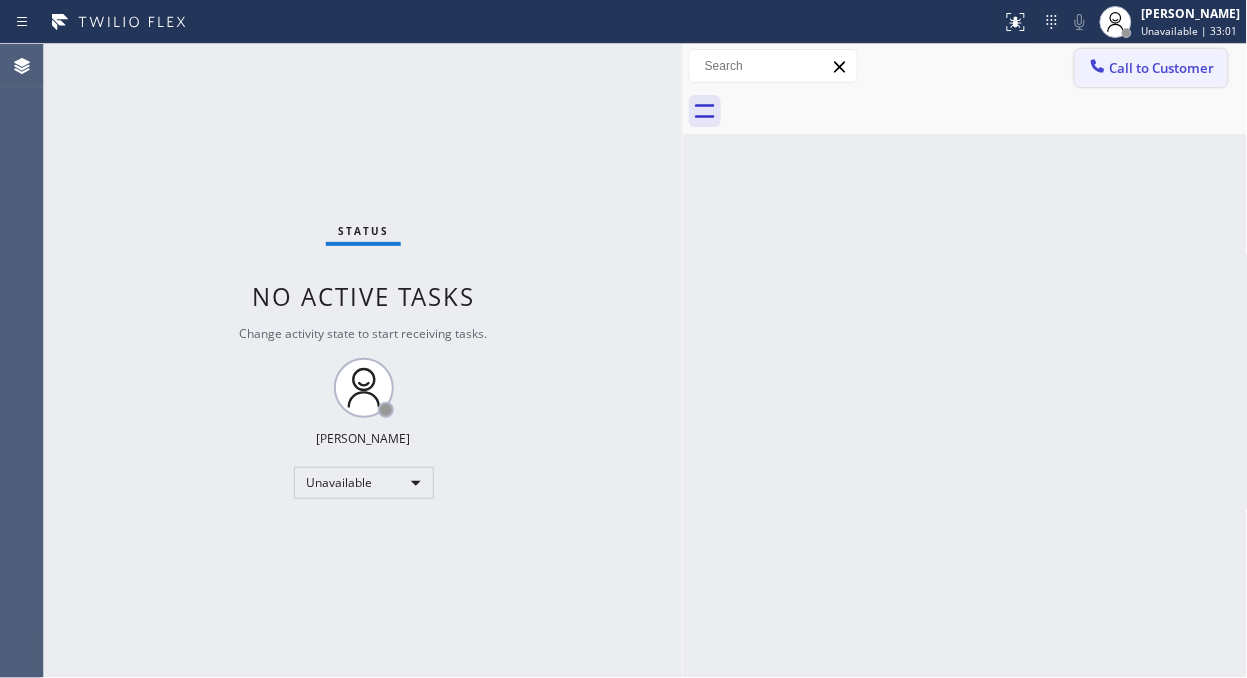 type 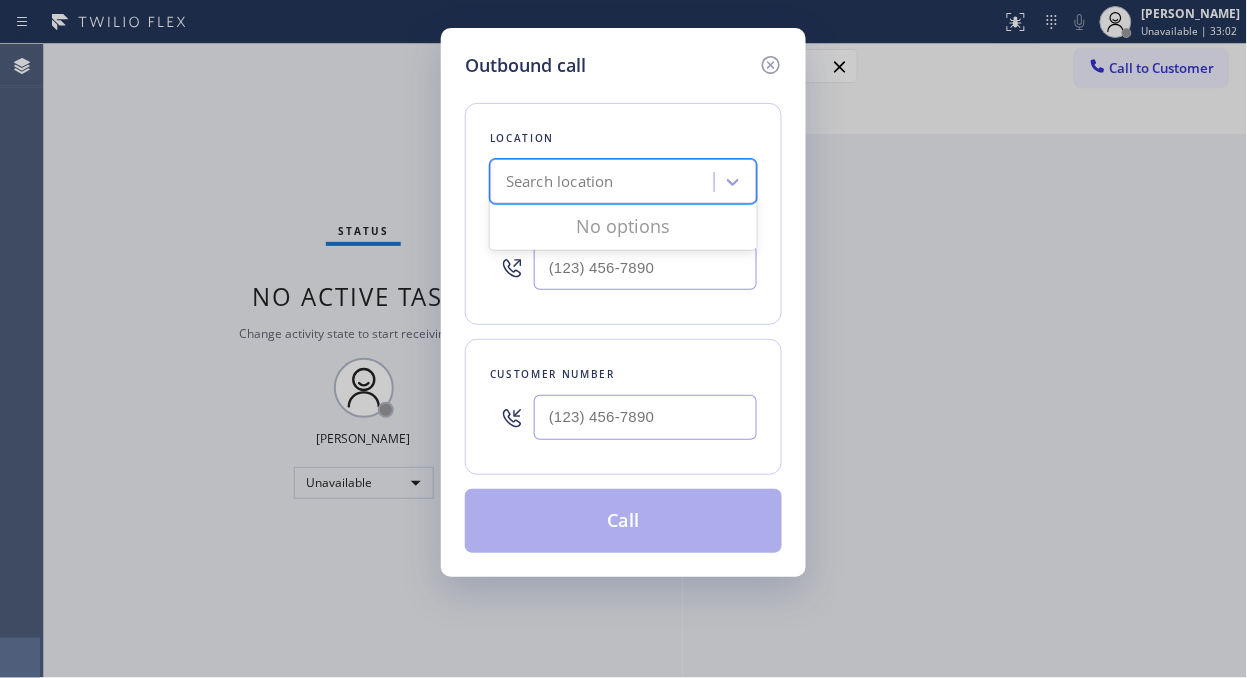 click on "Search location" at bounding box center [605, 182] 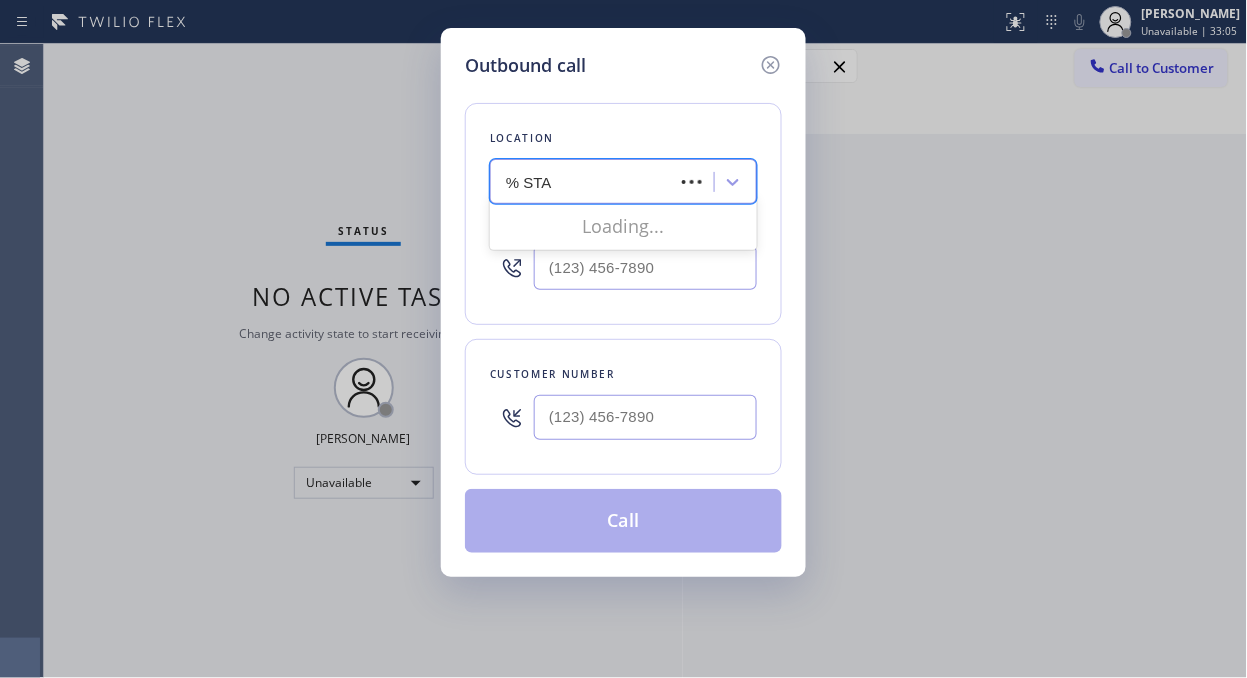 type on "% STAR" 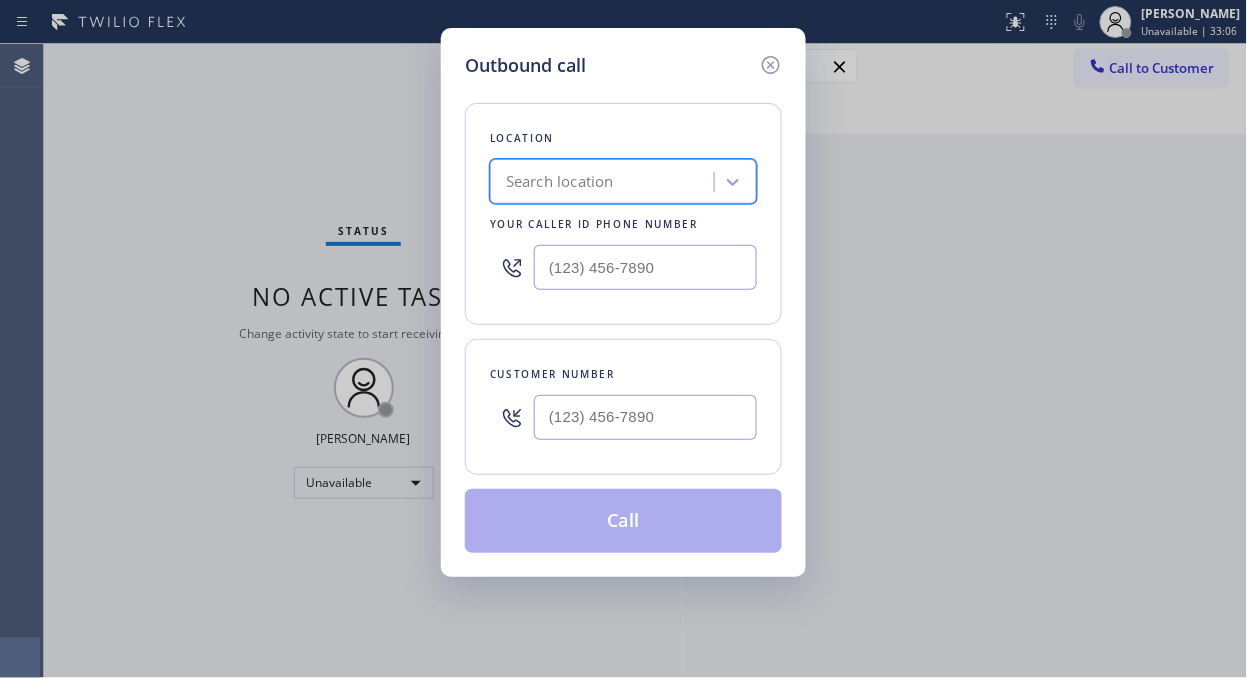 drag, startPoint x: 572, startPoint y: 182, endPoint x: 481, endPoint y: 186, distance: 91.08787 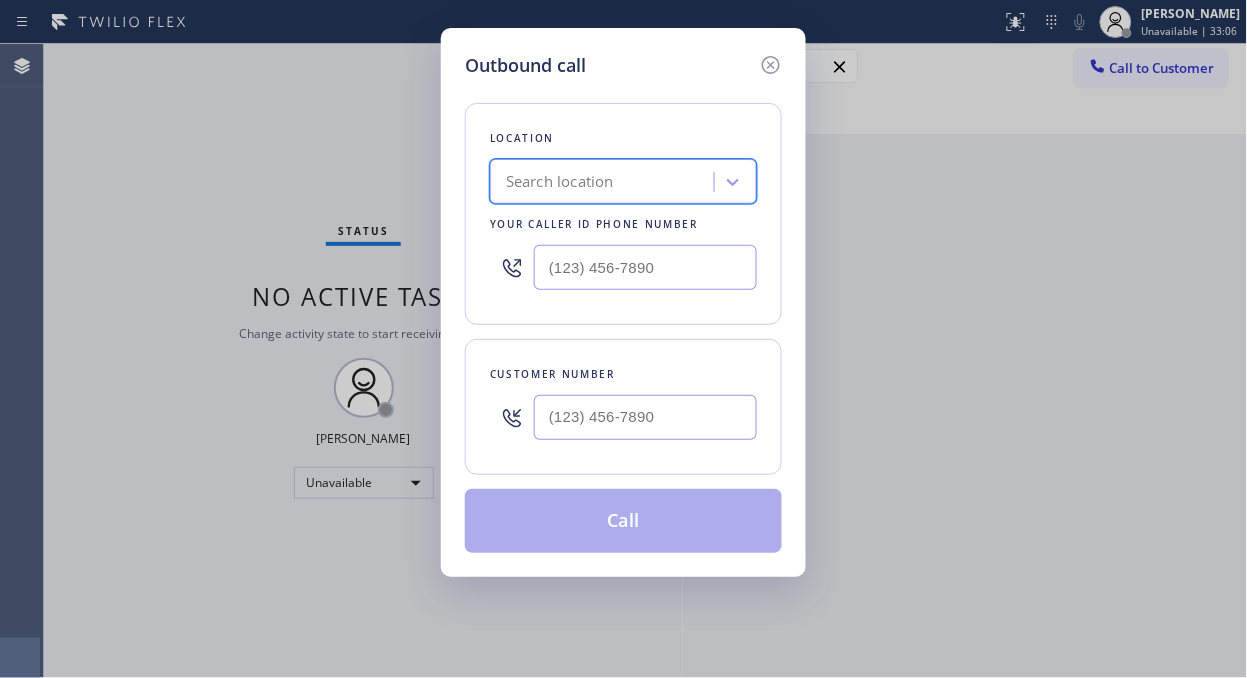 click on "Location       100 results available. Select is focused ,type to refine list, press Down to open the menu,  Search location Your caller id phone number" at bounding box center (623, 214) 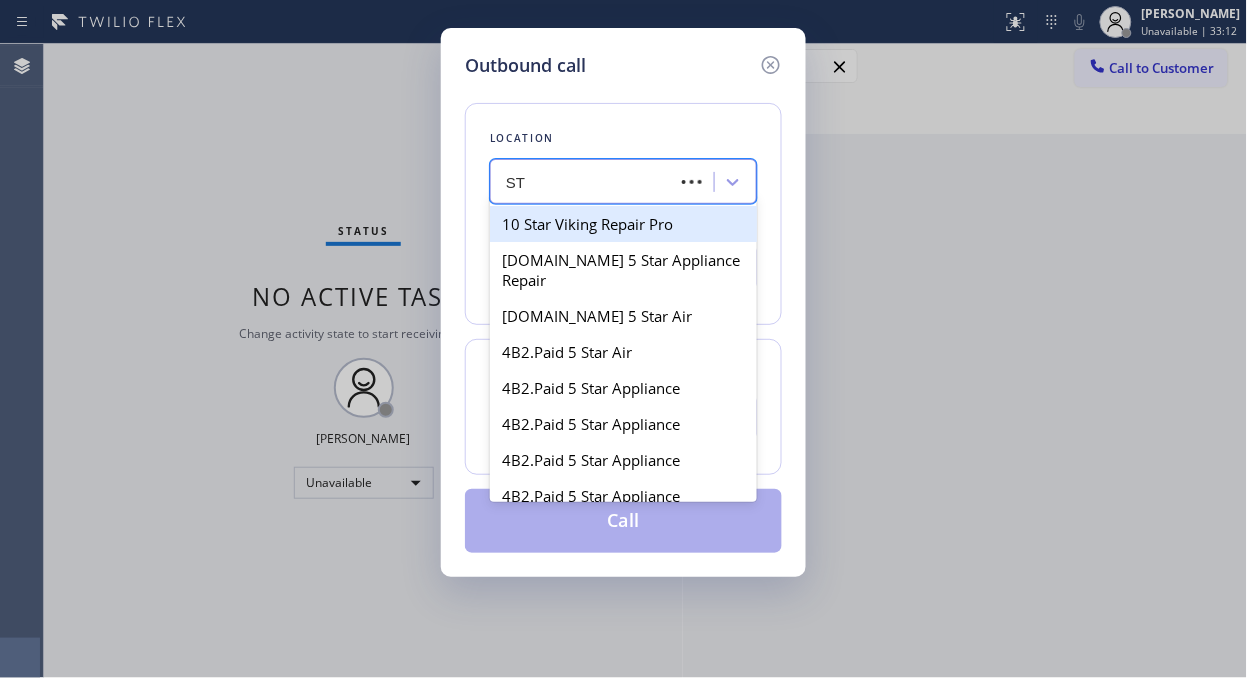 type on "S" 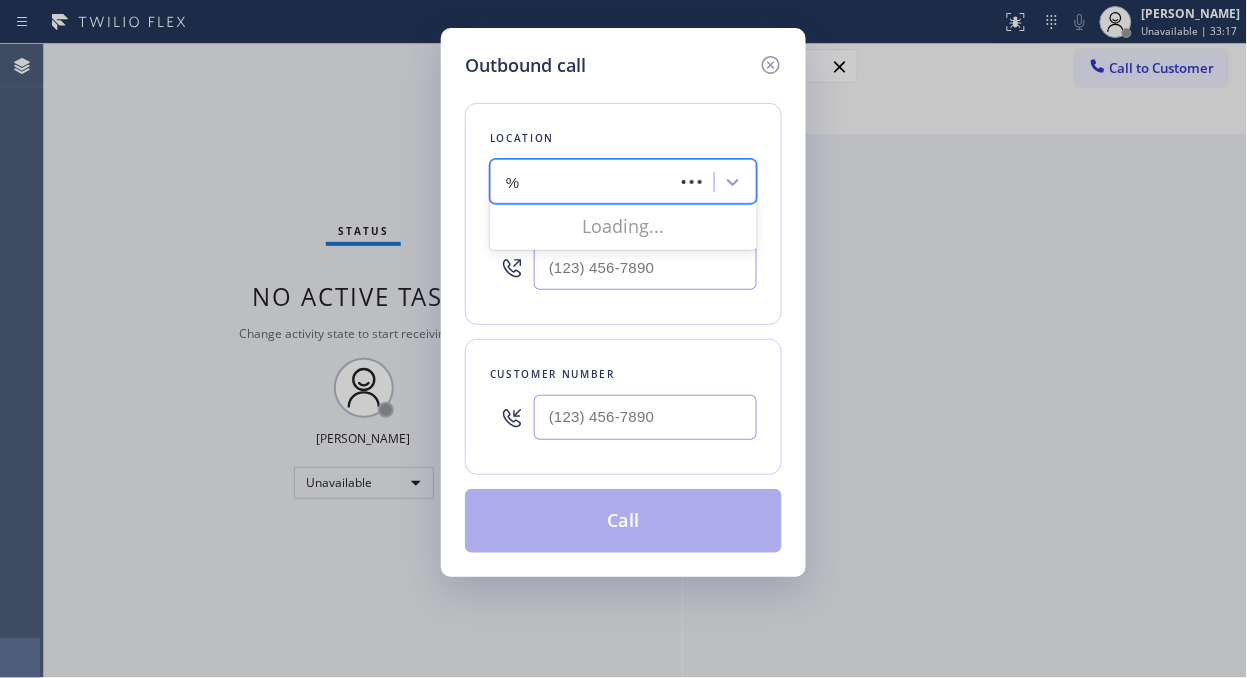 type on "%" 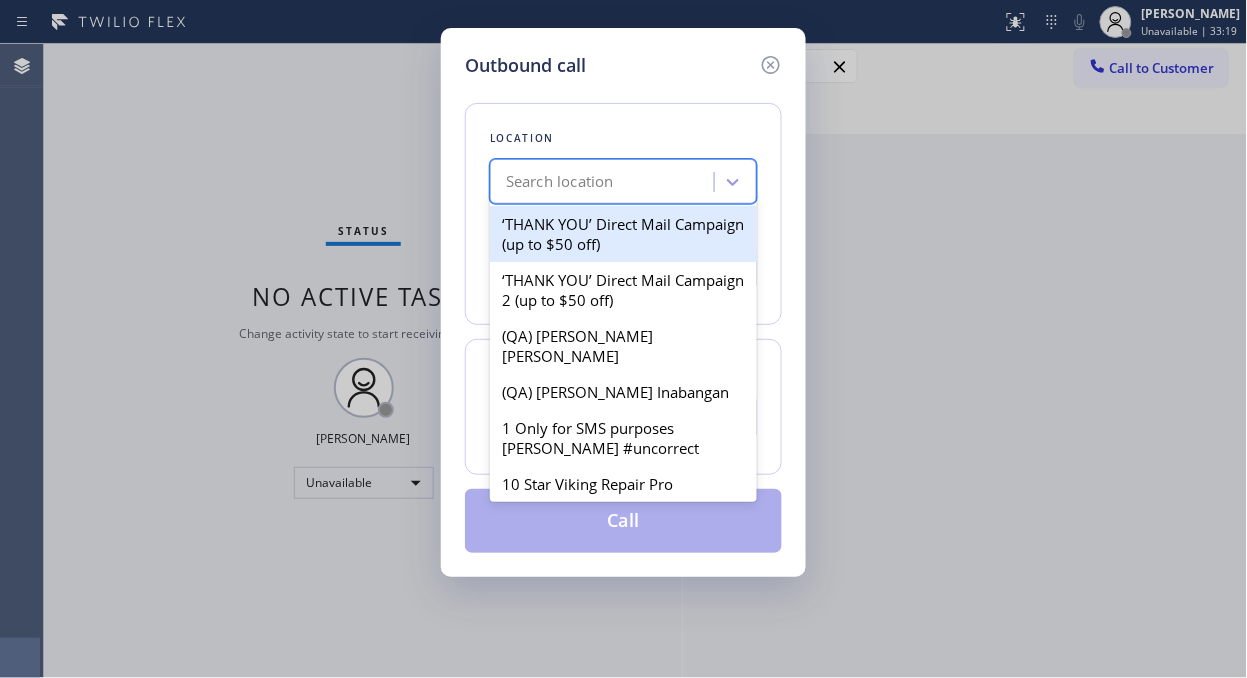 type on "%" 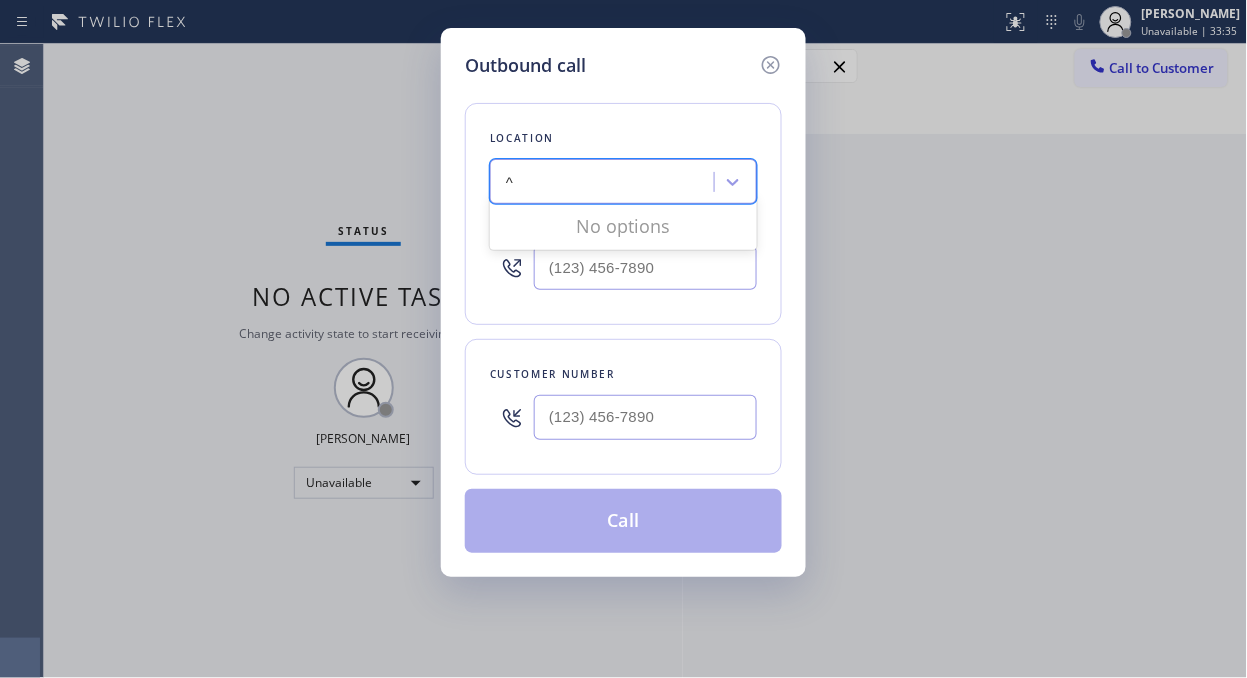 type on "^" 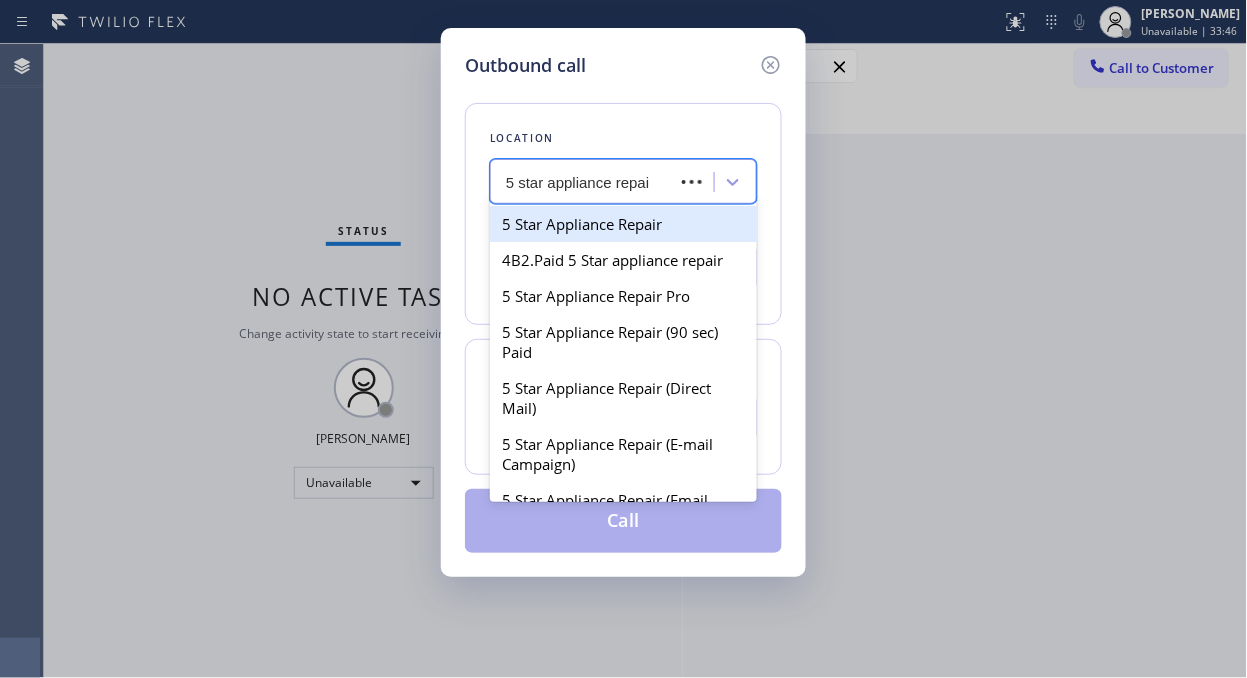 type on "5 star appliance repair" 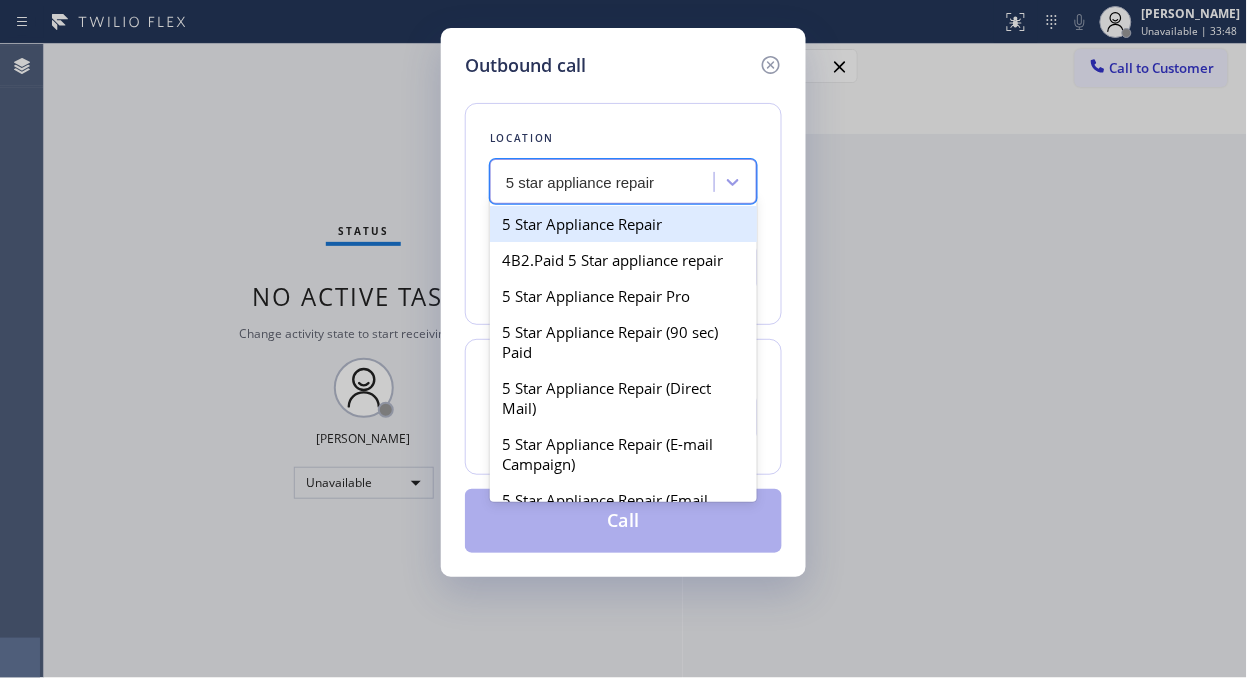 click on "5 Star Appliance Repair" at bounding box center [623, 224] 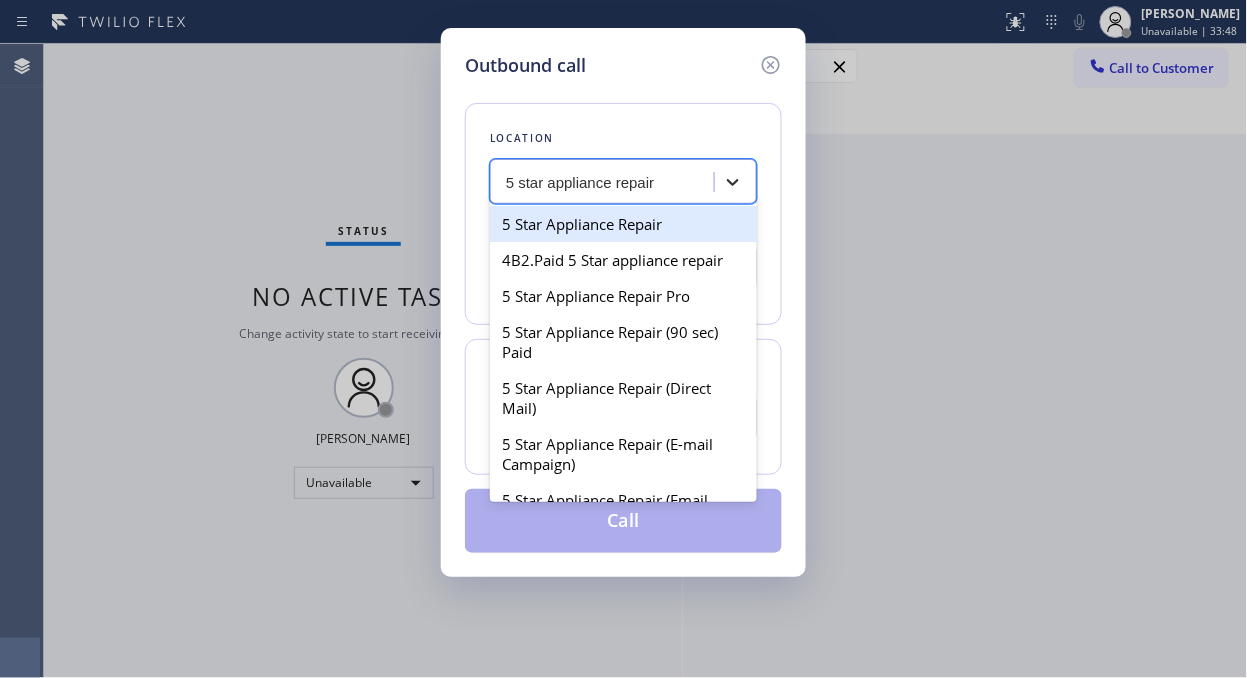 type 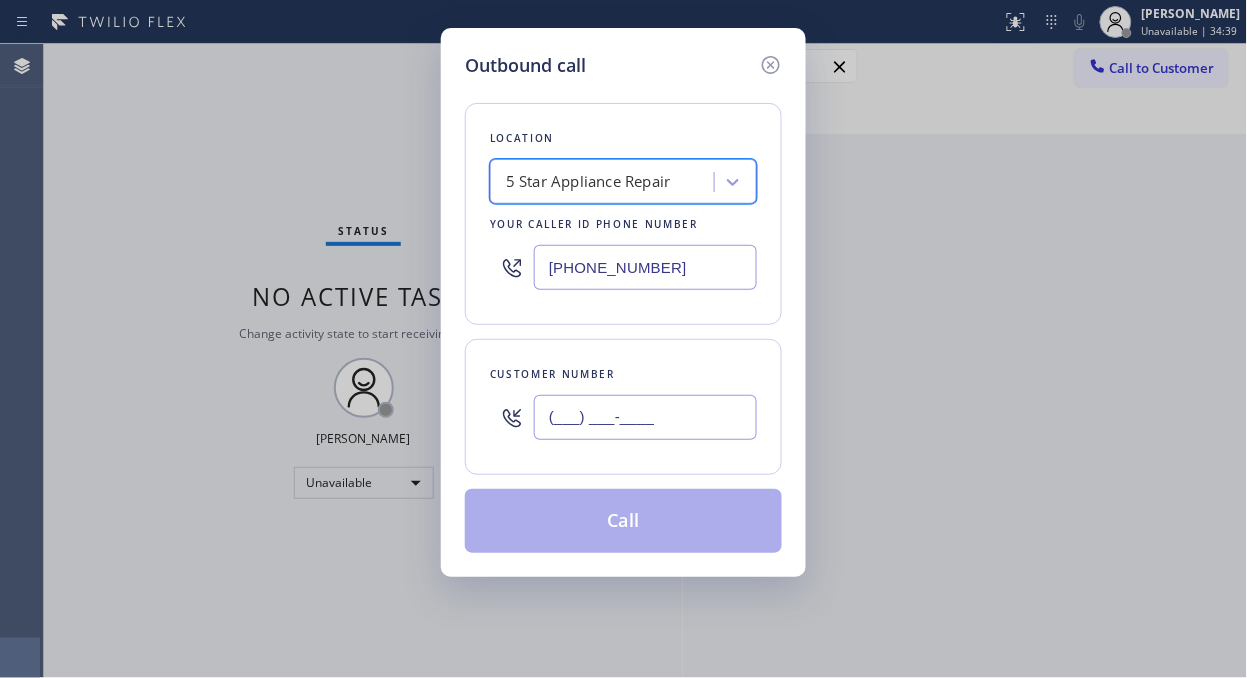 click on "(___) ___-____" at bounding box center (645, 417) 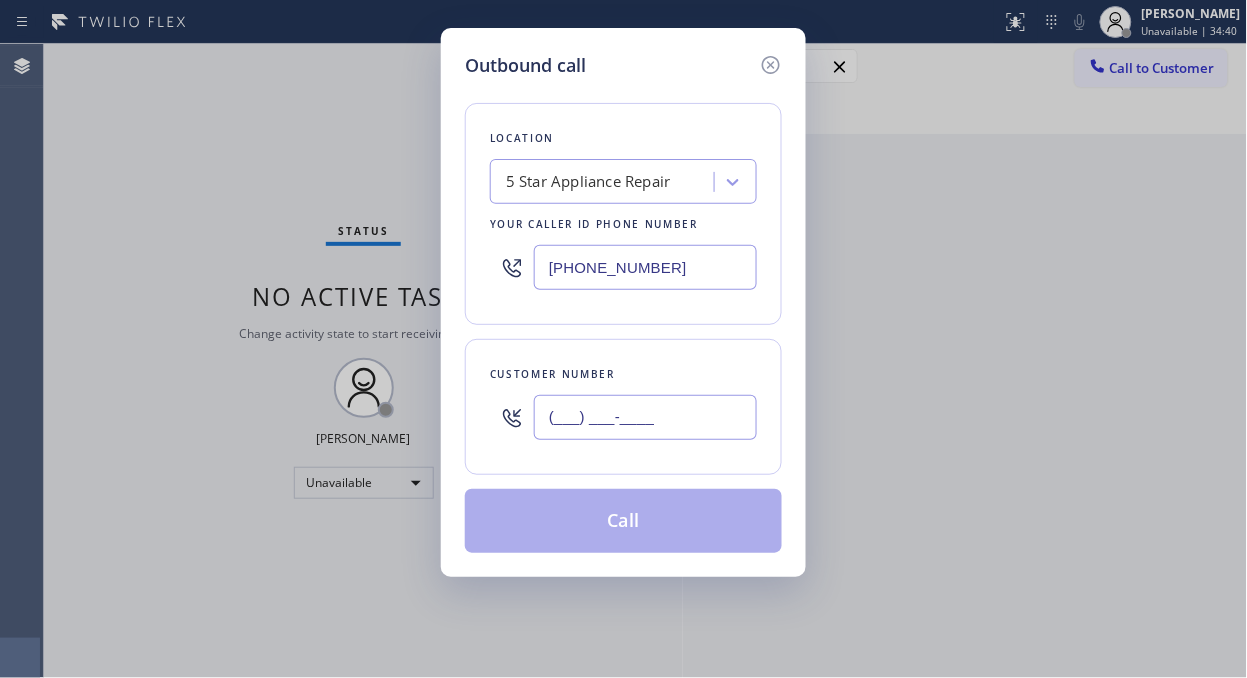 paste on "602) 577-0093" 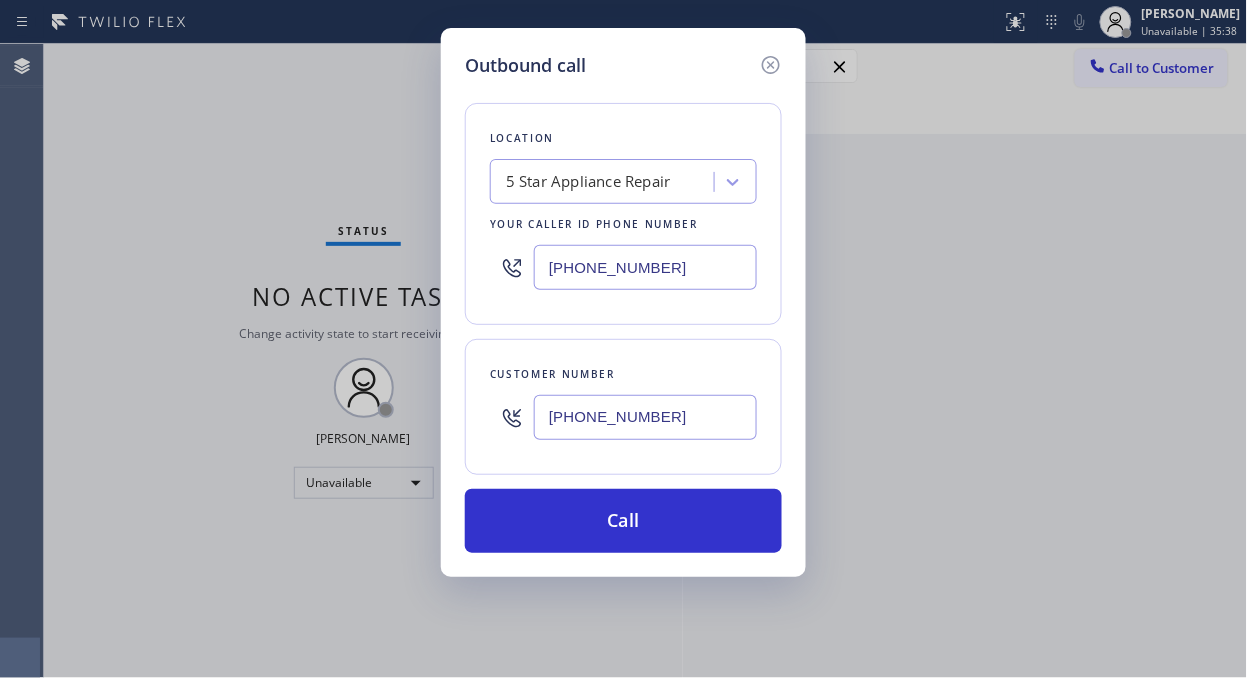 type on "[PHONE_NUMBER]" 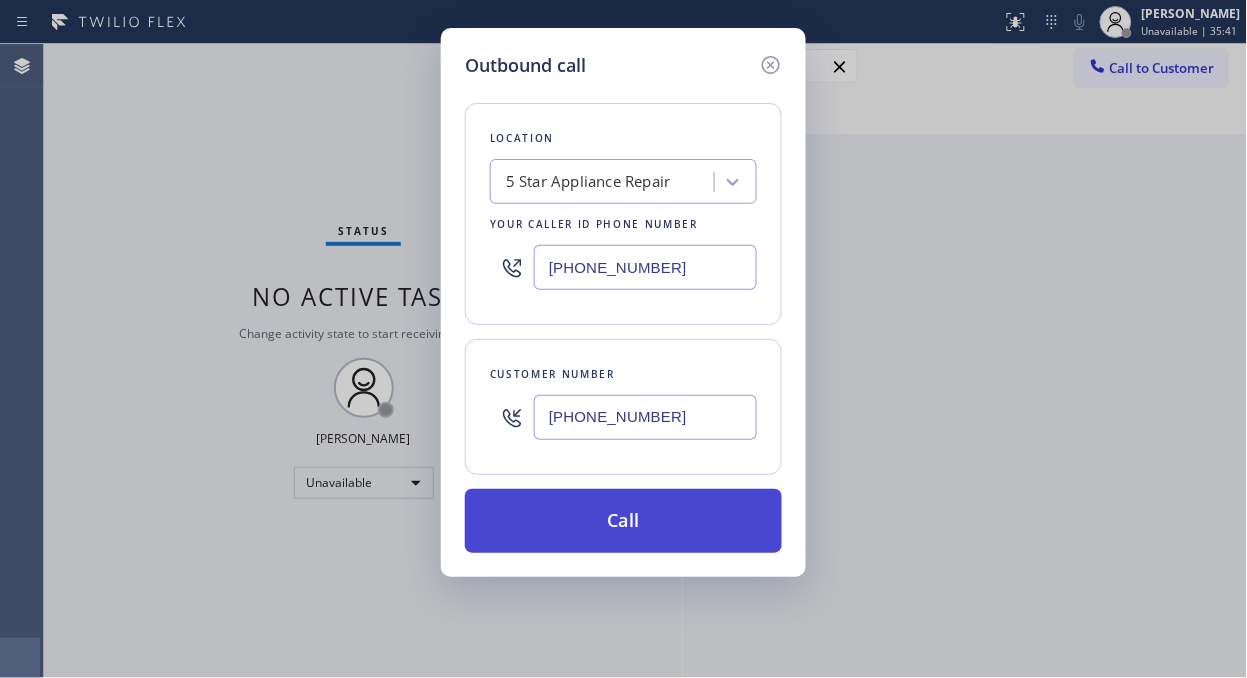 click on "Call" at bounding box center (623, 521) 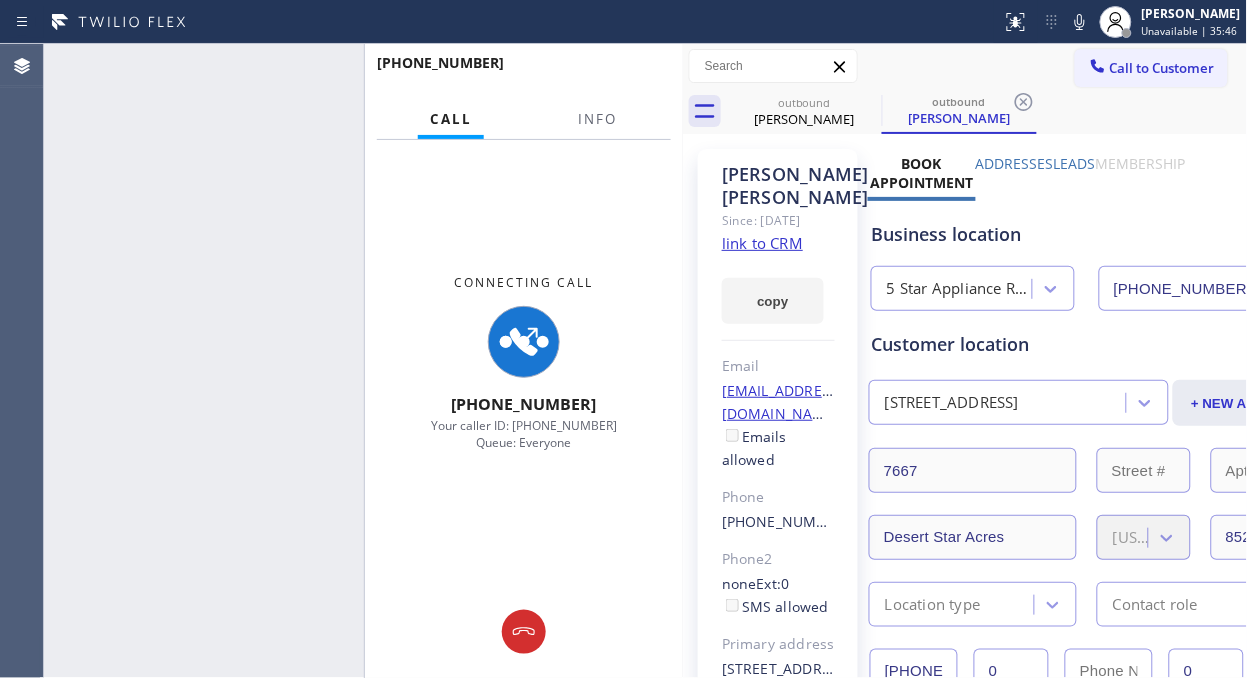 type on "[PHONE_NUMBER]" 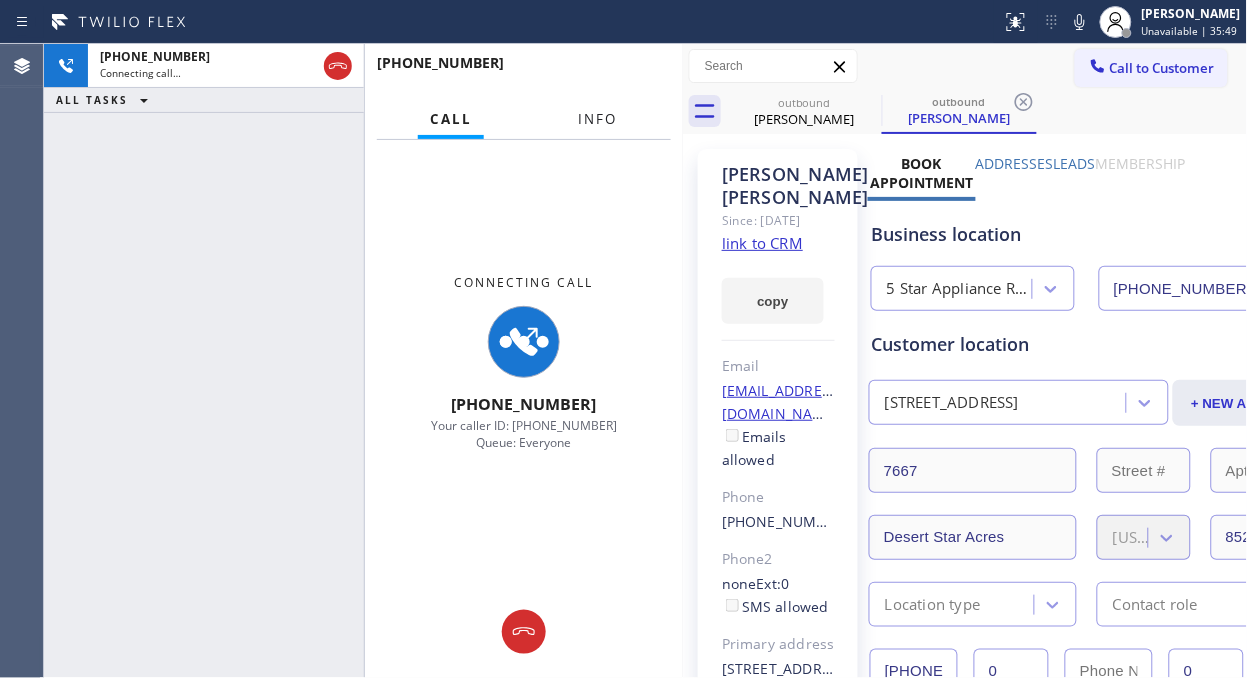 click on "Info" at bounding box center (598, 119) 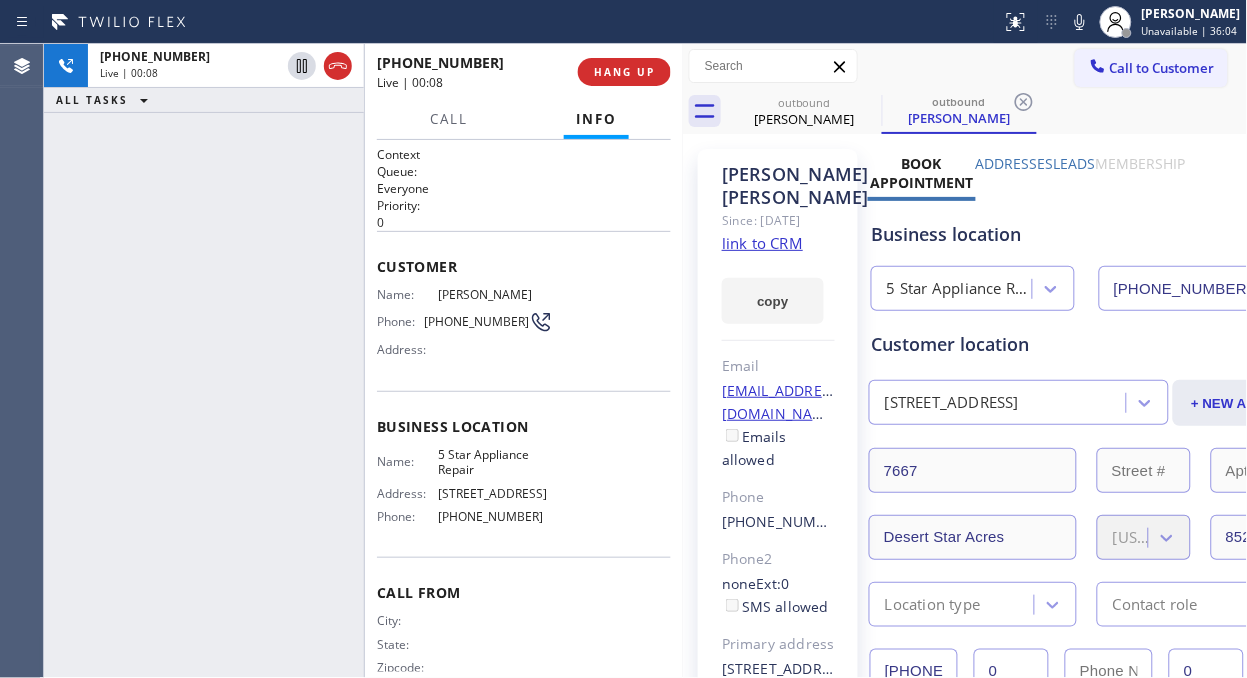 click on "[PHONE_NUMBER] Live | 00:08 ALL TASKS ALL TASKS ACTIVE TASKS TASKS IN WRAP UP" at bounding box center [204, 361] 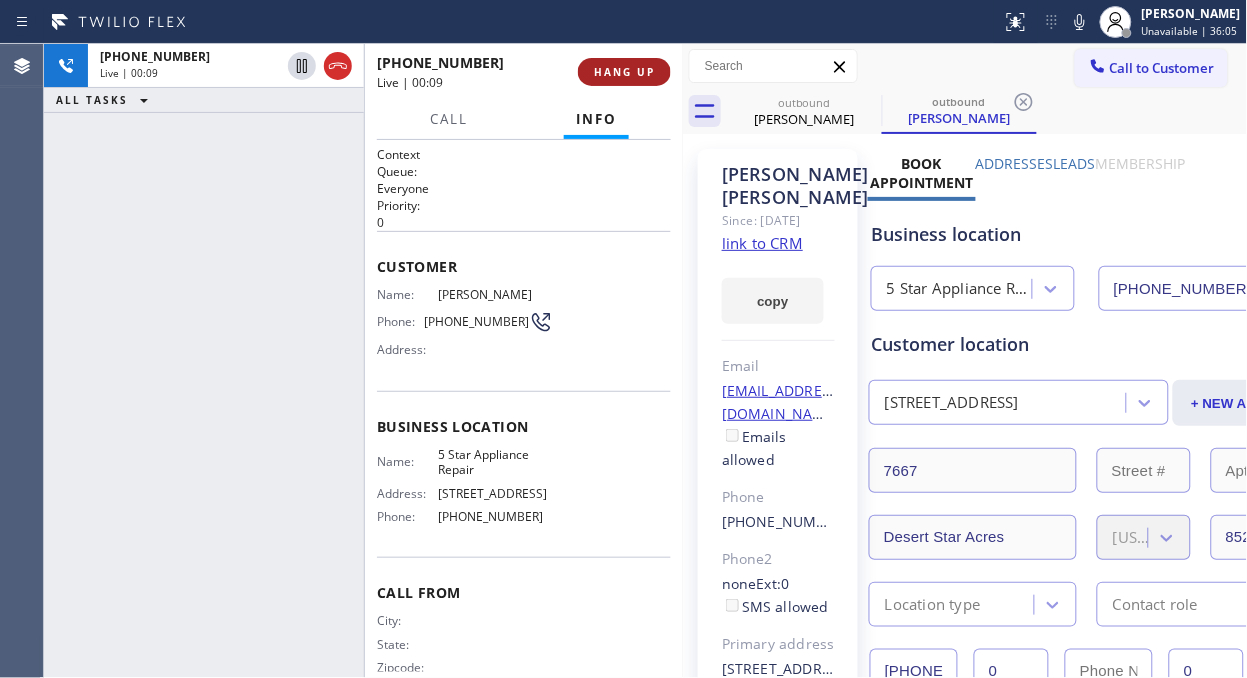 click on "HANG UP" at bounding box center [624, 72] 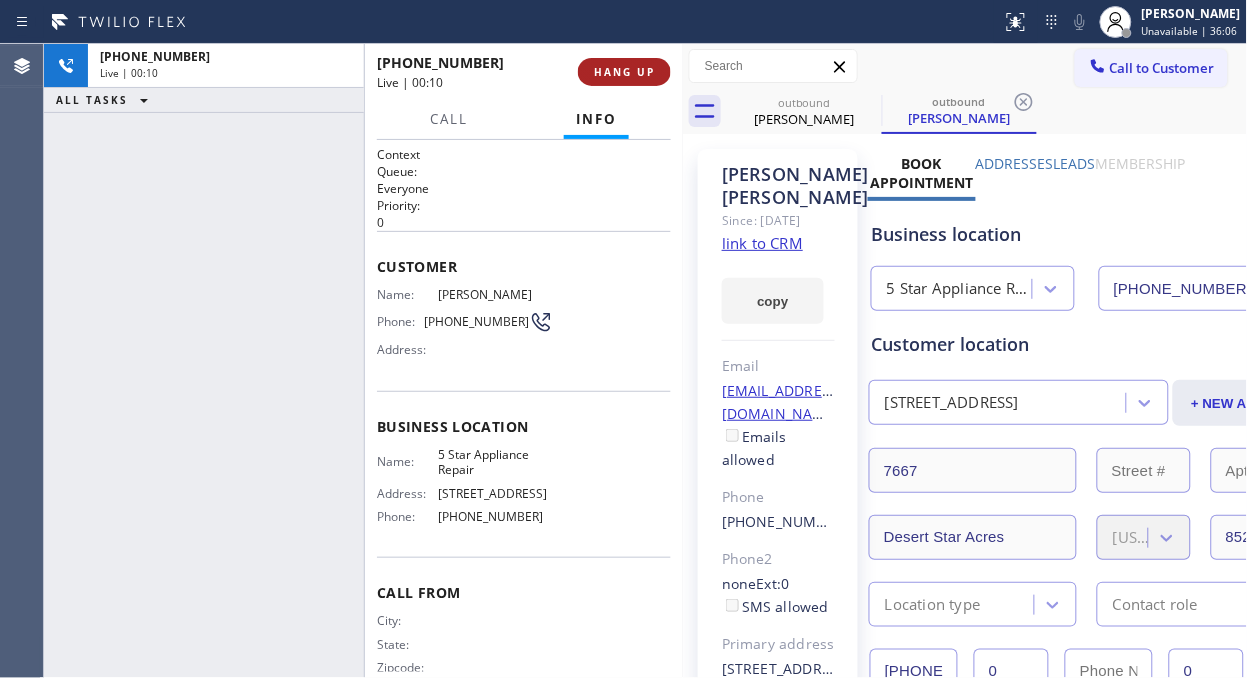 click on "HANG UP" at bounding box center [624, 72] 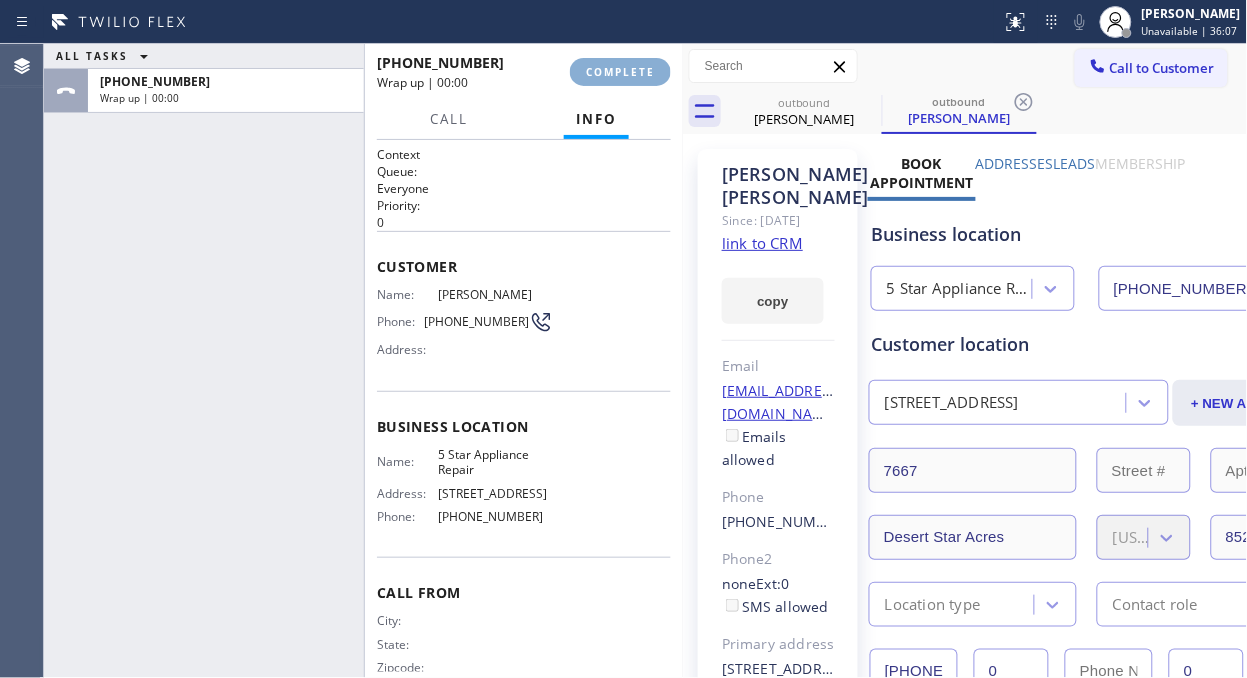 click on "COMPLETE" at bounding box center [620, 72] 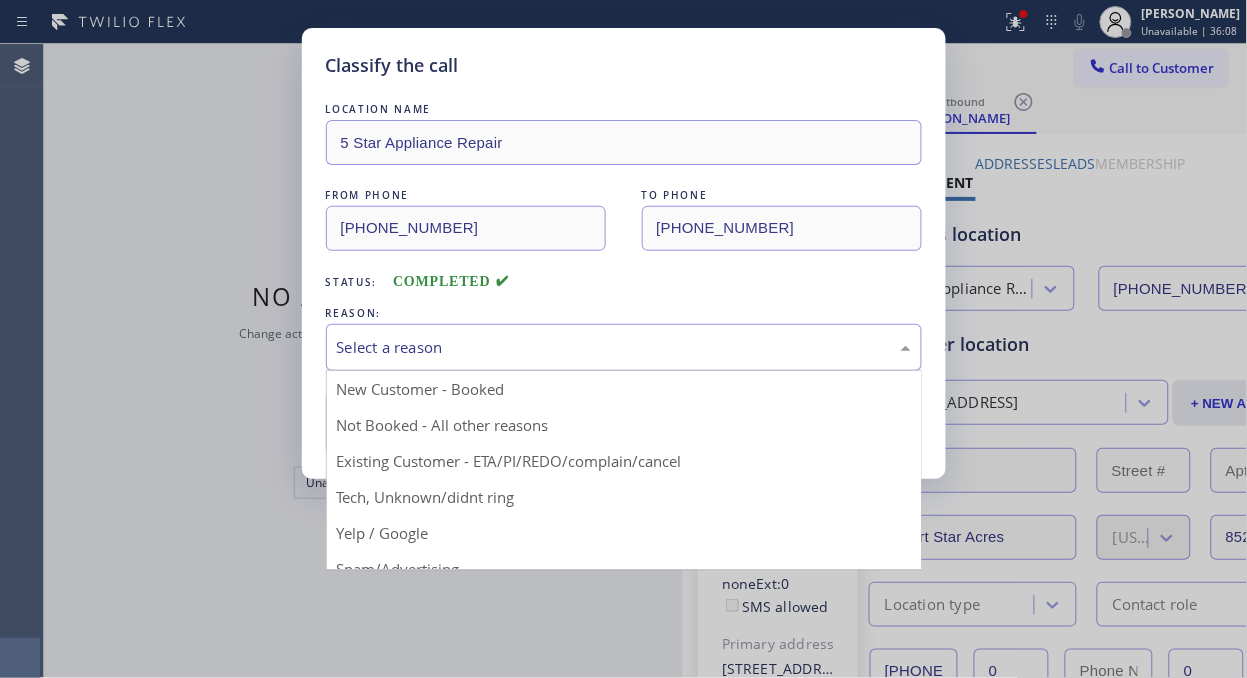 click on "Select a reason" at bounding box center (624, 347) 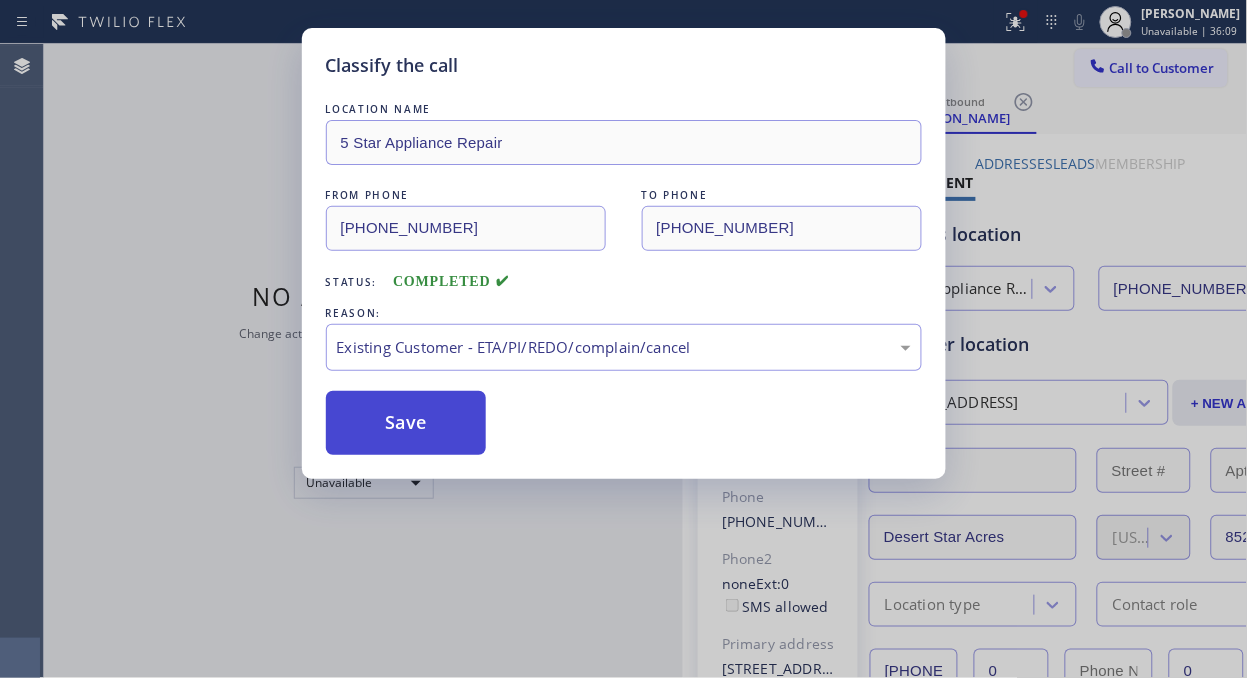 click on "Save" at bounding box center (406, 423) 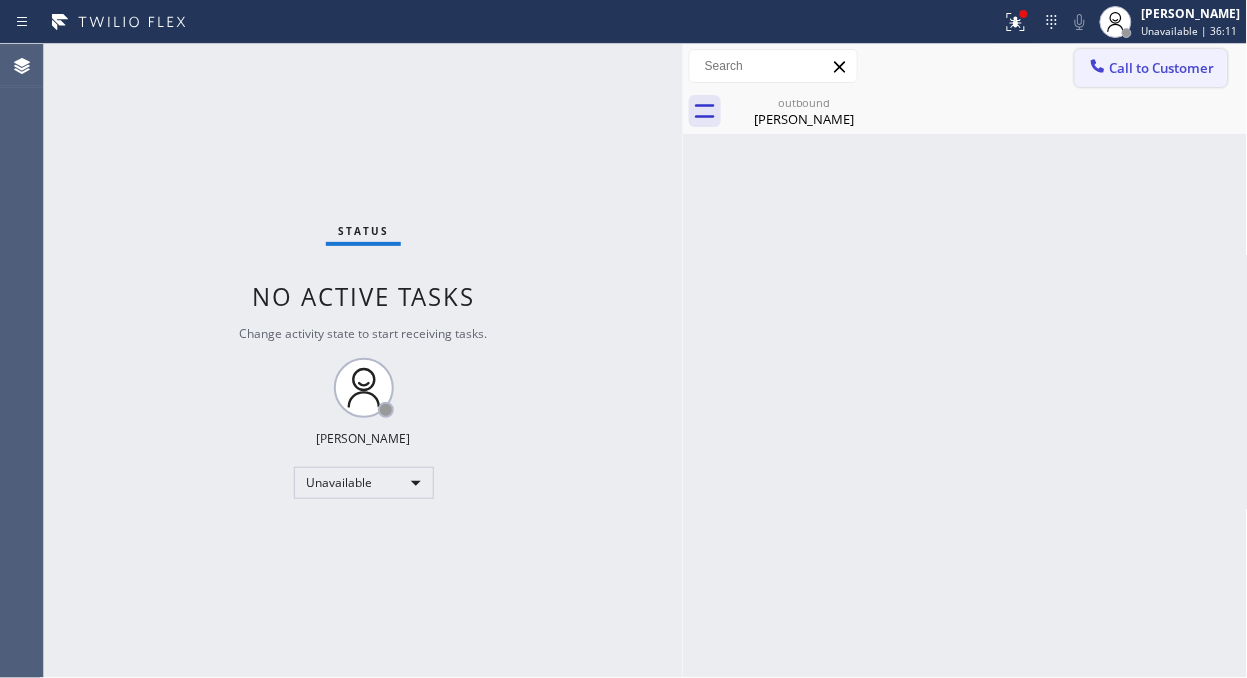 click on "Call to Customer" at bounding box center (1151, 68) 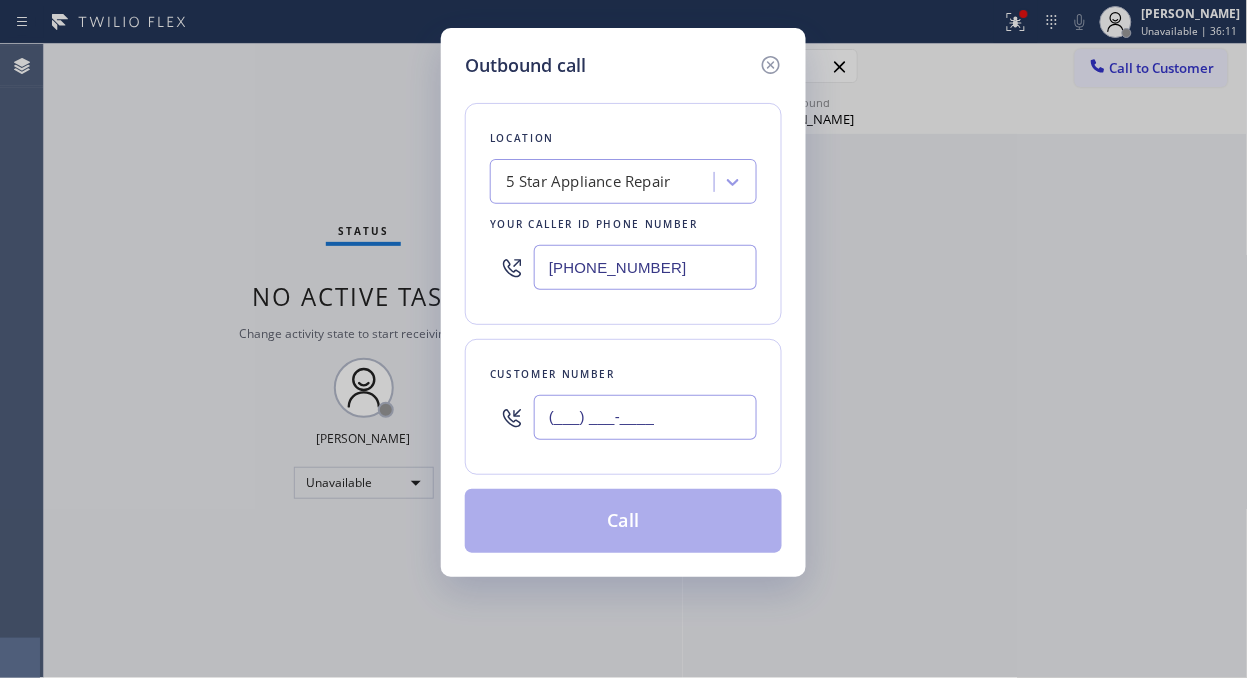 click on "(___) ___-____" at bounding box center [645, 417] 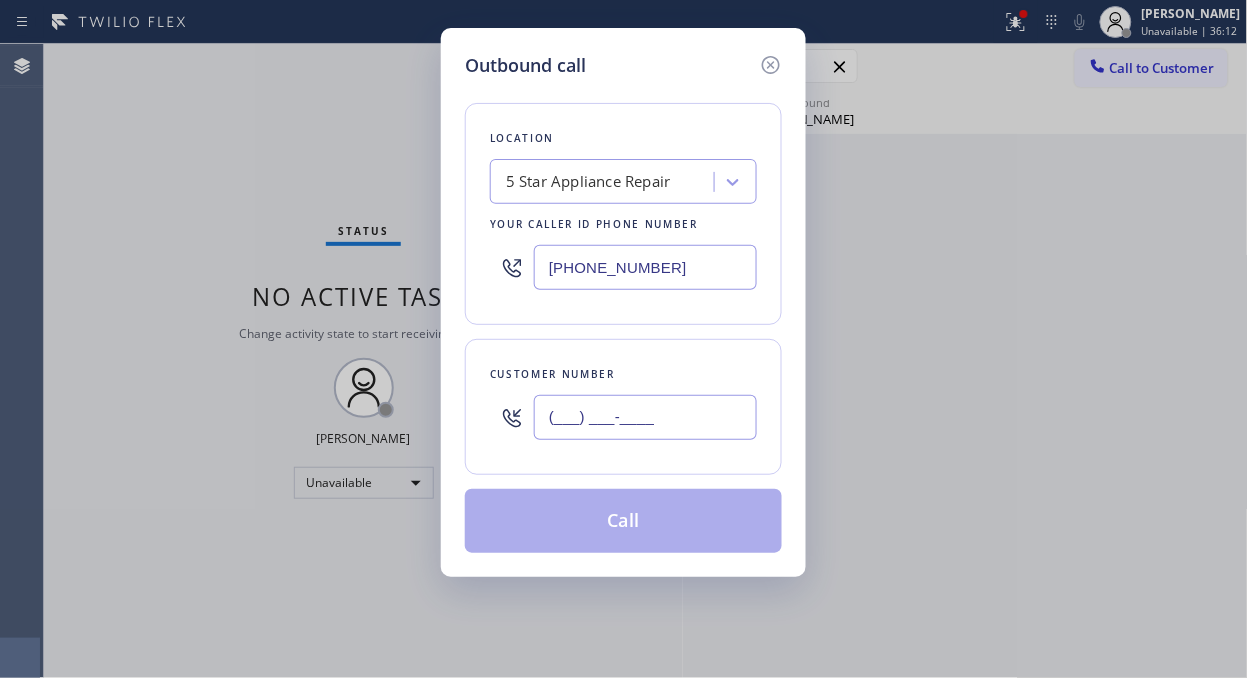 paste on "602) 403-1981" 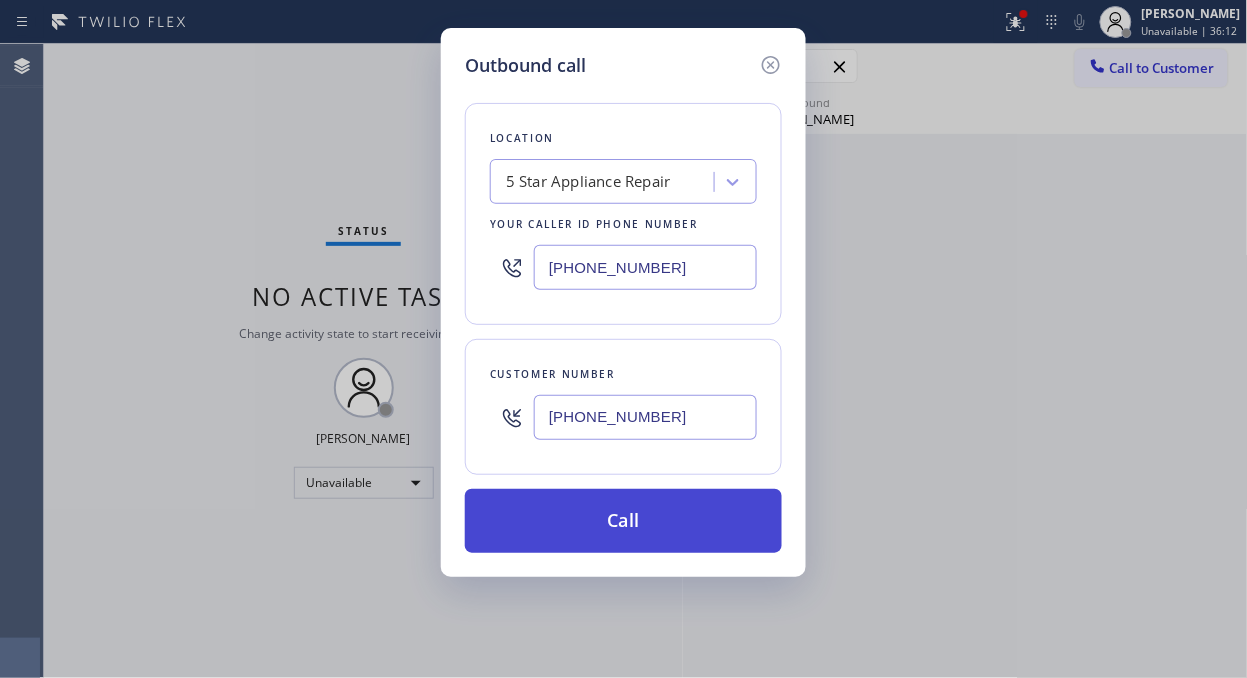 type on "[PHONE_NUMBER]" 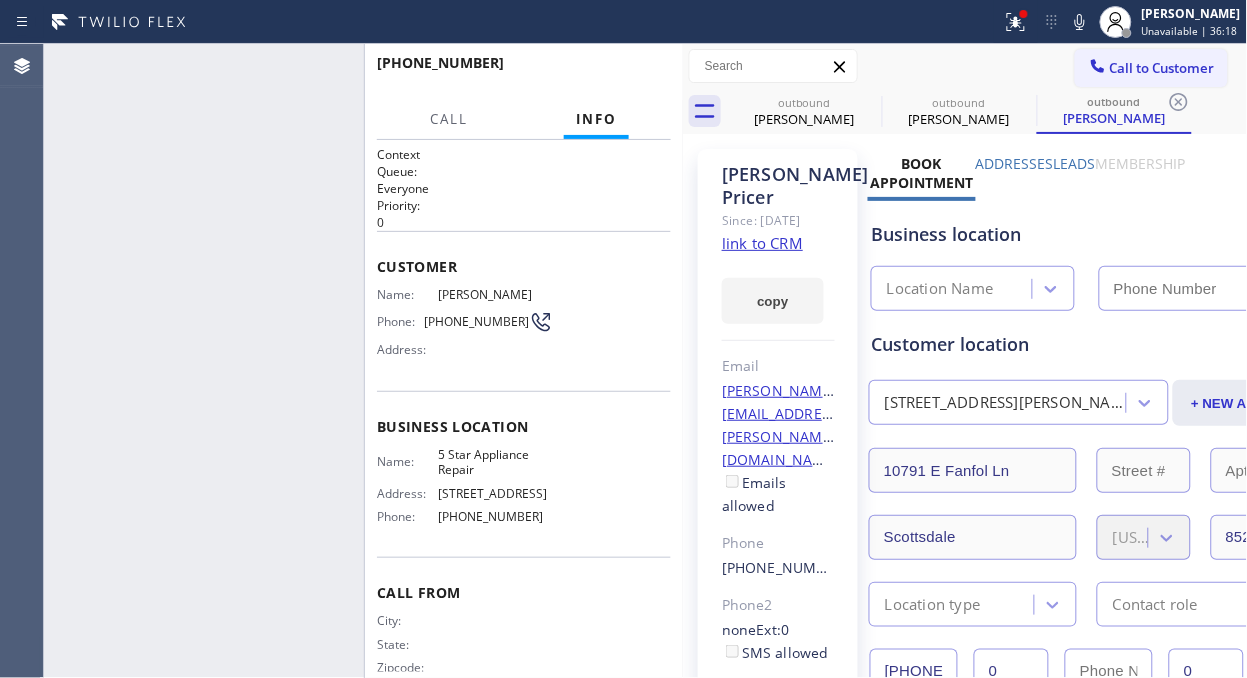 type on "[PHONE_NUMBER]" 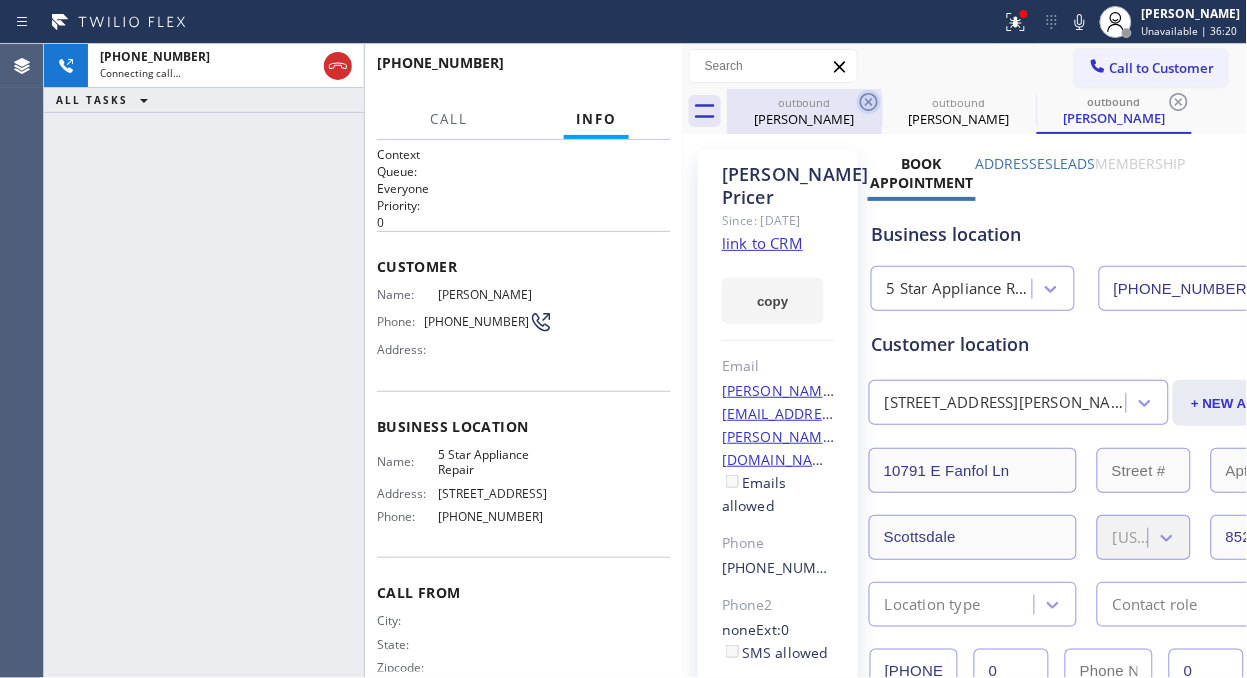 click 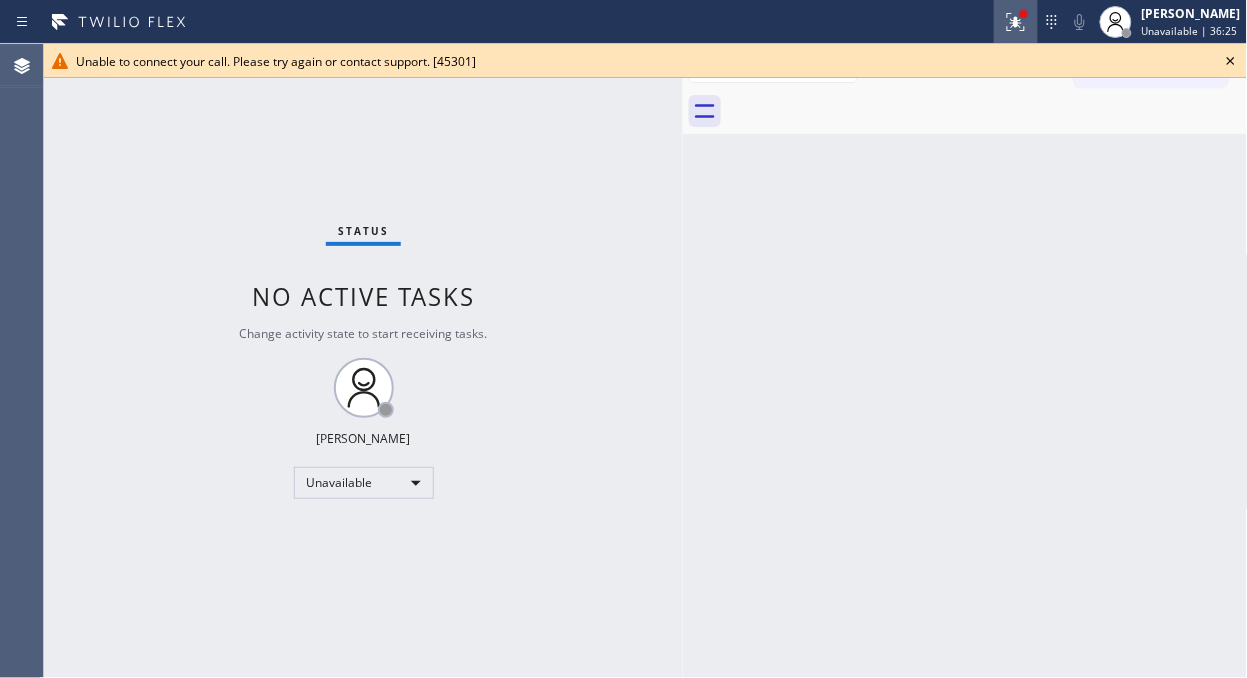 click at bounding box center [1016, 22] 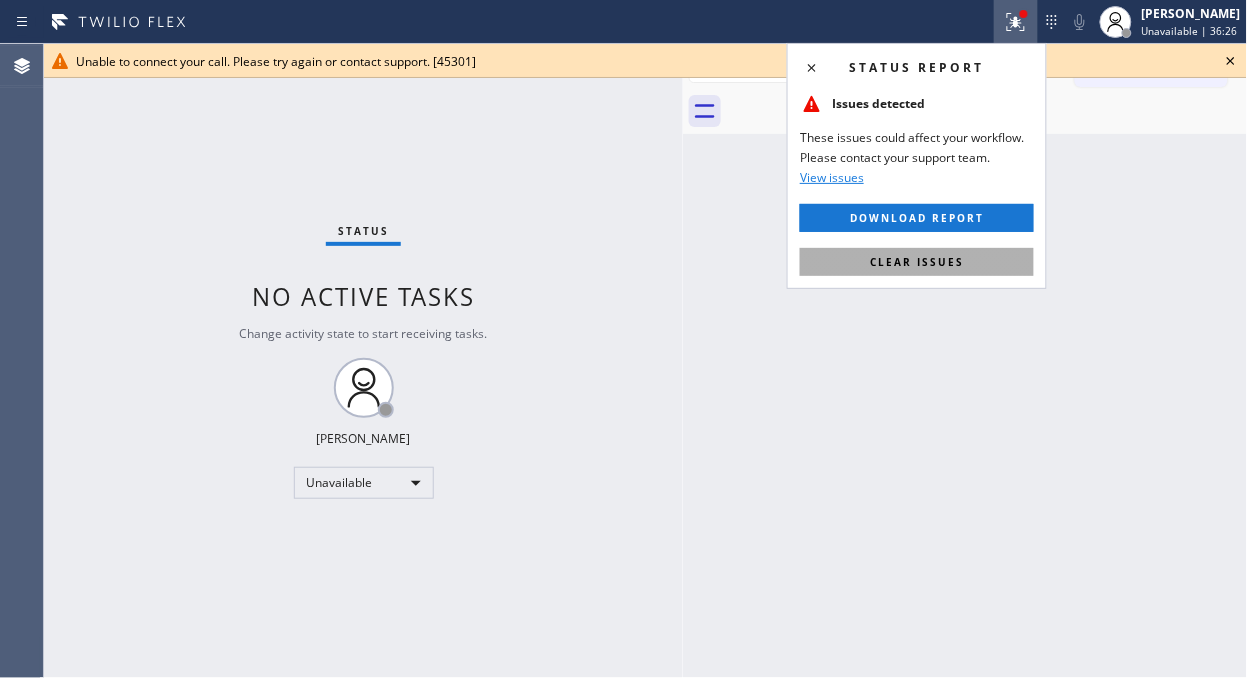 click on "Clear issues" at bounding box center (917, 262) 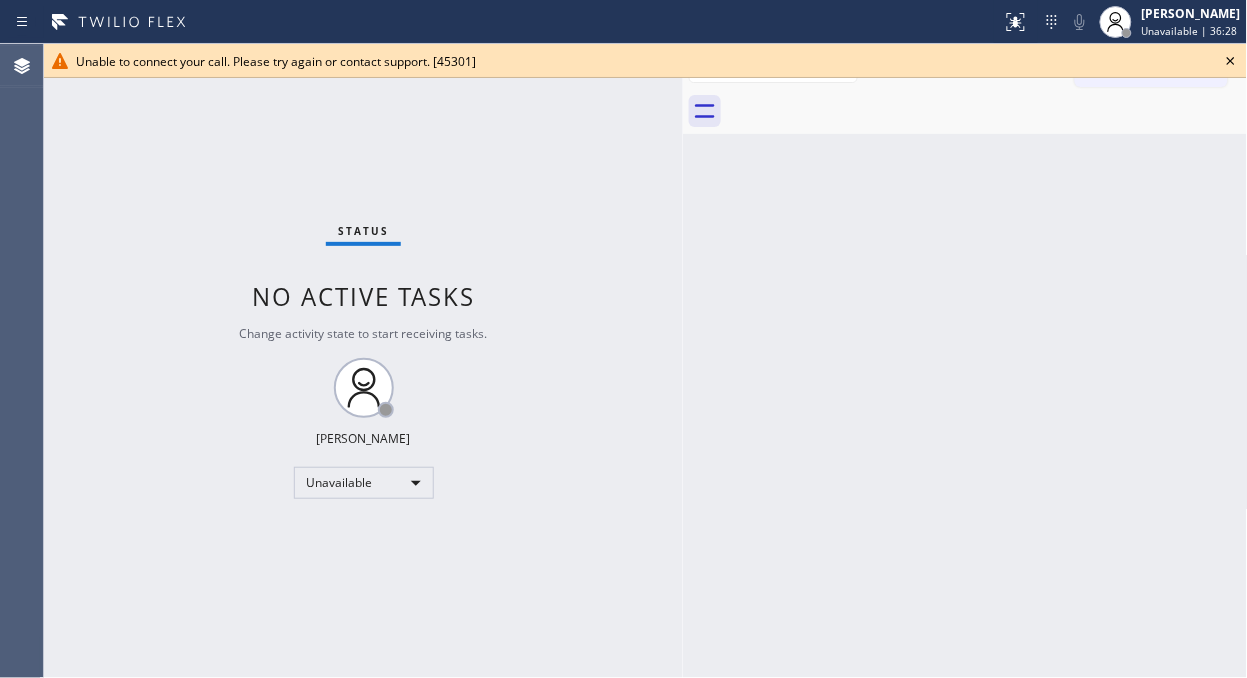 drag, startPoint x: 1227, startPoint y: 60, endPoint x: 1201, endPoint y: 105, distance: 51.971146 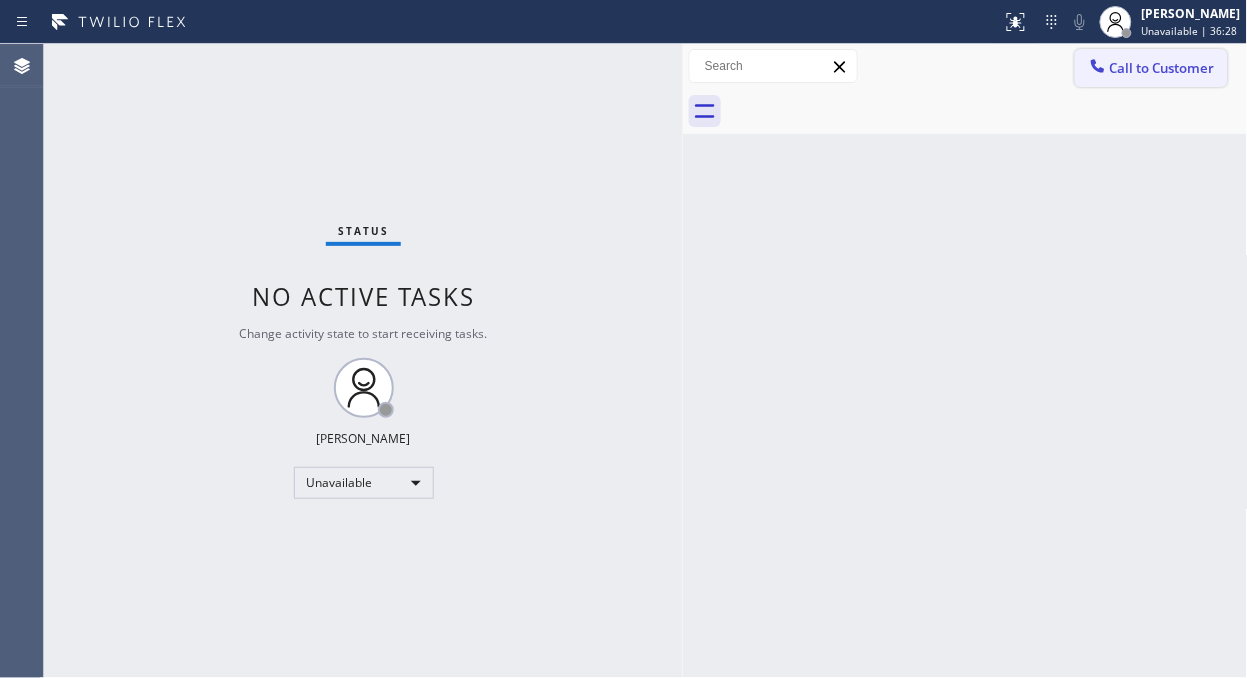 click on "Call to Customer" at bounding box center [1162, 68] 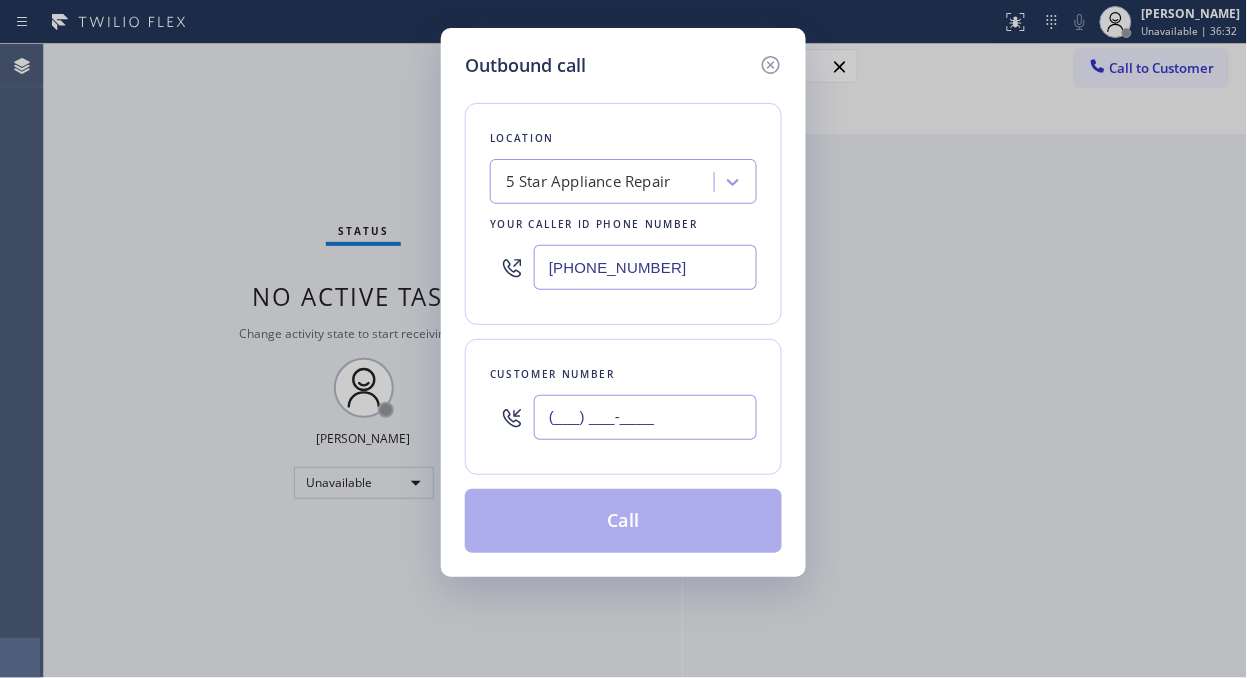 click on "(___) ___-____" at bounding box center [645, 417] 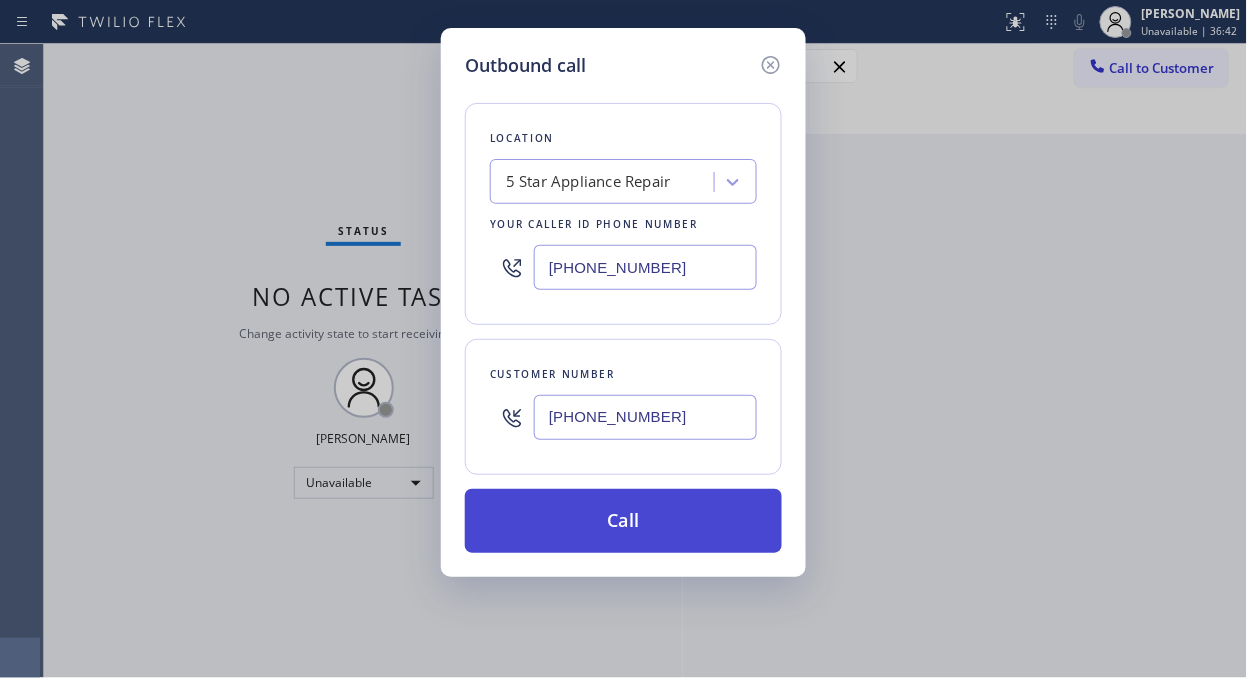 type on "[PHONE_NUMBER]" 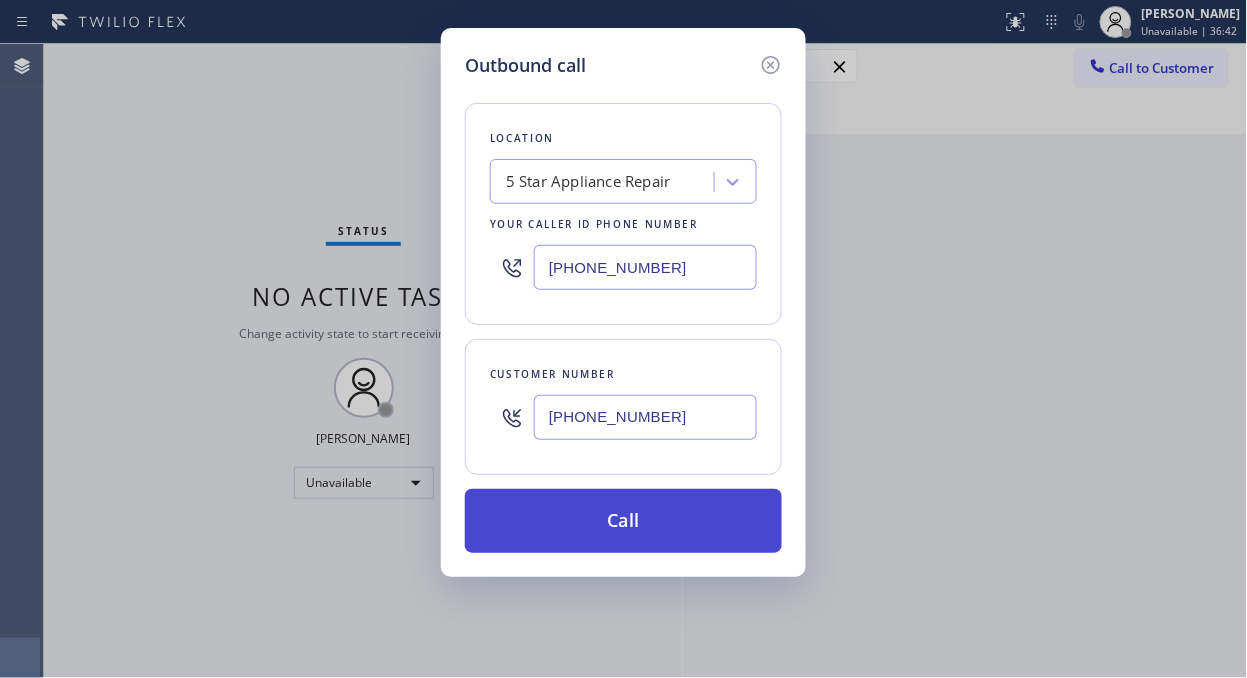 click on "Call" at bounding box center [623, 521] 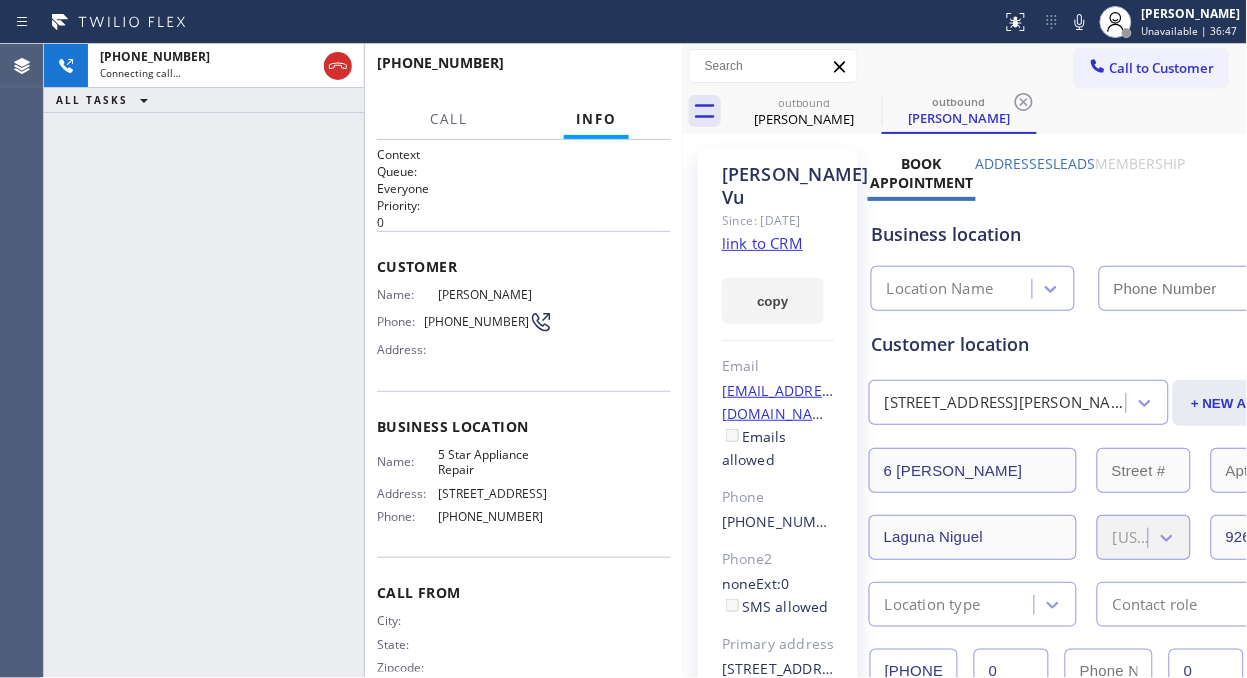 type on "[PHONE_NUMBER]" 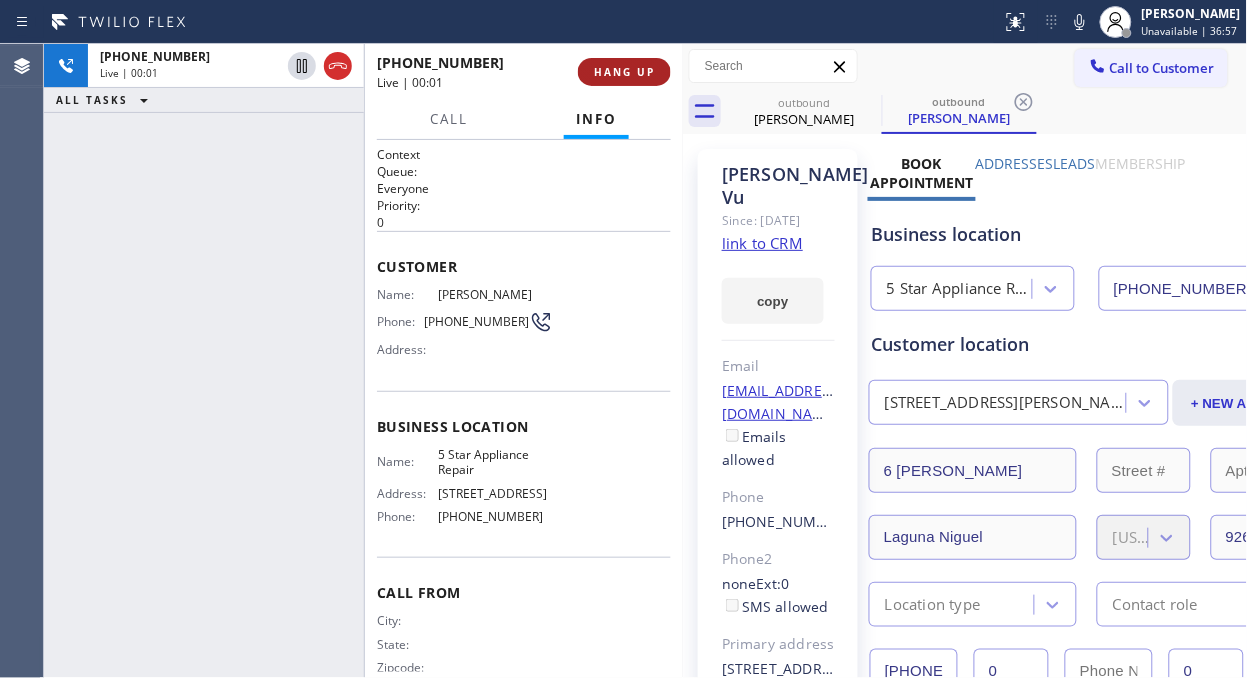 click on "HANG UP" at bounding box center [624, 72] 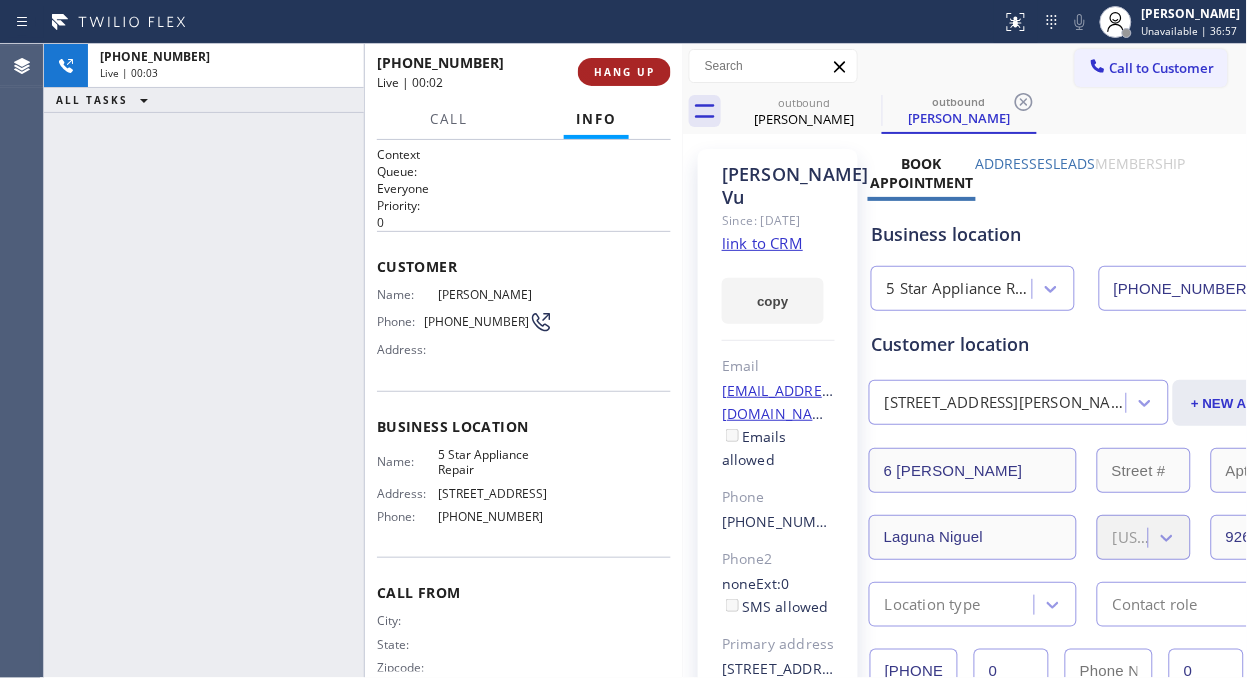 click on "HANG UP" at bounding box center [624, 72] 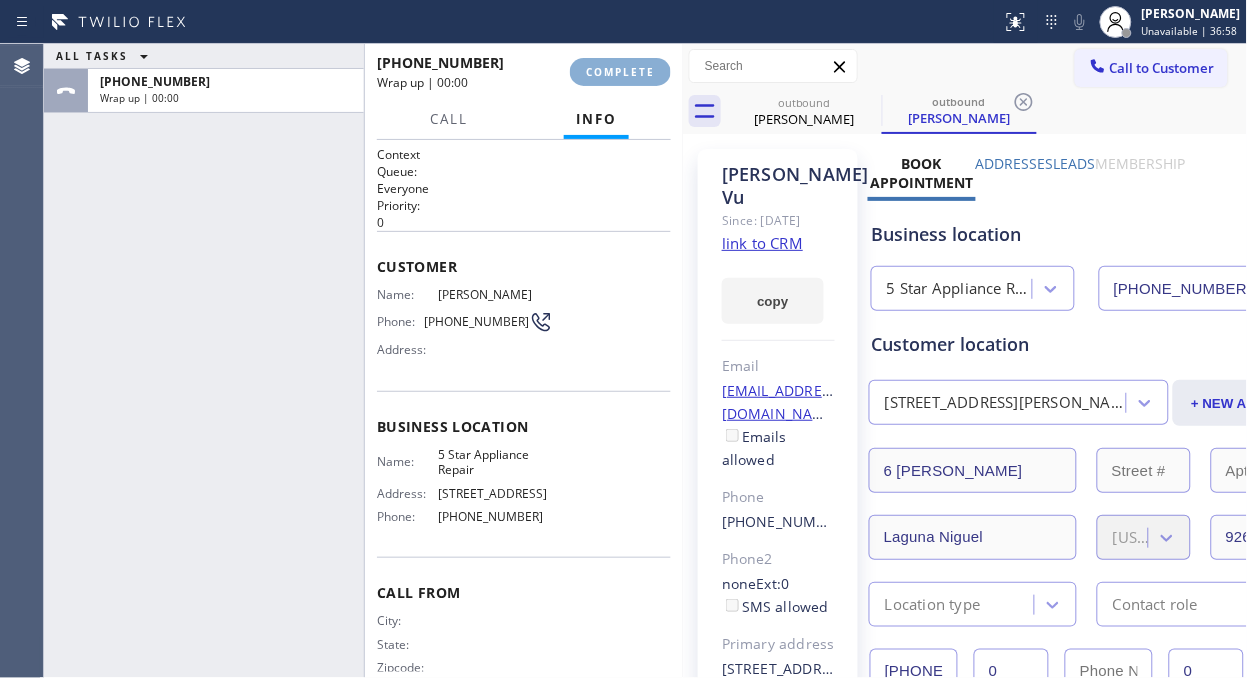 click on "COMPLETE" at bounding box center (620, 72) 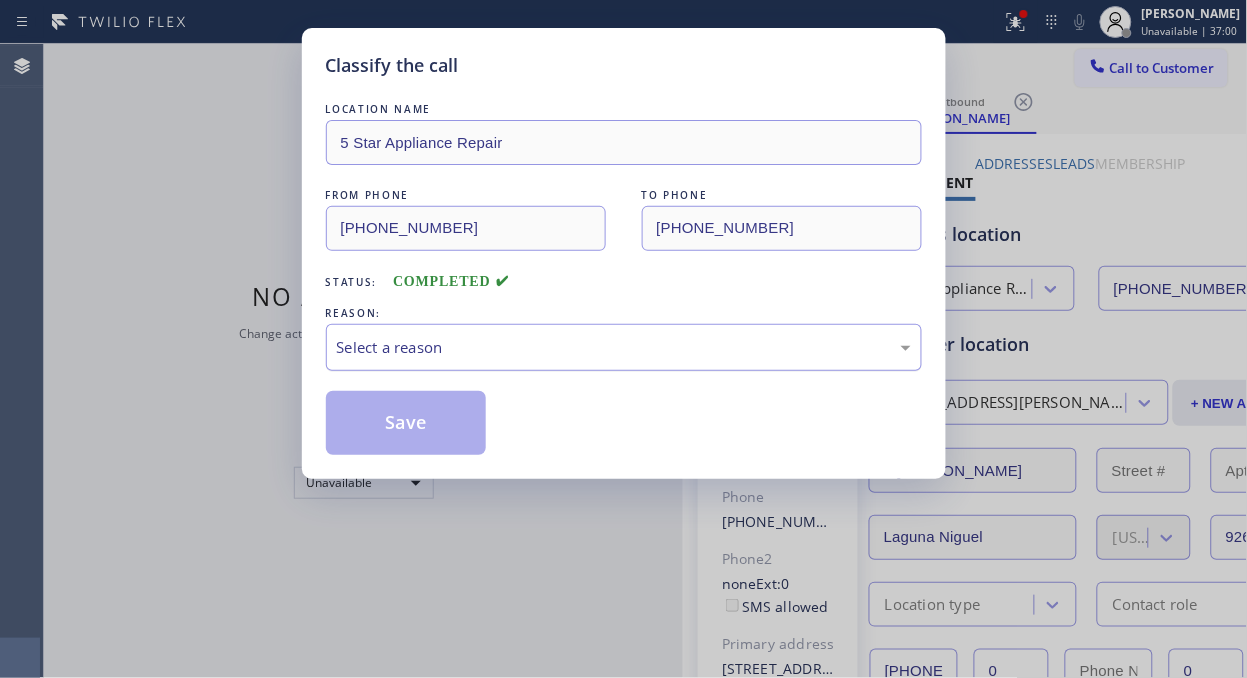 click on "Select a reason" at bounding box center [624, 347] 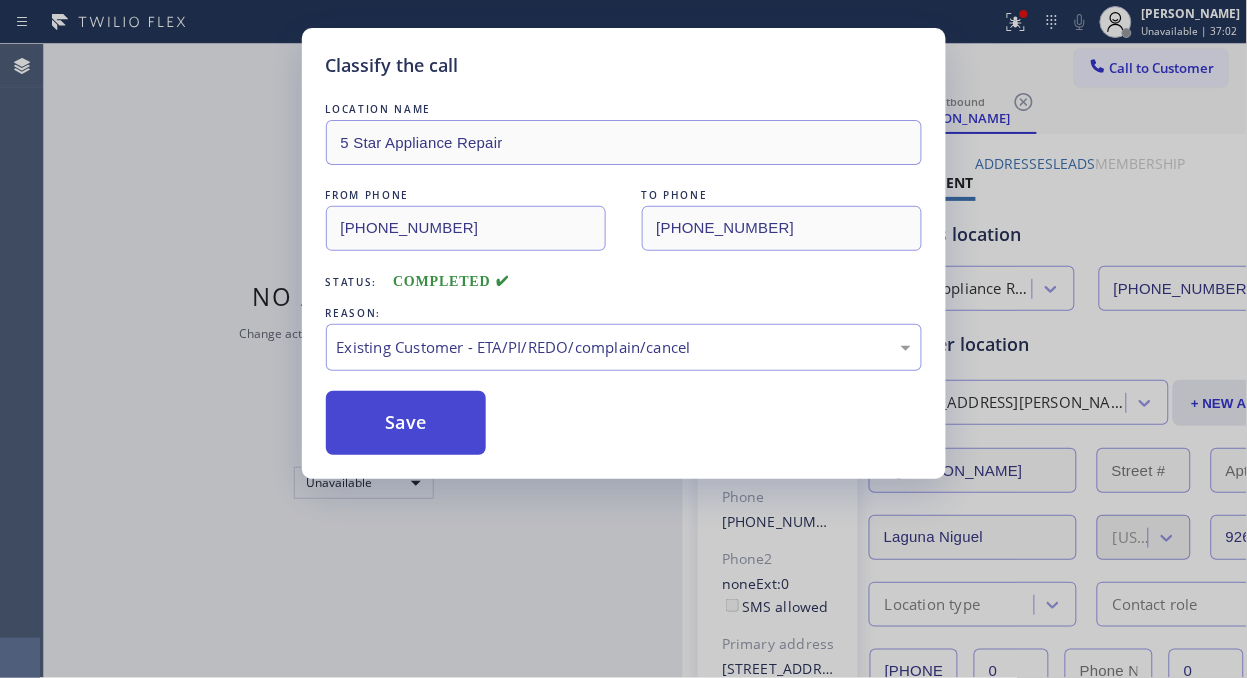 click on "Save" at bounding box center (406, 423) 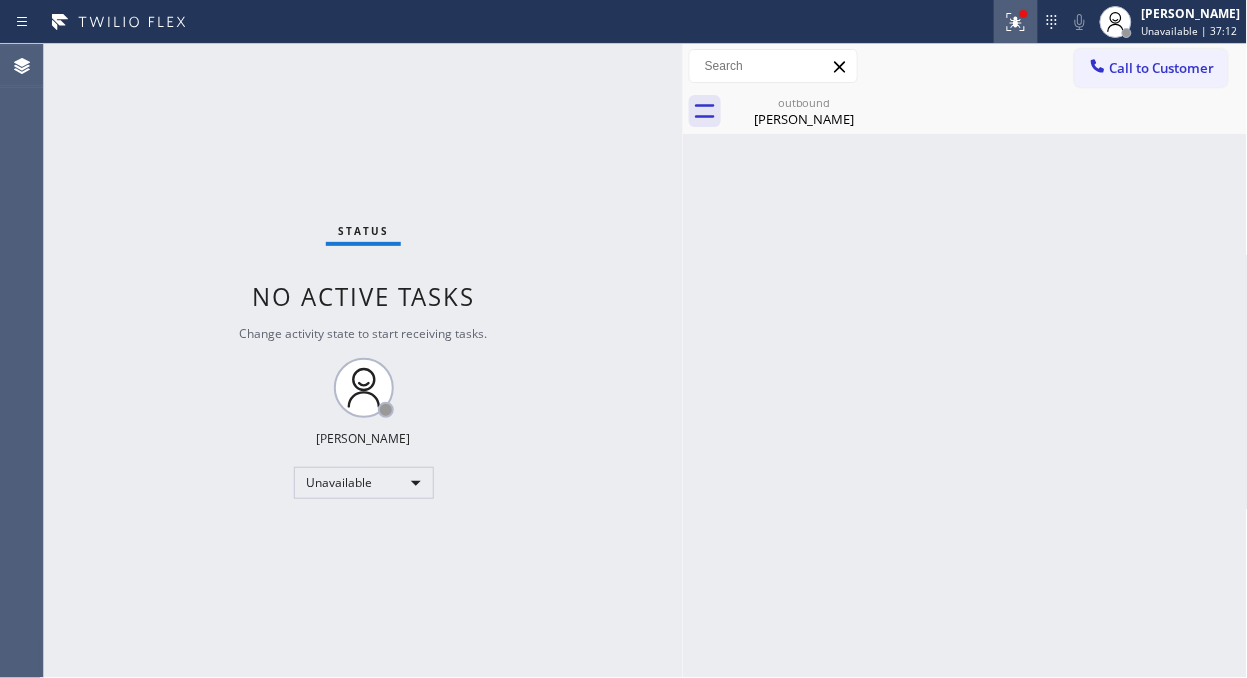 click at bounding box center (1016, 22) 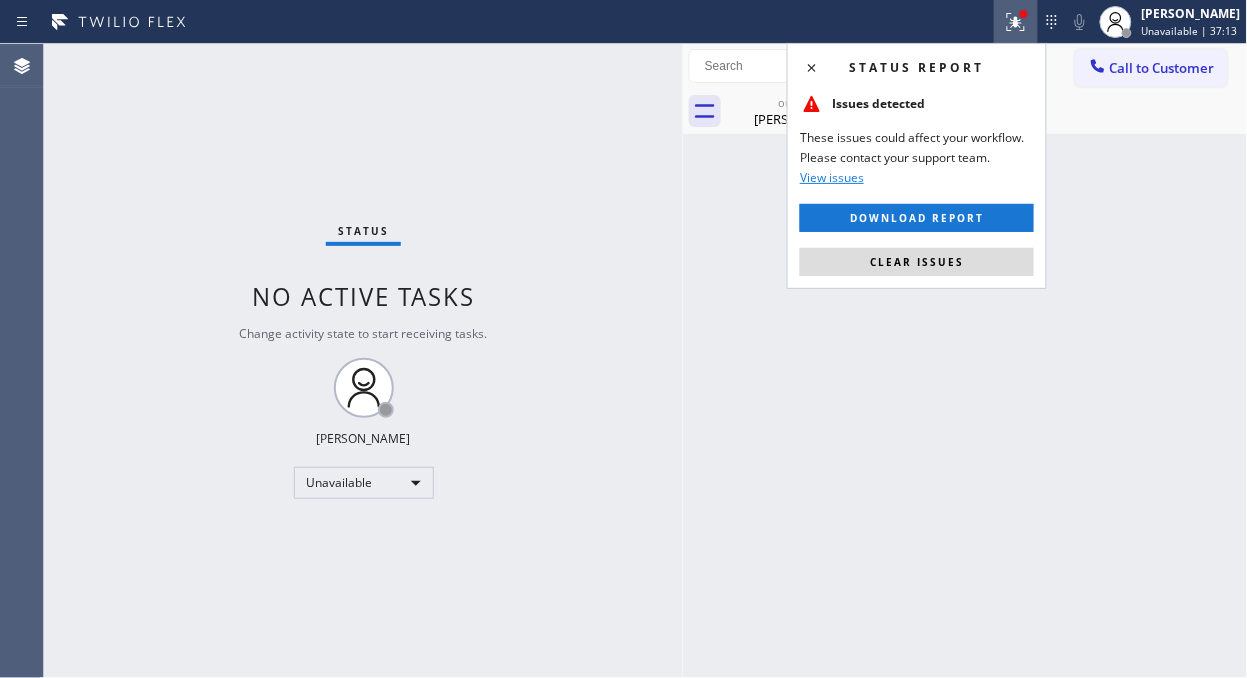 drag, startPoint x: 971, startPoint y: 255, endPoint x: 994, endPoint y: 242, distance: 26.41969 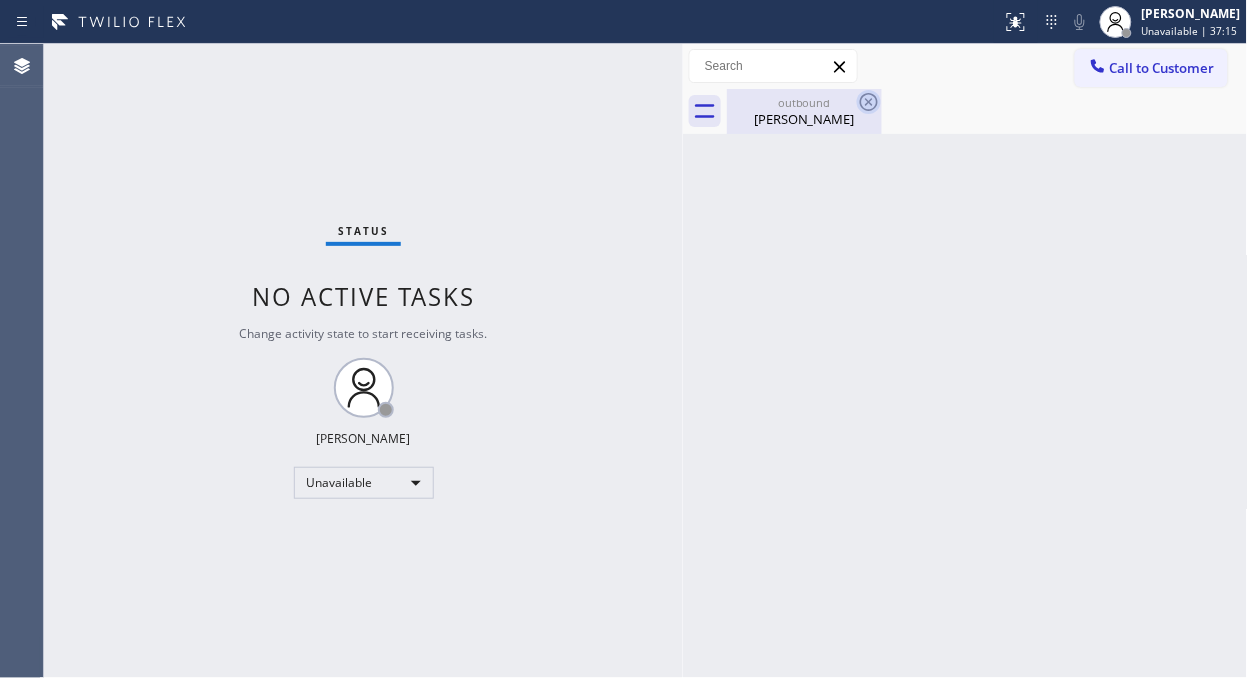 click 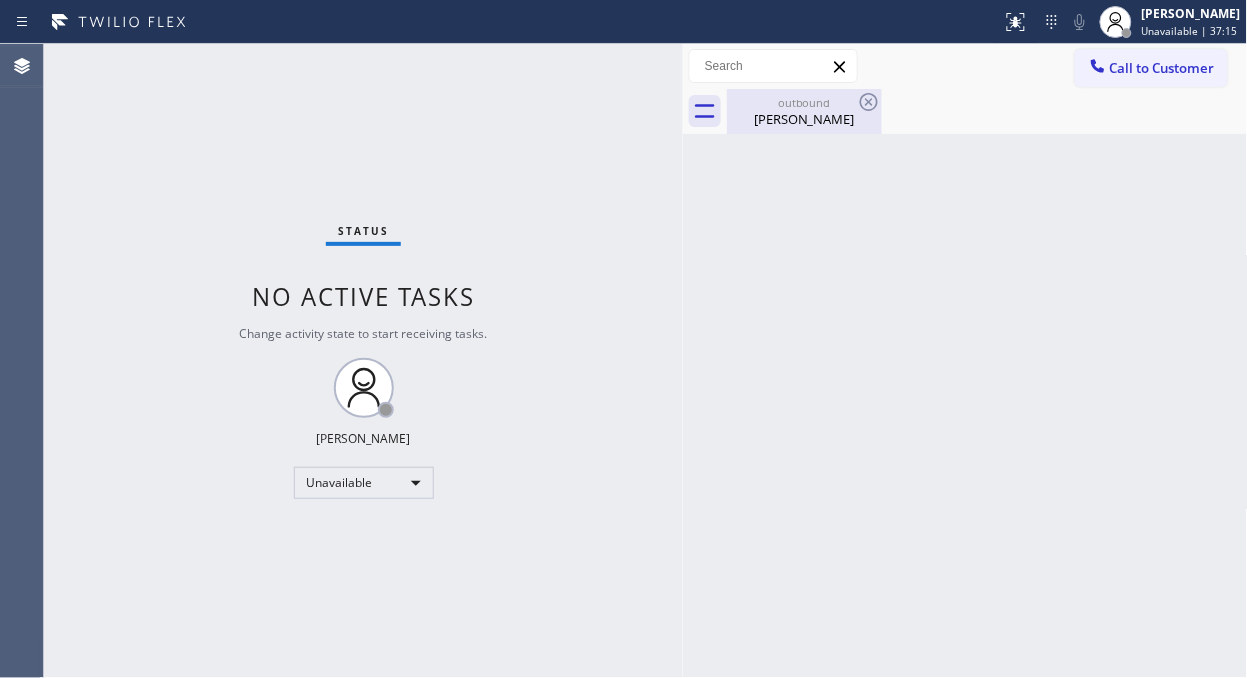 click on "outbound [PERSON_NAME]" at bounding box center [804, 111] 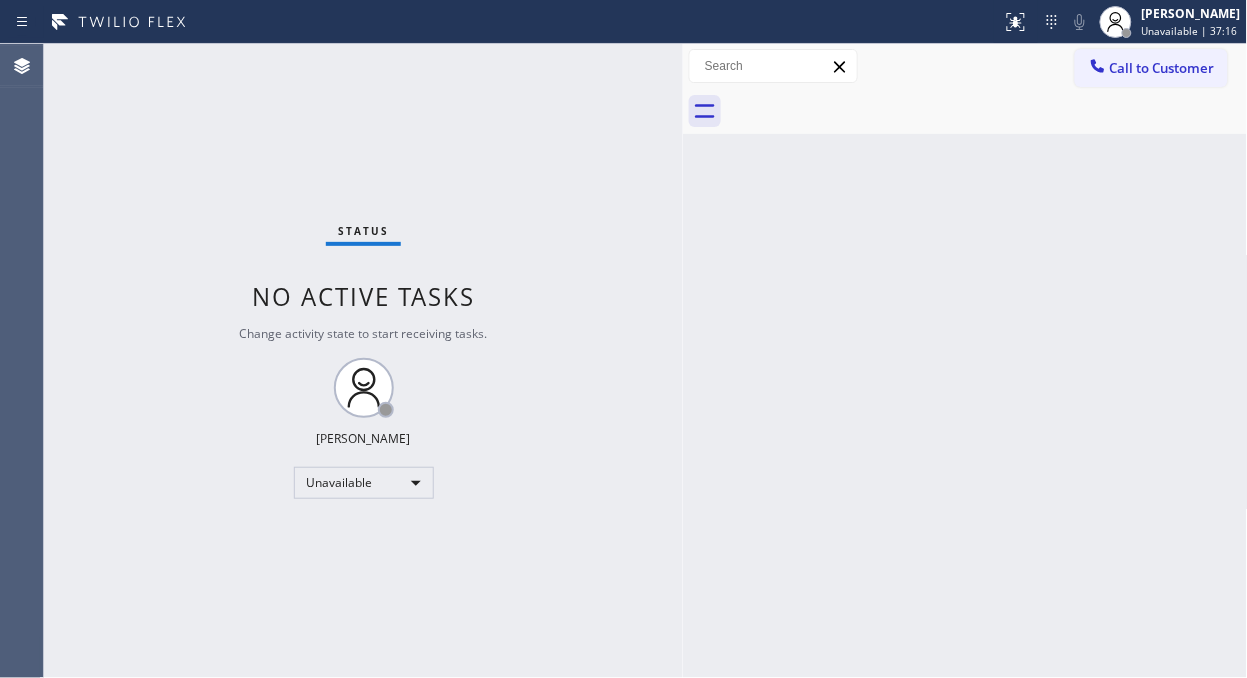 click on "Call to Customer Outbound call Location 5 Star Appliance Repair Your caller id phone number [PHONE_NUMBER] Customer number Call Outbound call Technician Search Technician Your caller id phone number Your caller id phone number Call" at bounding box center [965, 66] 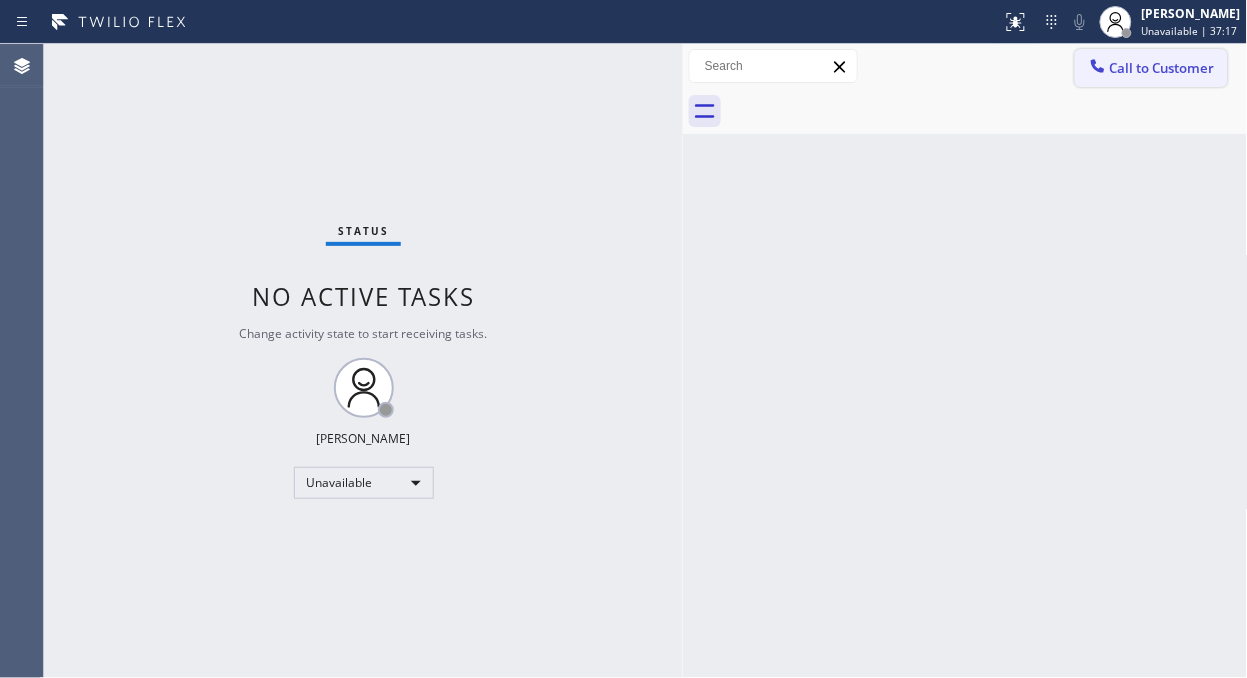 click on "Call to Customer" at bounding box center (1162, 68) 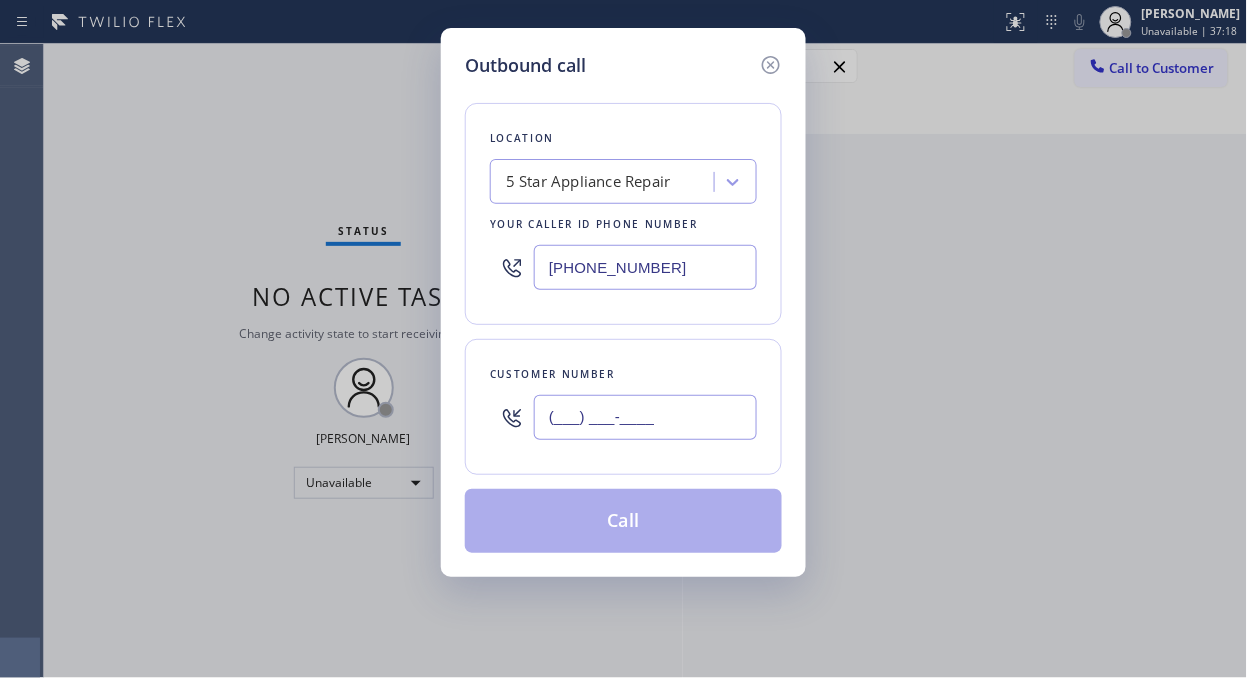 click on "(___) ___-____" at bounding box center (645, 417) 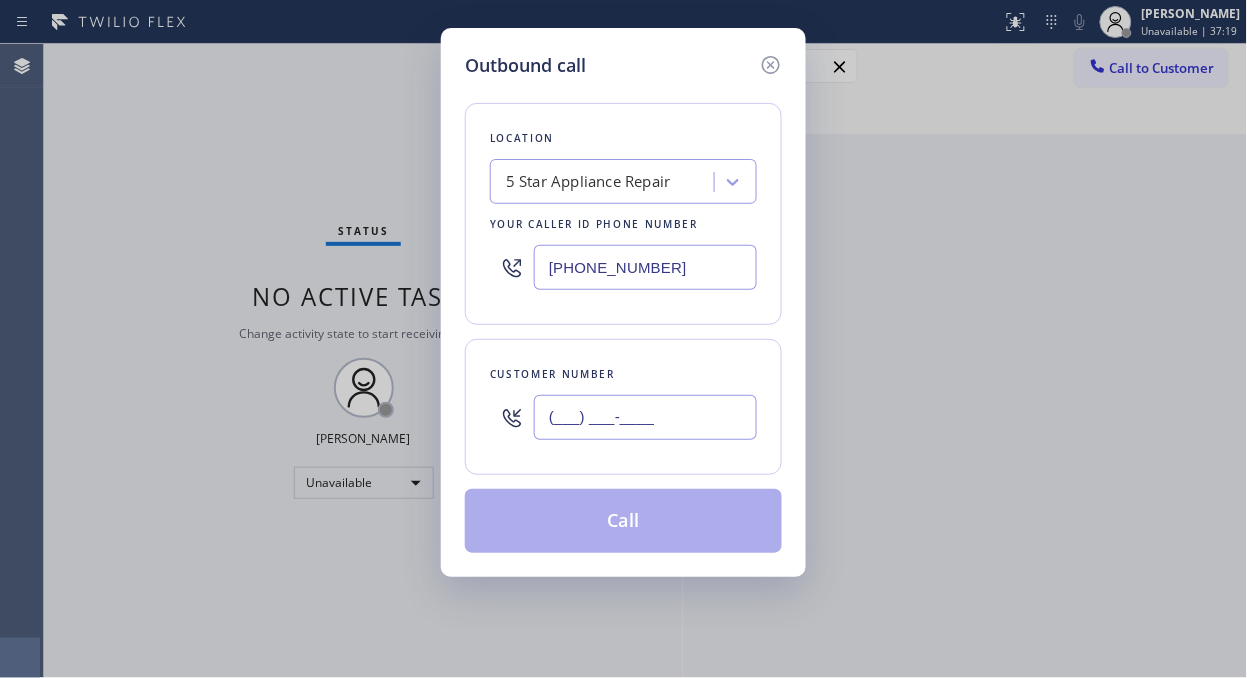paste on "816) 668-8042" 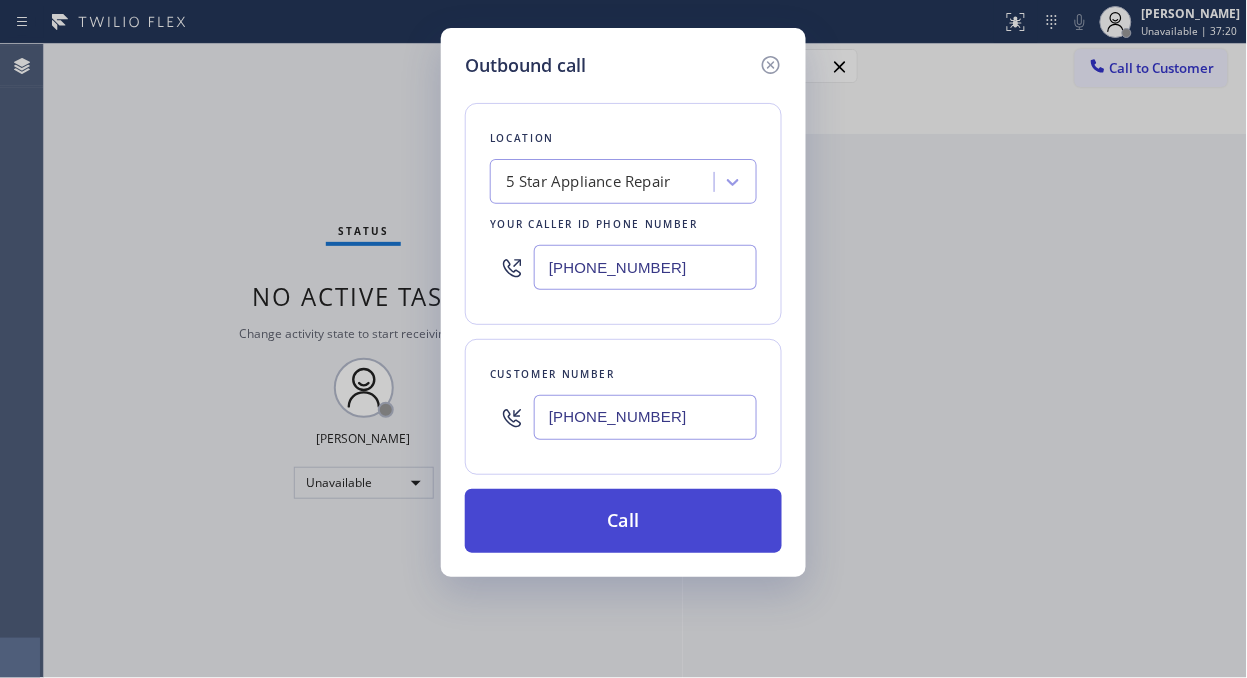 type on "[PHONE_NUMBER]" 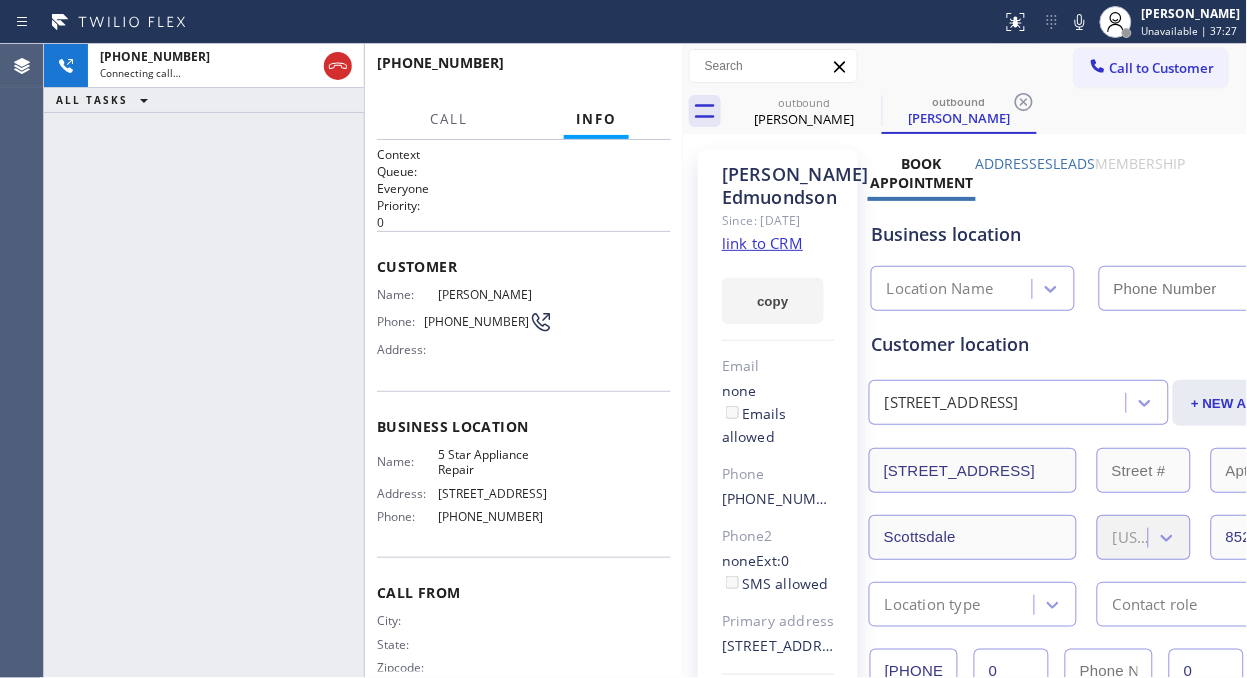 type on "[PHONE_NUMBER]" 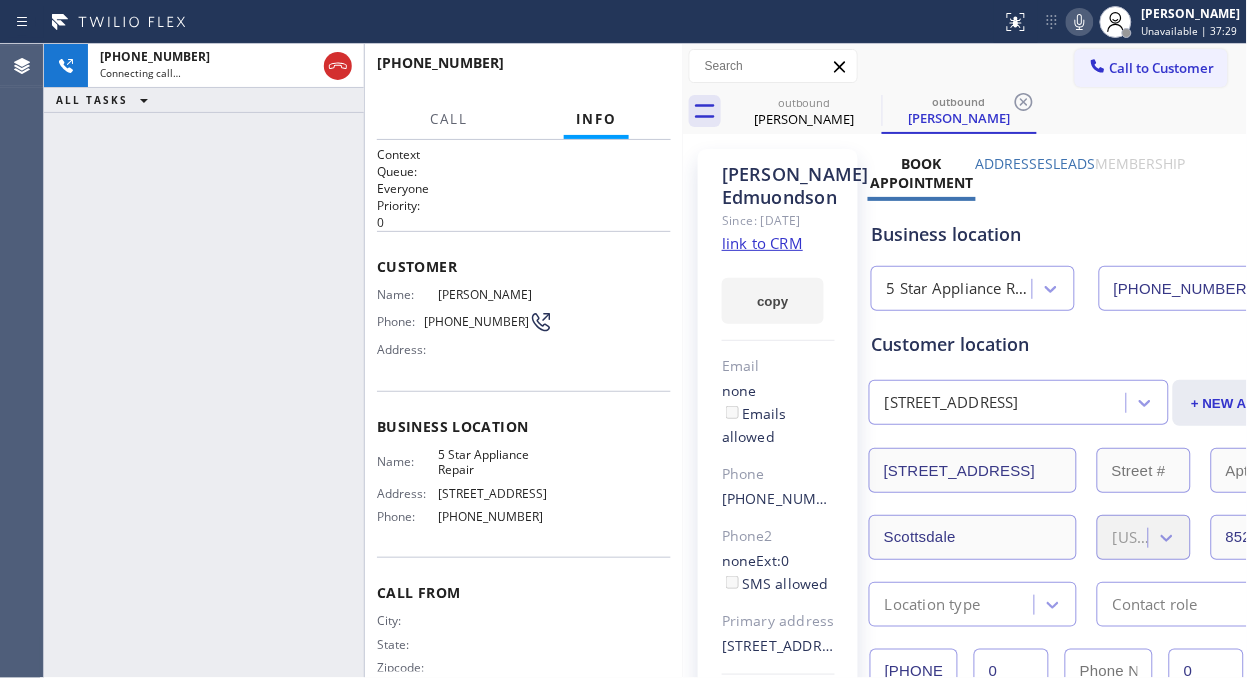click 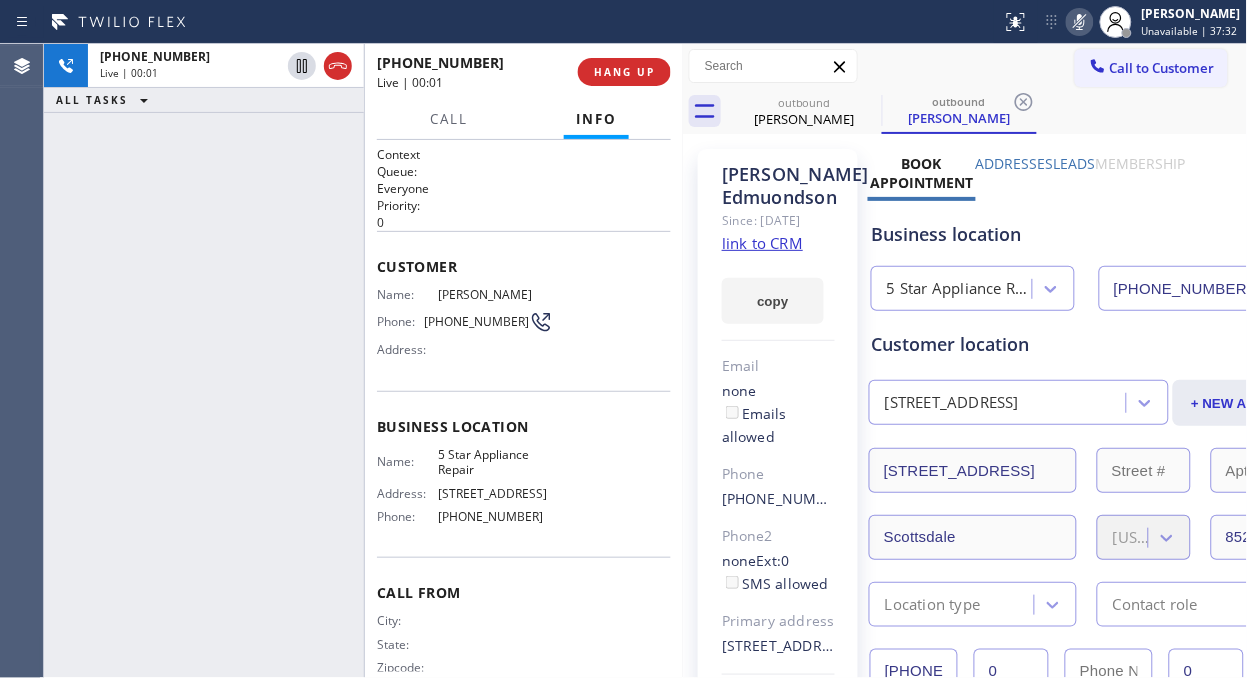 click 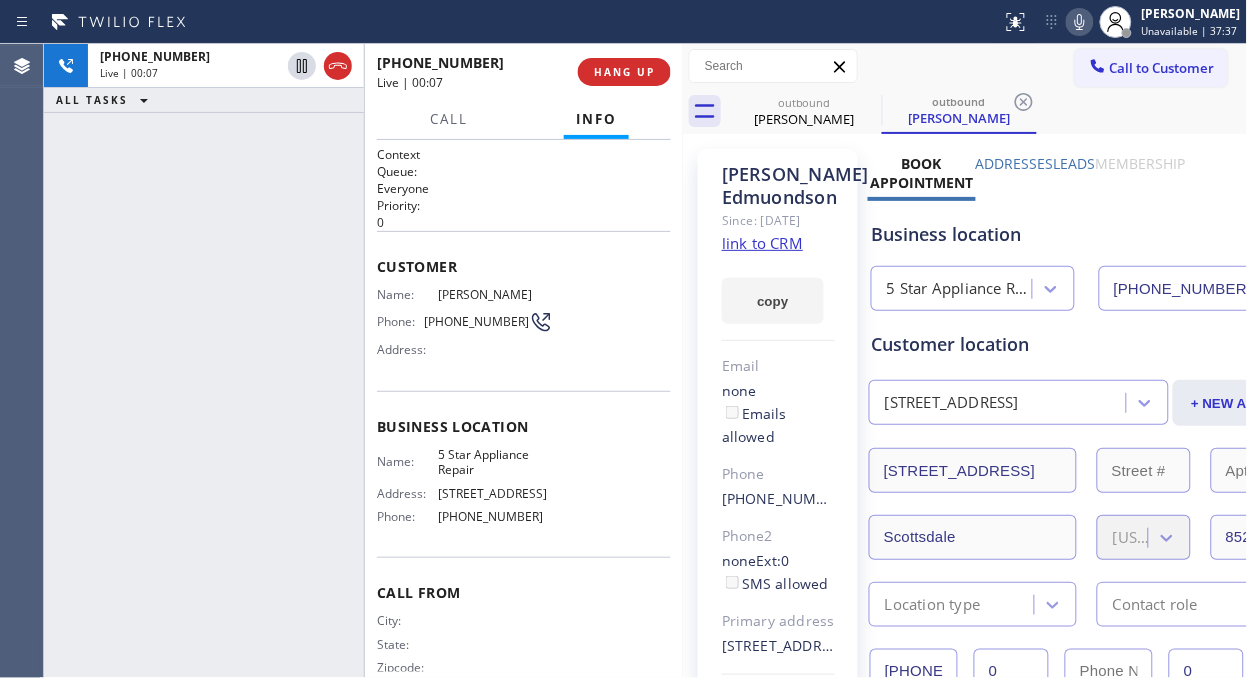 click on "link to CRM" 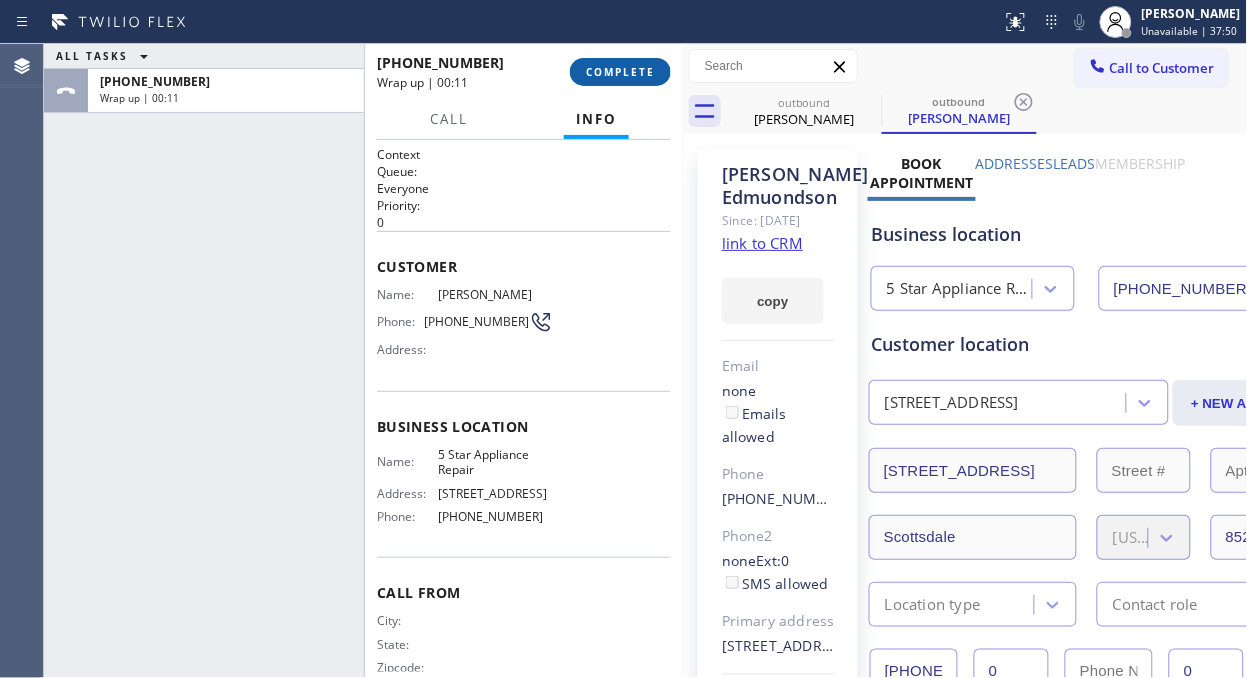 click on "COMPLETE" at bounding box center [620, 72] 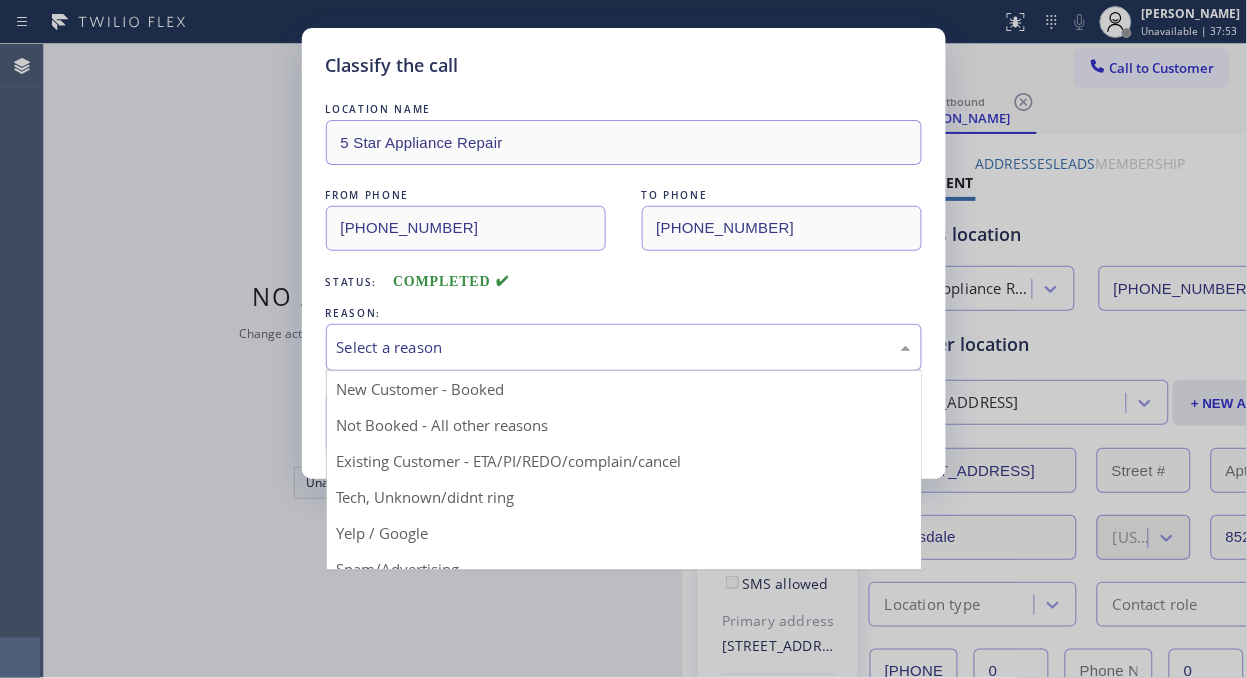 click on "Select a reason" at bounding box center [624, 347] 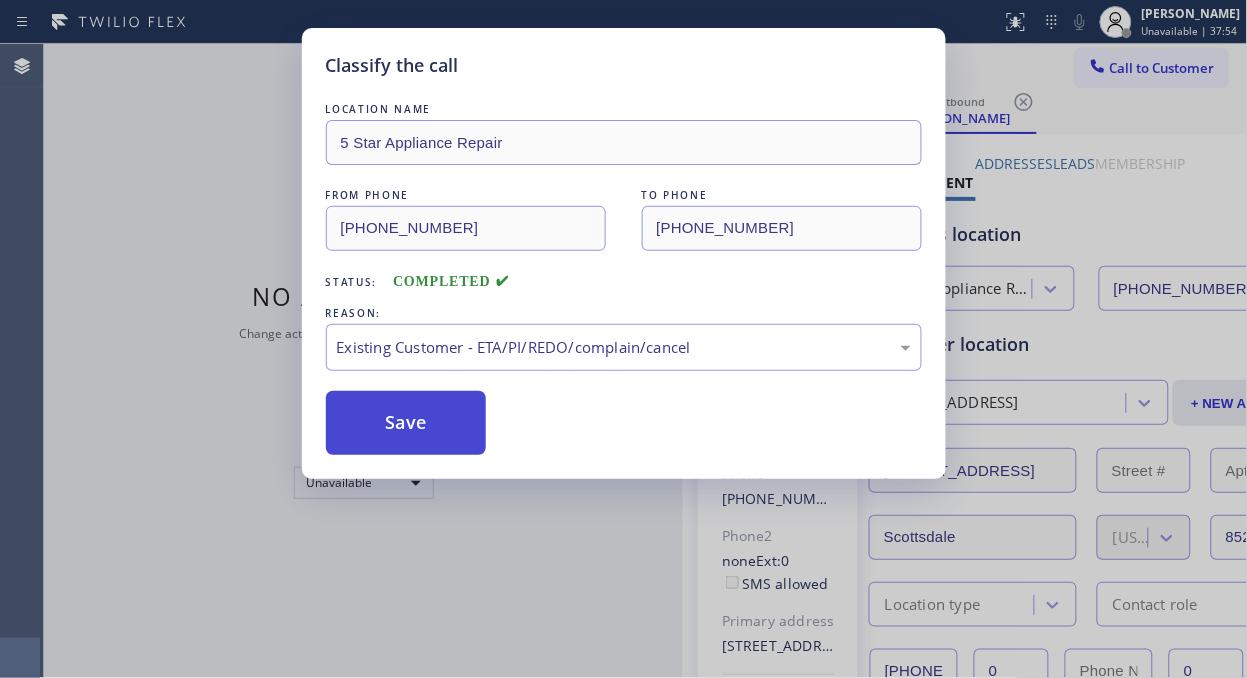 click on "Save" at bounding box center [406, 423] 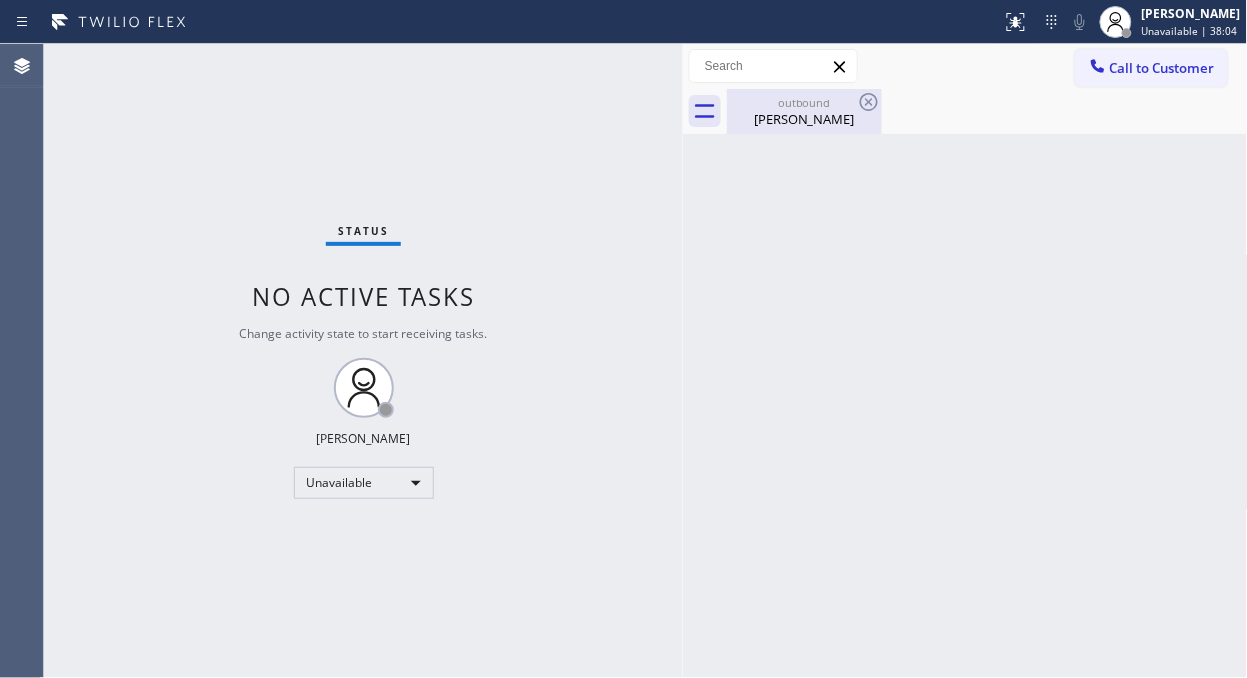 drag, startPoint x: 802, startPoint y: 113, endPoint x: 823, endPoint y: 106, distance: 22.135944 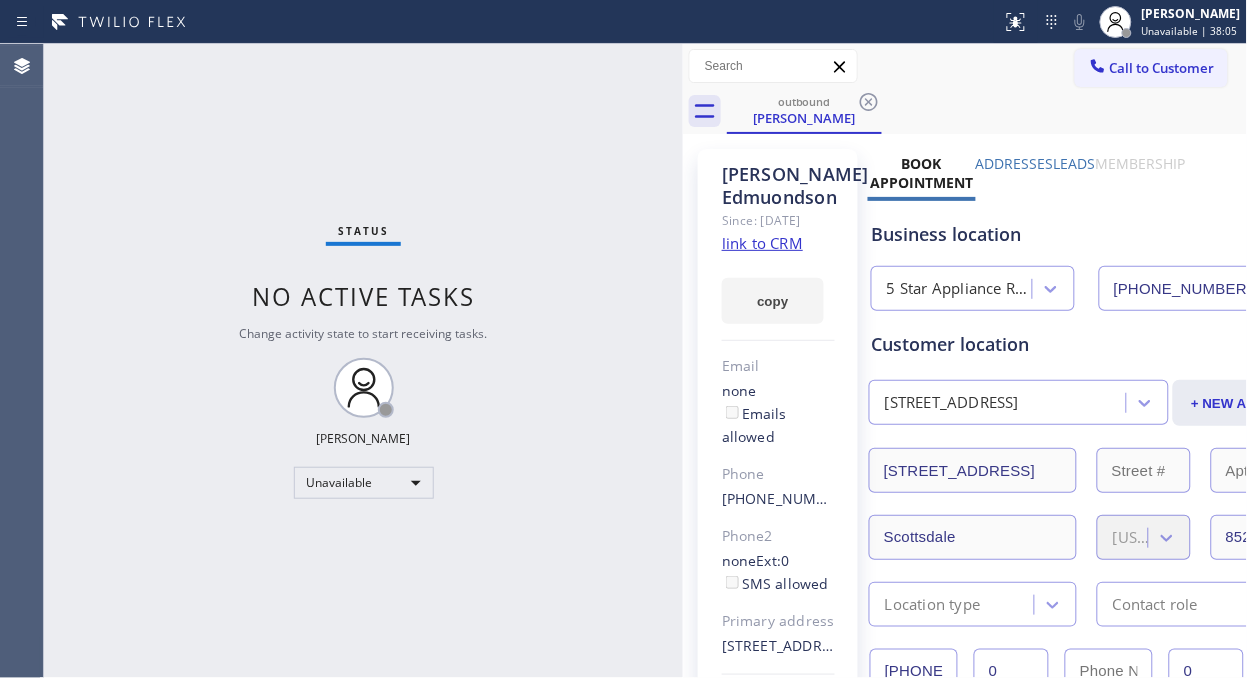 click on "outbound [PERSON_NAME]" at bounding box center [987, 111] 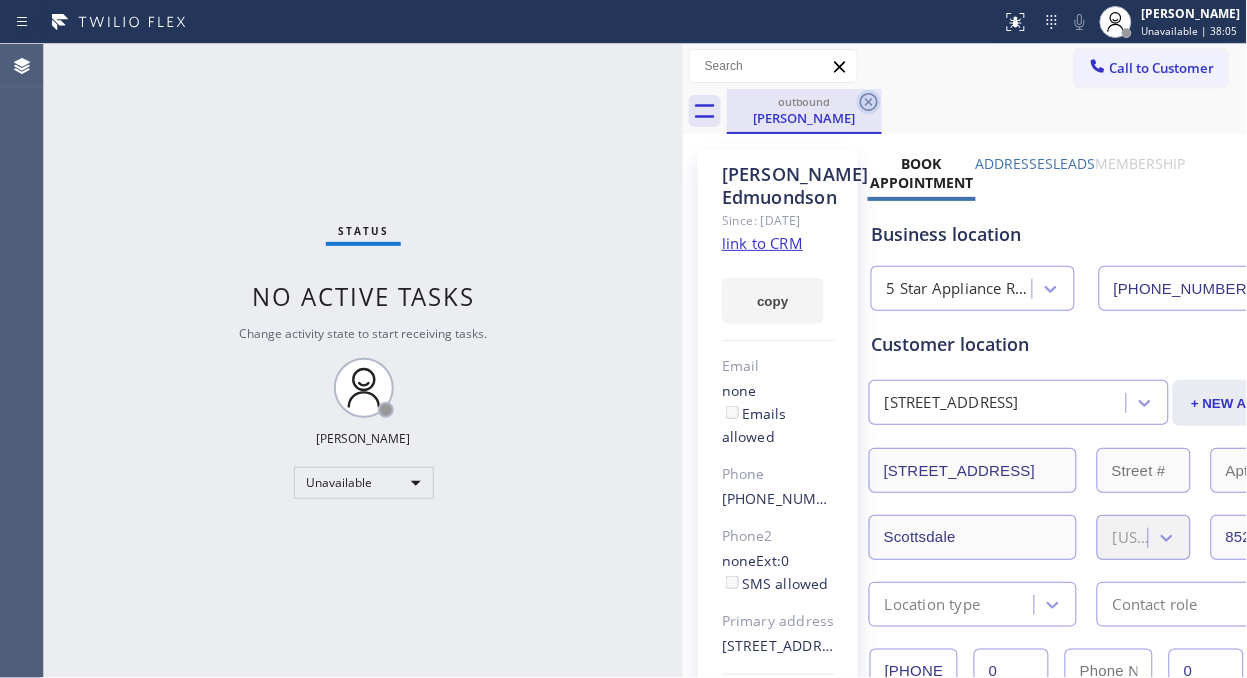 click 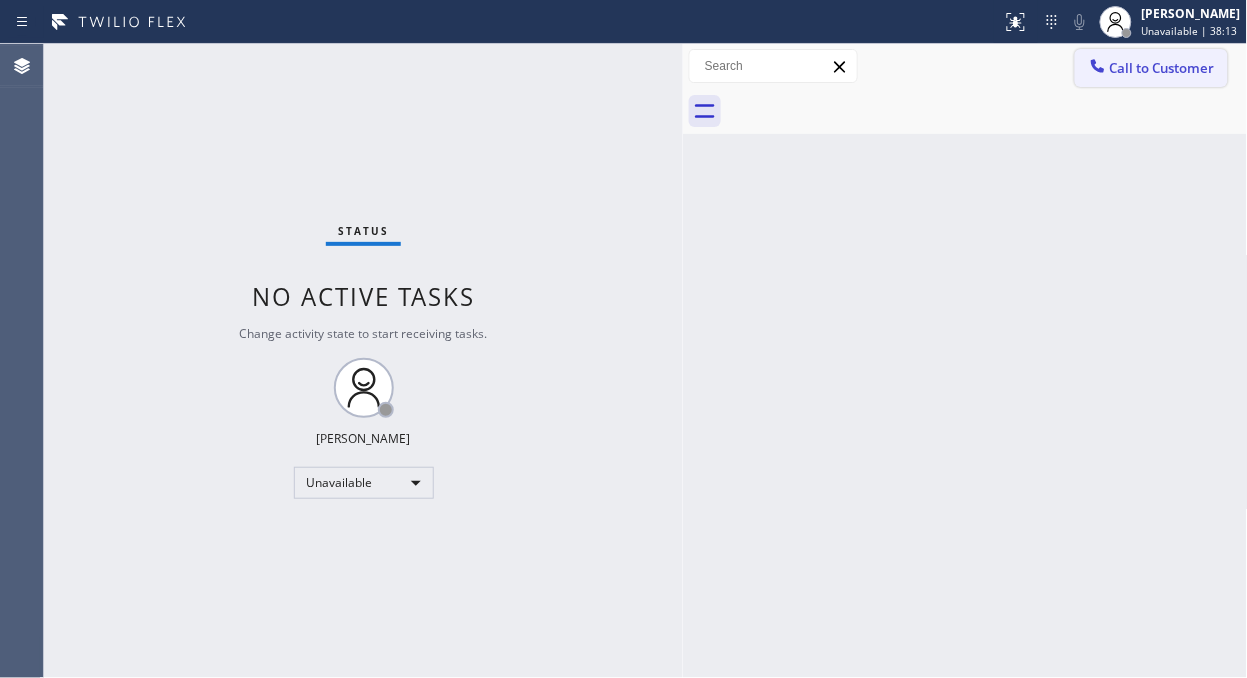 click on "Call to Customer" at bounding box center (1162, 68) 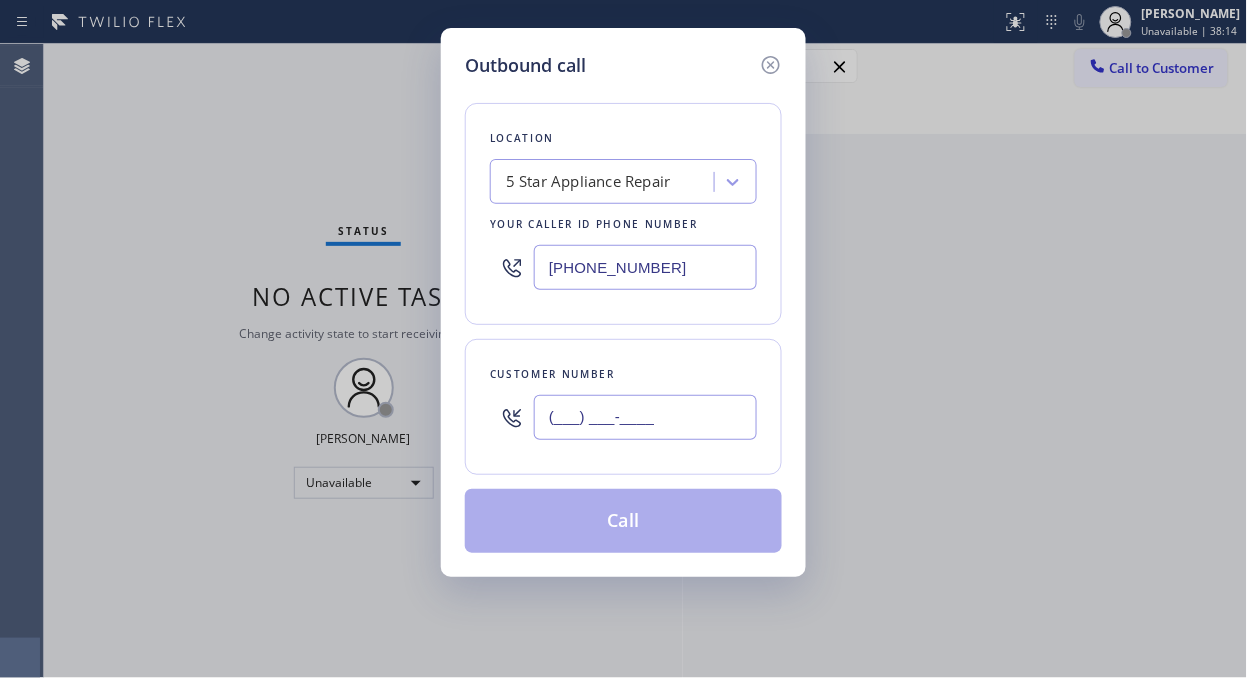 click on "(___) ___-____" at bounding box center (645, 417) 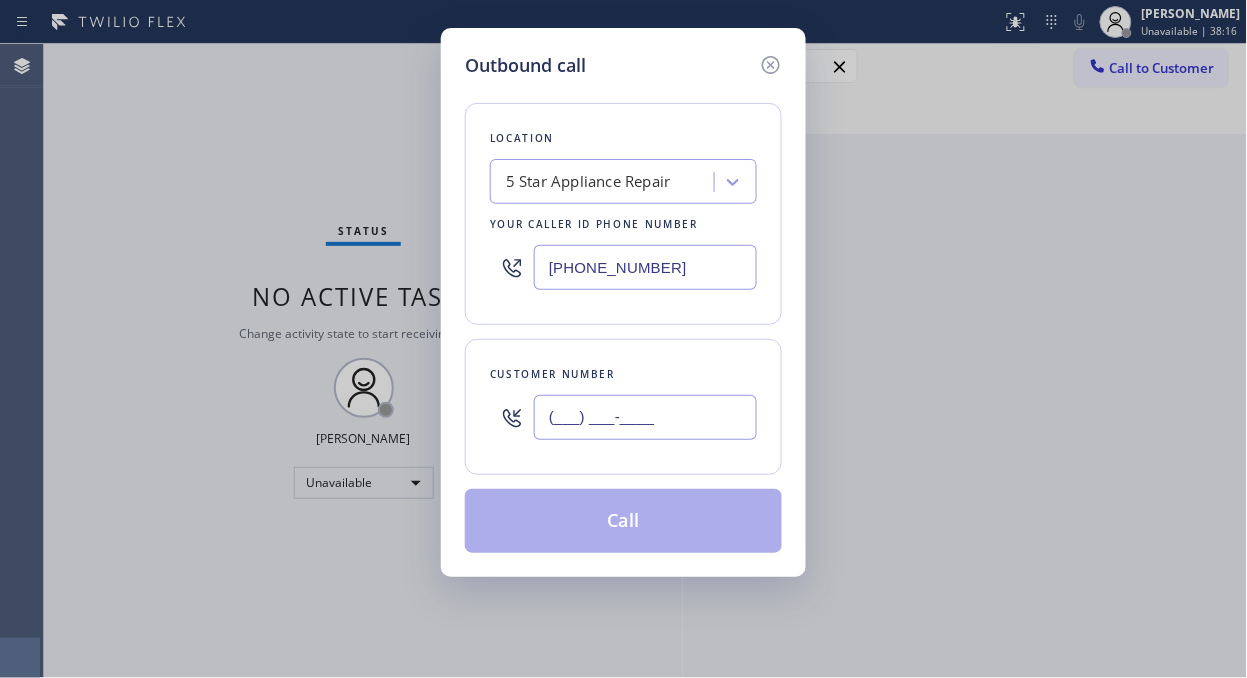 click on "(___) ___-____" at bounding box center (645, 417) 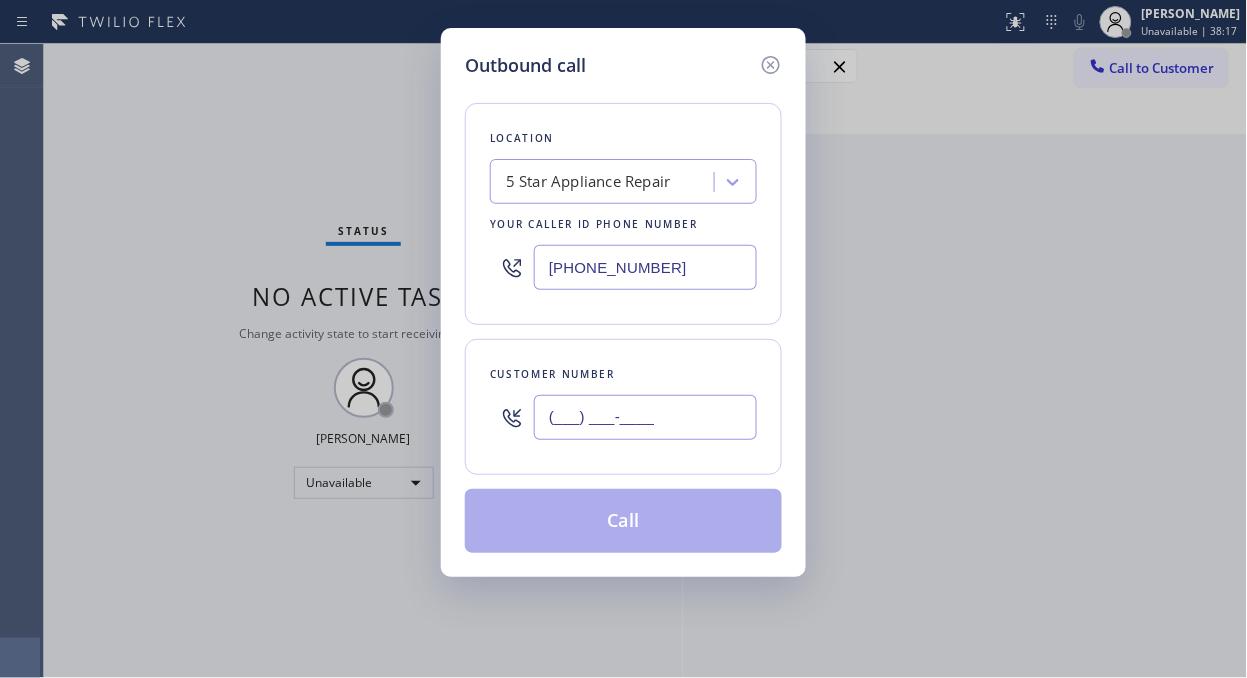 paste on "661) 607-2545" 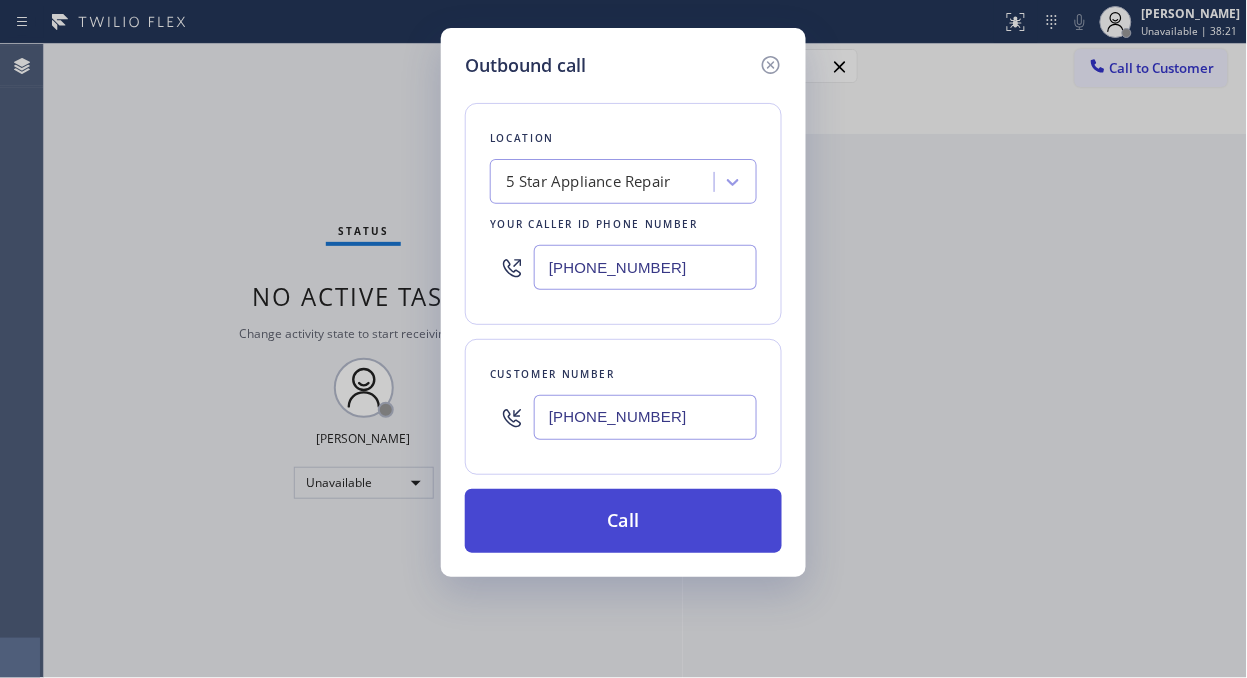 type on "[PHONE_NUMBER]" 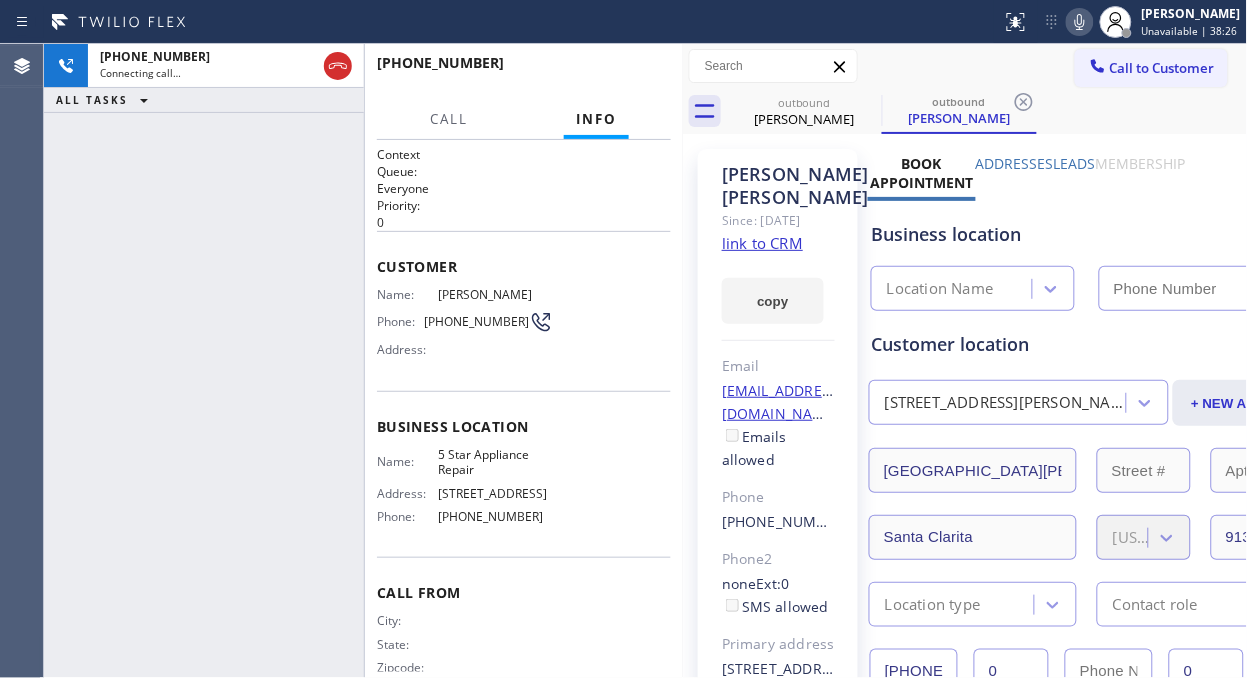 type on "[PHONE_NUMBER]" 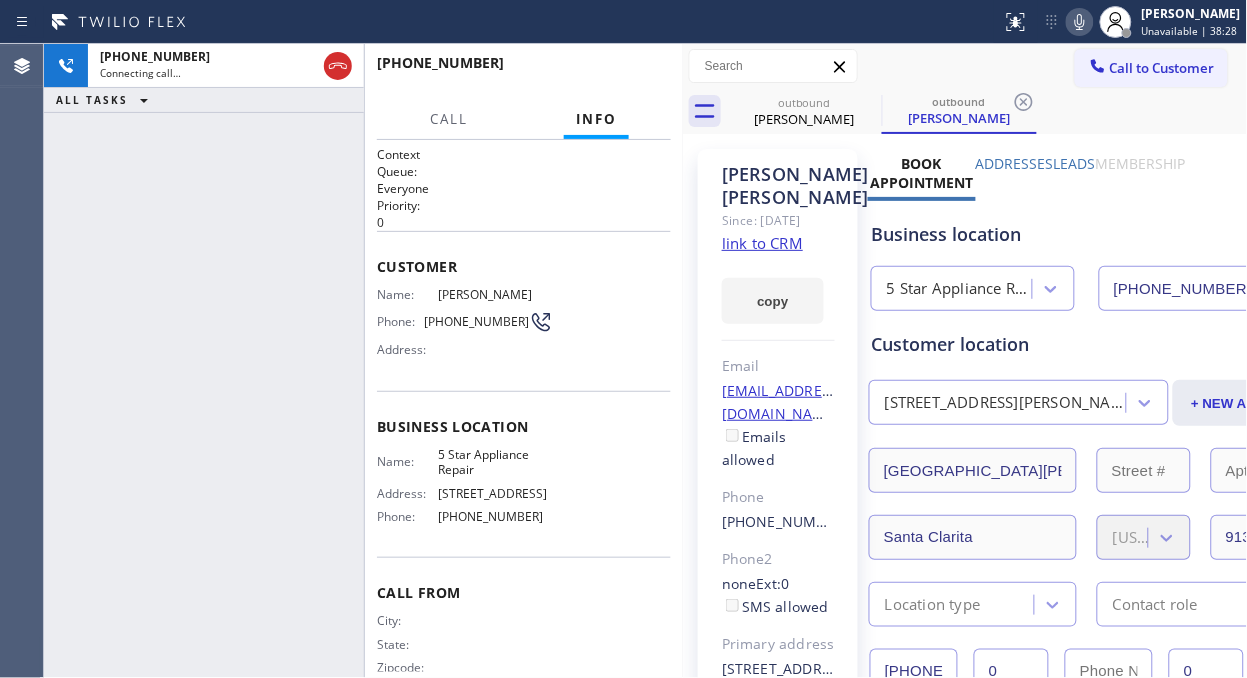 drag, startPoint x: 873, startPoint y: 97, endPoint x: 1085, endPoint y: 1, distance: 232.723 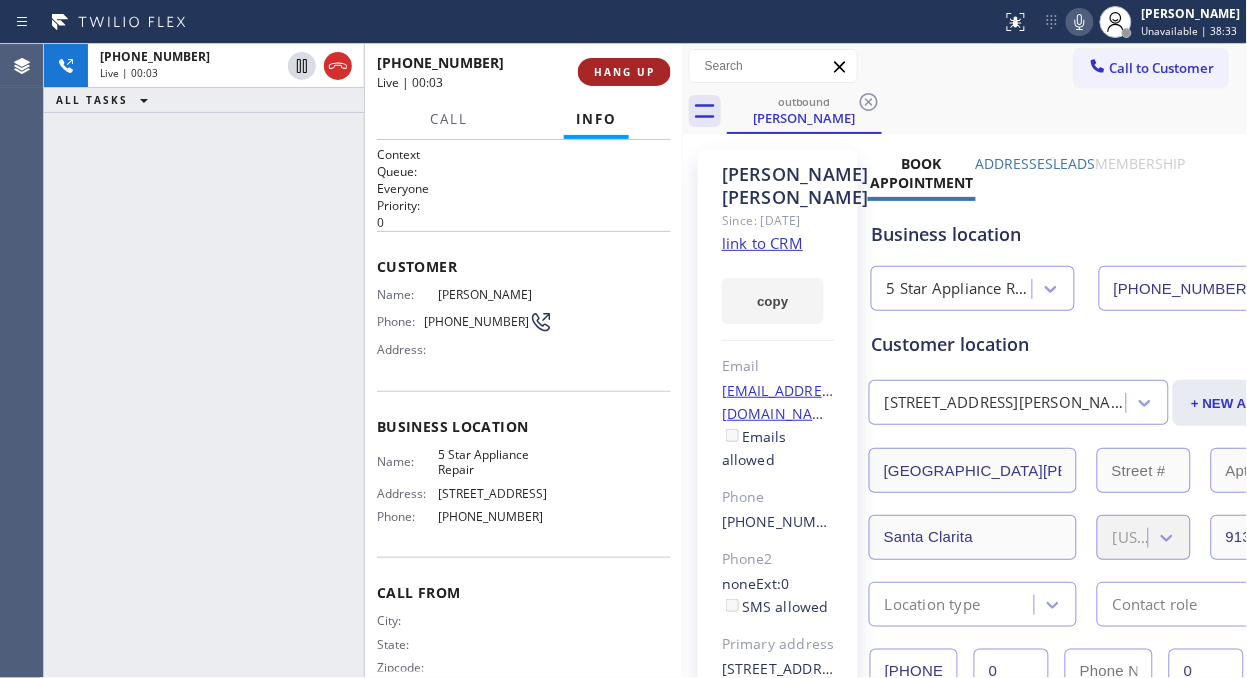 click on "HANG UP" at bounding box center [624, 72] 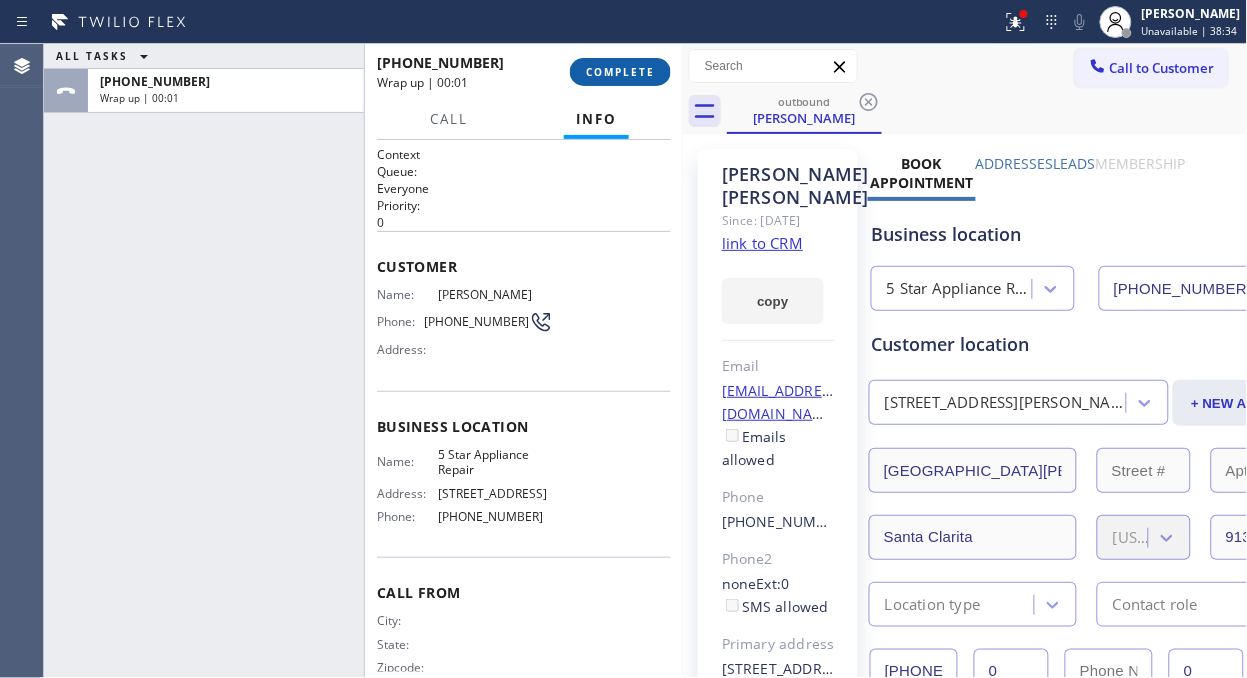 click on "COMPLETE" at bounding box center [620, 72] 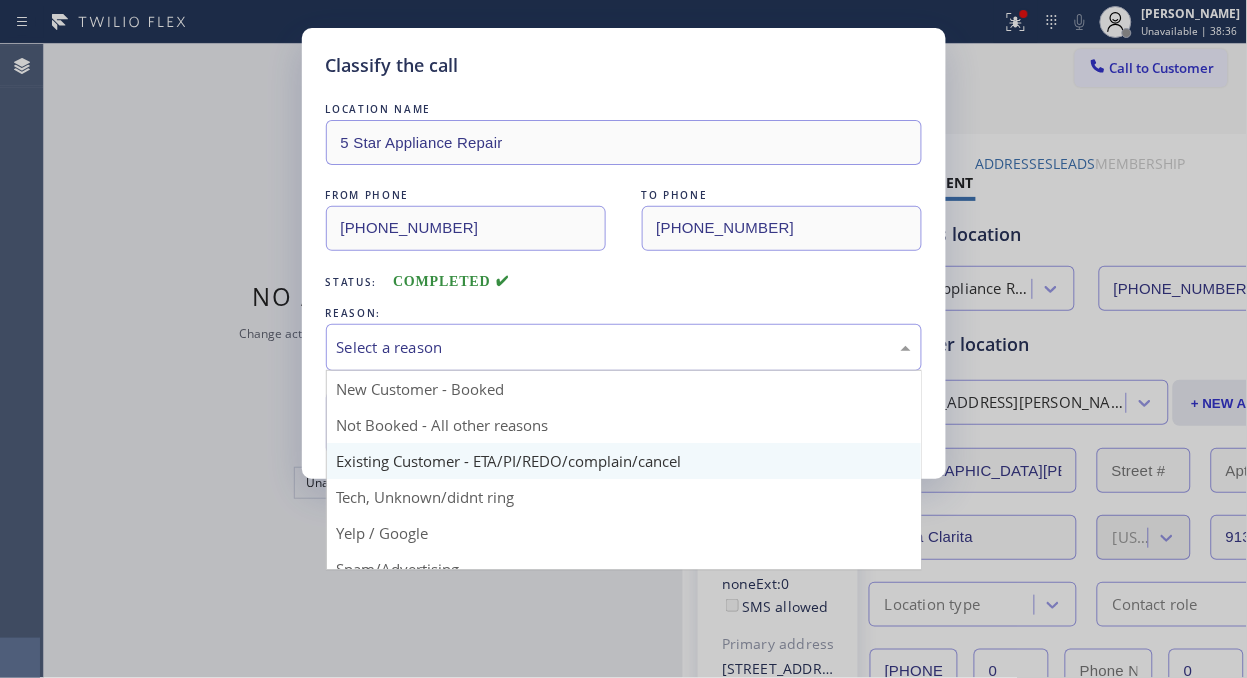 drag, startPoint x: 636, startPoint y: 353, endPoint x: 607, endPoint y: 476, distance: 126.37247 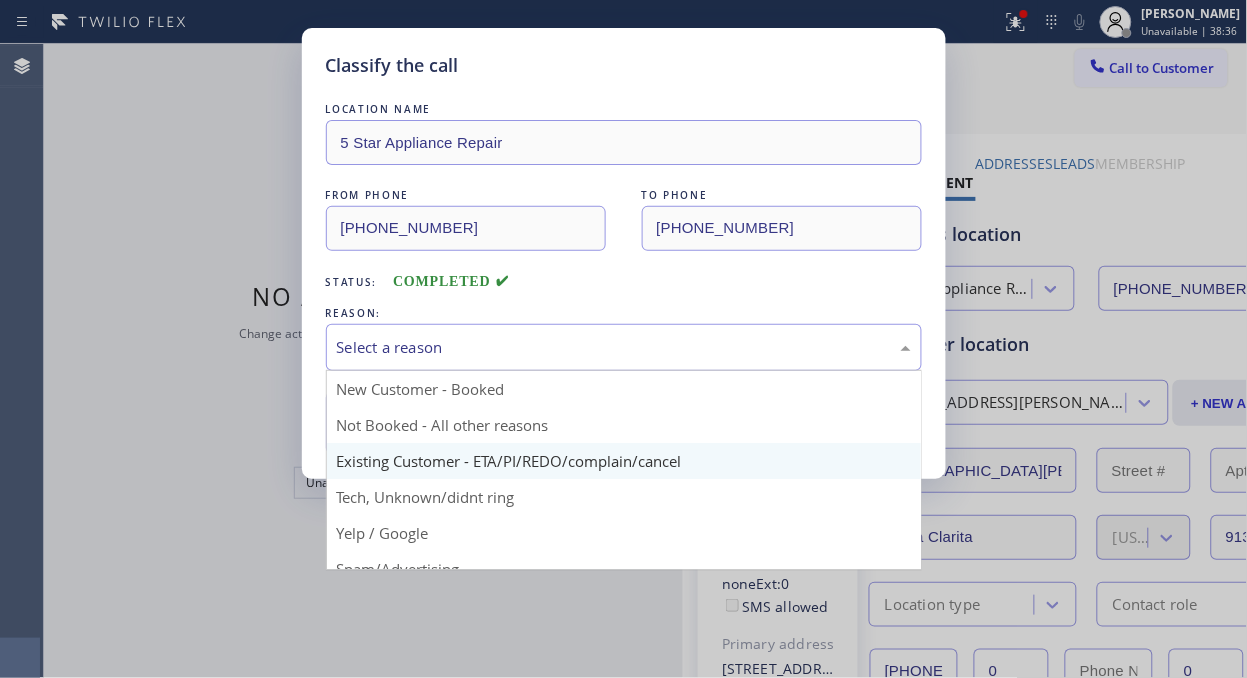 click on "Select a reason" at bounding box center (624, 347) 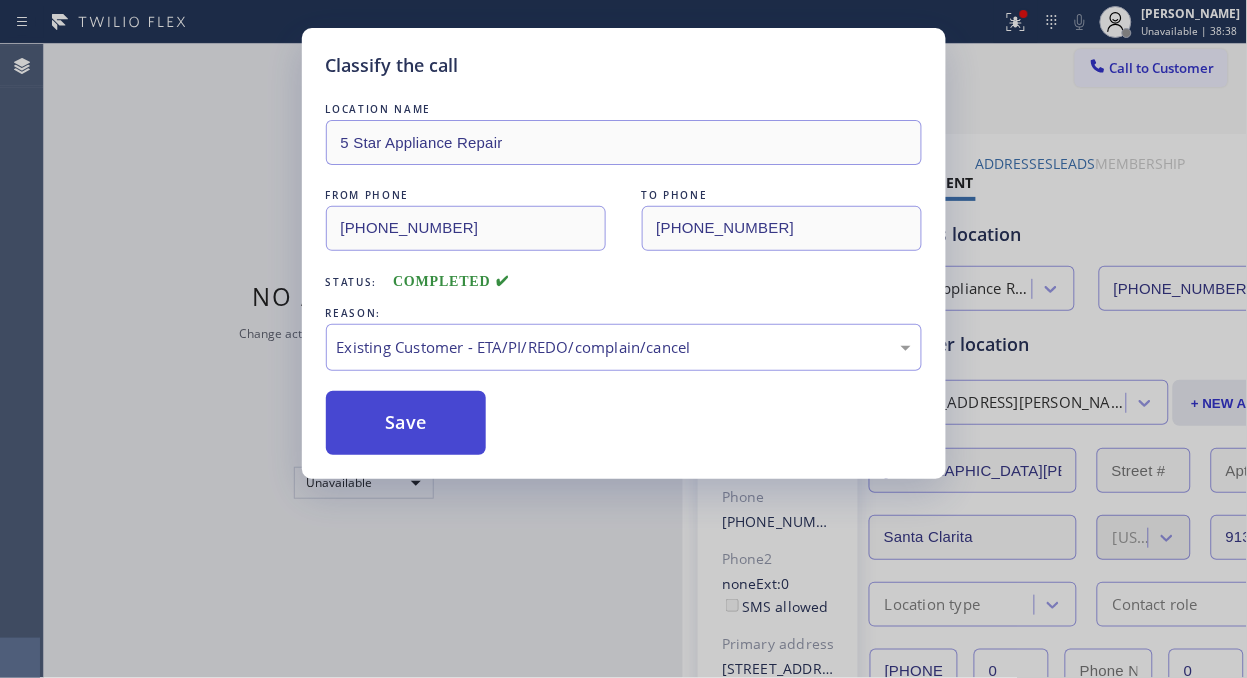 click on "Save" at bounding box center (406, 423) 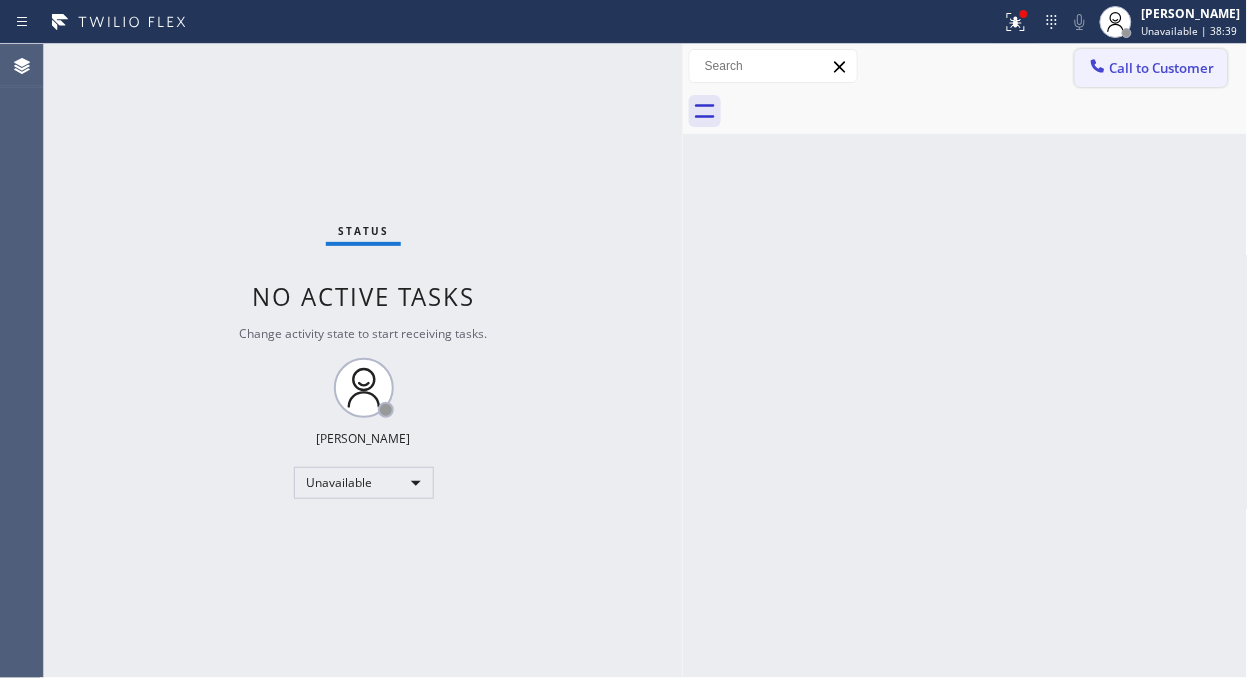 click on "Call to Customer" at bounding box center [1162, 68] 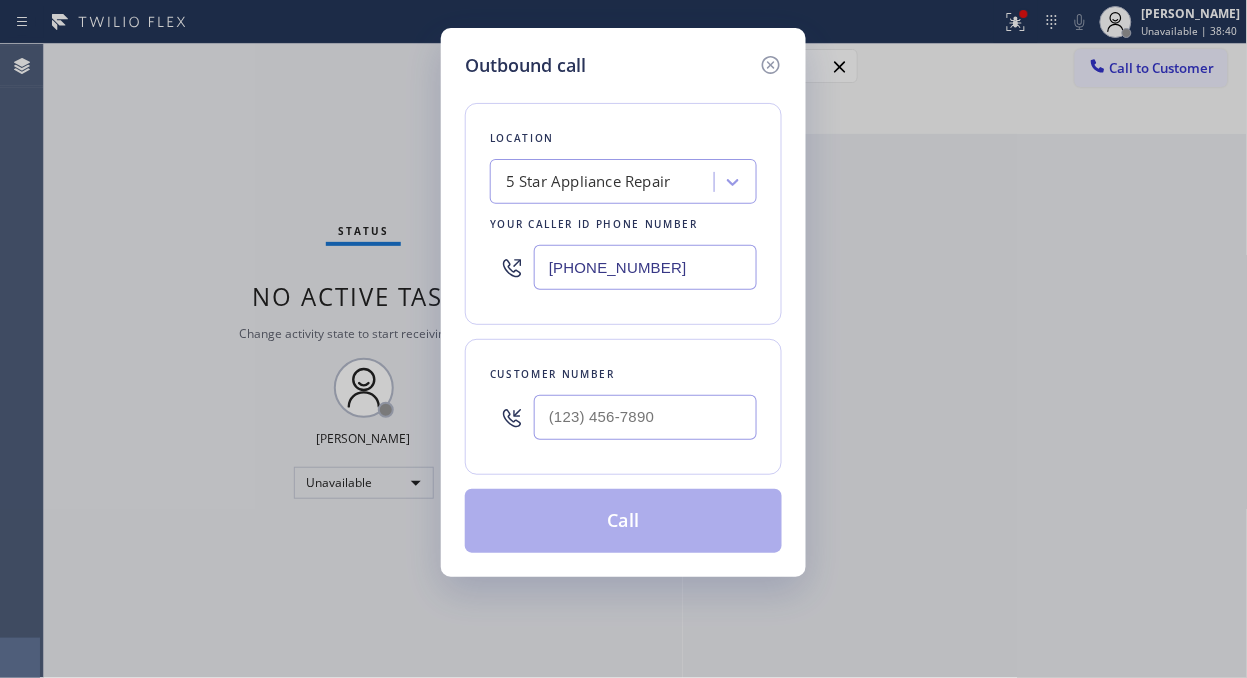 click at bounding box center [645, 417] 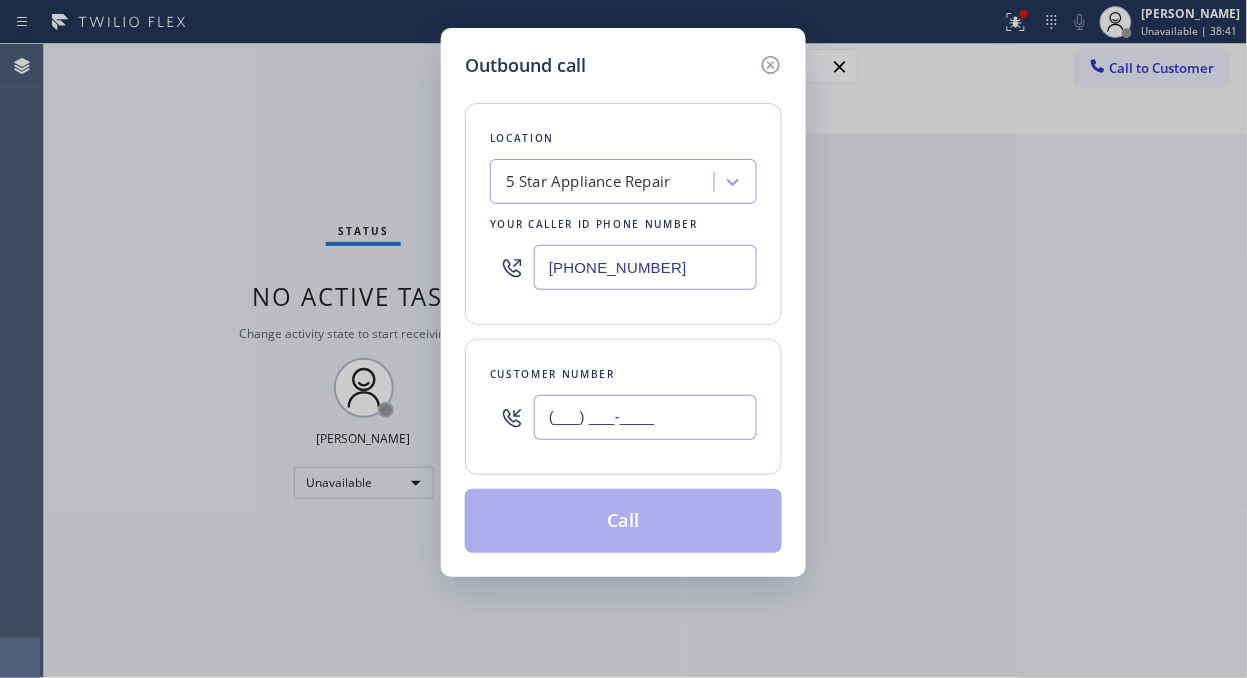 click on "(___) ___-____" at bounding box center [645, 417] 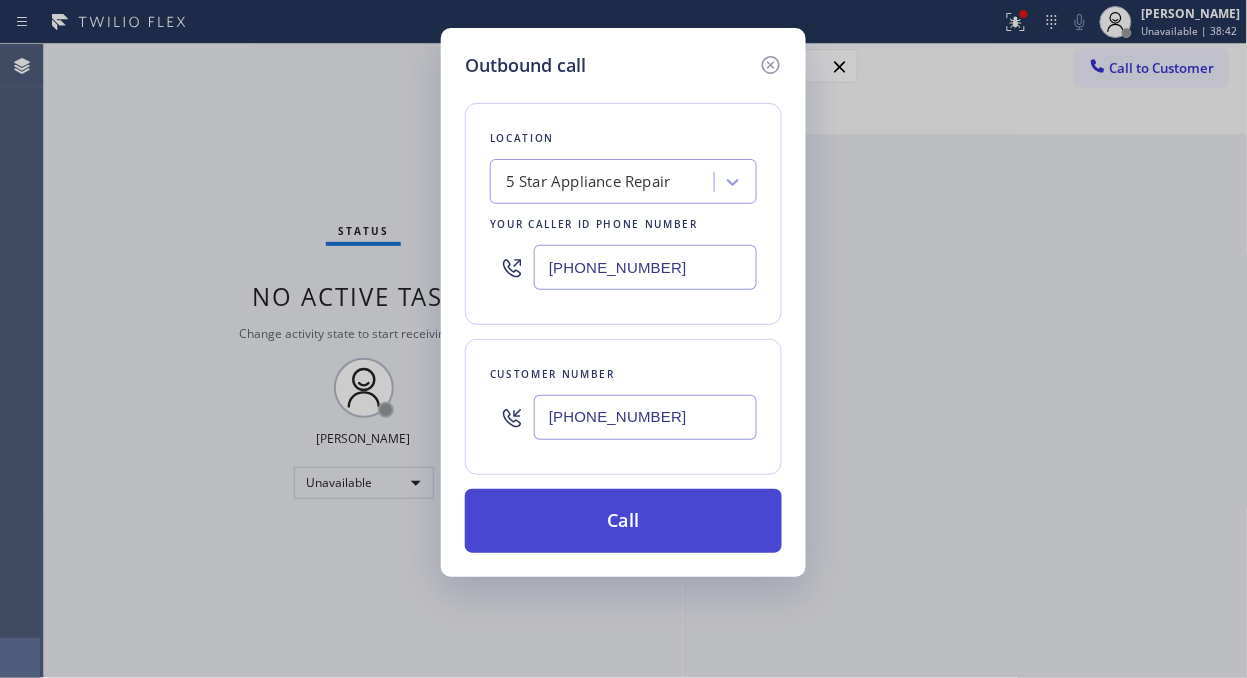 type on "[PHONE_NUMBER]" 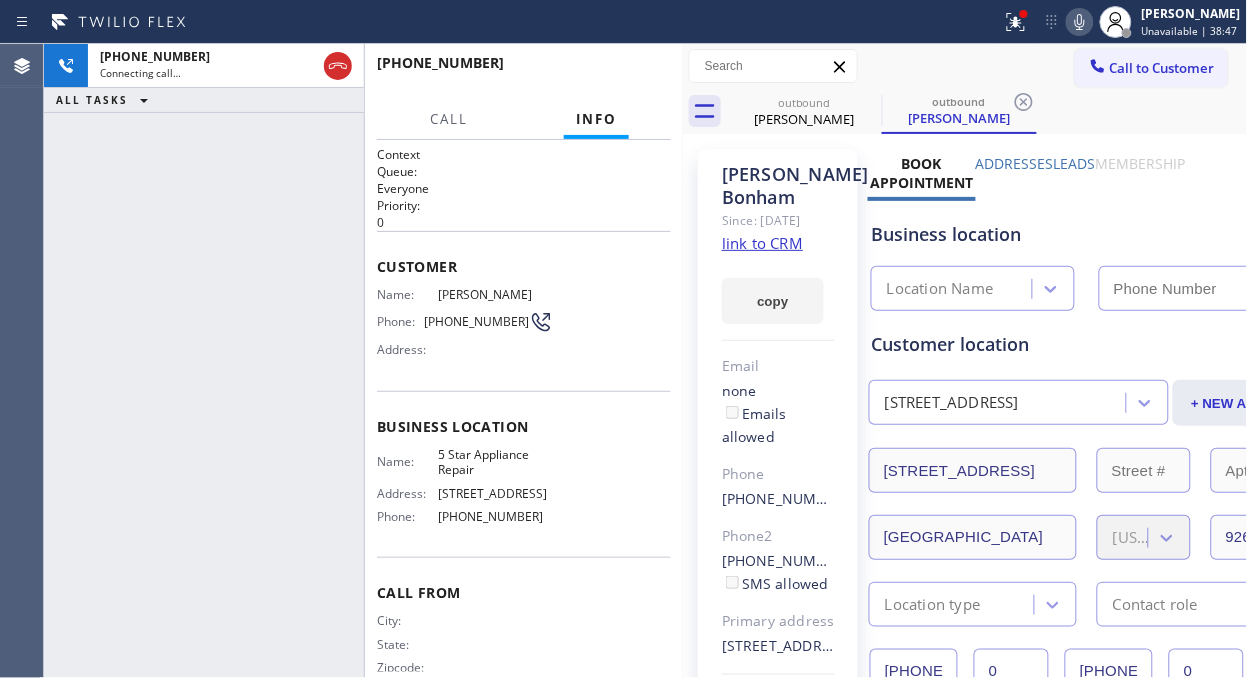type on "[PHONE_NUMBER]" 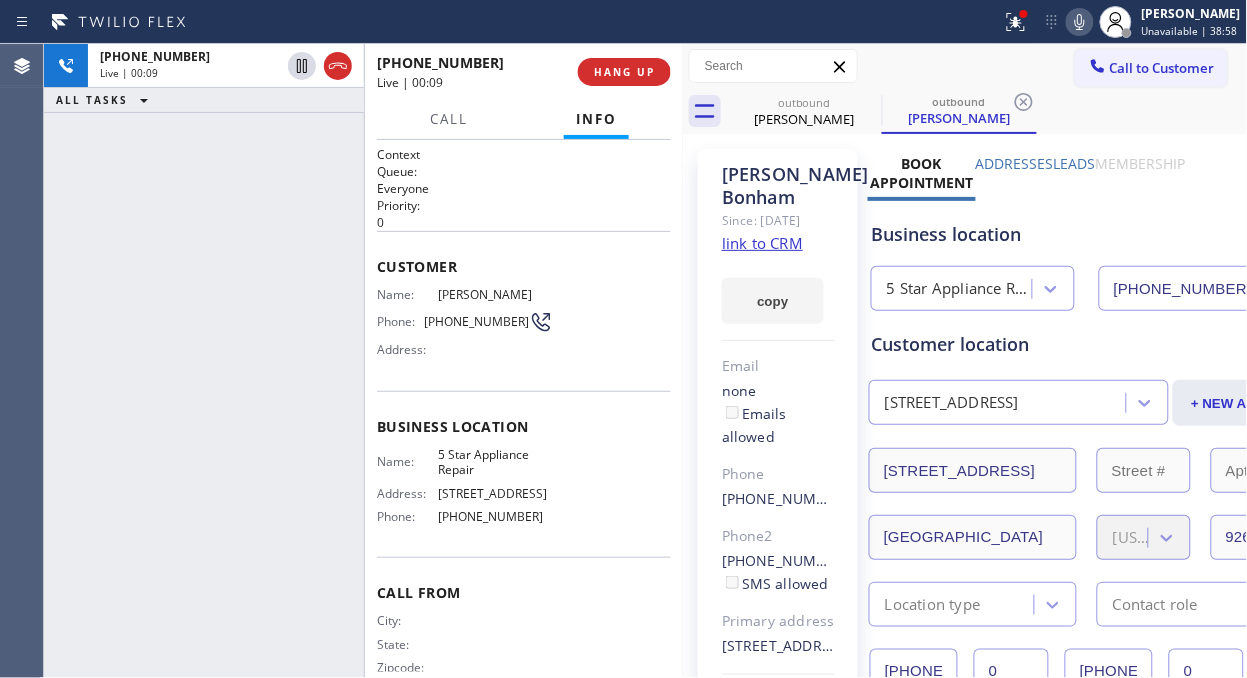 drag, startPoint x: 61, startPoint y: 308, endPoint x: 98, endPoint y: 301, distance: 37.65634 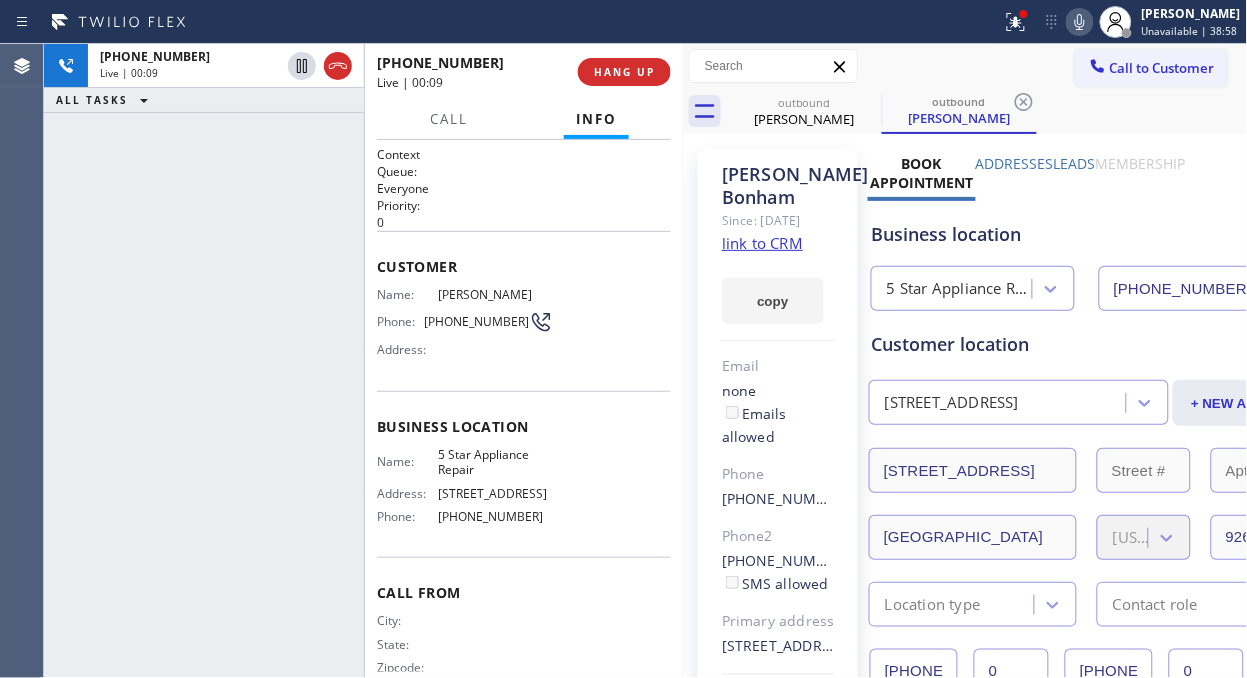 click on "[PHONE_NUMBER] Live | 00:09 ALL TASKS ALL TASKS ACTIVE TASKS TASKS IN WRAP UP" at bounding box center [204, 361] 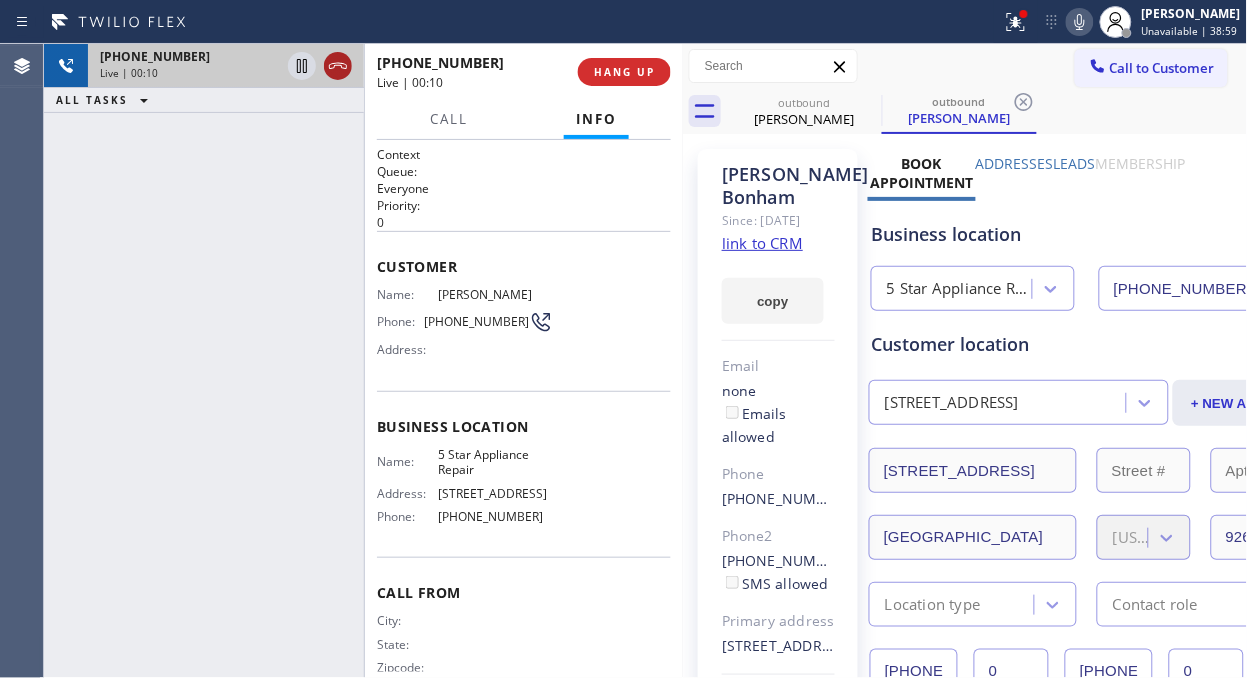 click 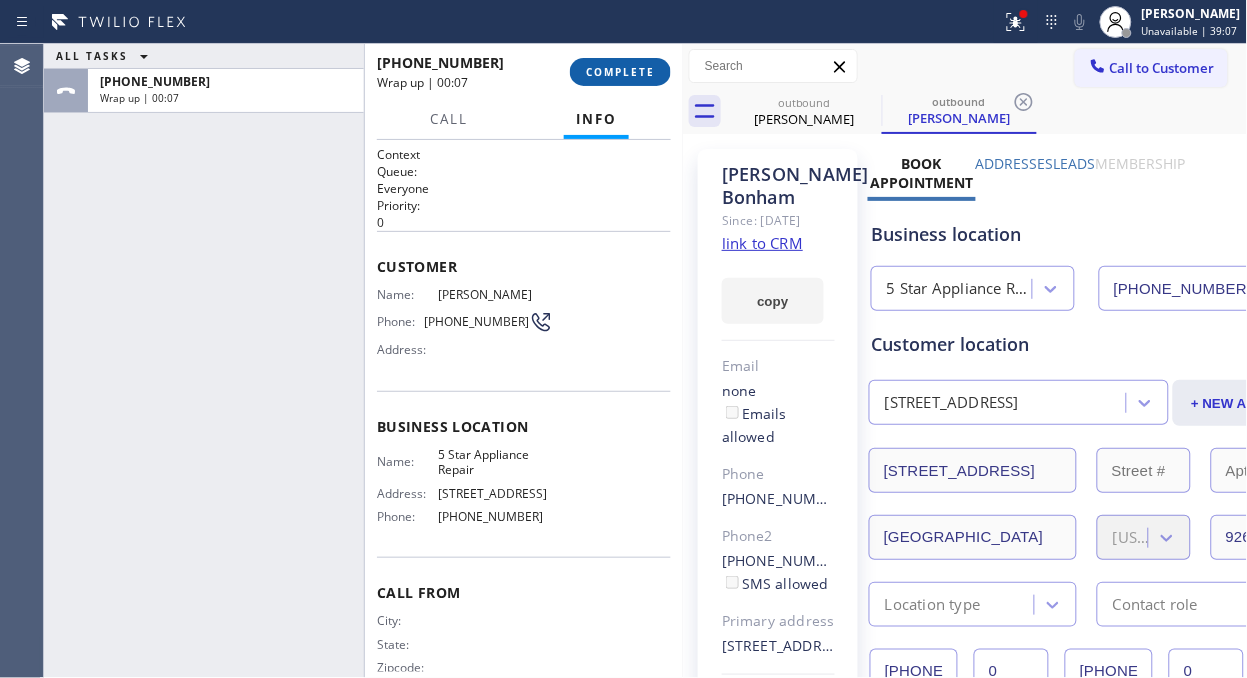 click on "COMPLETE" at bounding box center (620, 72) 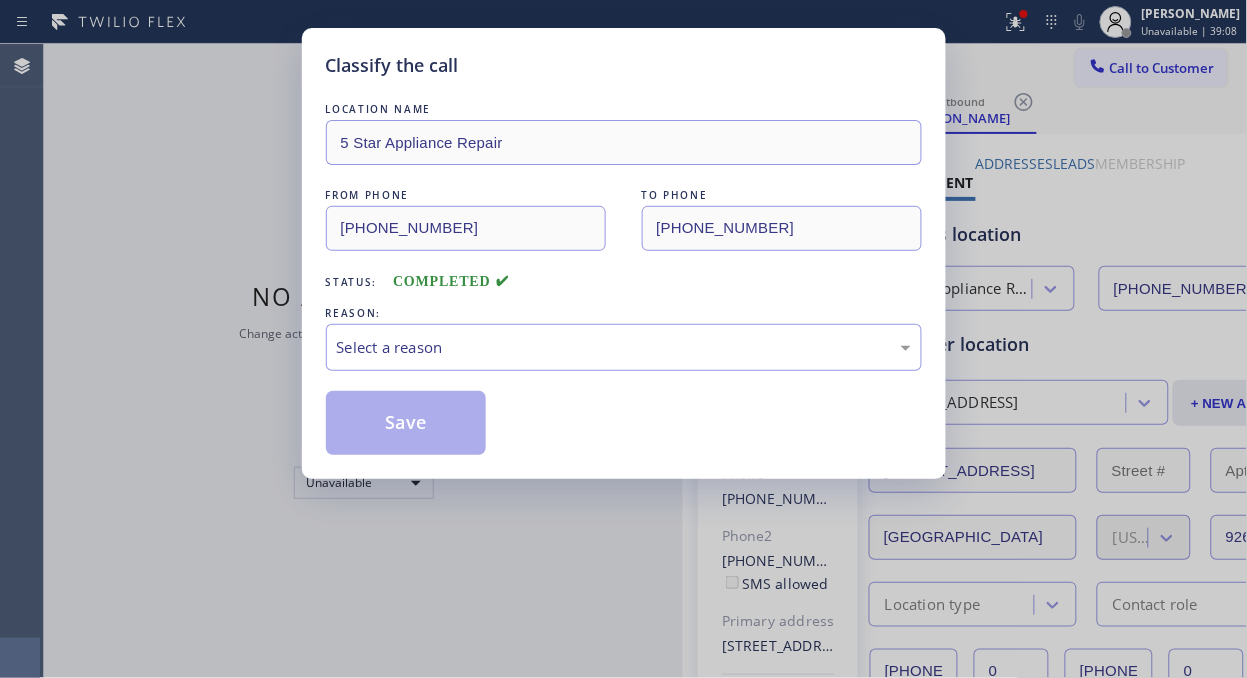 click on "Select a reason" at bounding box center (624, 347) 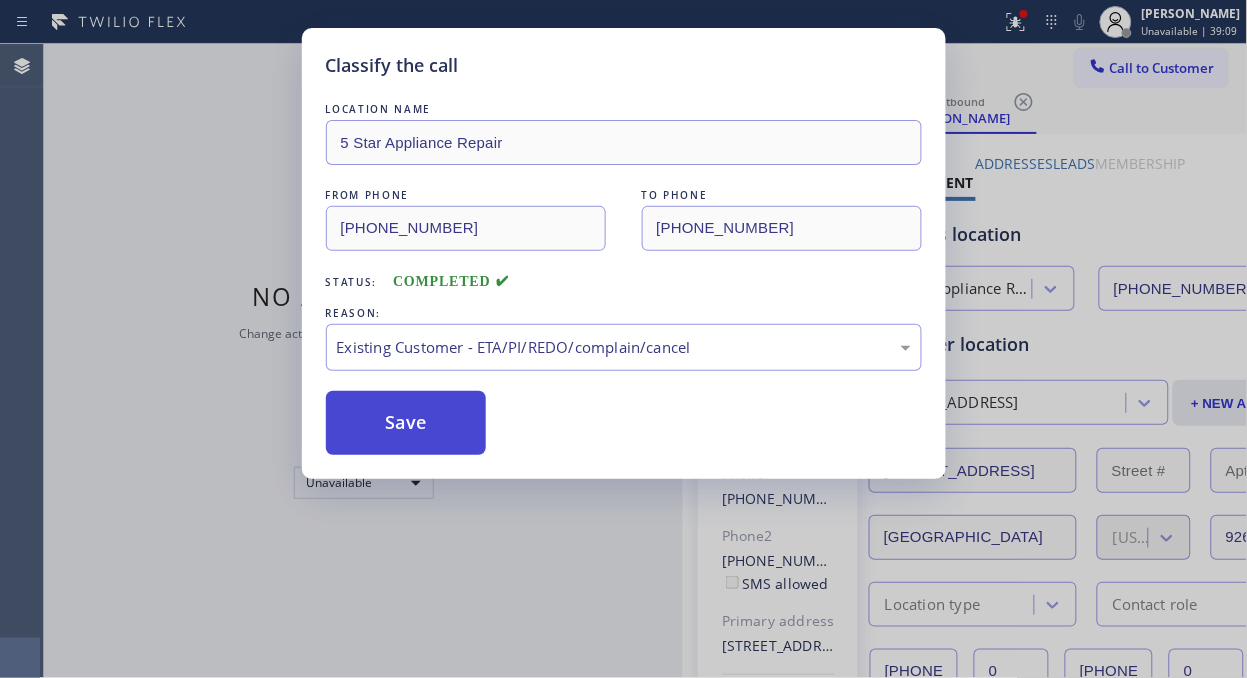 click on "Save" at bounding box center (406, 423) 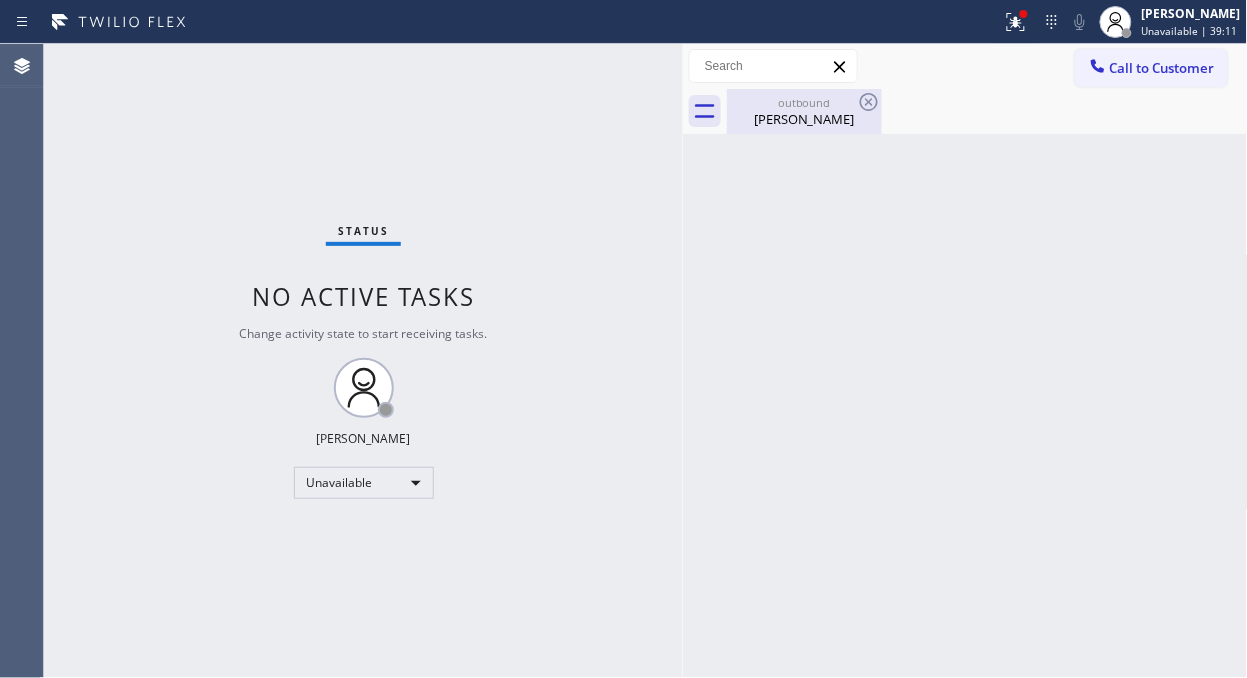 click on "outbound" at bounding box center (804, 102) 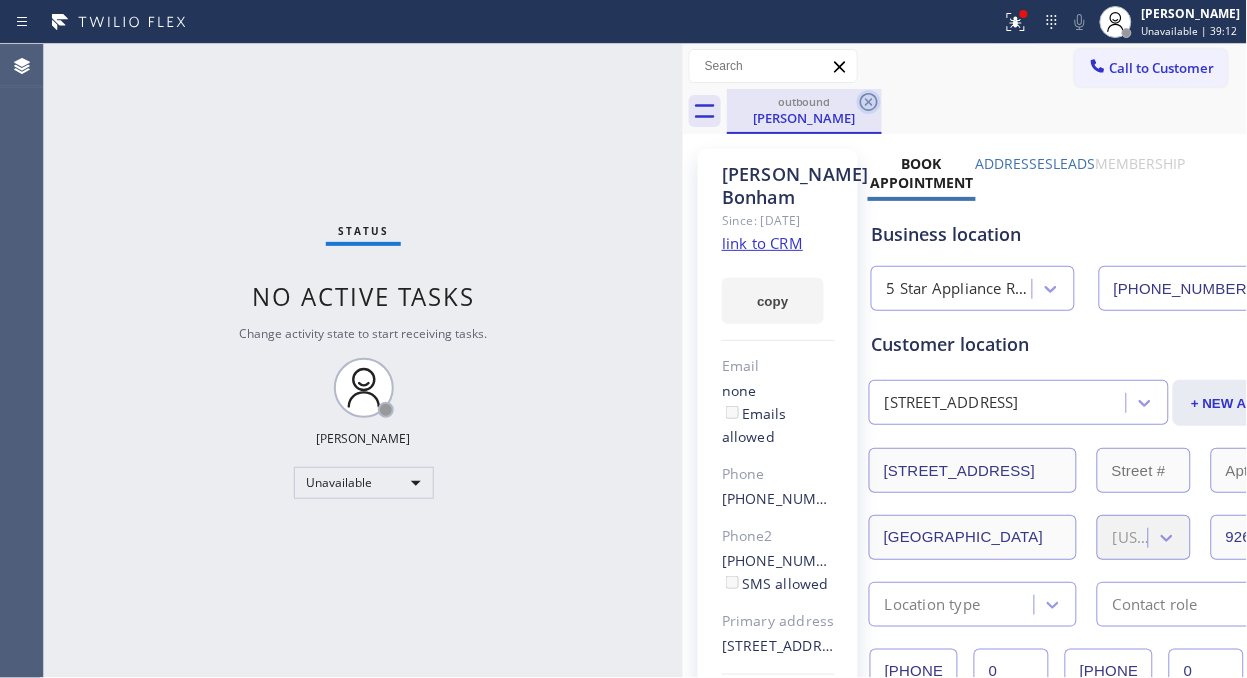 click 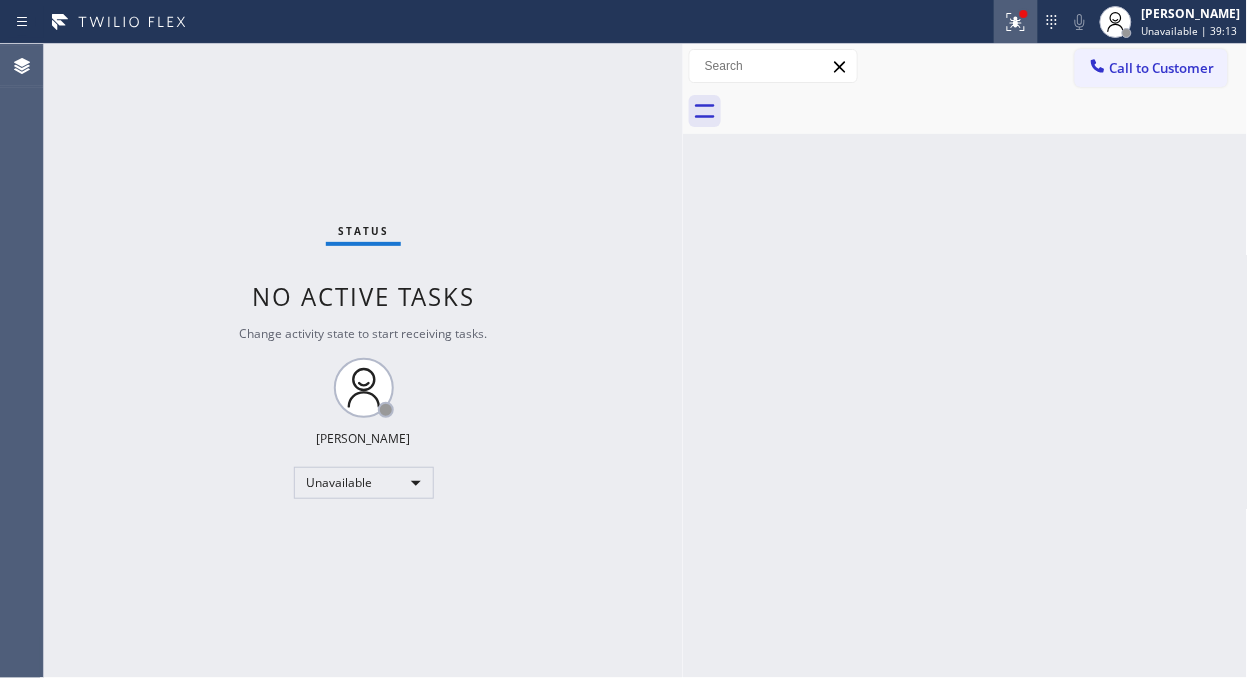 click 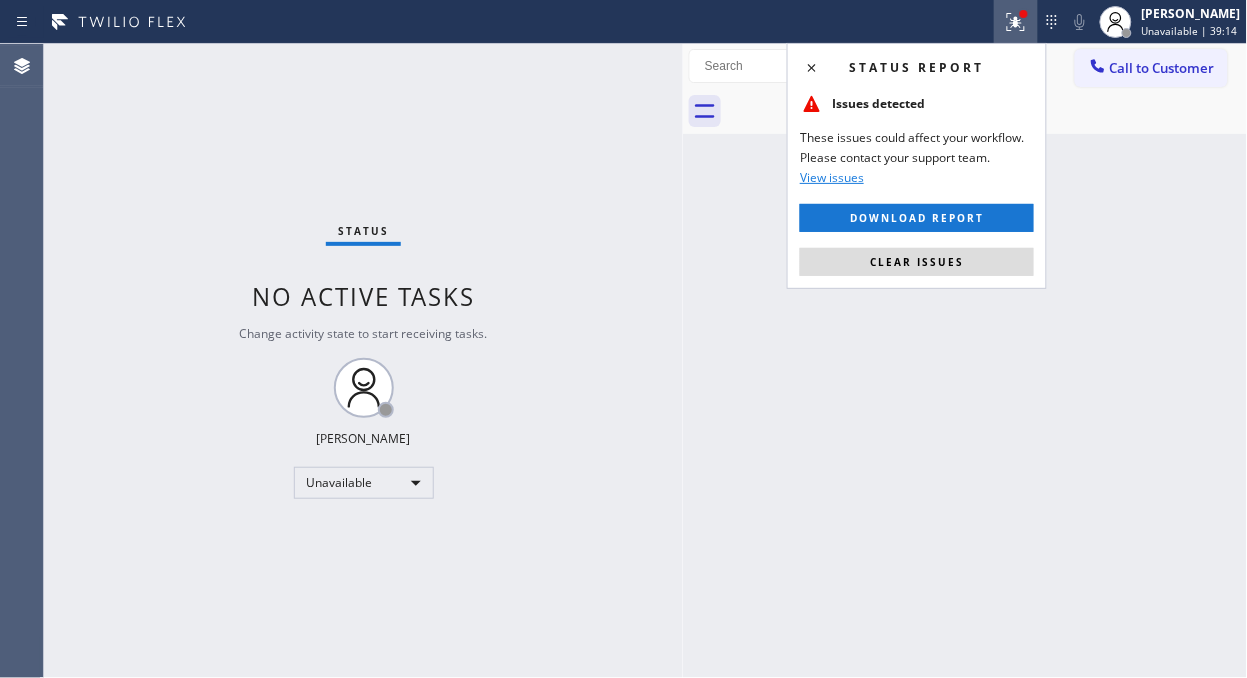 click on "Status report Issues detected These issues could affect your workflow. Please contact your support team. View issues Download report Clear issues" at bounding box center (917, 166) 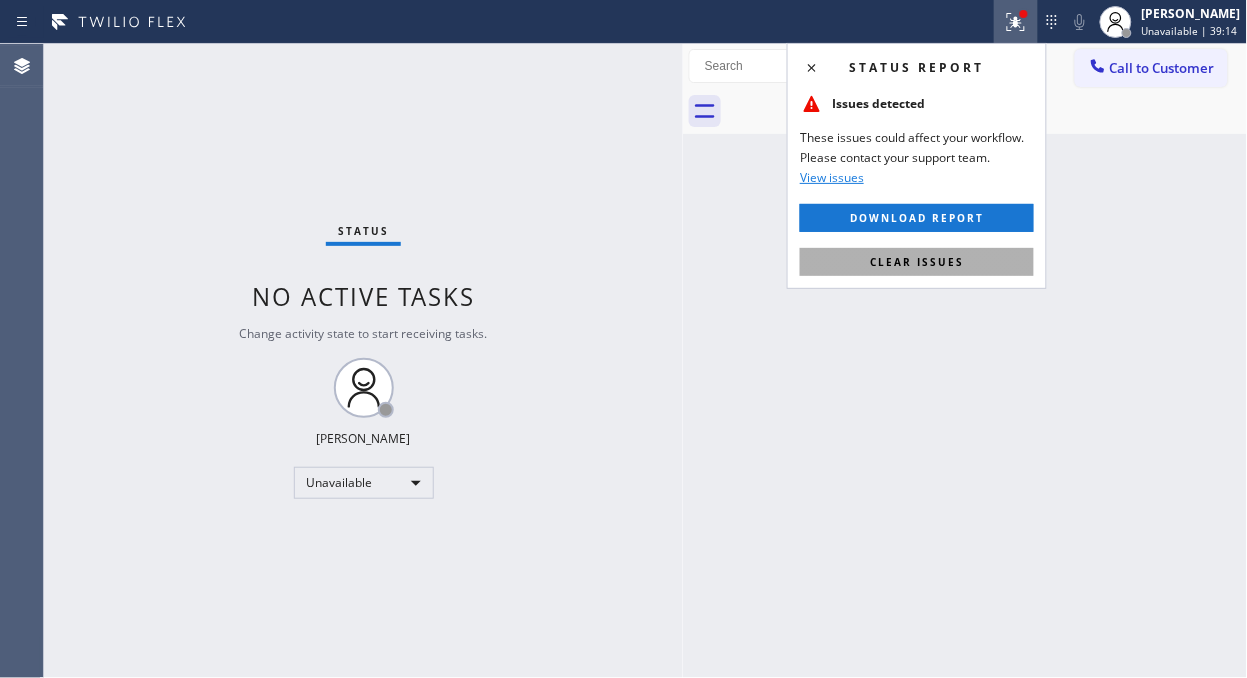 click on "Clear issues" at bounding box center (917, 262) 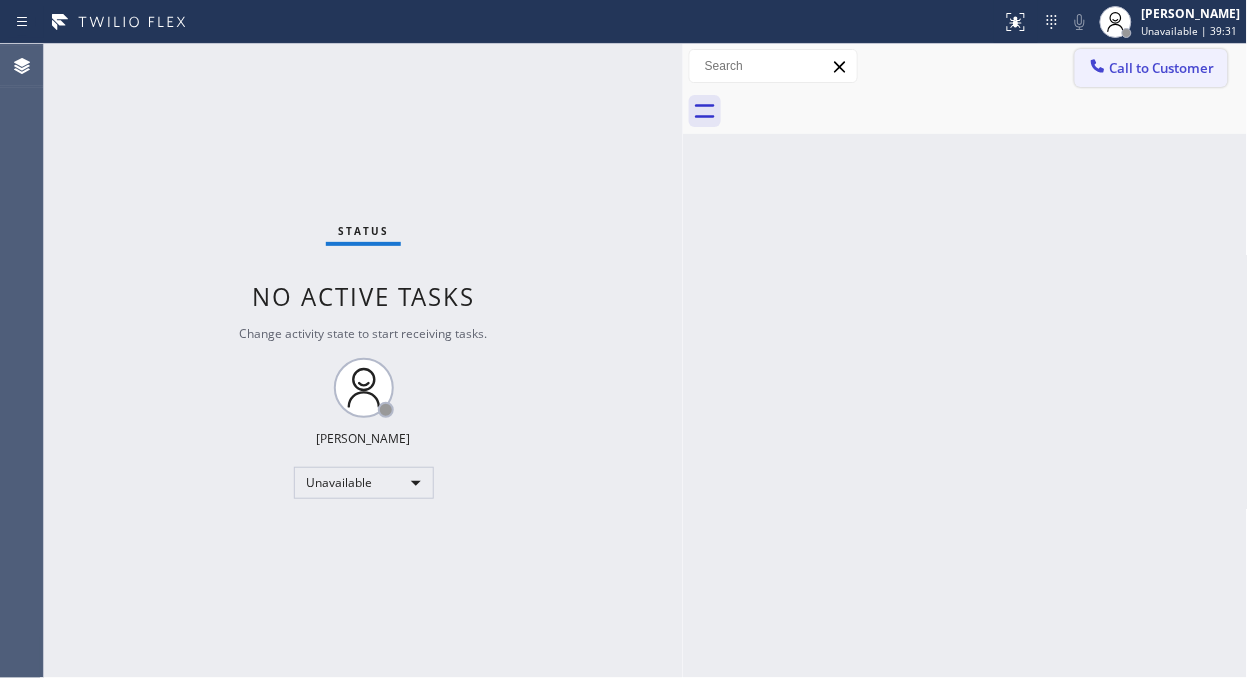 click 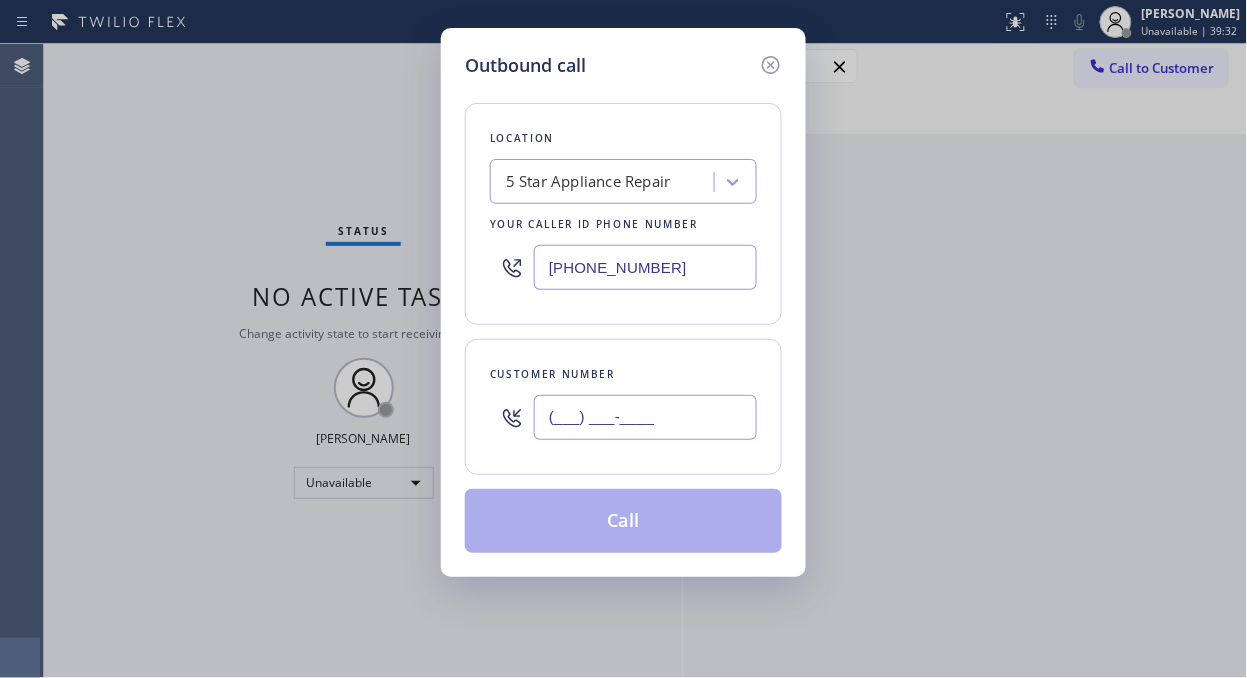 click on "(___) ___-____" at bounding box center [645, 417] 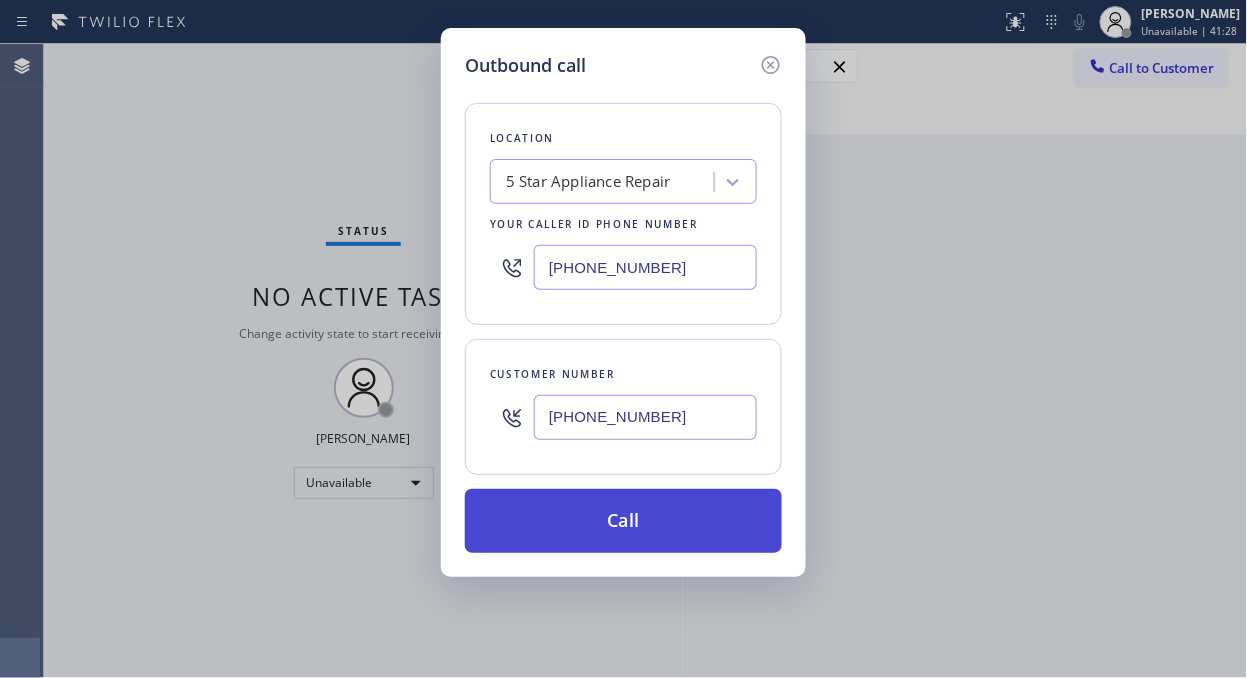 type on "[PHONE_NUMBER]" 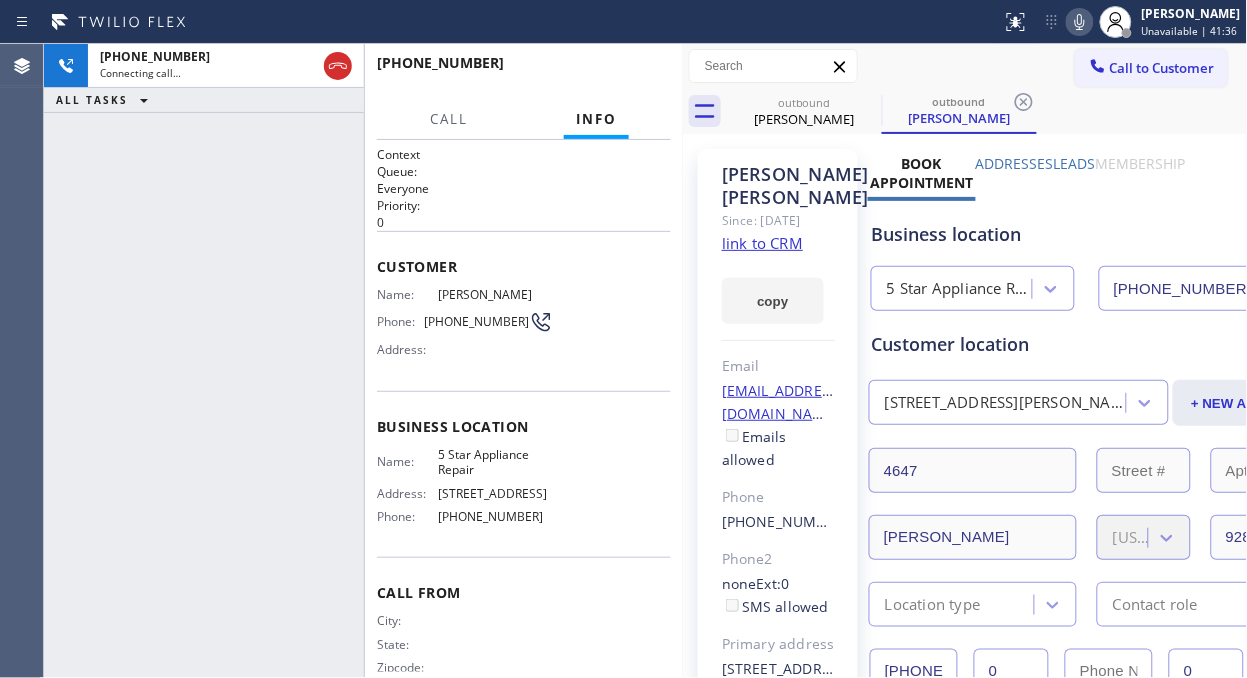 type on "[PHONE_NUMBER]" 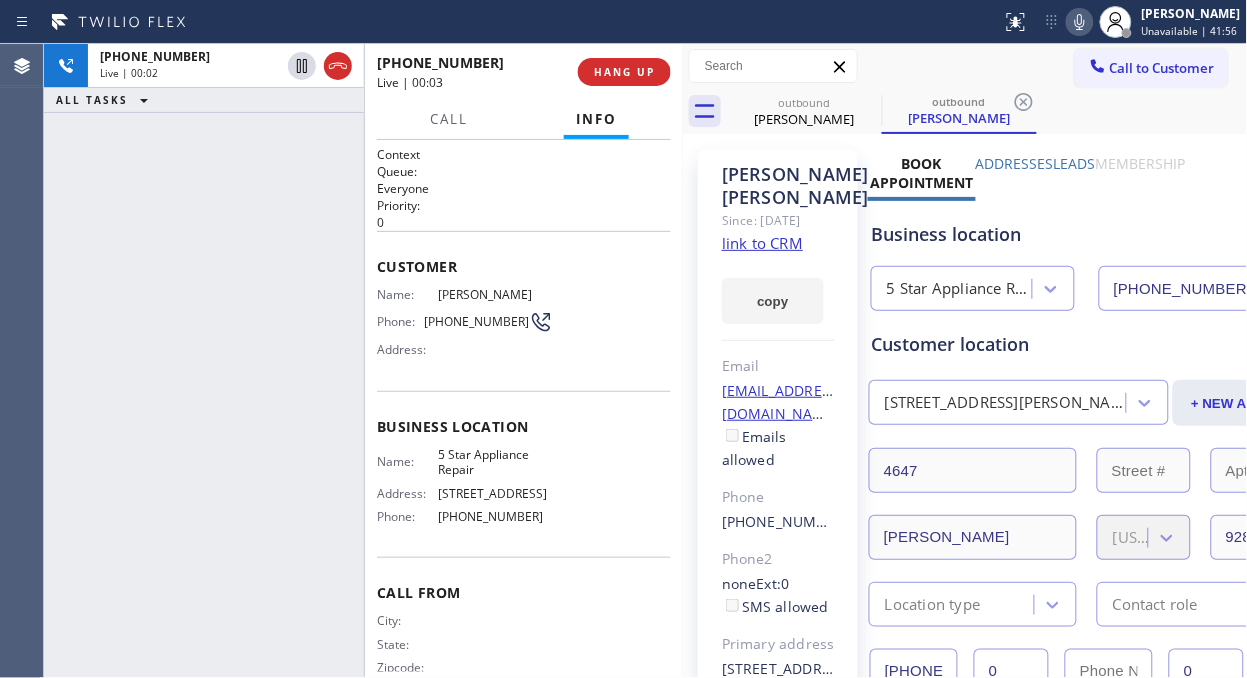 drag, startPoint x: 66, startPoint y: 155, endPoint x: 82, endPoint y: 155, distance: 16 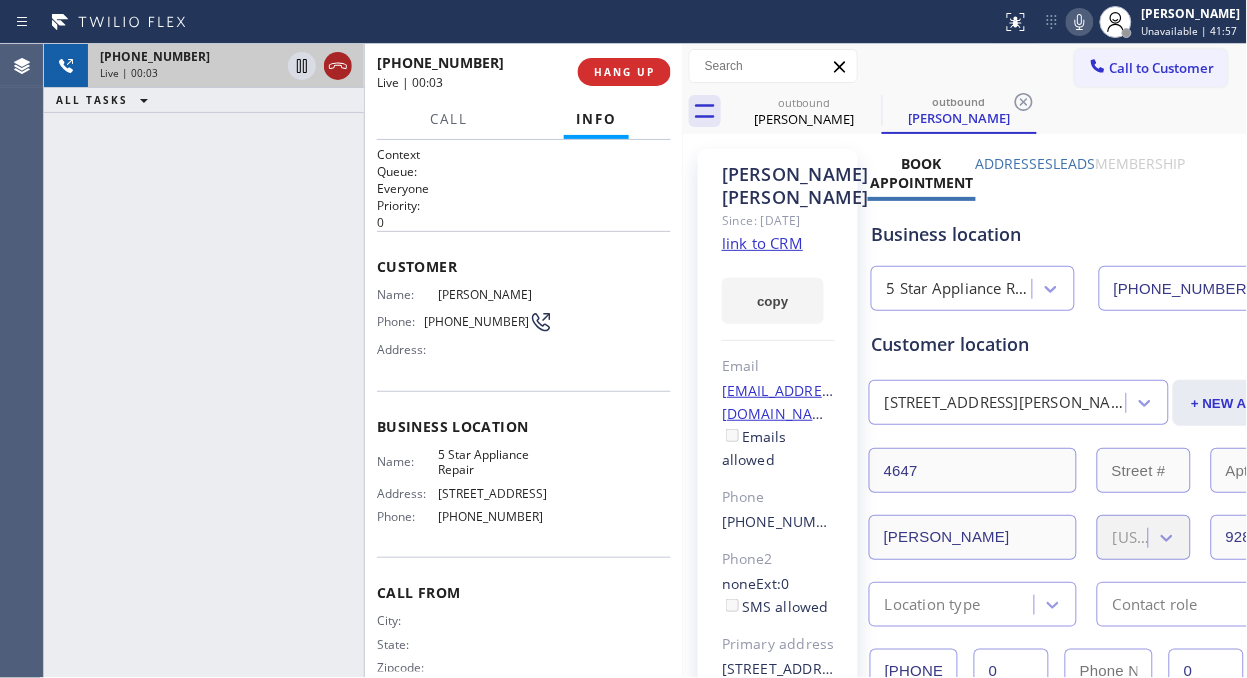 click 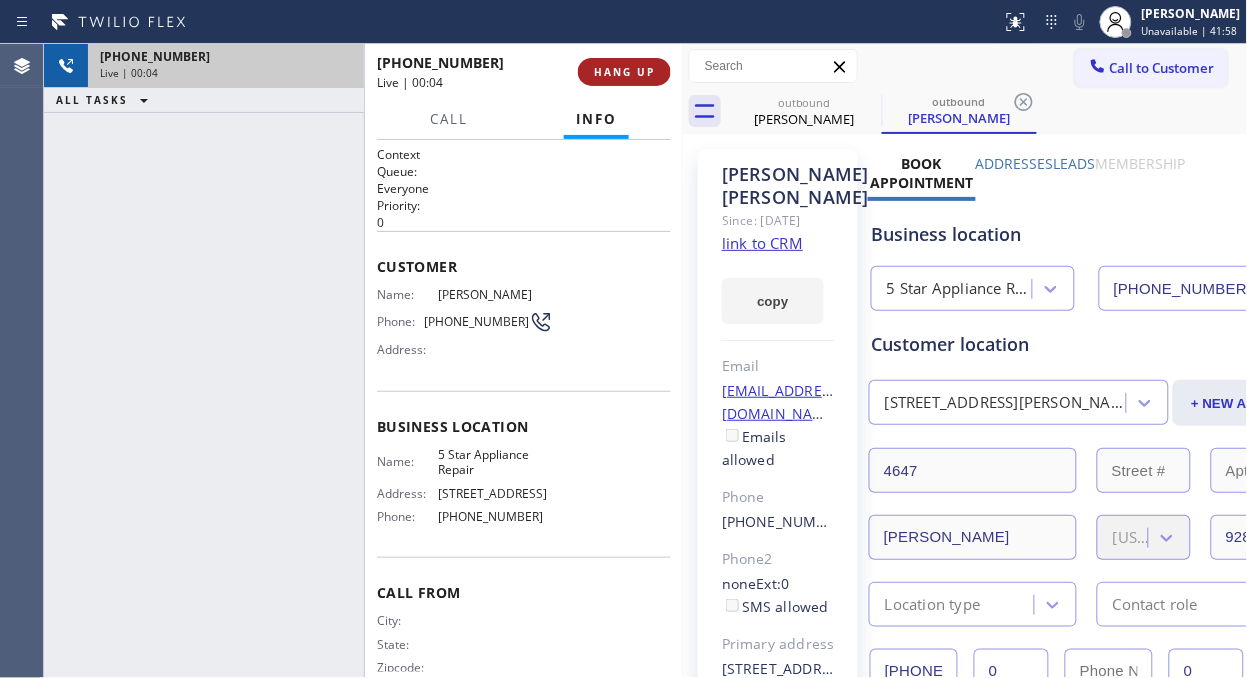 click on "HANG UP" at bounding box center (624, 72) 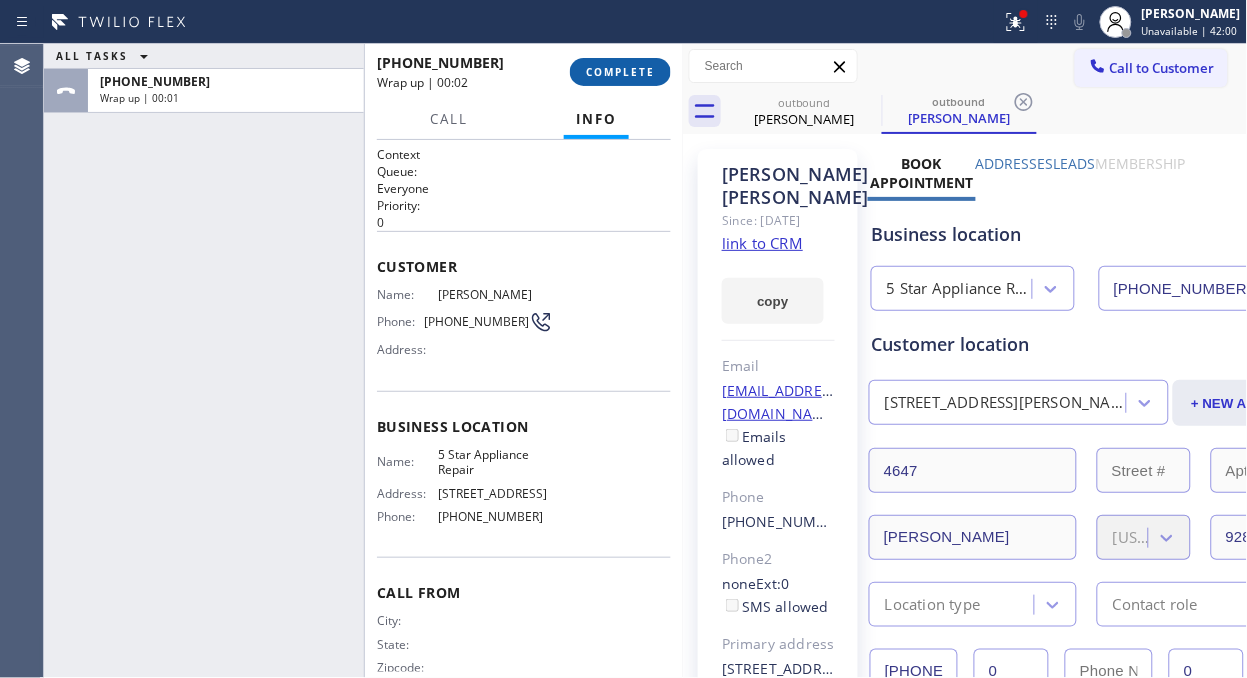 click on "COMPLETE" at bounding box center [620, 72] 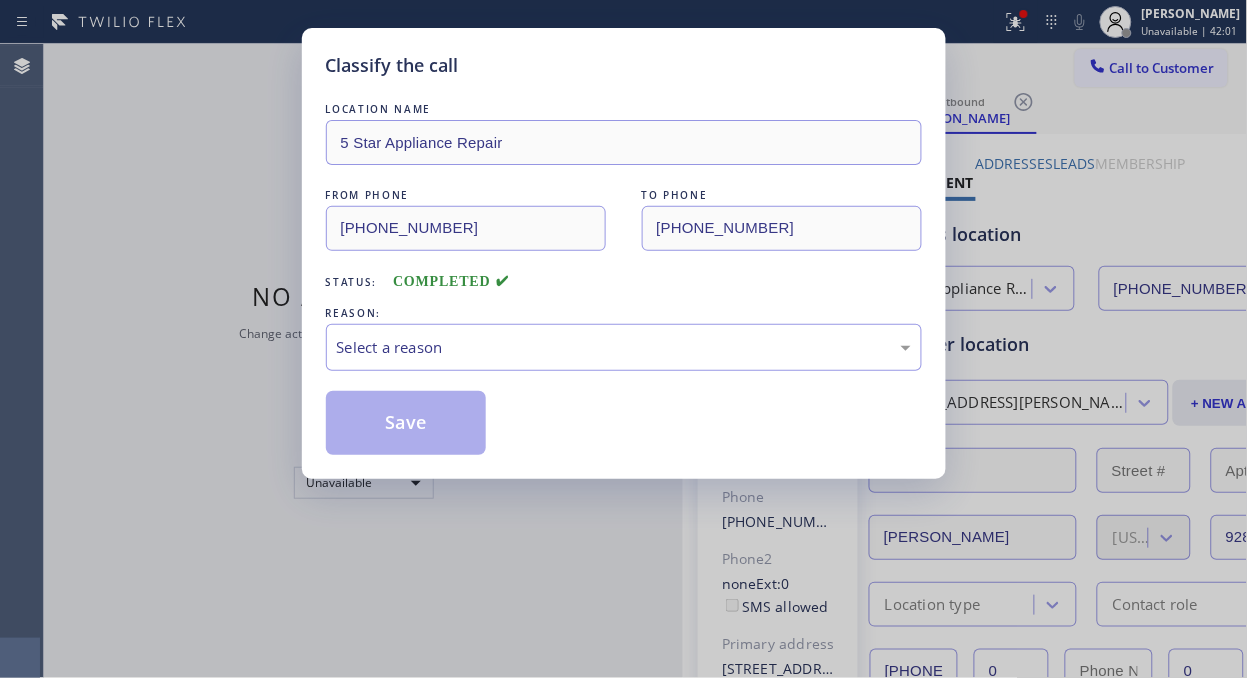 click on "LOCATION NAME 5 Star Appliance Repair FROM PHONE [PHONE_NUMBER] TO PHONE [PHONE_NUMBER] Status: COMPLETED REASON: Select a reason Save" at bounding box center [624, 277] 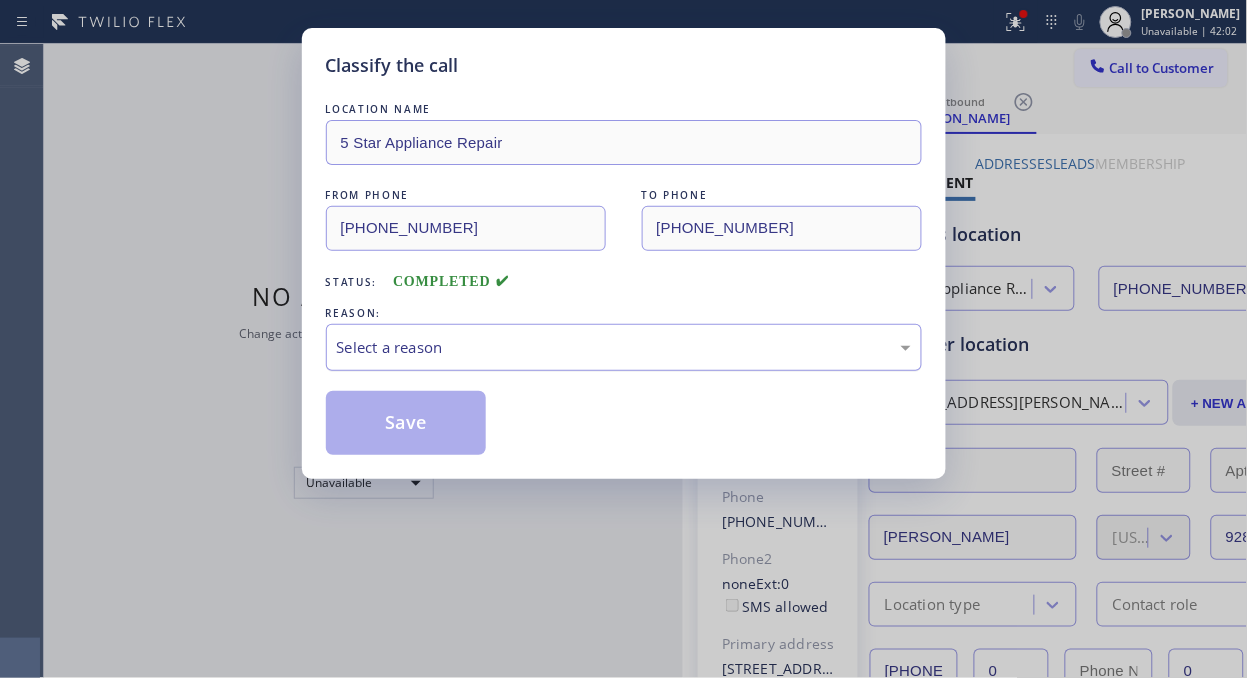 click on "Select a reason" at bounding box center [624, 347] 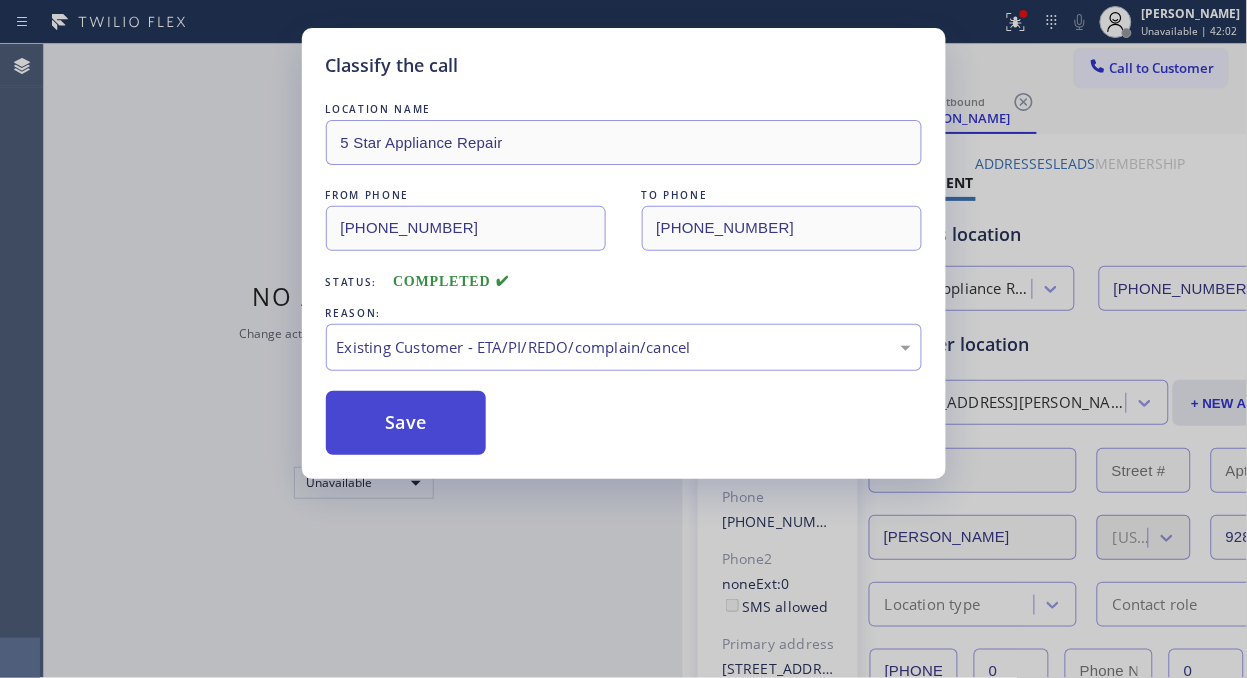 click on "Save" at bounding box center [406, 423] 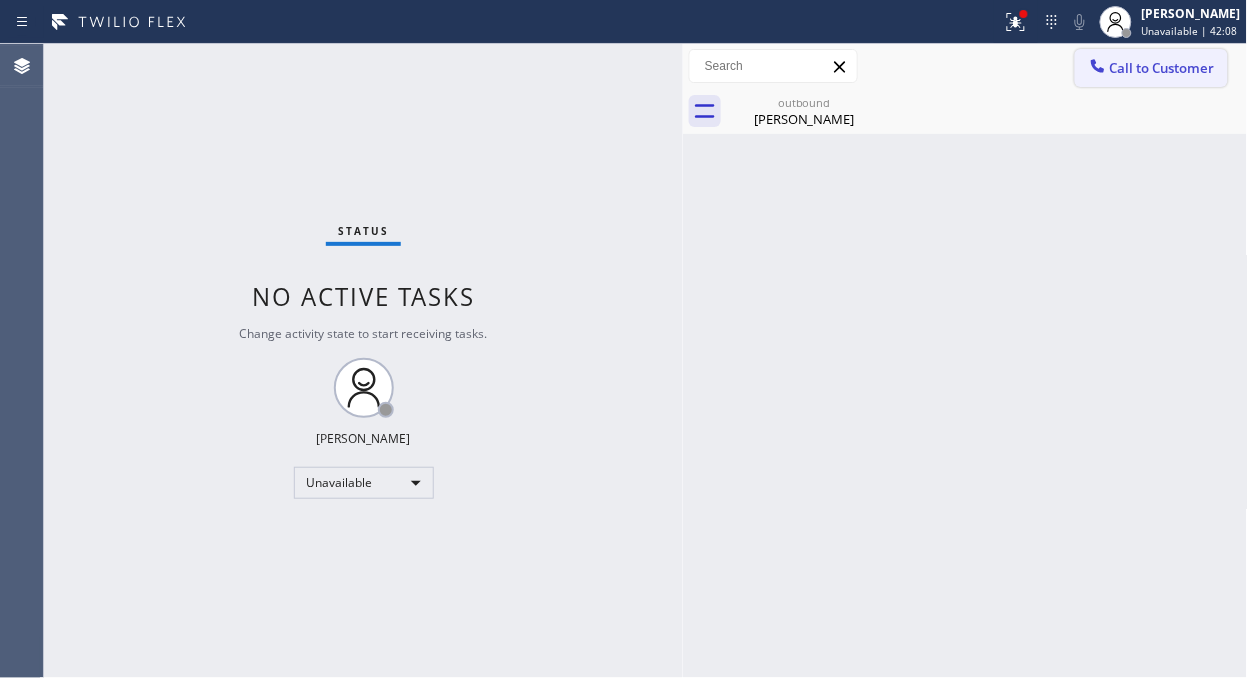 click on "Call to Customer" at bounding box center [1151, 68] 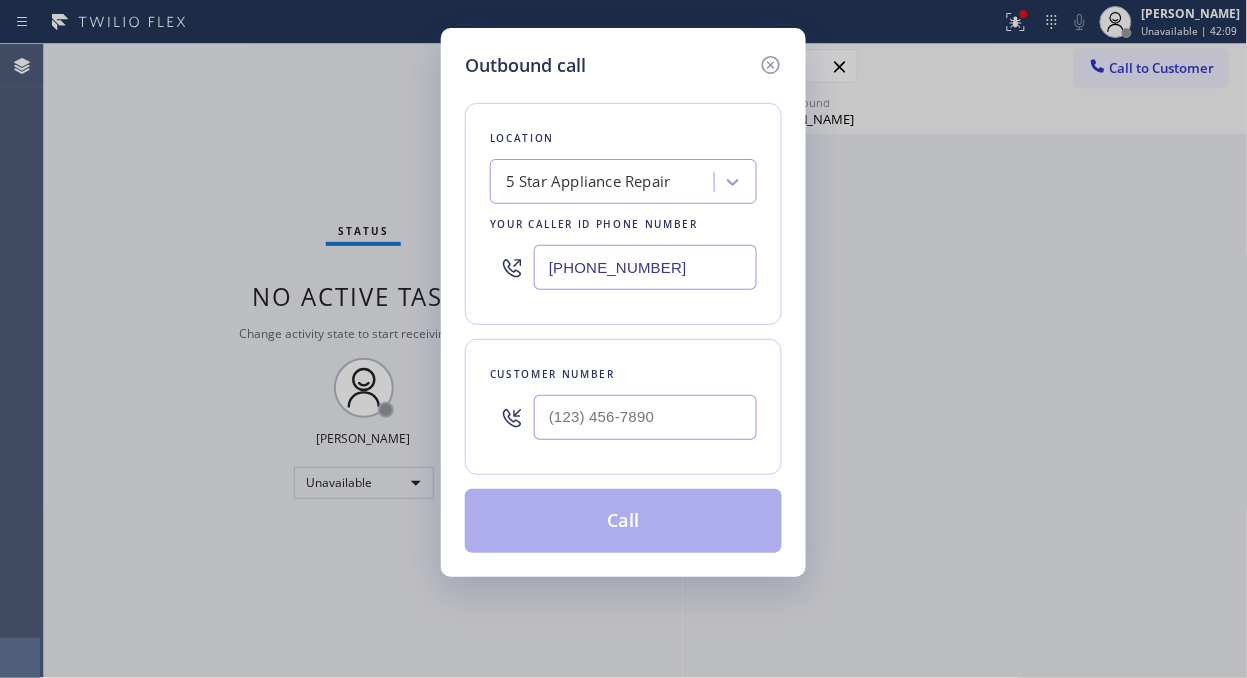 click at bounding box center [645, 417] 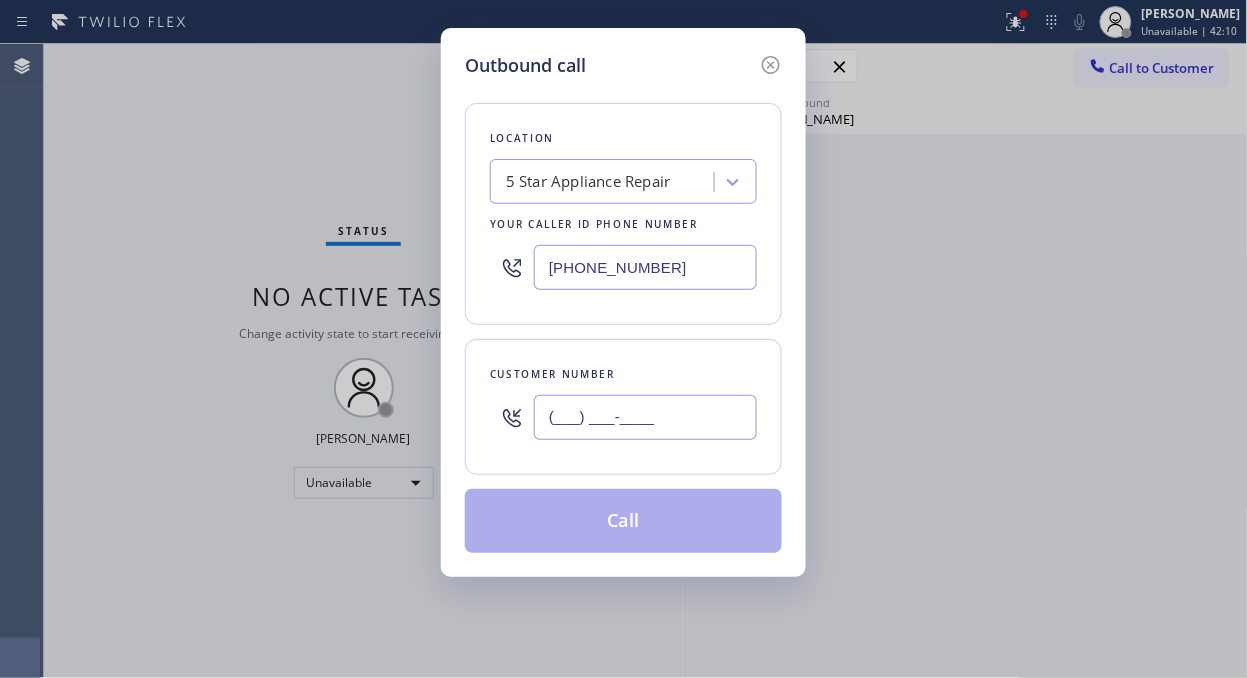 click on "(___) ___-____" at bounding box center (645, 417) 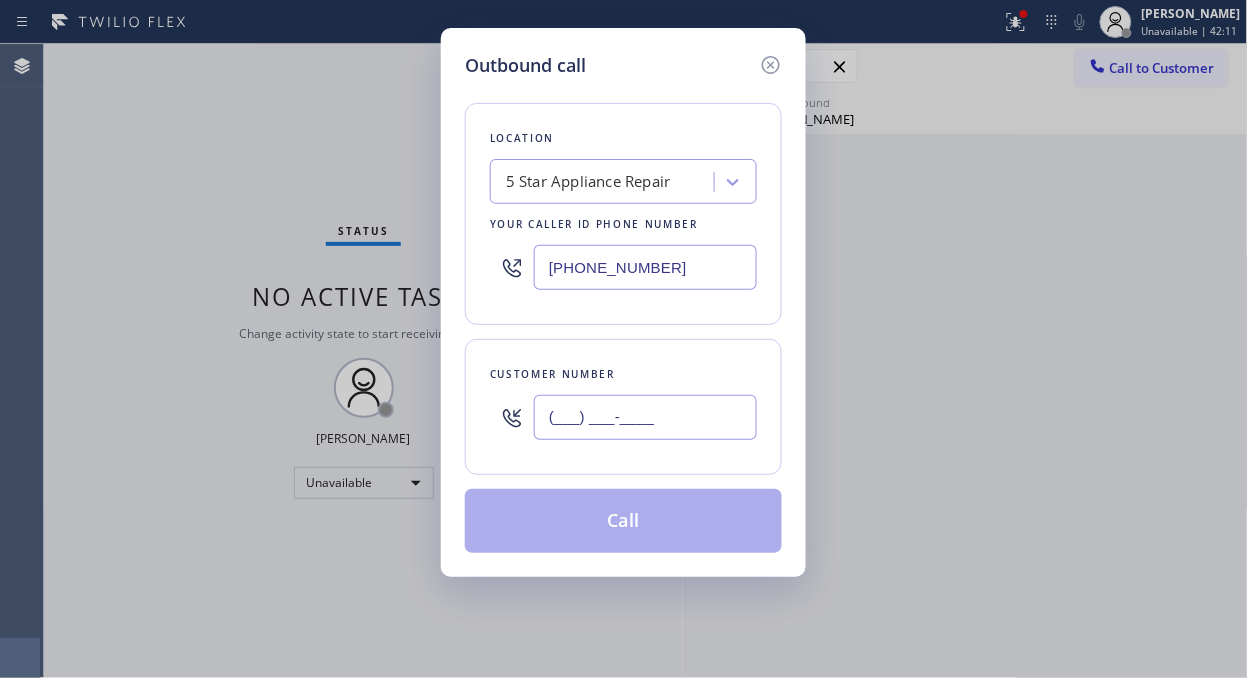 paste on "714) 956-2465" 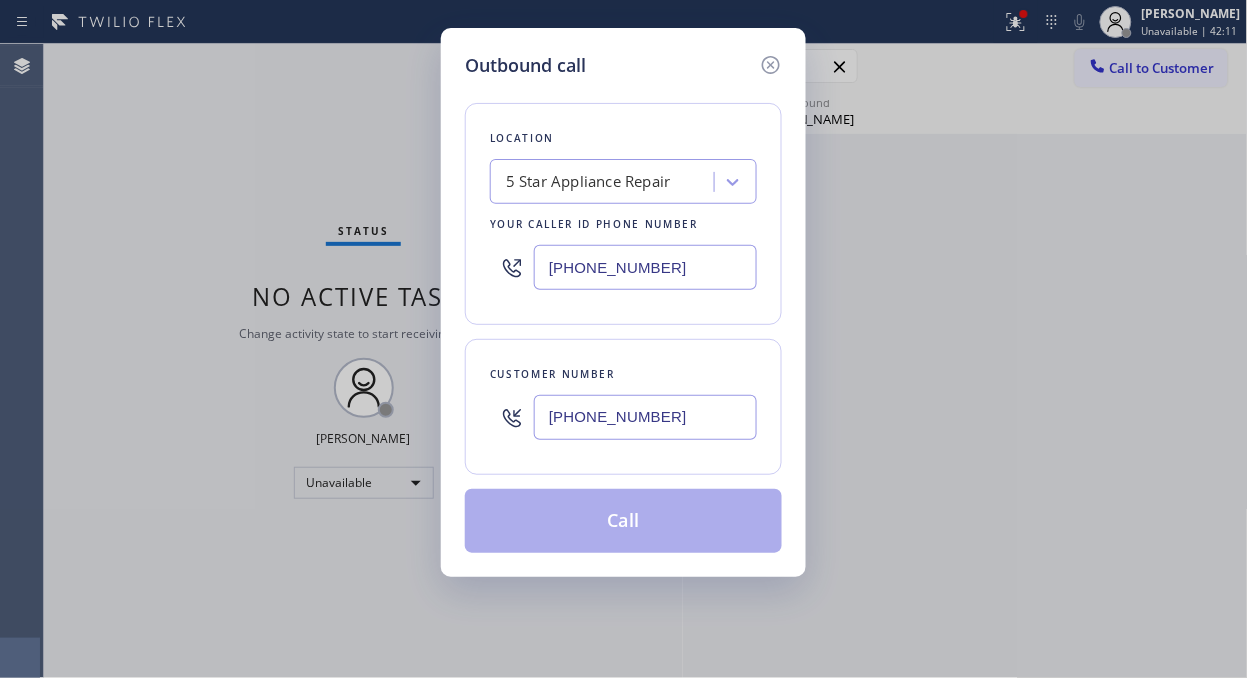 type on "[PHONE_NUMBER]" 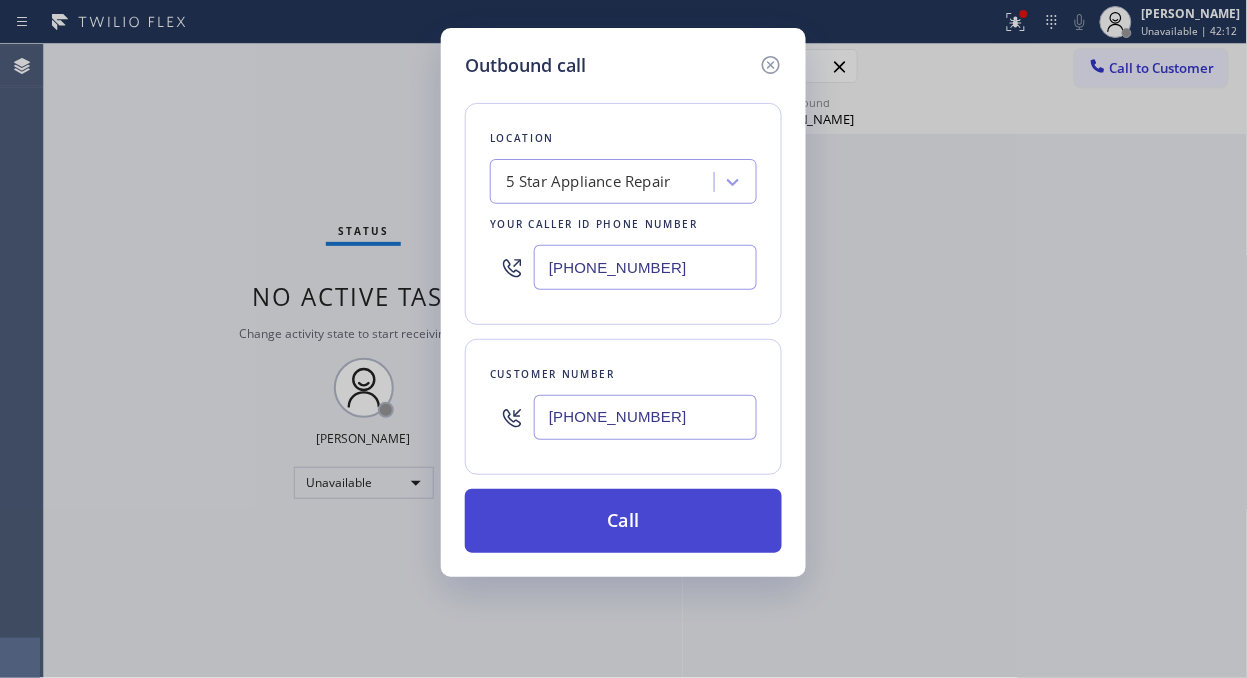 click on "Call" at bounding box center [623, 521] 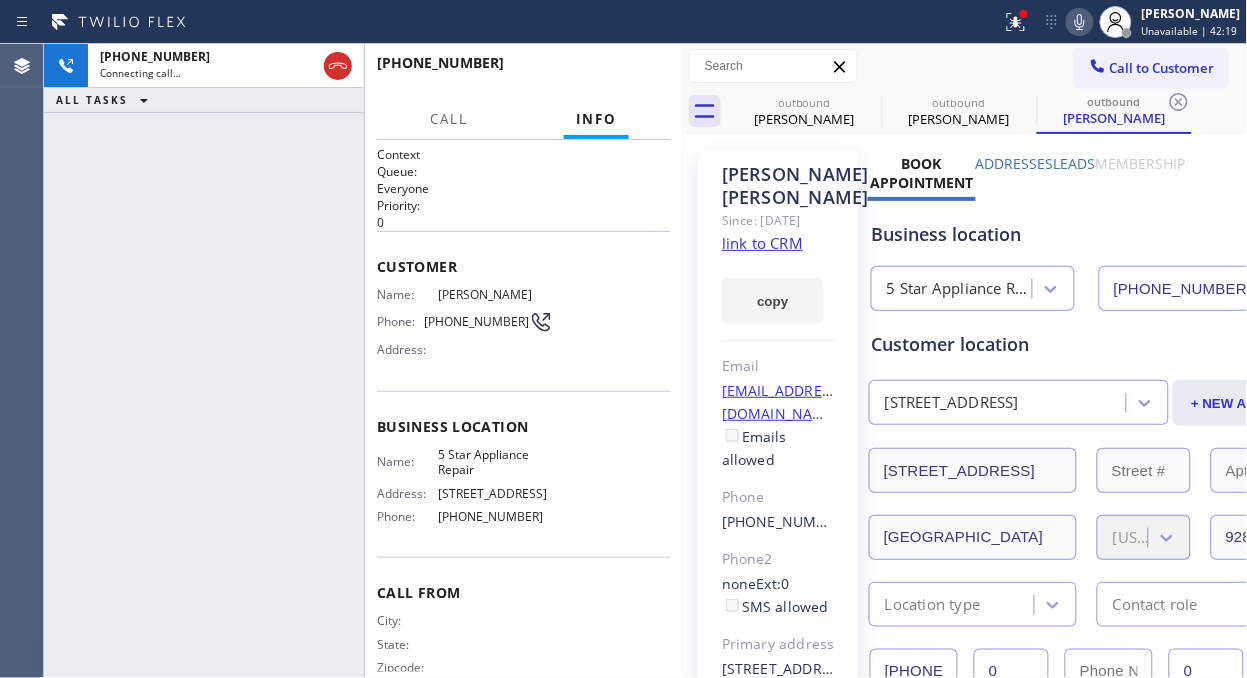 type on "[PHONE_NUMBER]" 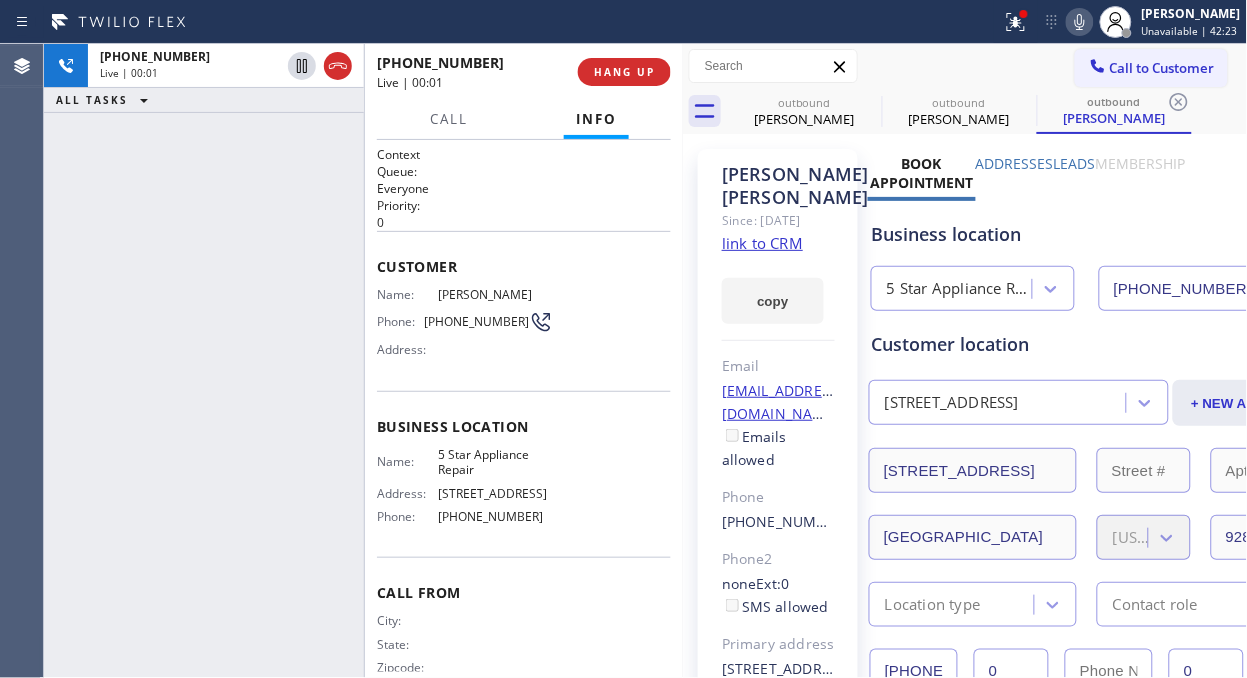 drag, startPoint x: 80, startPoint y: 220, endPoint x: 134, endPoint y: 197, distance: 58.694122 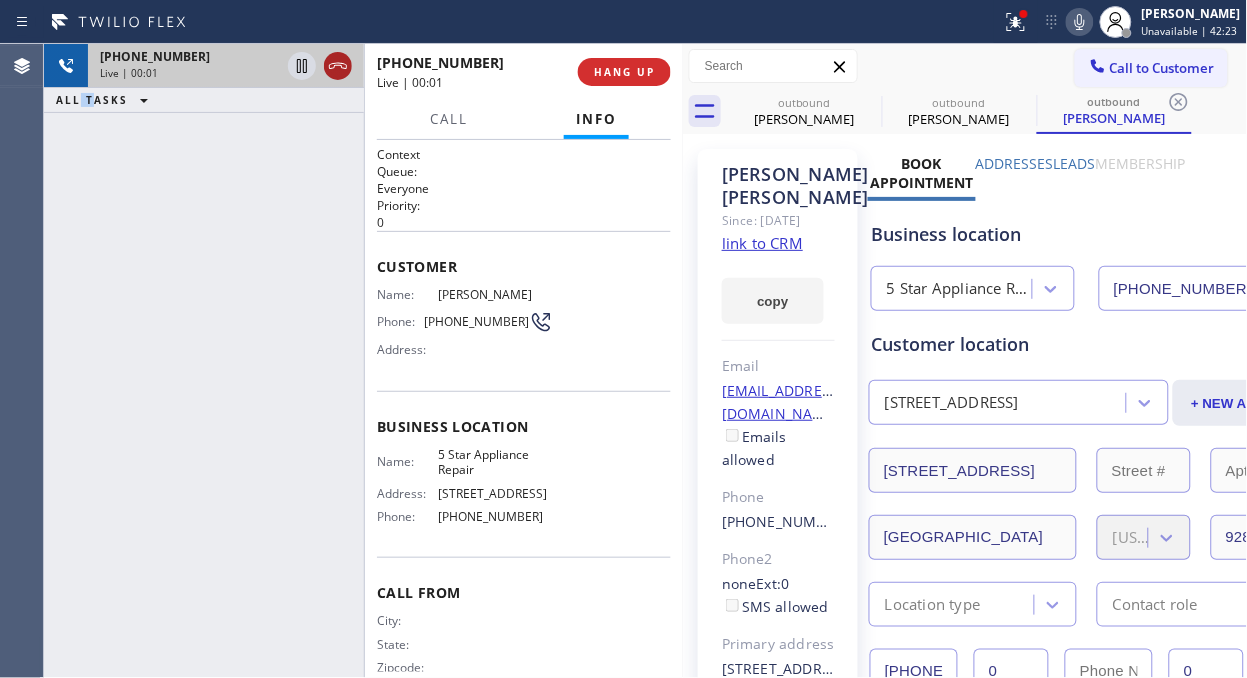 drag, startPoint x: 335, startPoint y: 48, endPoint x: 336, endPoint y: 63, distance: 15.033297 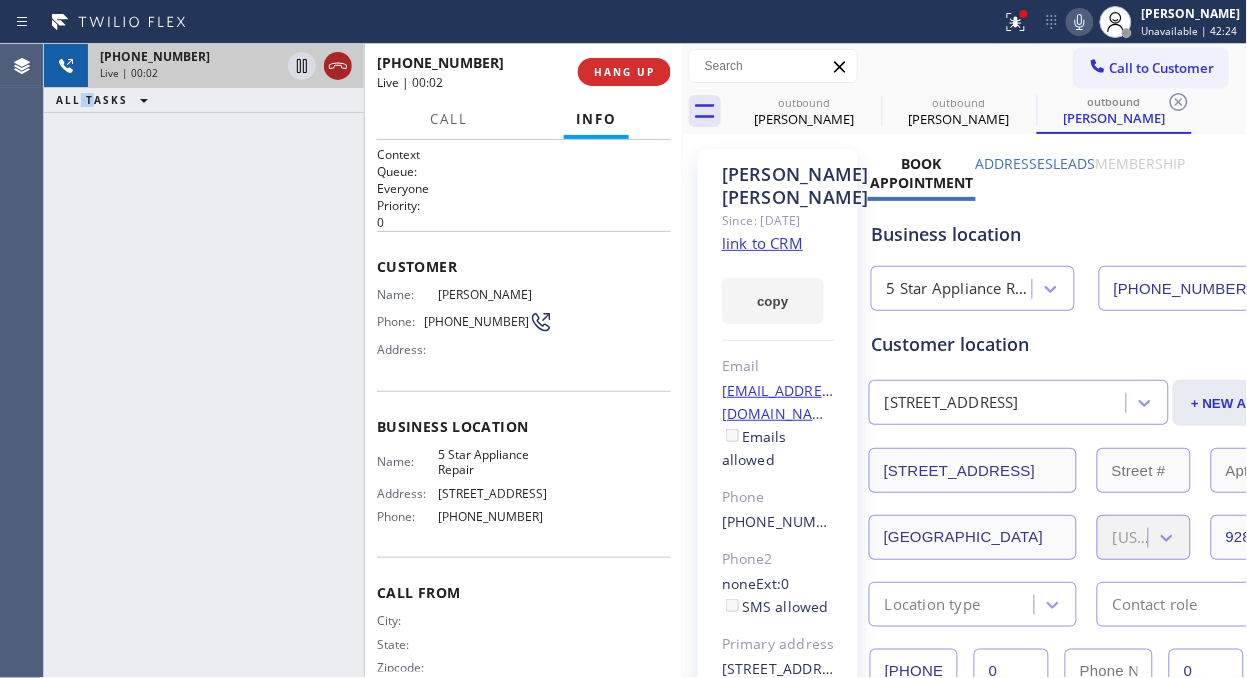 click 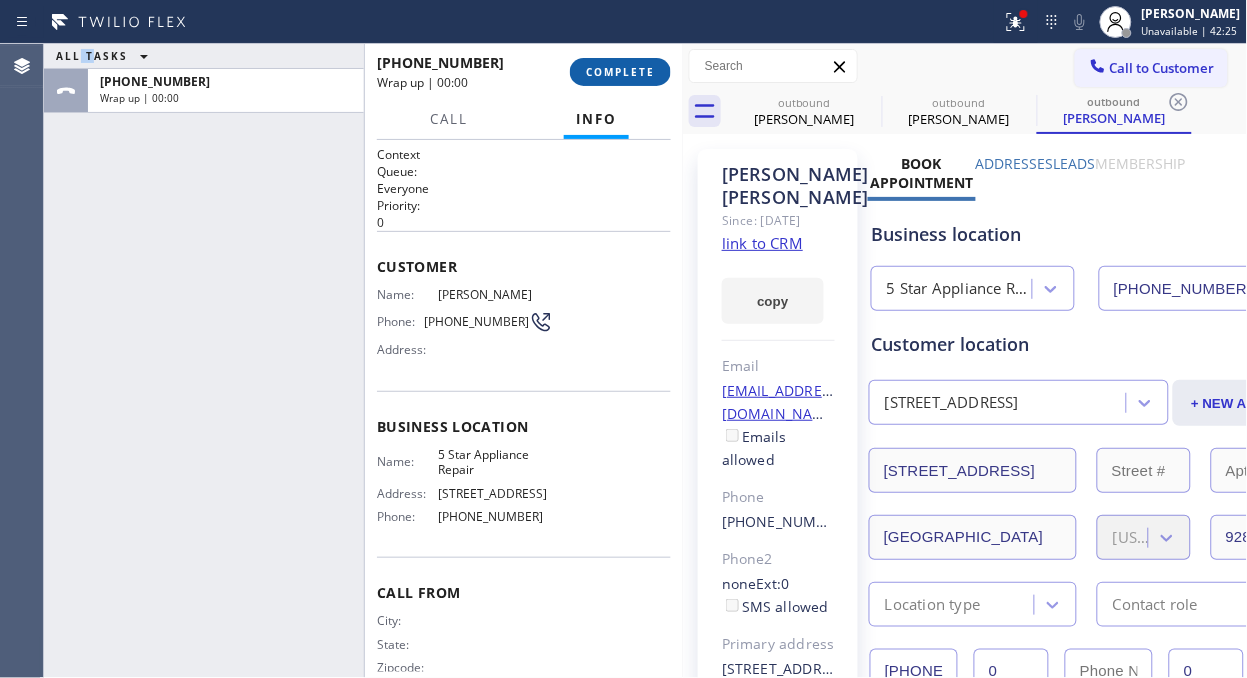 click on "COMPLETE" at bounding box center [620, 72] 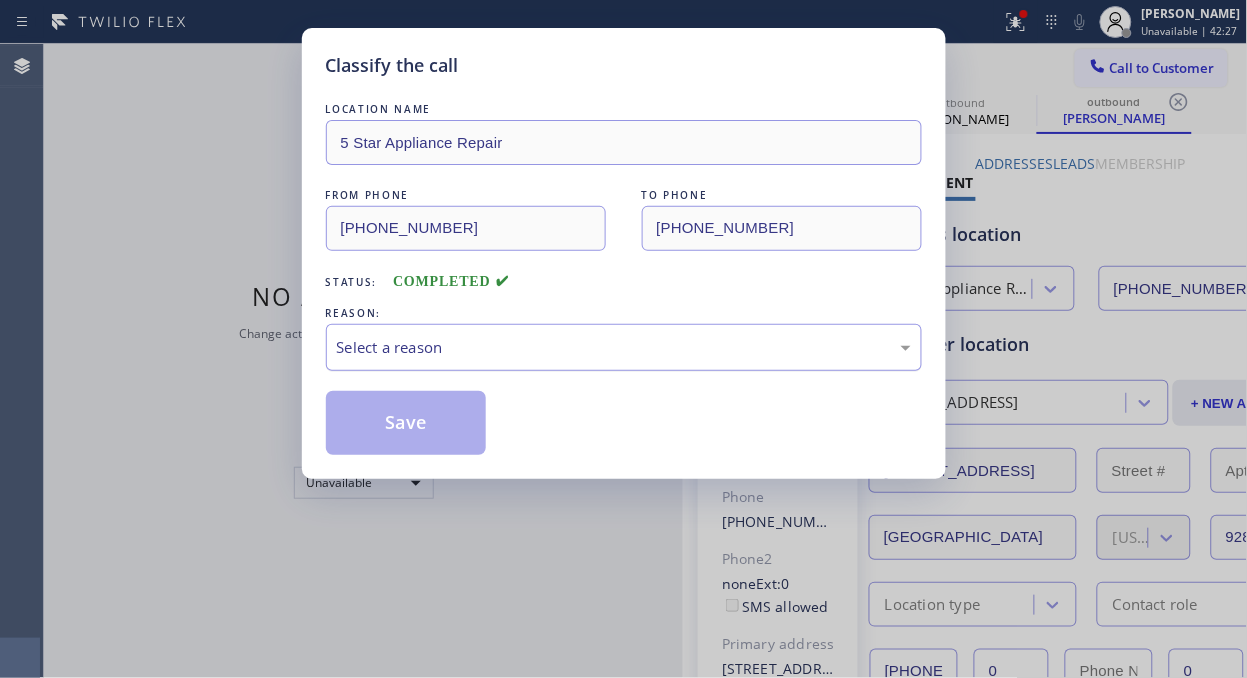 drag, startPoint x: 536, startPoint y: 347, endPoint x: 560, endPoint y: 362, distance: 28.301943 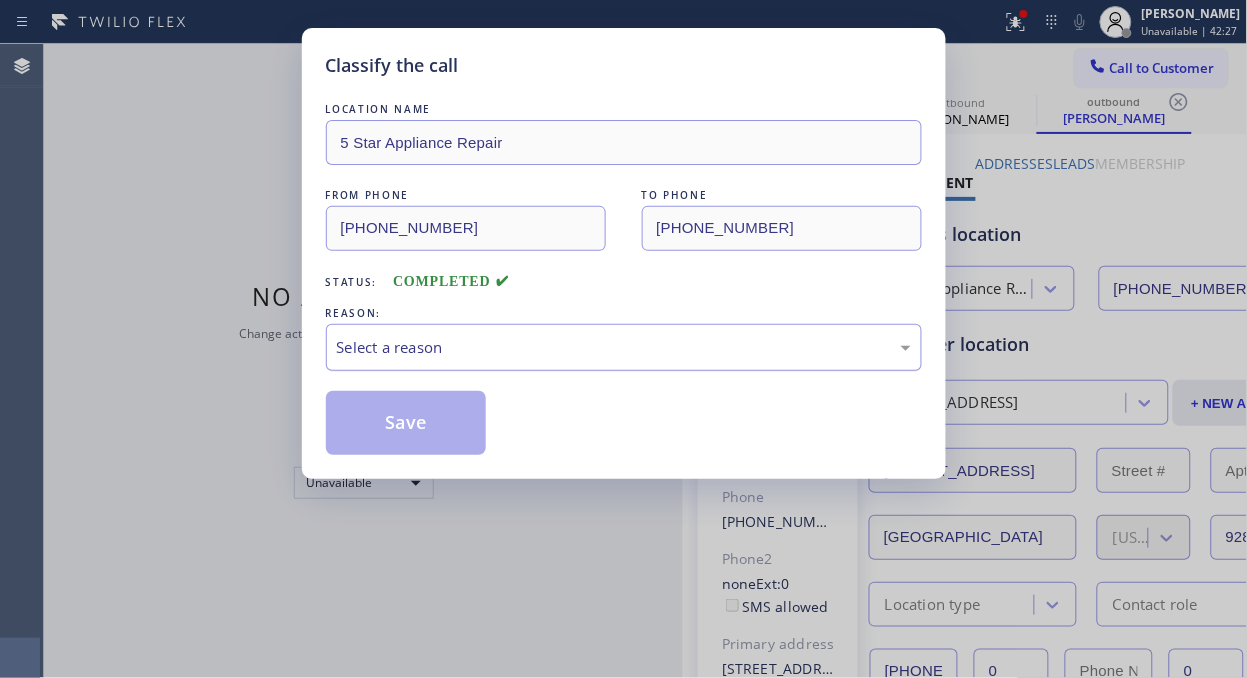 click on "Select a reason" at bounding box center [624, 347] 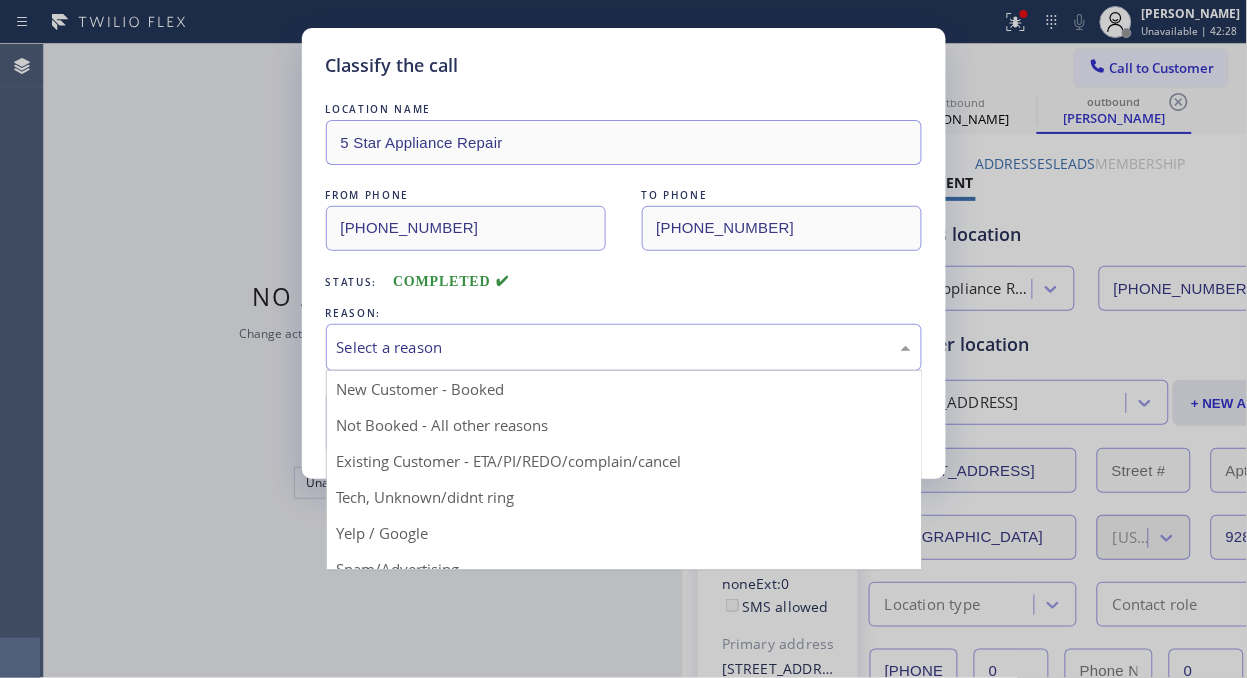 drag, startPoint x: 592, startPoint y: 445, endPoint x: 547, endPoint y: 457, distance: 46.572525 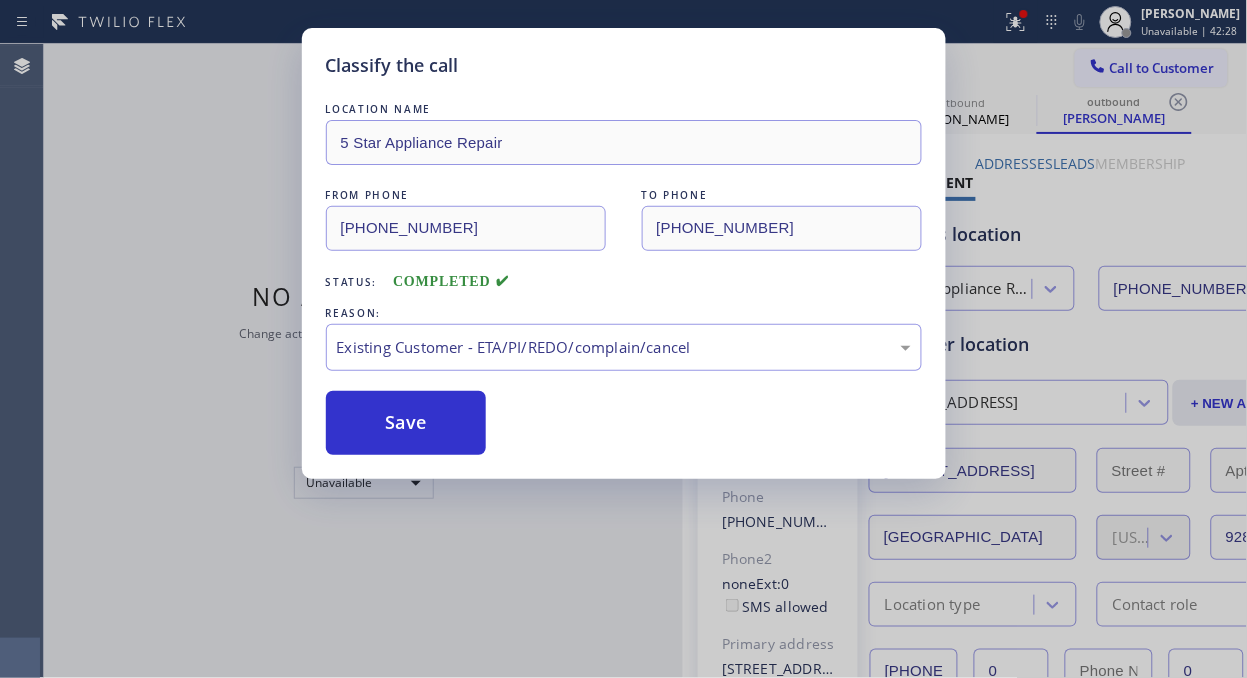 click on "Save" at bounding box center [406, 423] 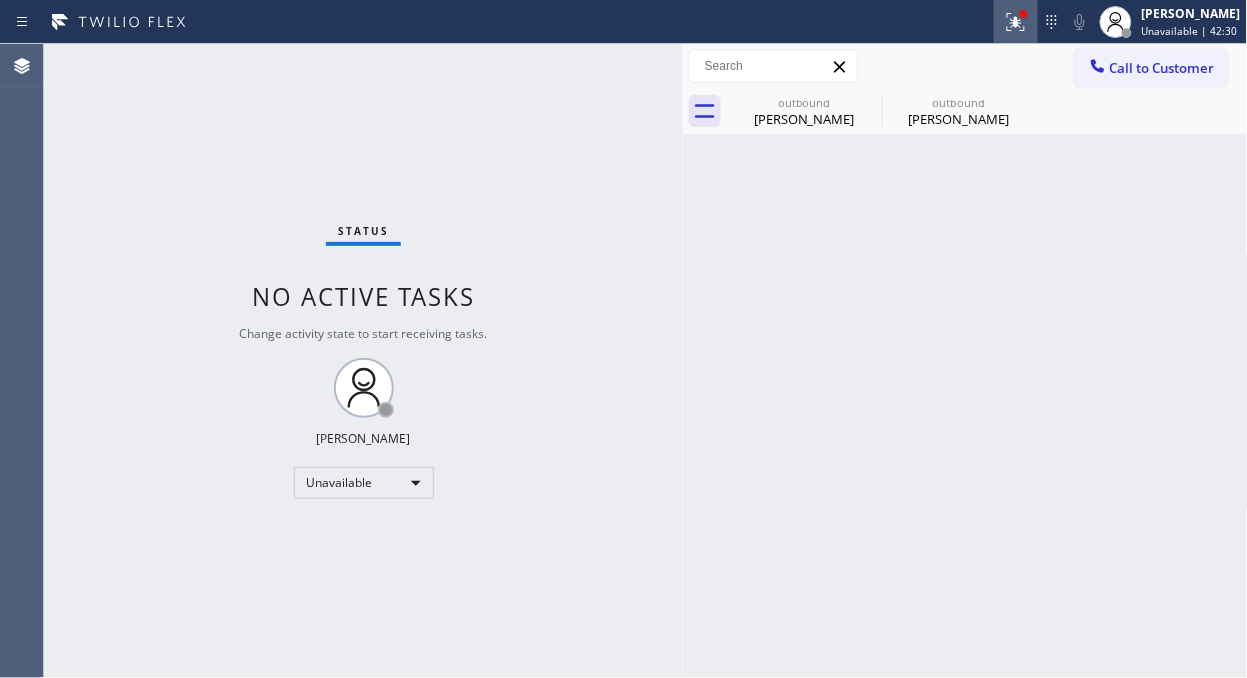 click 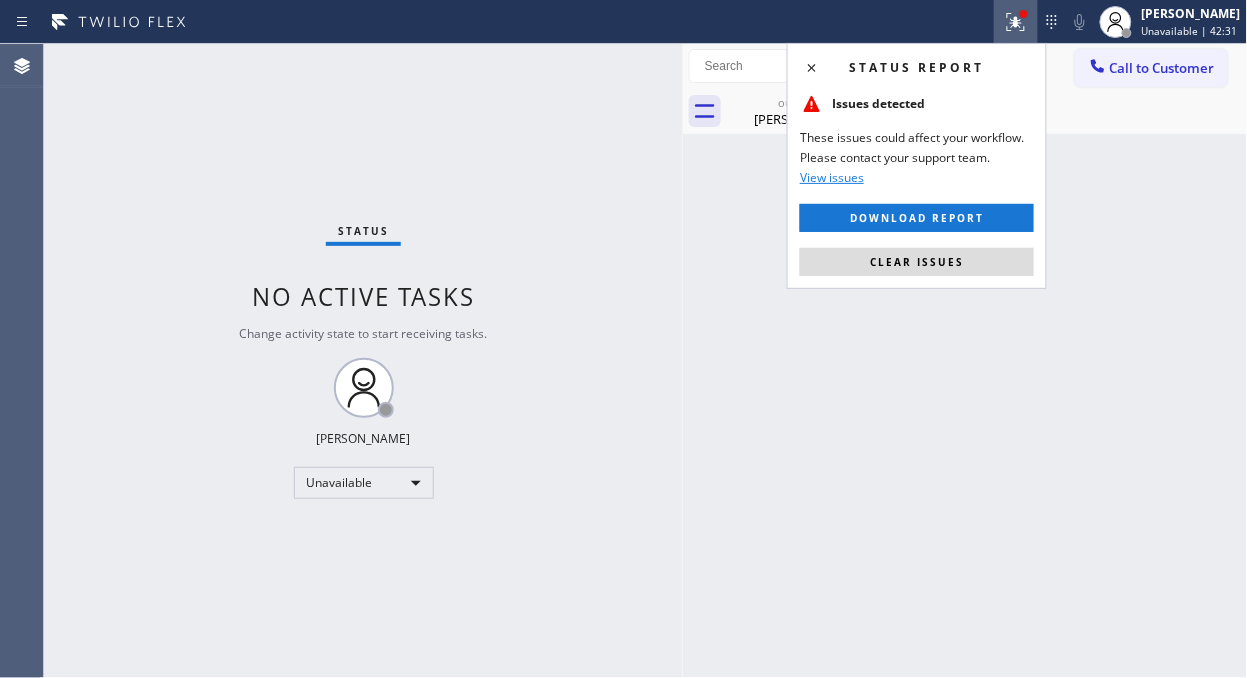 click on "Clear issues" at bounding box center [917, 262] 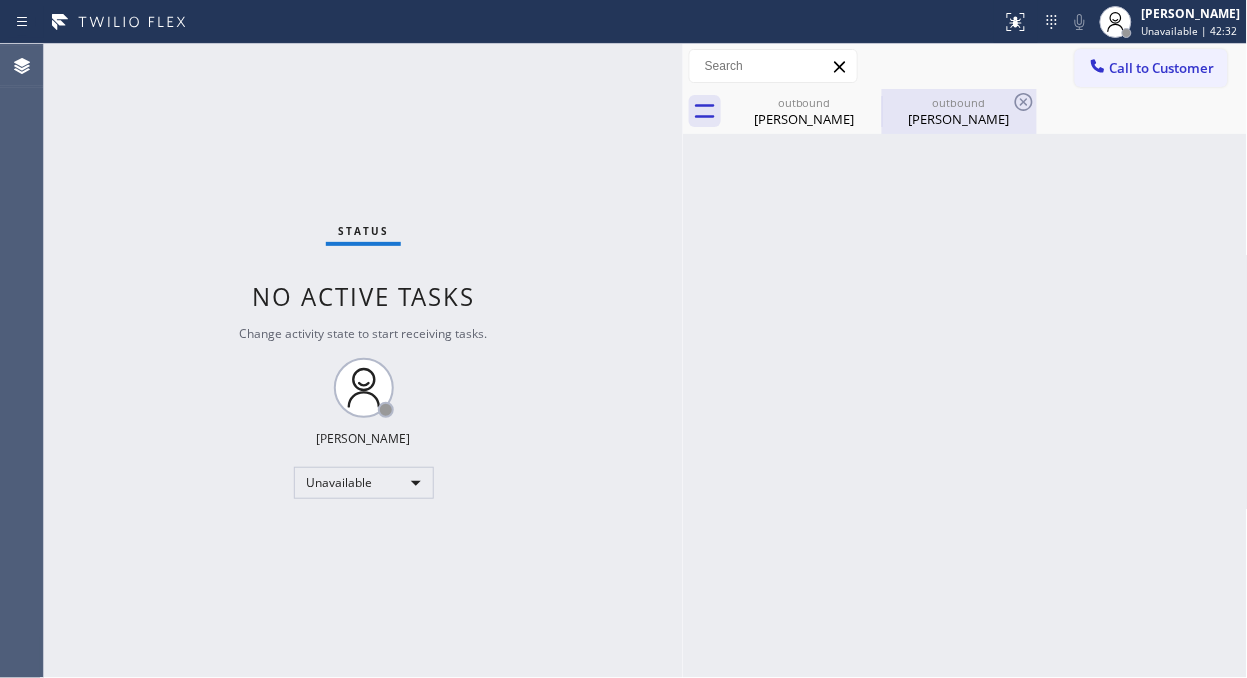 drag, startPoint x: 863, startPoint y: 116, endPoint x: 882, endPoint y: 107, distance: 21.023796 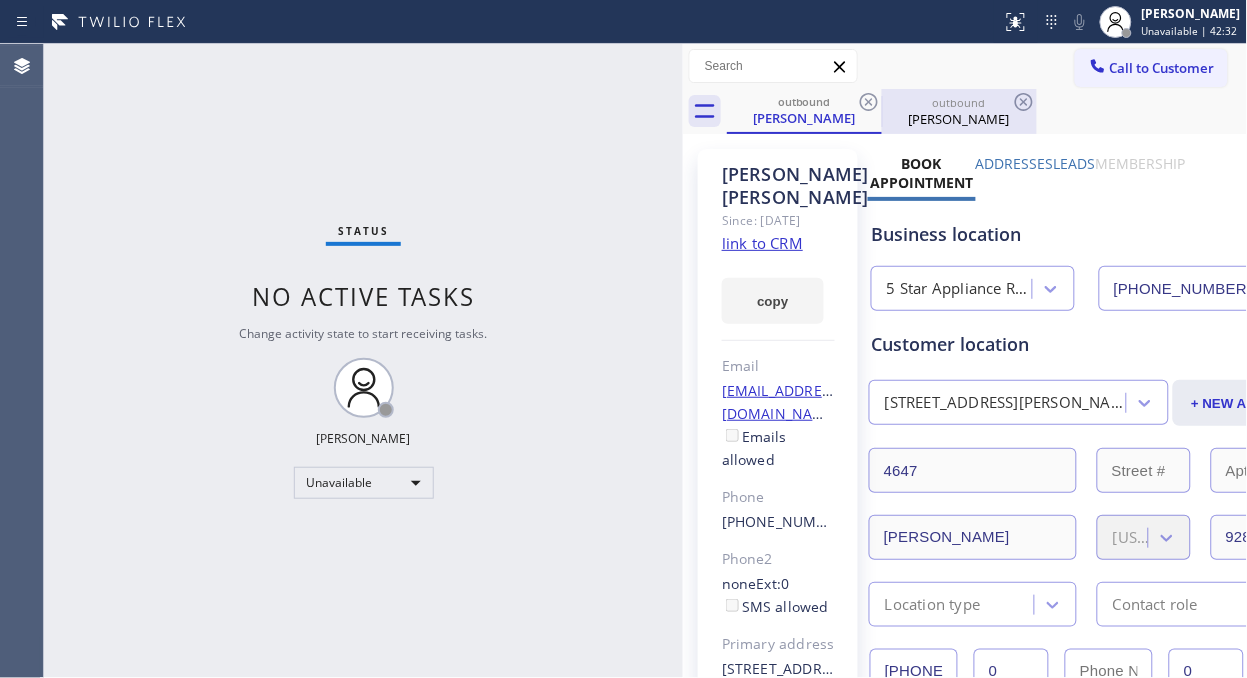 click at bounding box center [882, 112] 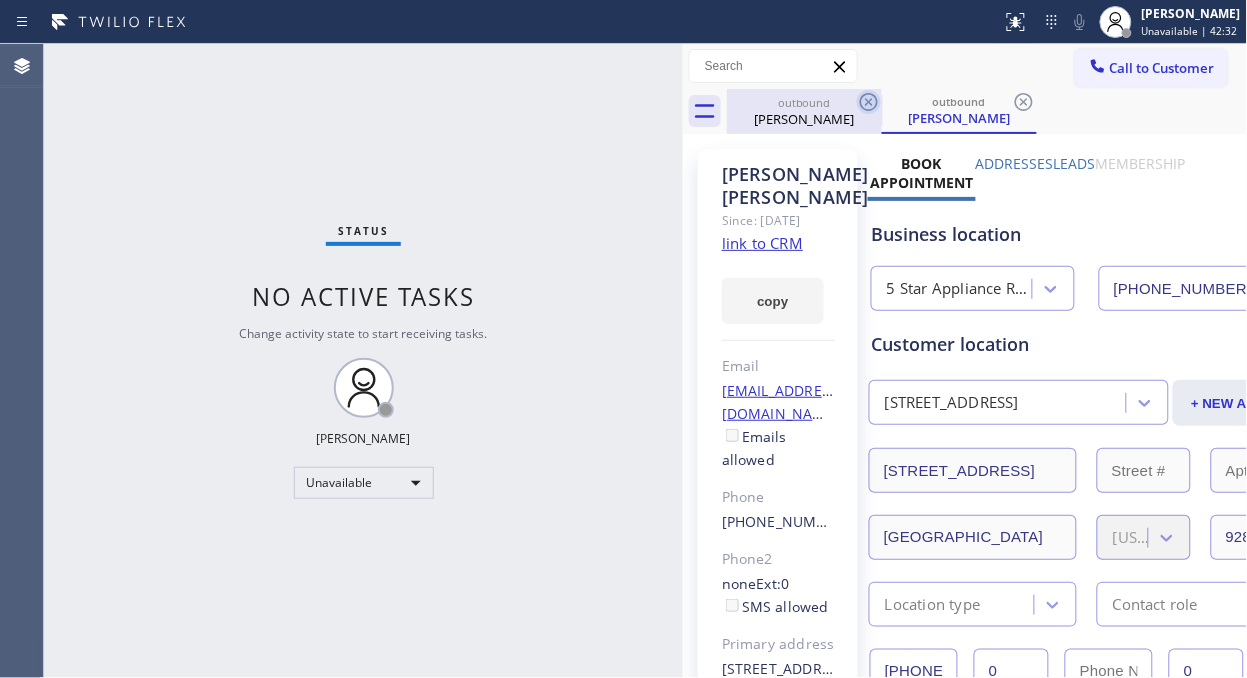 click 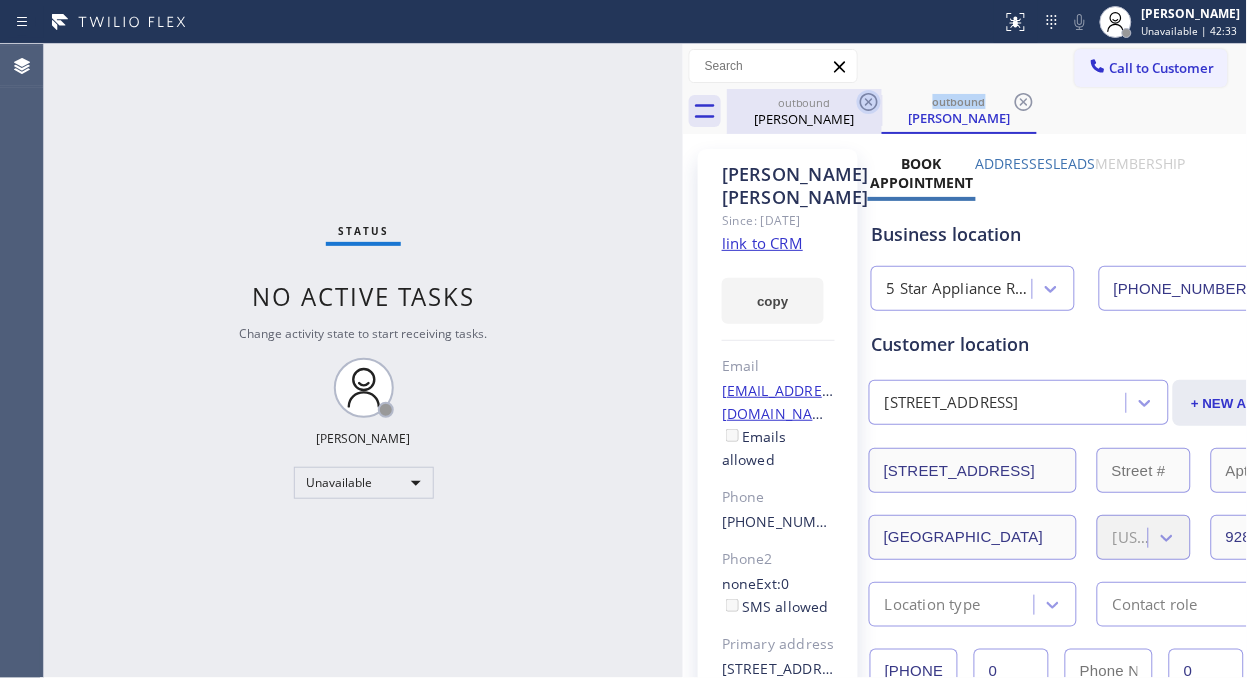 click 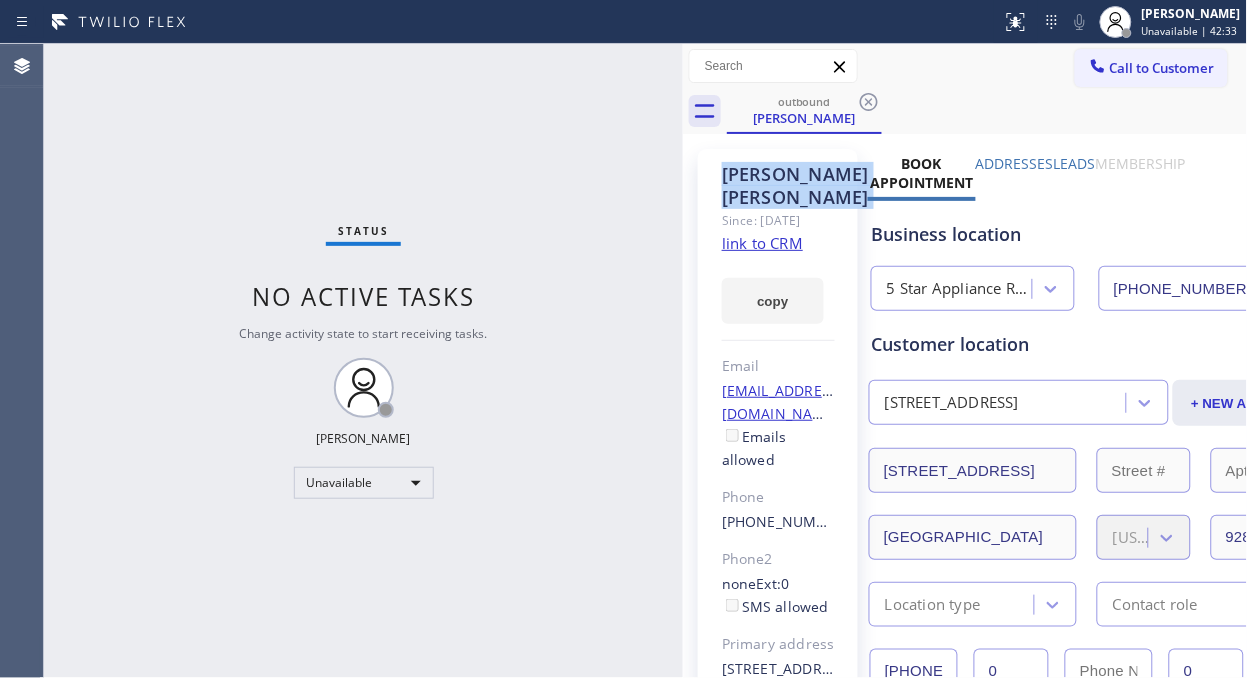 click 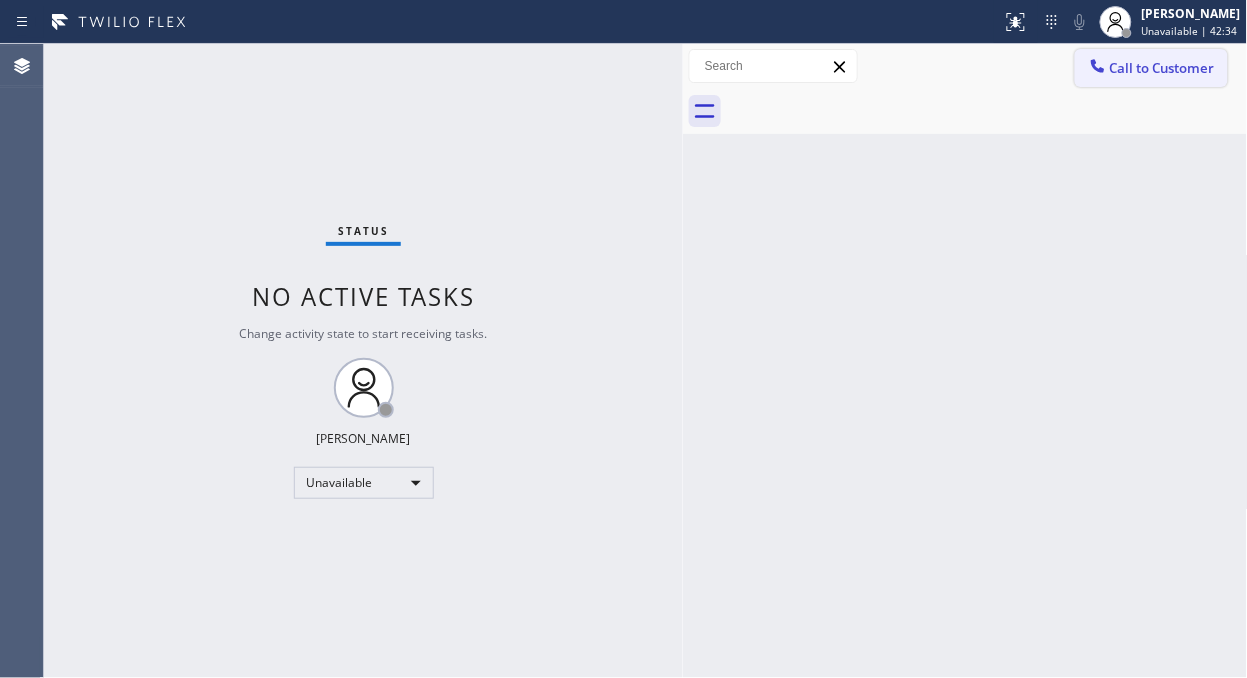 click on "Call to Customer" at bounding box center [1162, 68] 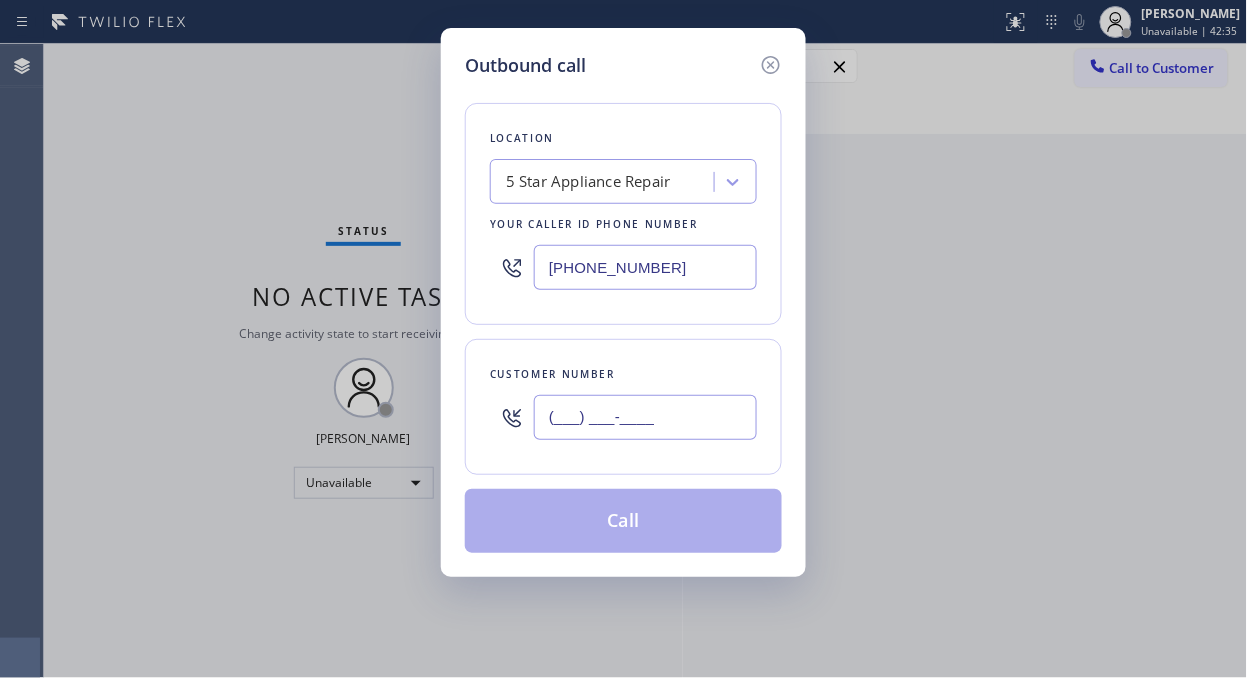 click on "(___) ___-____" at bounding box center (645, 417) 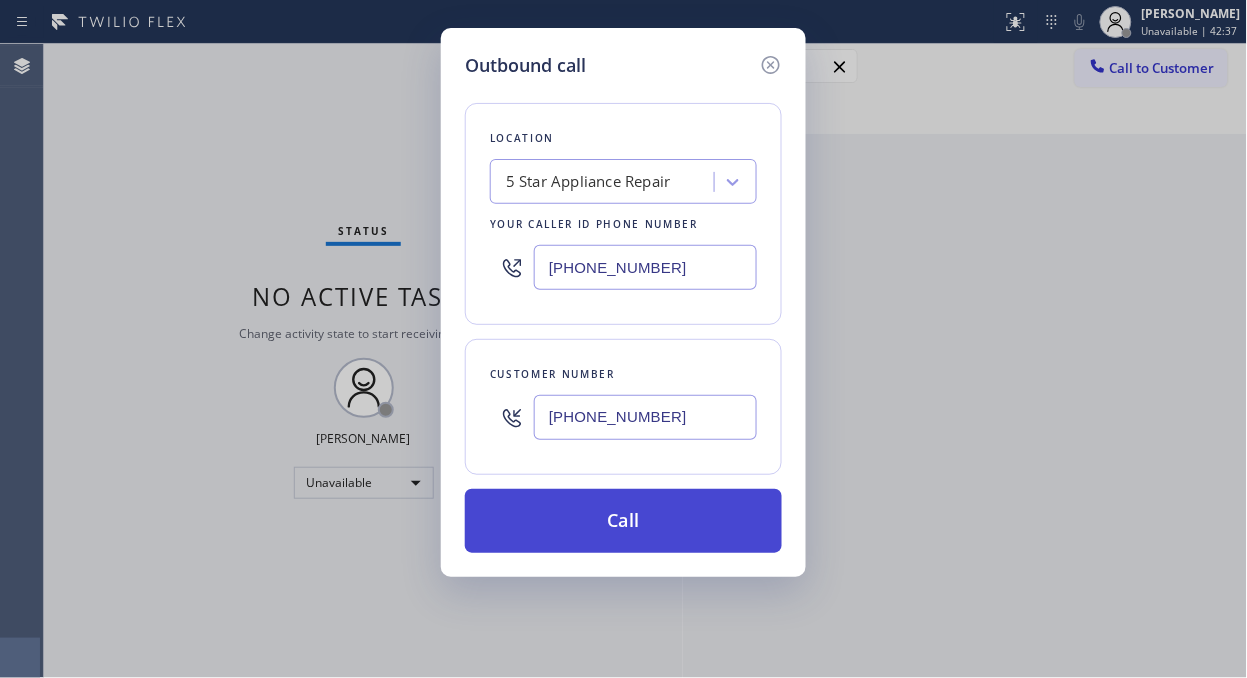 type on "[PHONE_NUMBER]" 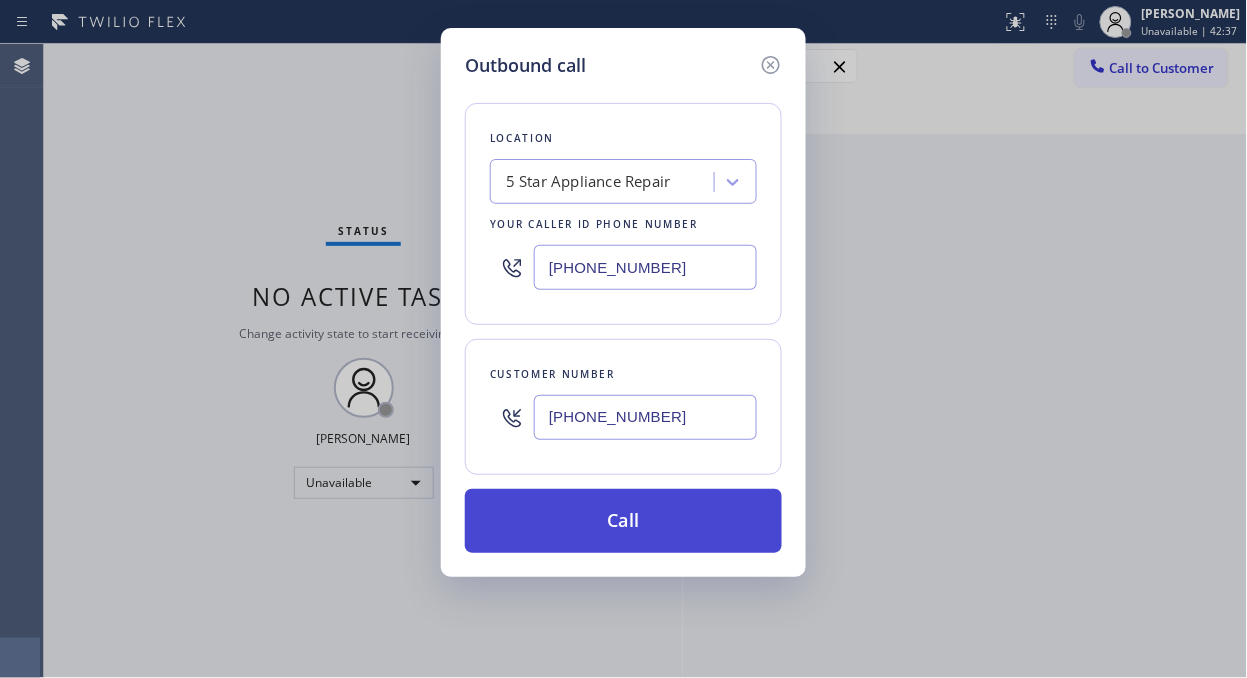 click on "Call" at bounding box center [623, 521] 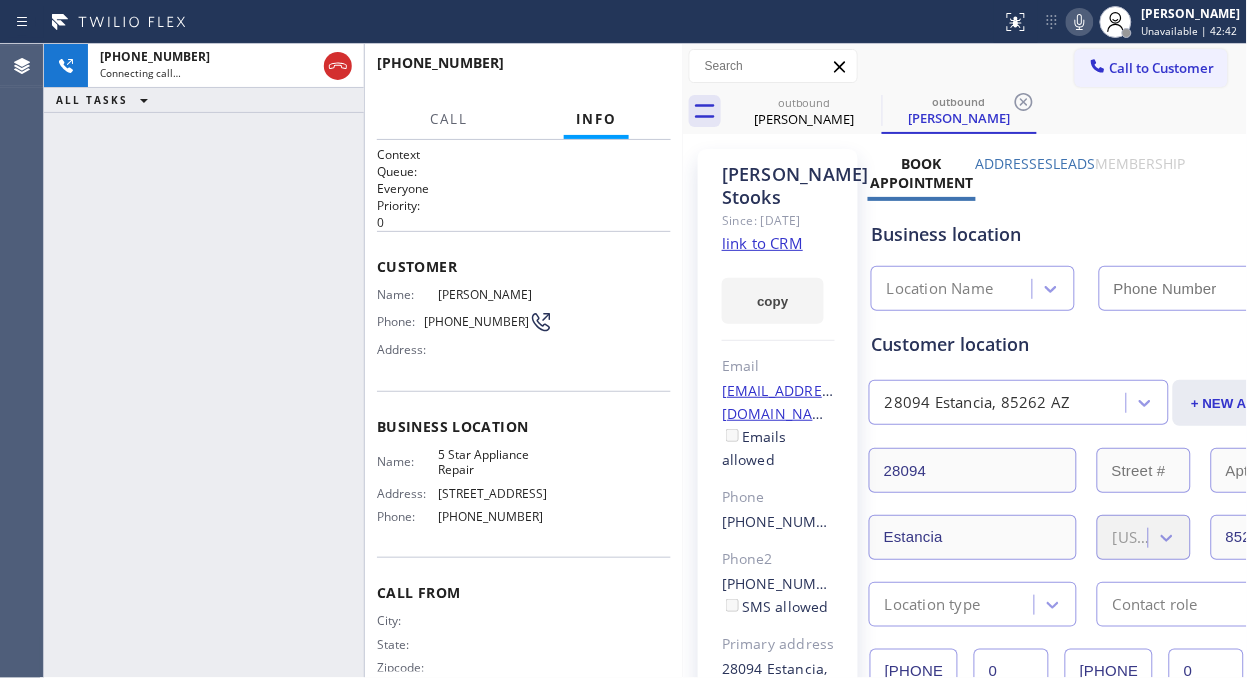 type on "[PHONE_NUMBER]" 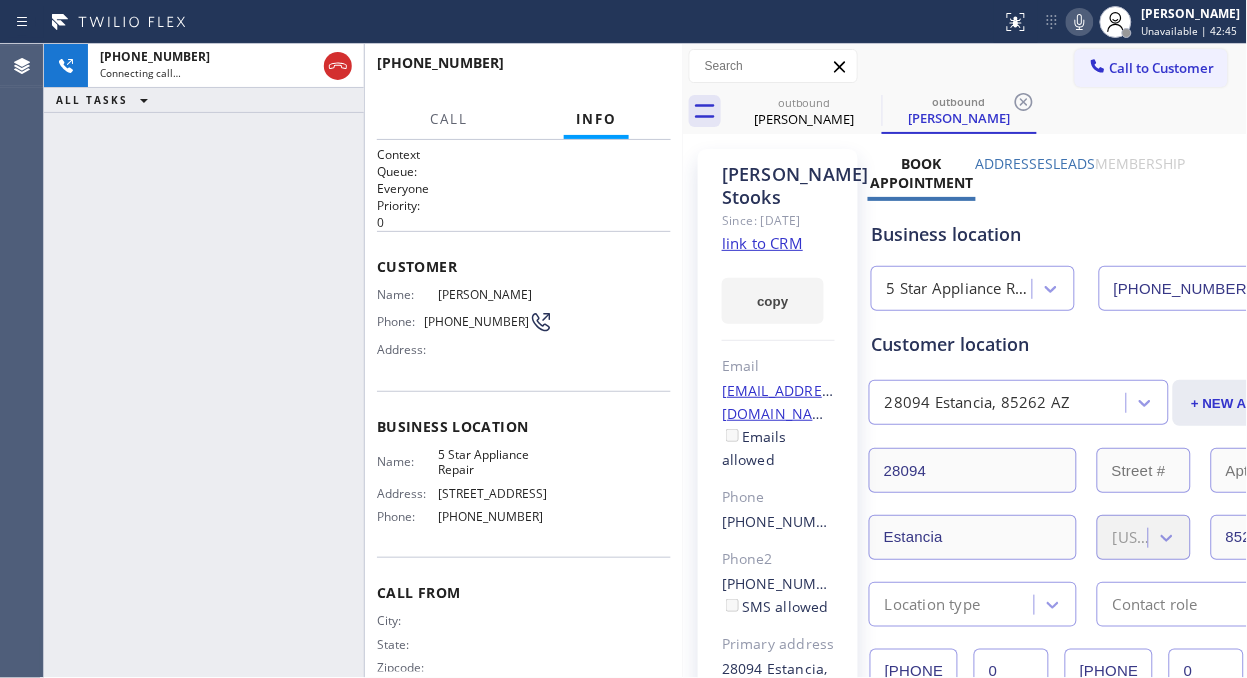 click 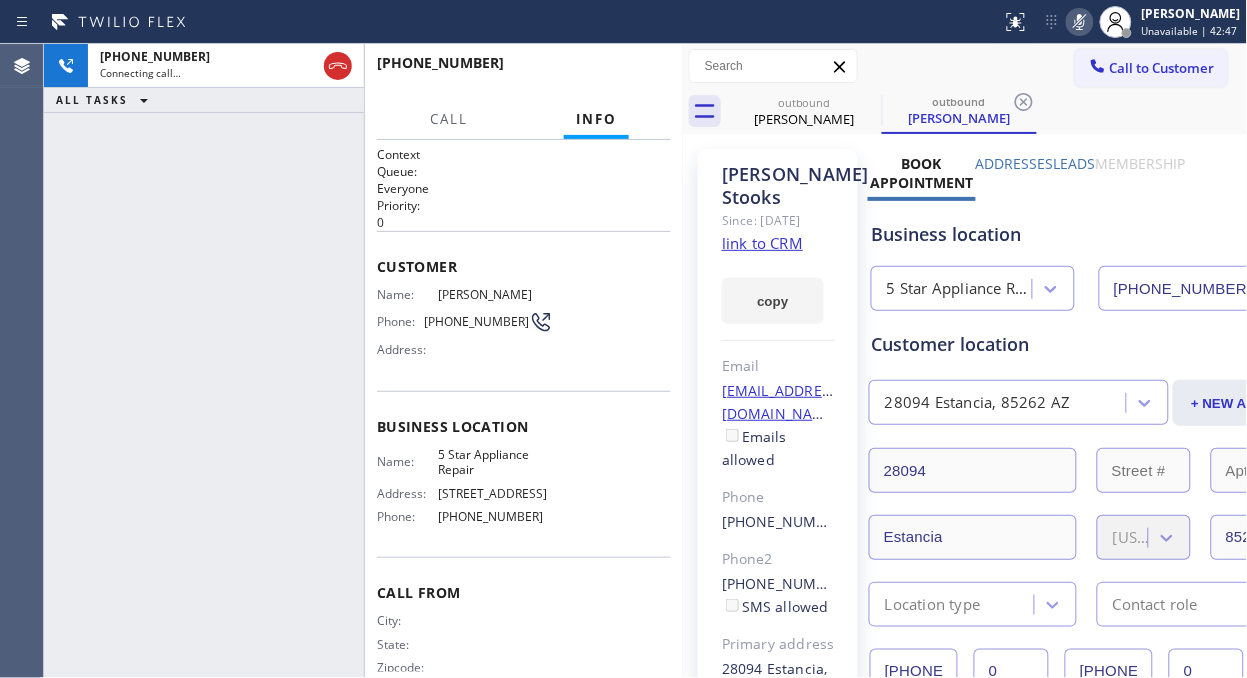 click 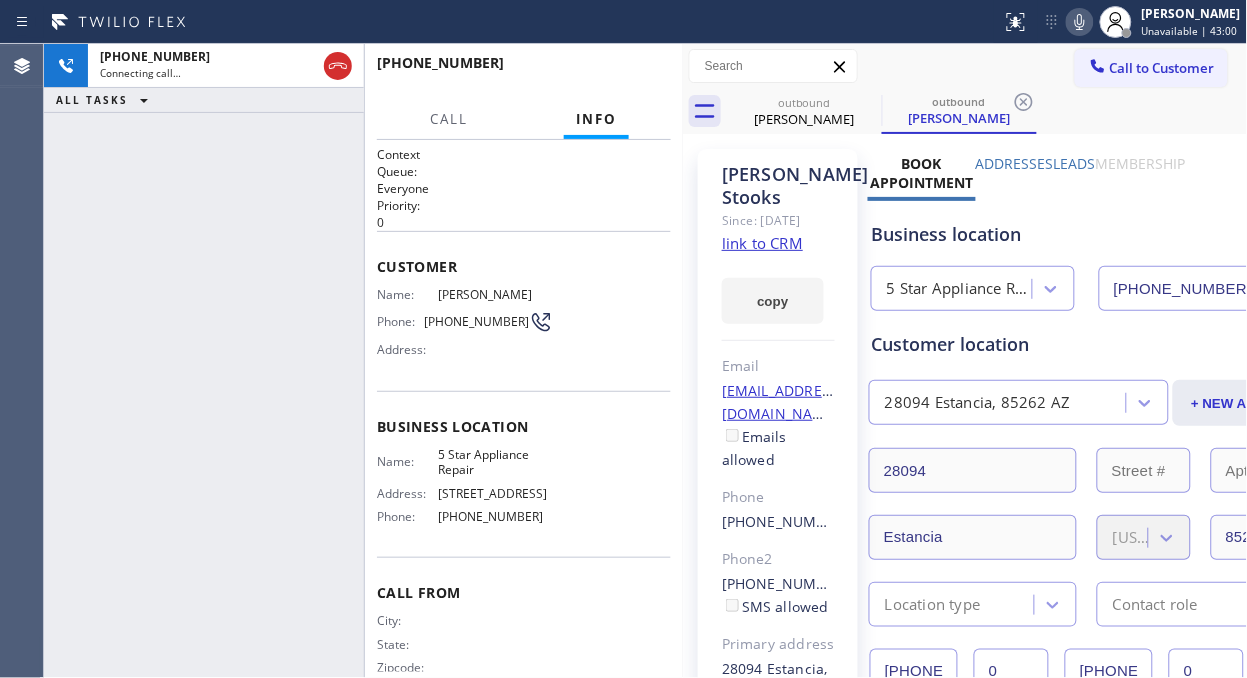 click on "[PHONE_NUMBER] Connecting call… ALL TASKS ALL TASKS ACTIVE TASKS TASKS IN WRAP UP" at bounding box center (204, 361) 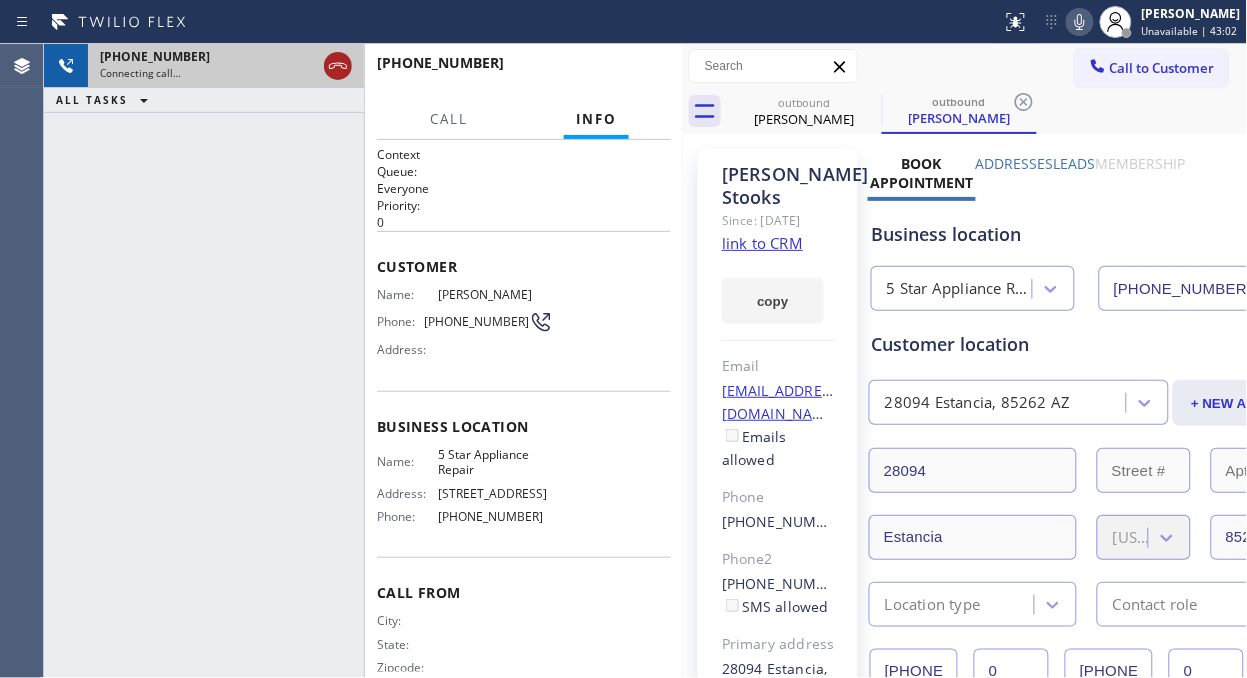 click 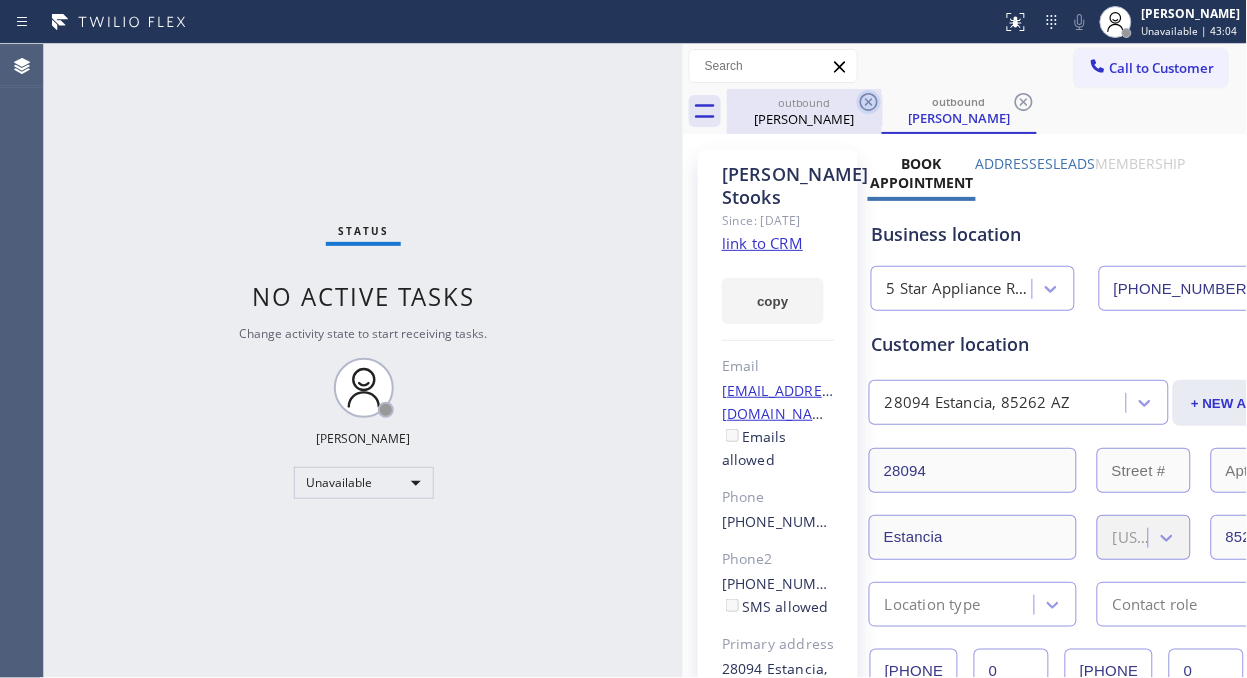 click 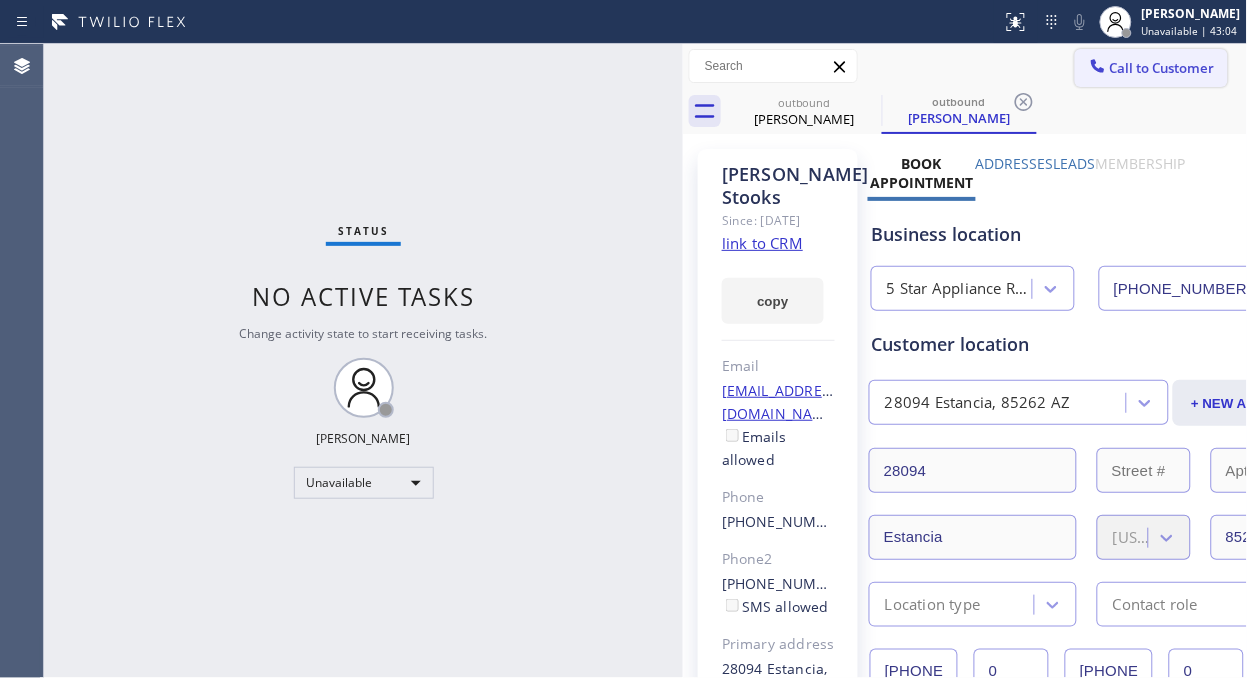 click 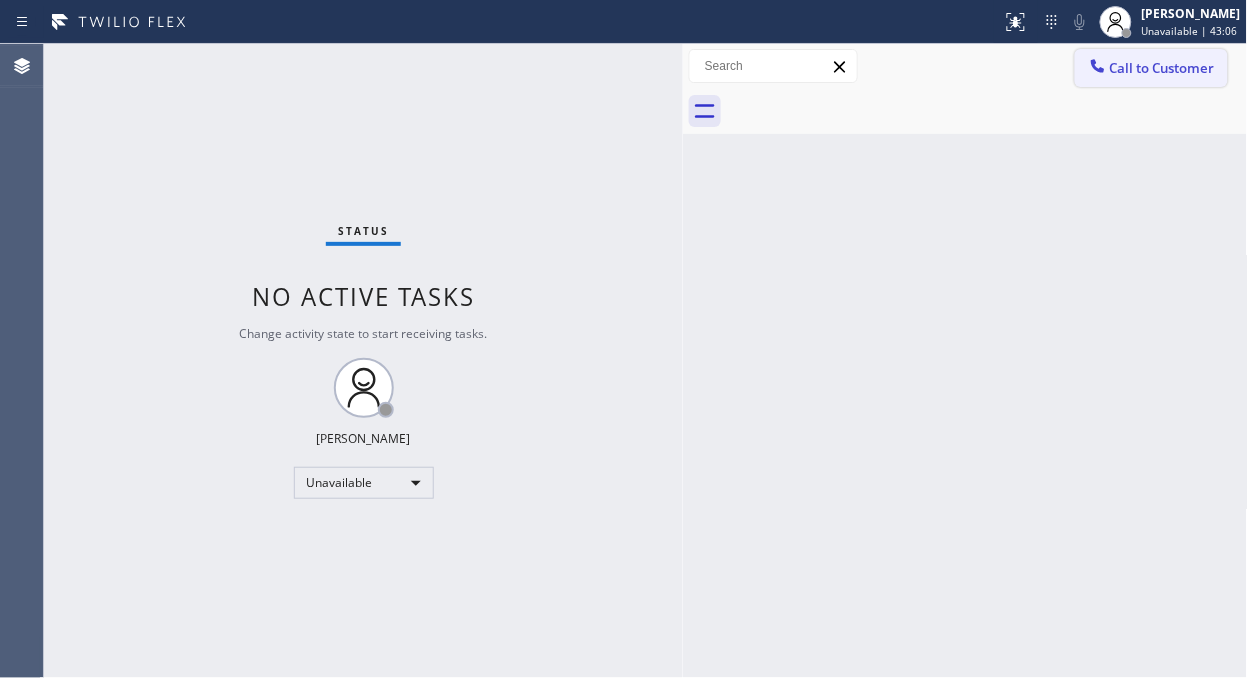 click on "Call to Customer" at bounding box center (1162, 68) 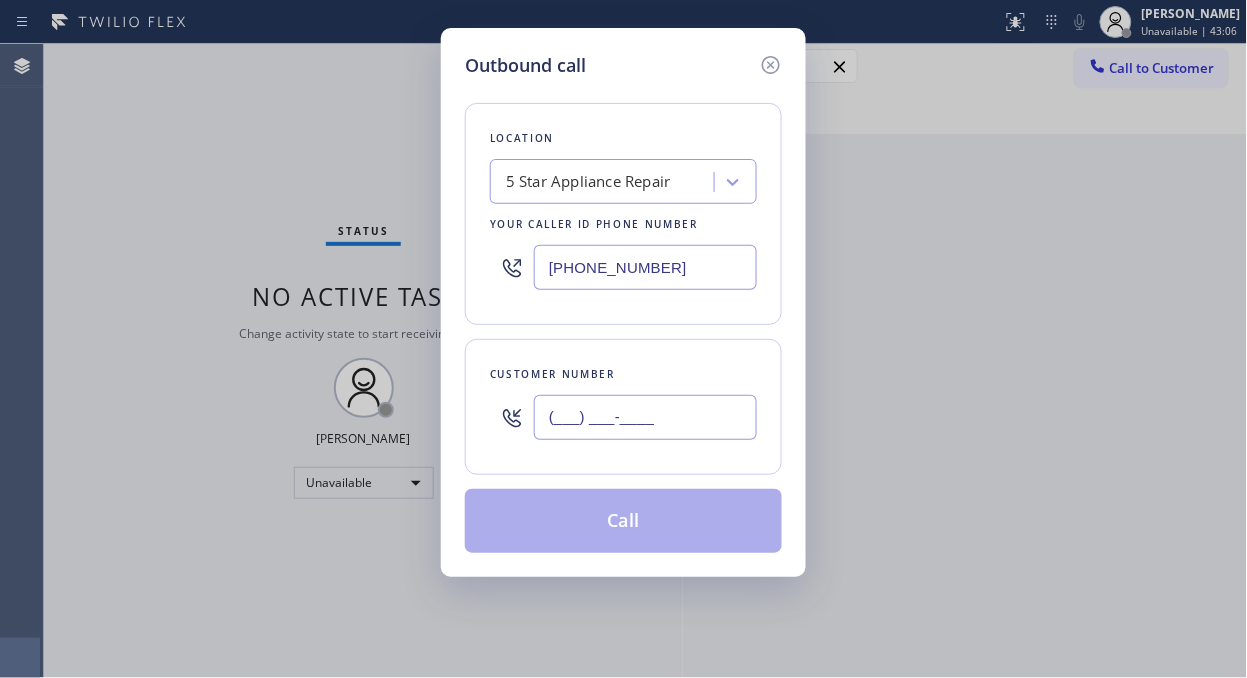 click on "(___) ___-____" at bounding box center (645, 417) 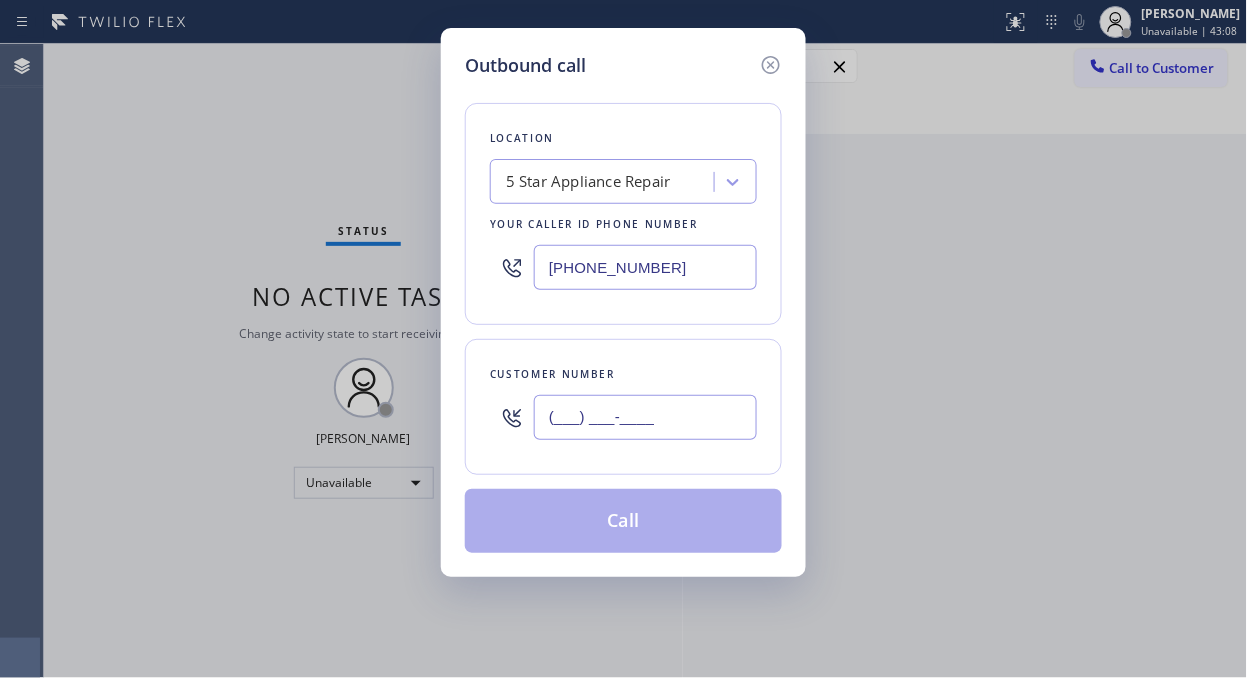 click on "(___) ___-____" at bounding box center (645, 417) 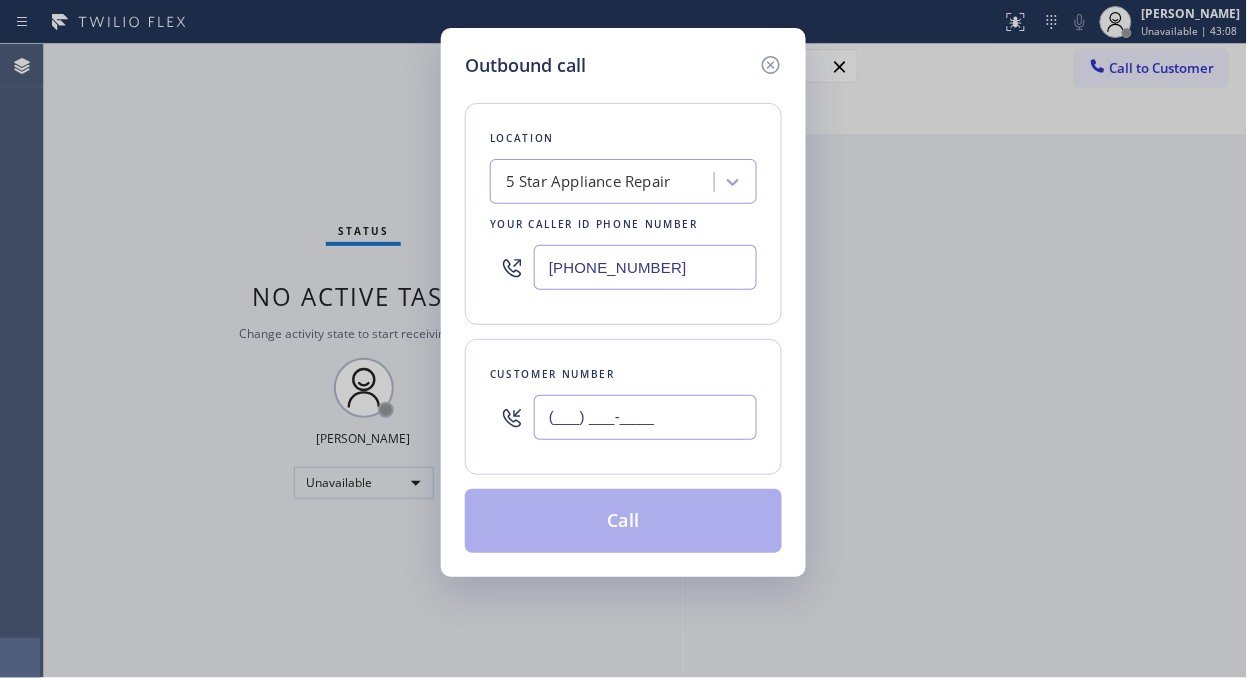 paste on "206) 384-0345" 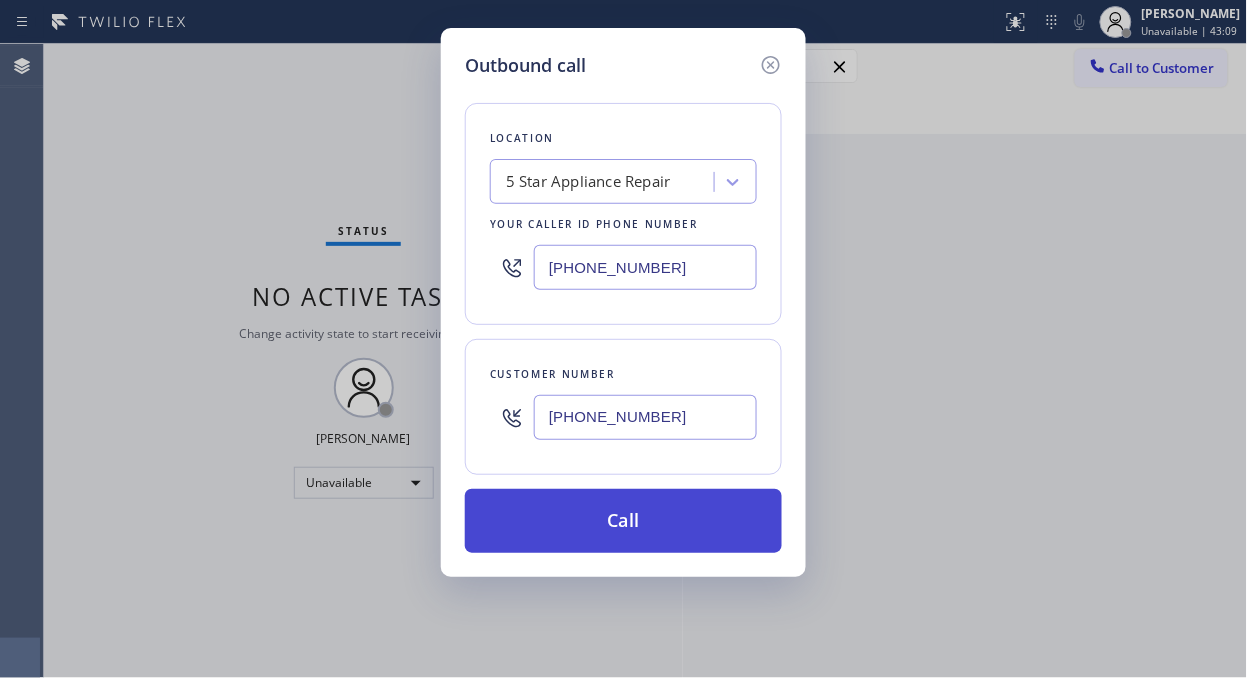 type on "[PHONE_NUMBER]" 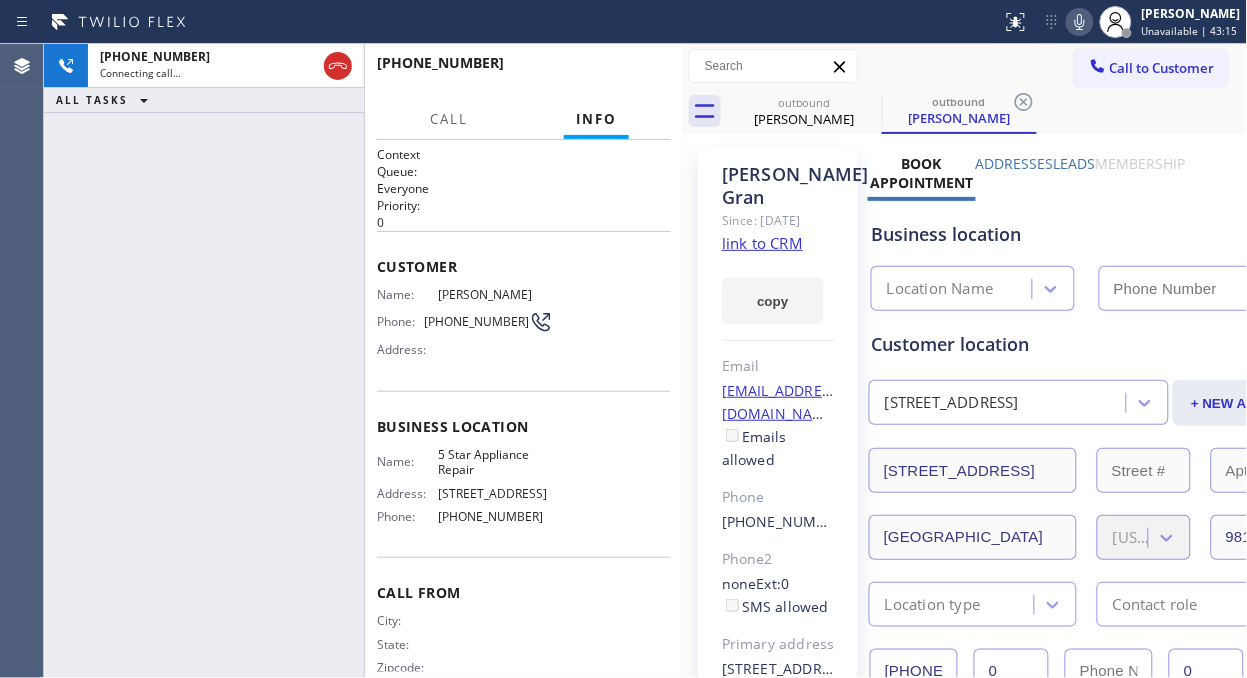 type on "[PHONE_NUMBER]" 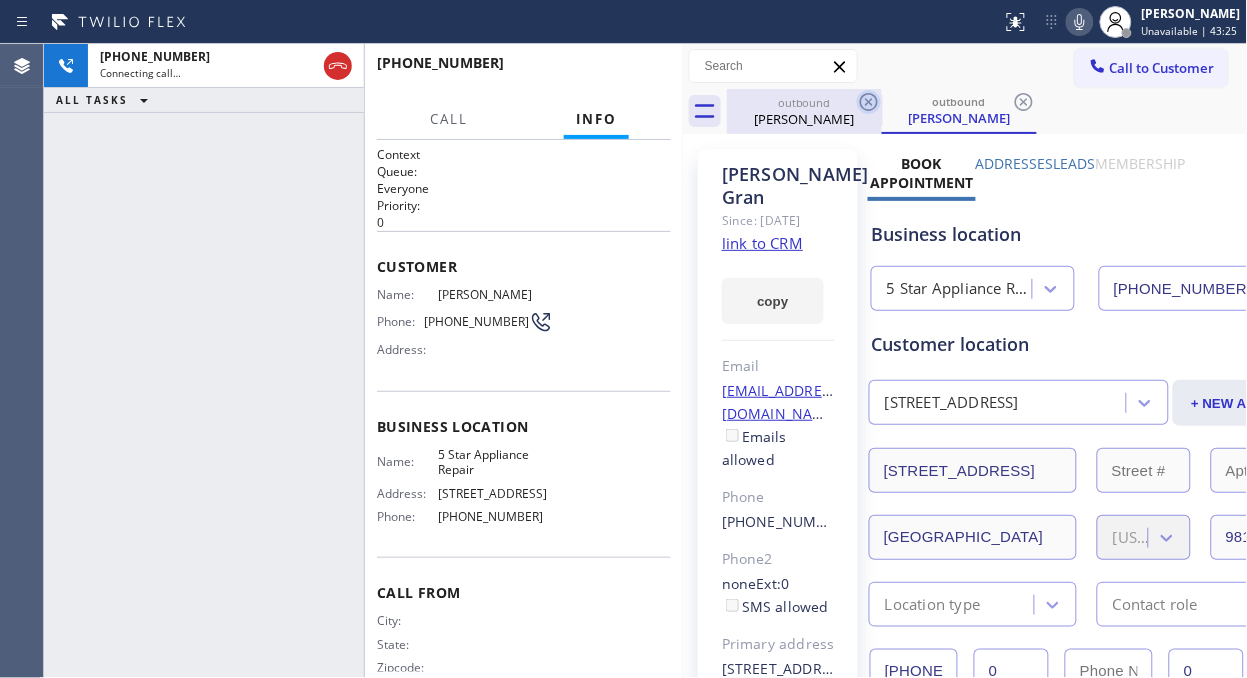 click 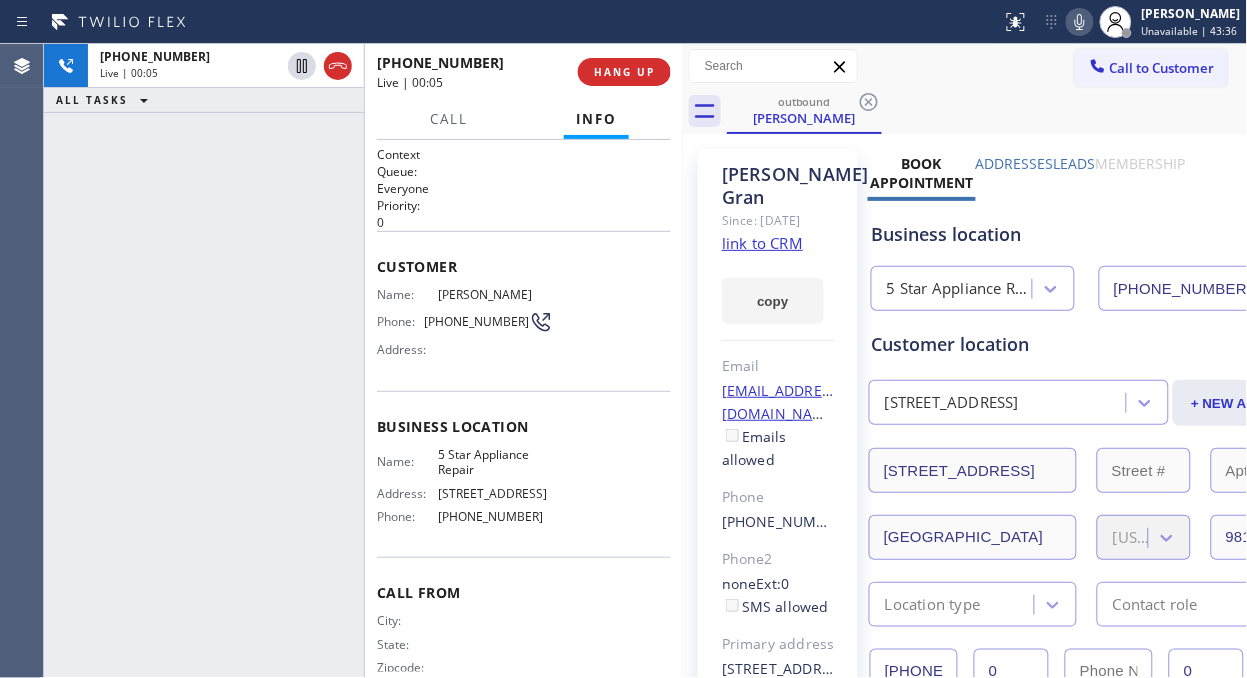 drag, startPoint x: 604, startPoint y: 76, endPoint x: 611, endPoint y: 211, distance: 135.18137 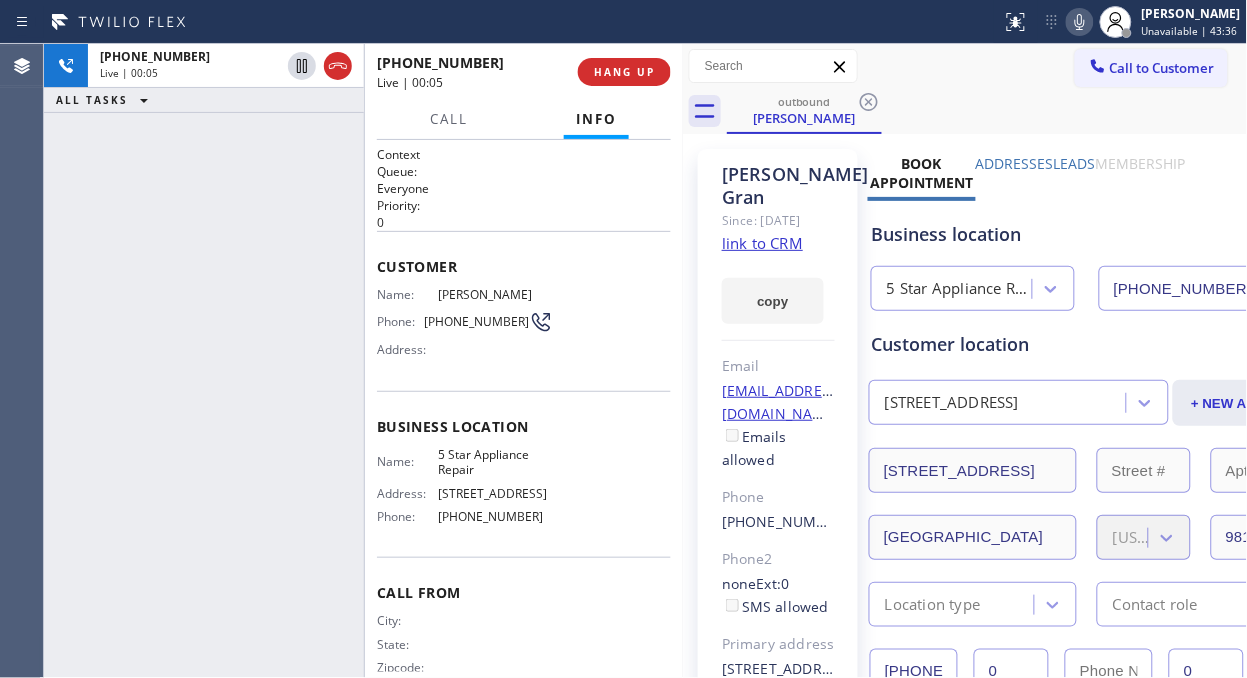 click on "[PHONE_NUMBER] Live | 00:05 HANG UP Call Info [PHONE_NUMBER]   Live Context Queue: Everyone Priority: 0 Customer Name: [PERSON_NAME] Phone: [PHONE_NUMBER] Address: Business location Name: 5 Star Appliance Repair Address: [STREET_ADDRESS]  Phone: [PHONE_NUMBER] Call From City: State: Zipcode: Outbound call Location 5 Star Appliance Repair Your caller id phone number [PHONE_NUMBER] Customer number [PHONE_NUMBER] Call" at bounding box center (524, 361) 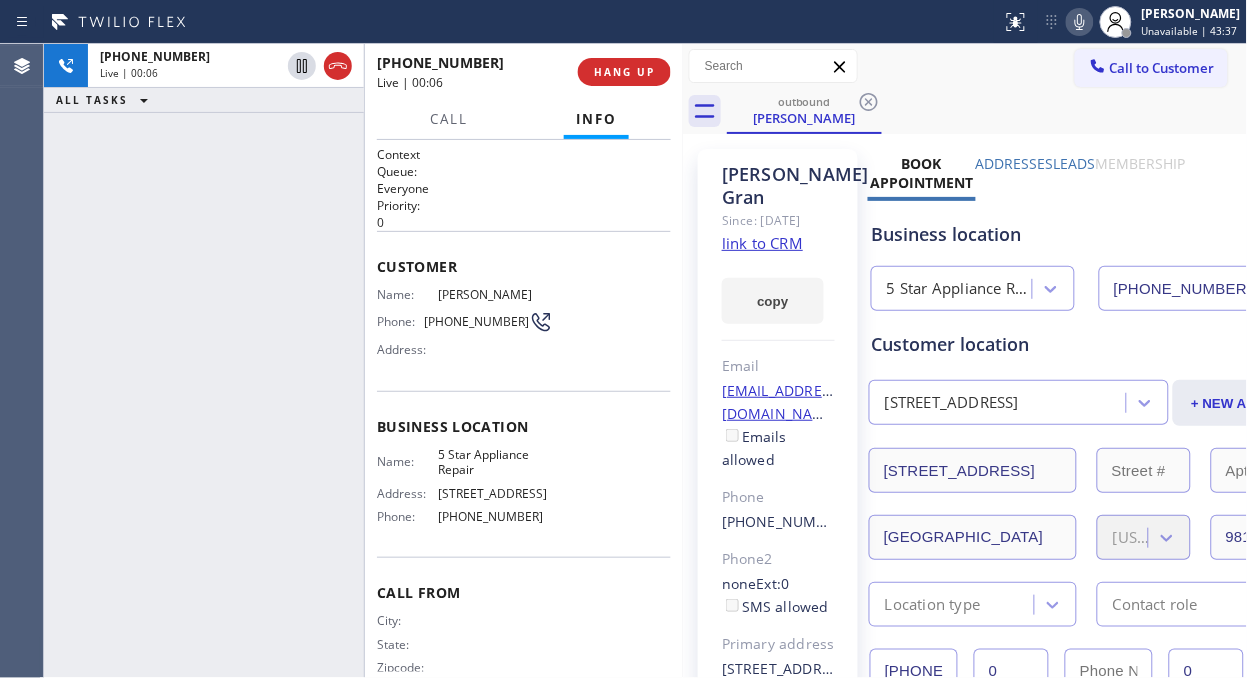click 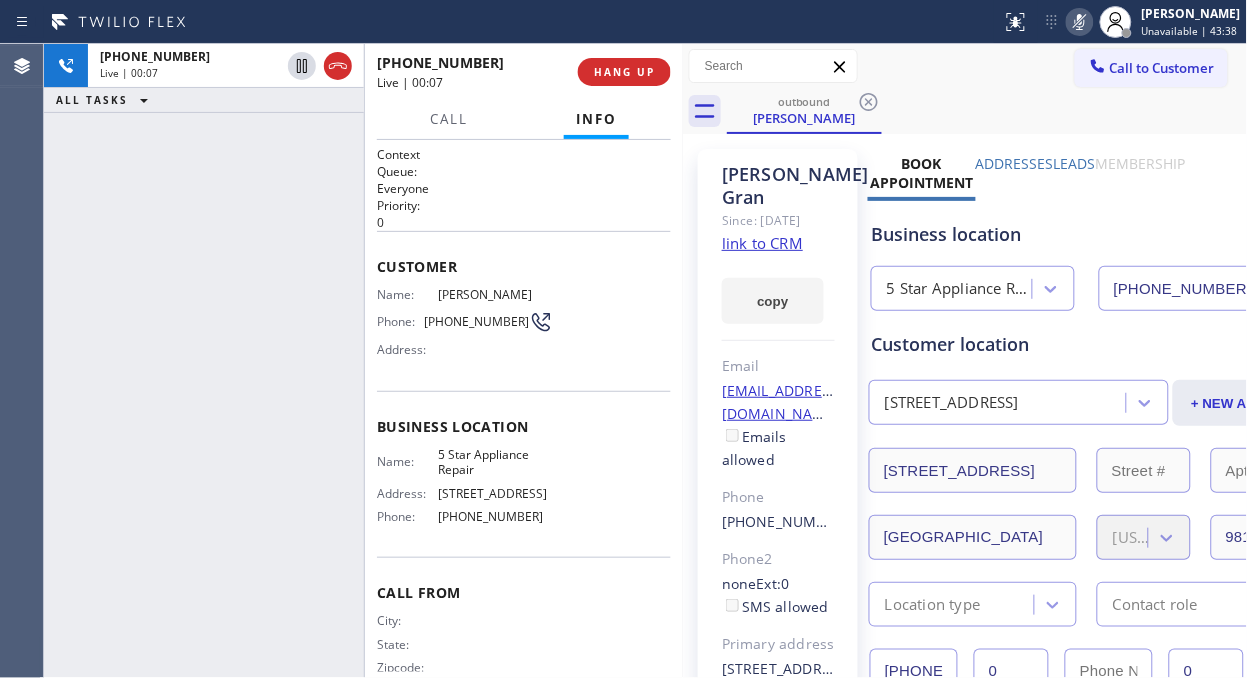 click 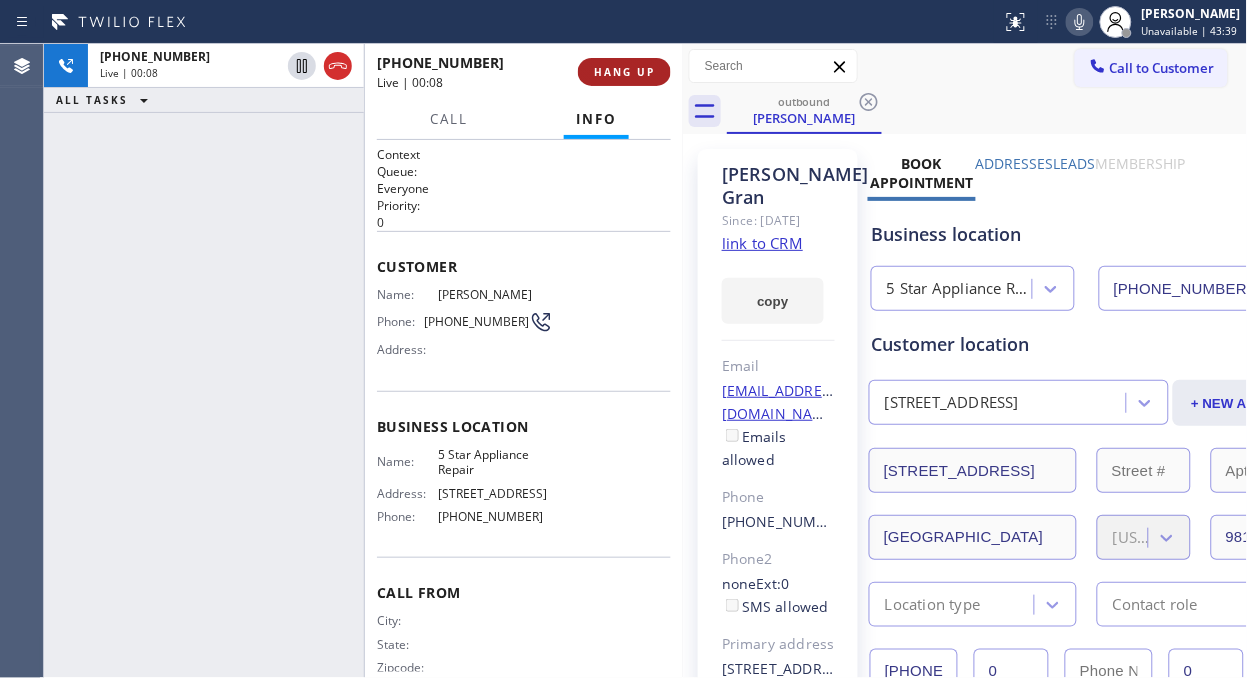 click on "HANG UP" at bounding box center [624, 72] 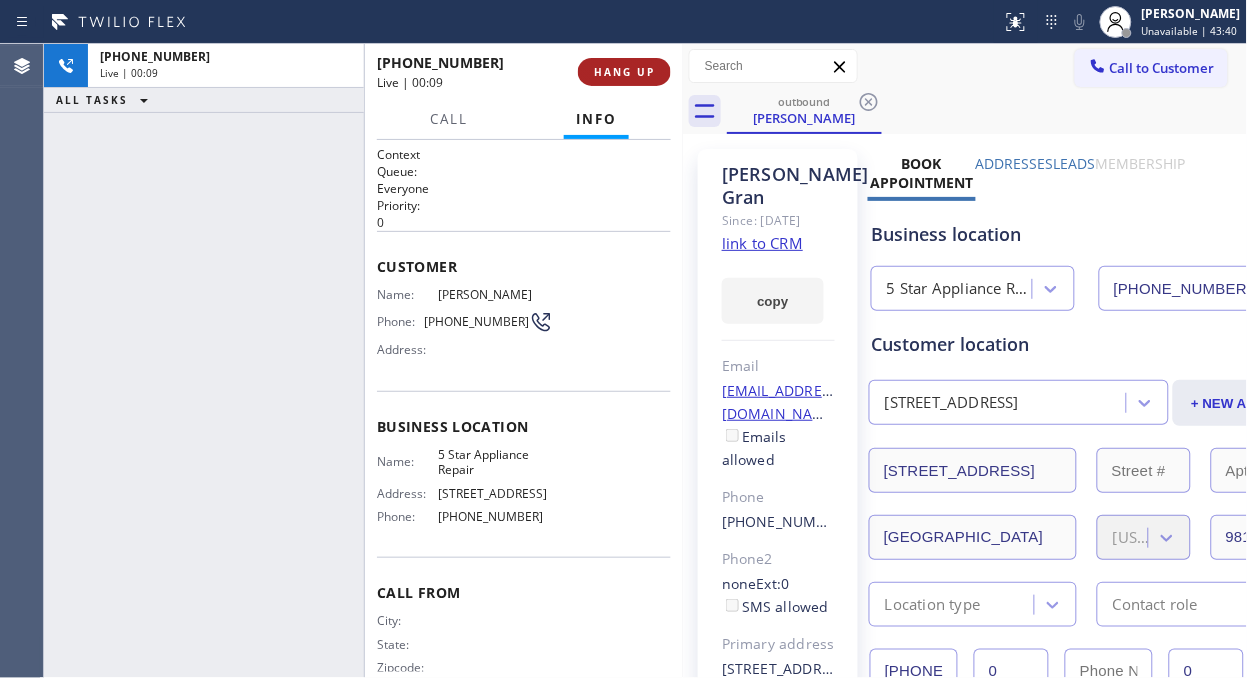 click on "HANG UP" at bounding box center (624, 72) 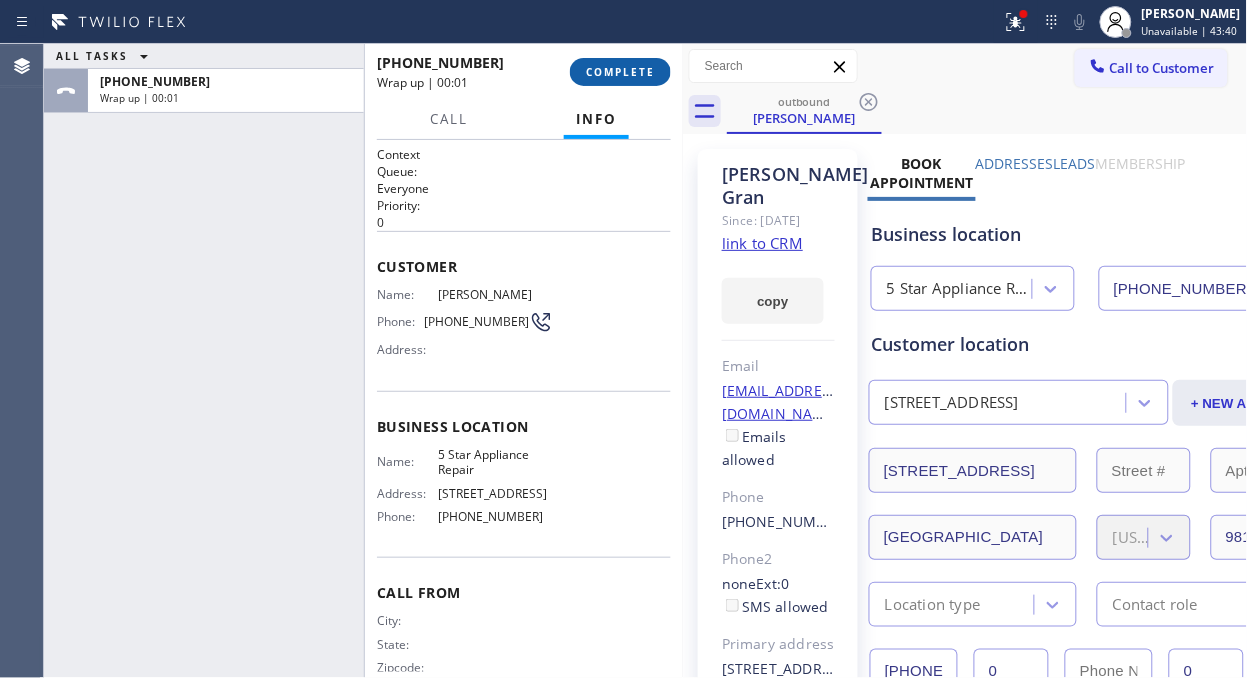 click on "COMPLETE" at bounding box center (620, 72) 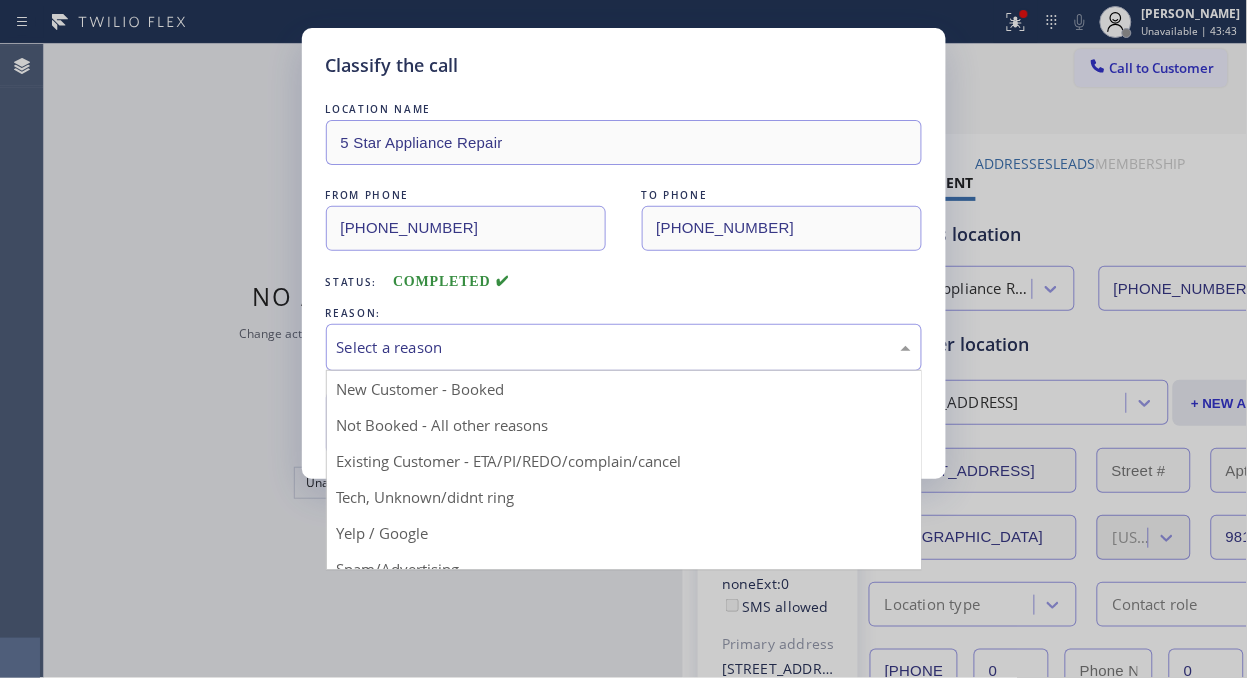 click on "Select a reason" at bounding box center (624, 347) 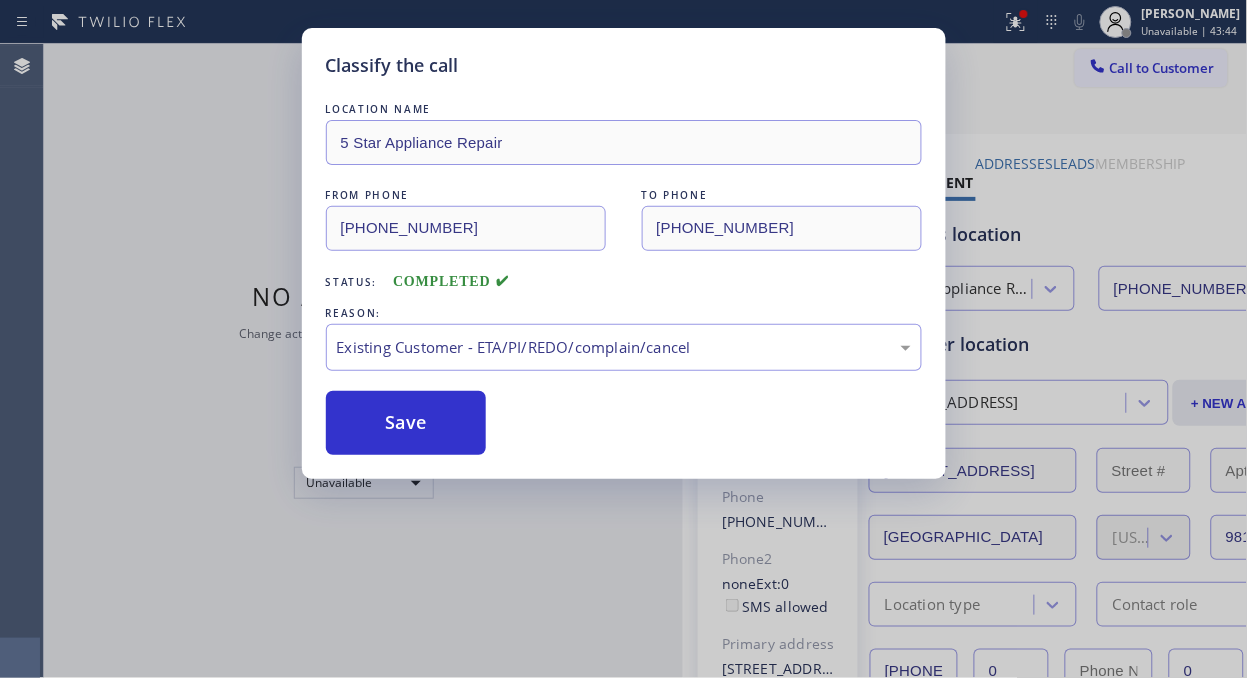 drag, startPoint x: 414, startPoint y: 411, endPoint x: 1153, endPoint y: 147, distance: 784.7401 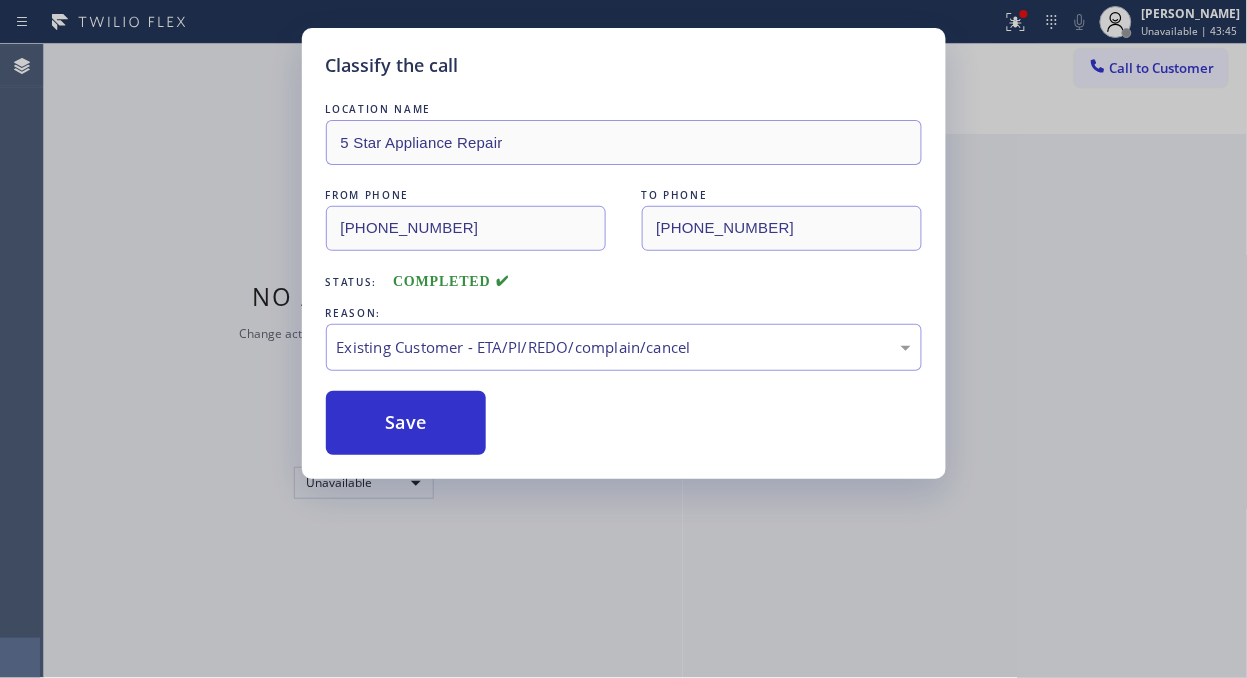 click on "Call to Customer" at bounding box center [1162, 68] 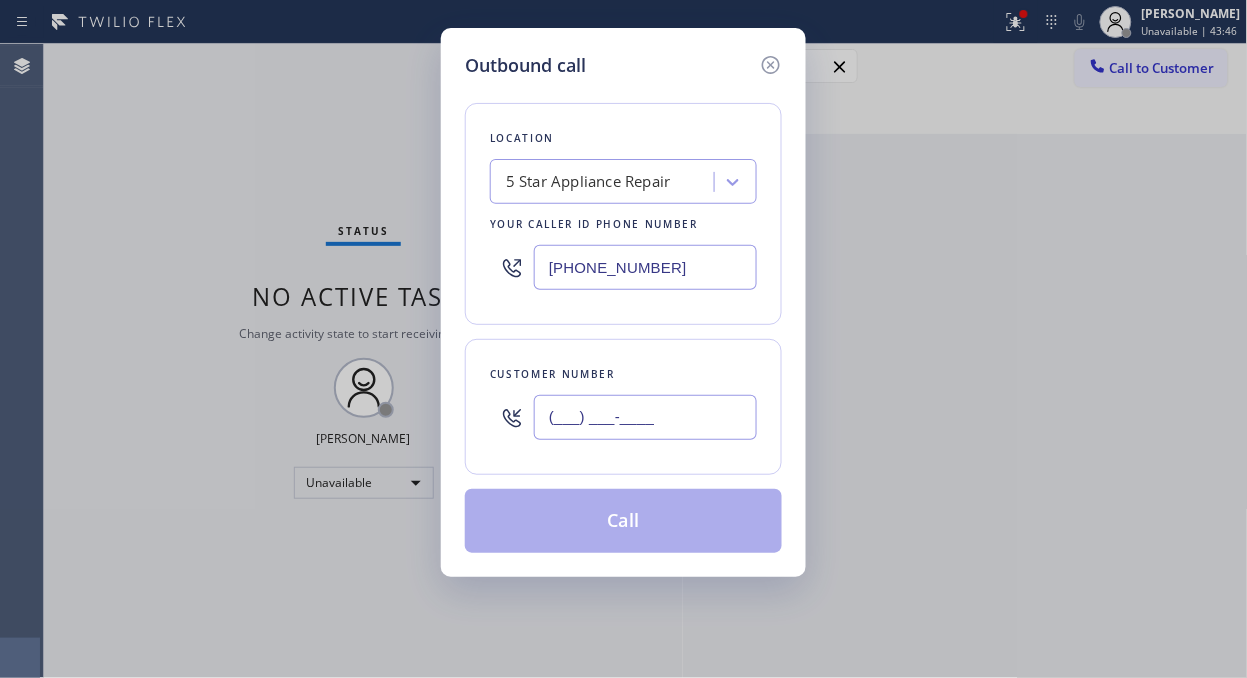 click on "(___) ___-____" at bounding box center [645, 417] 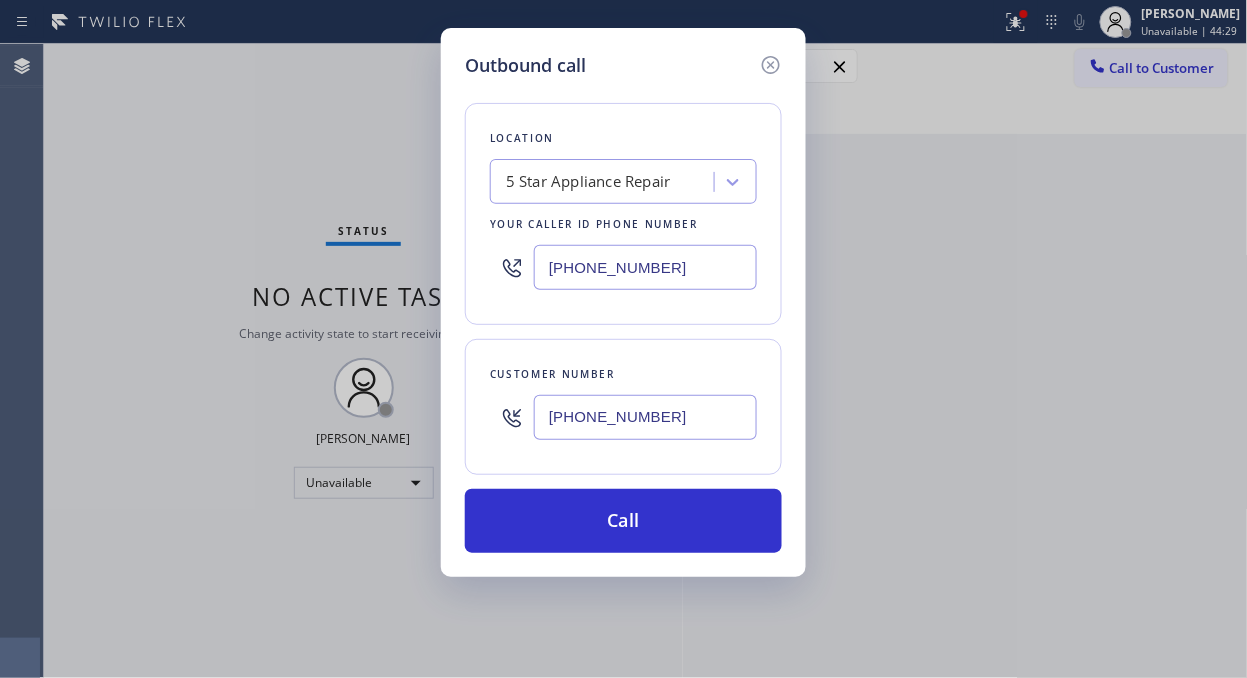 type on "[PHONE_NUMBER]" 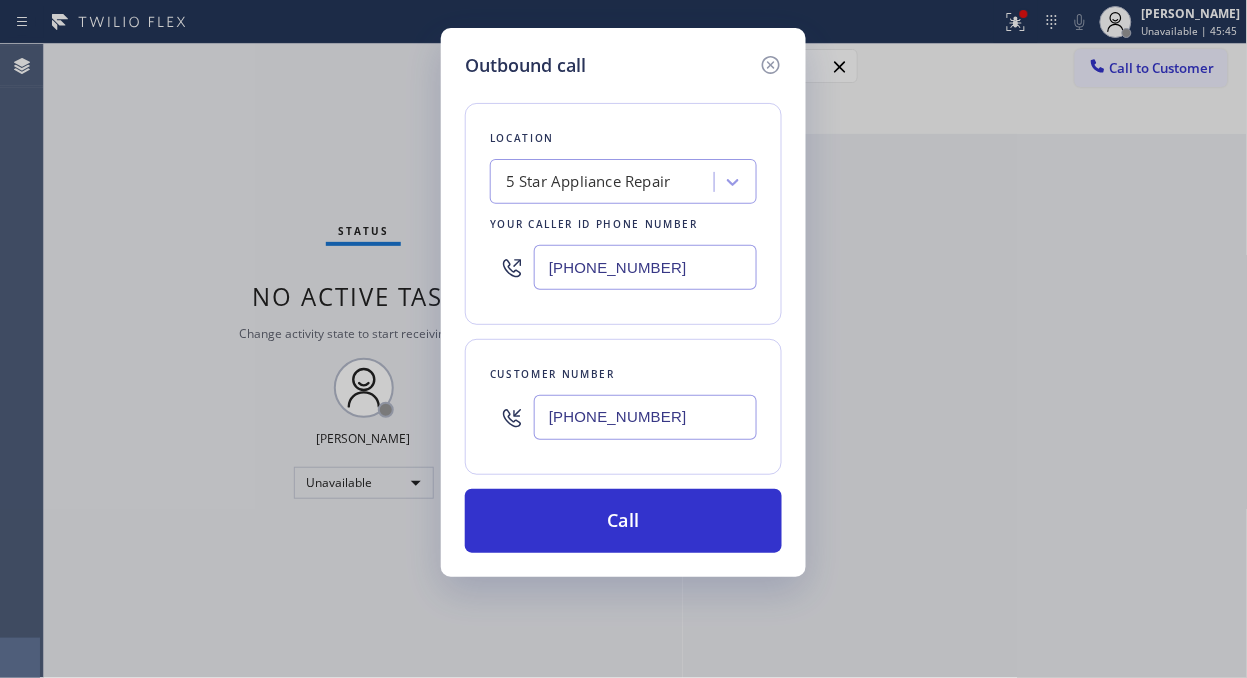 drag, startPoint x: 71, startPoint y: 264, endPoint x: 256, endPoint y: 363, distance: 209.82373 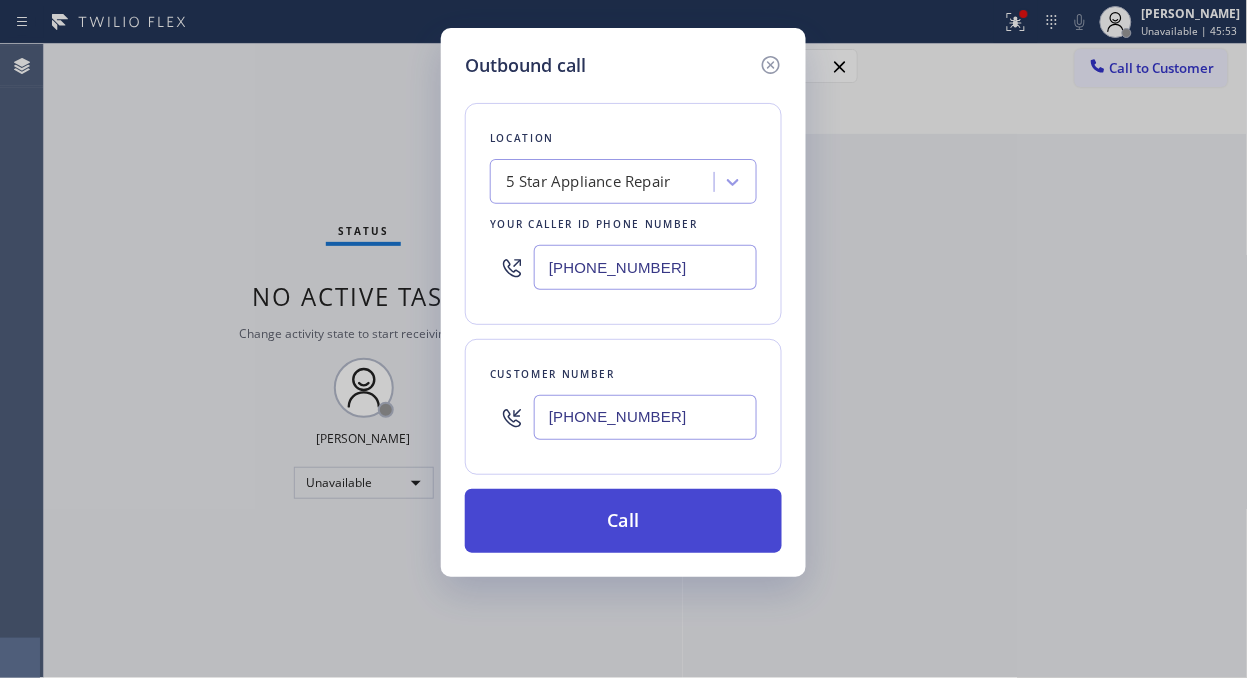 click on "Call" at bounding box center [623, 521] 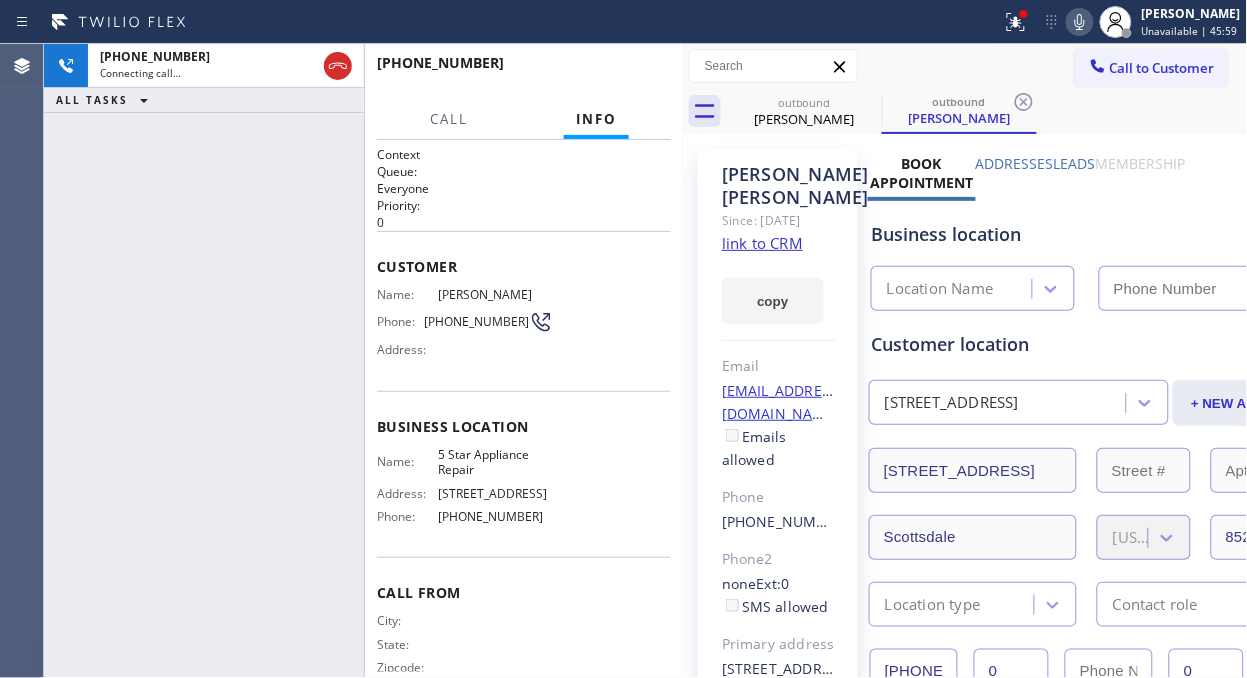 type on "[PHONE_NUMBER]" 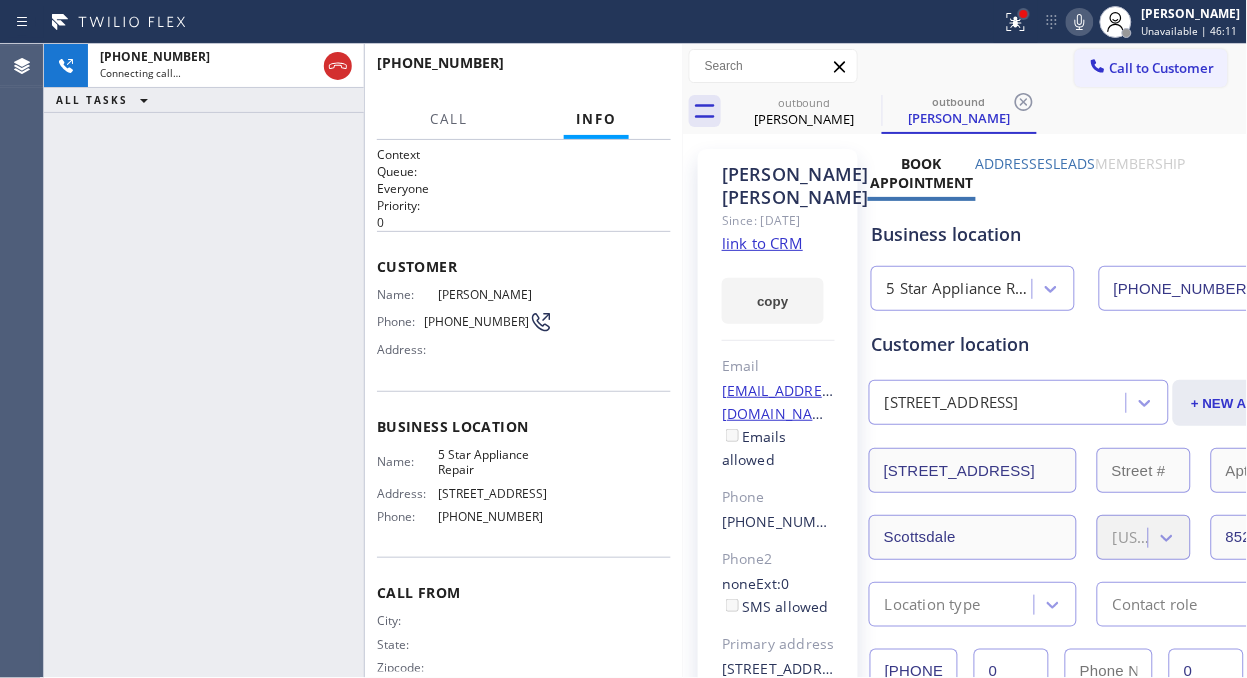 click at bounding box center [1024, 14] 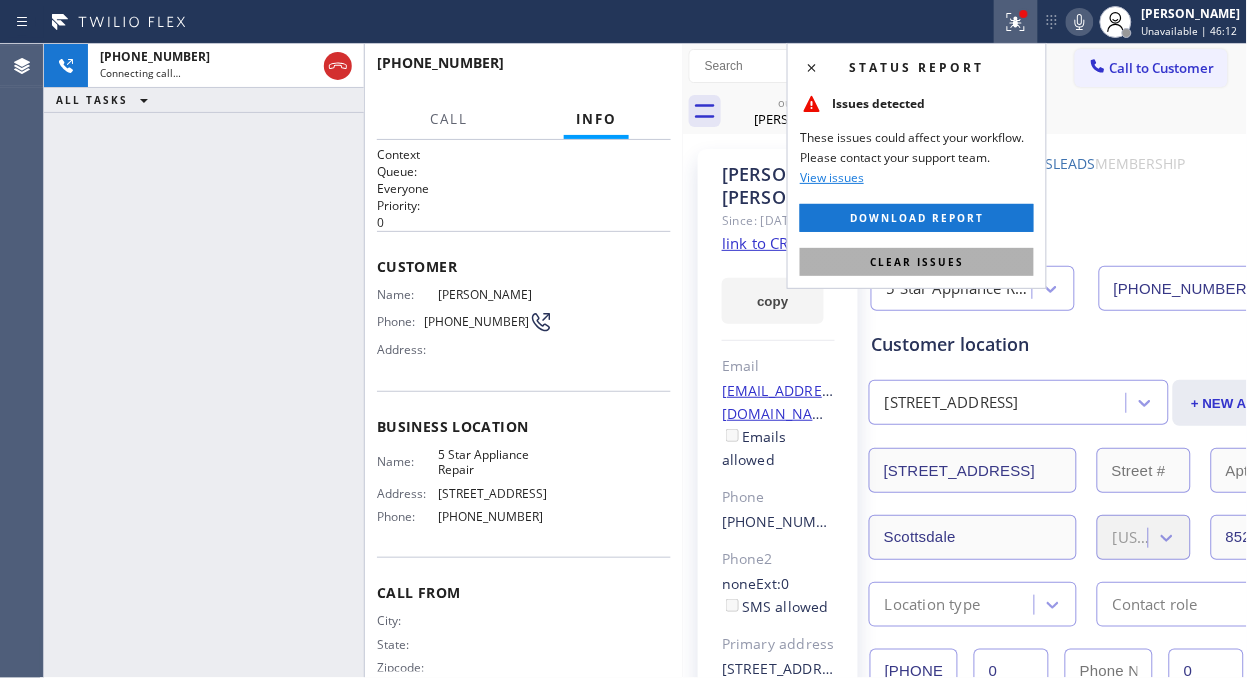 click on "Clear issues" at bounding box center [917, 262] 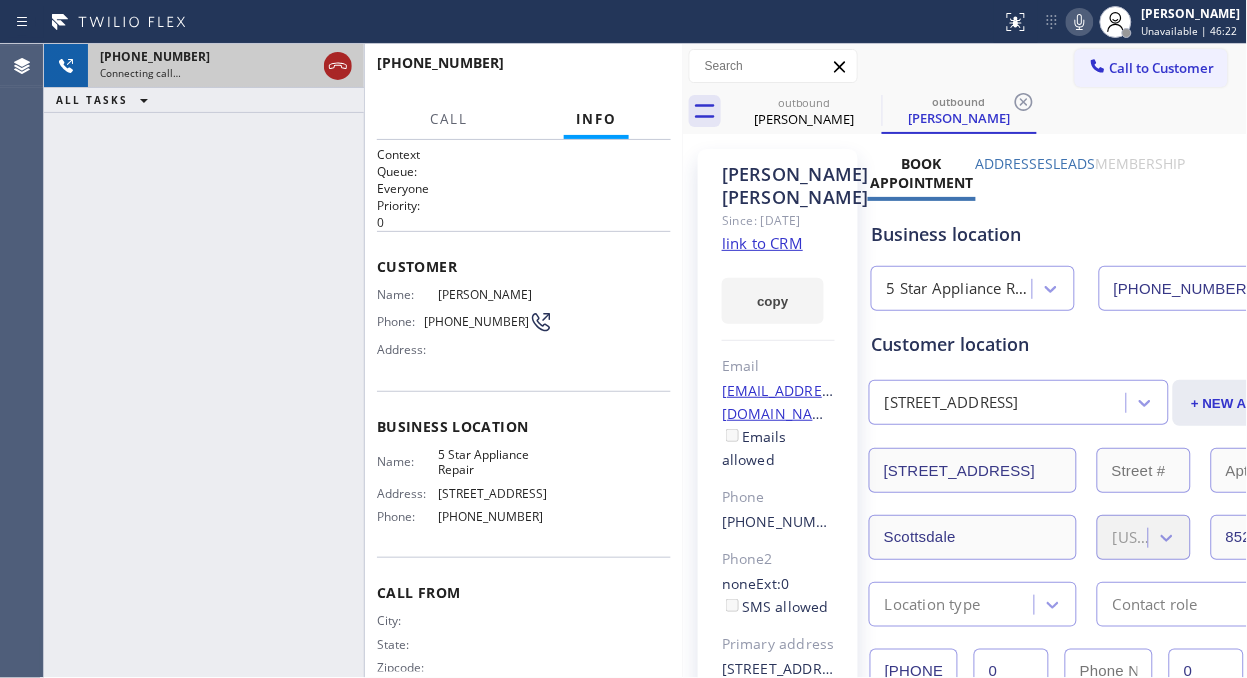 click 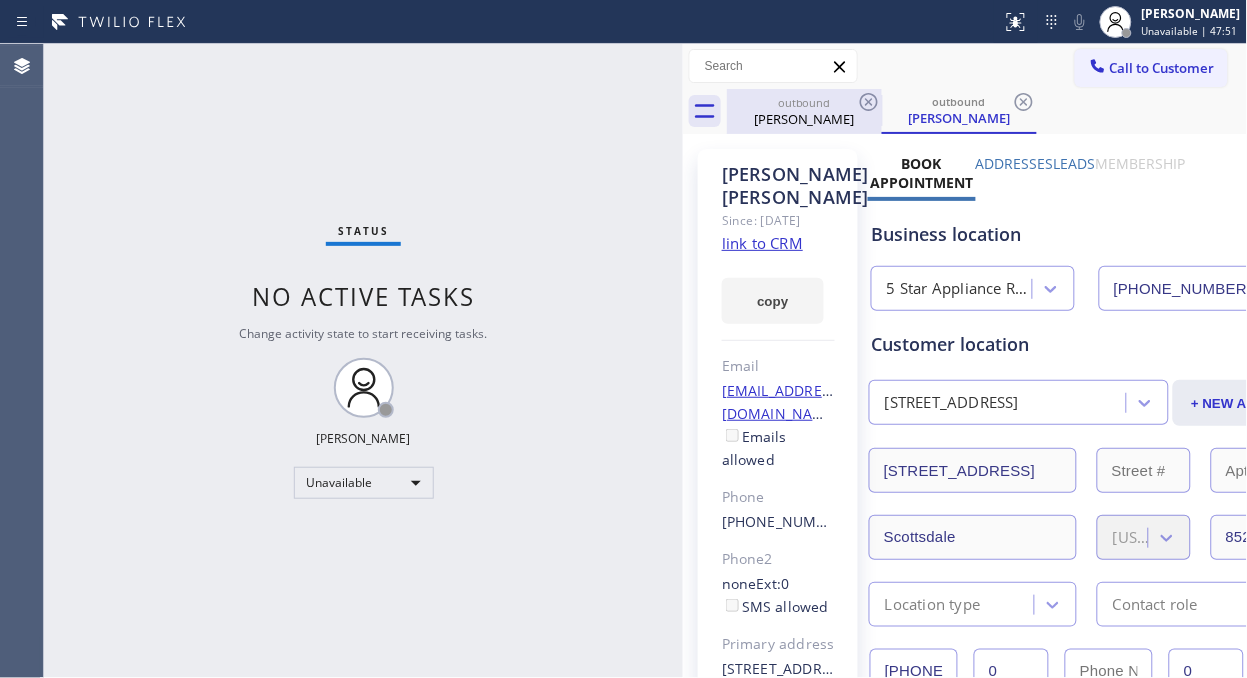 click on "[PERSON_NAME]" at bounding box center [804, 119] 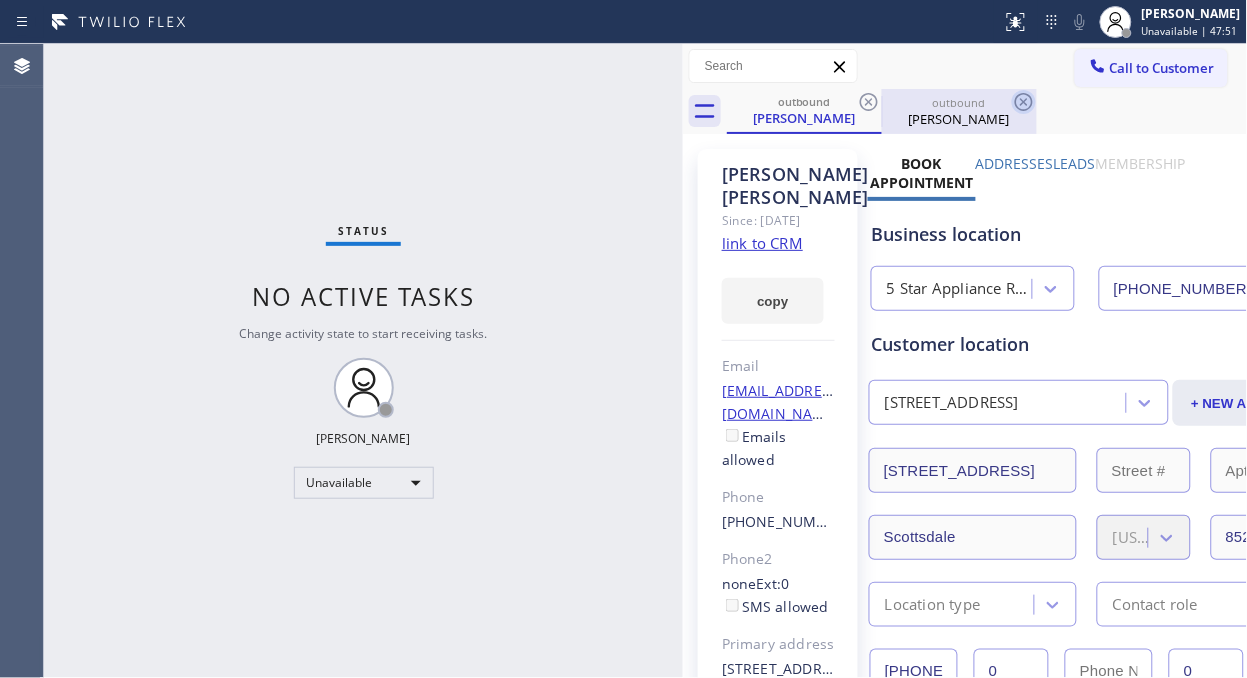 click 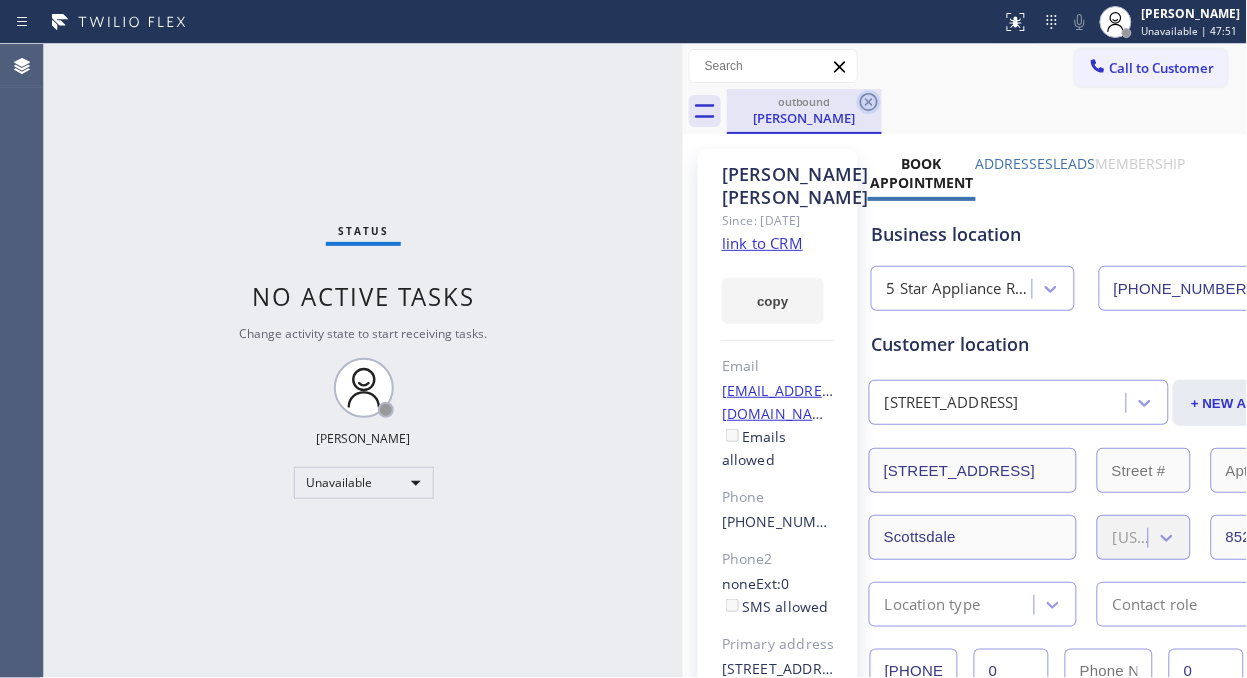 click 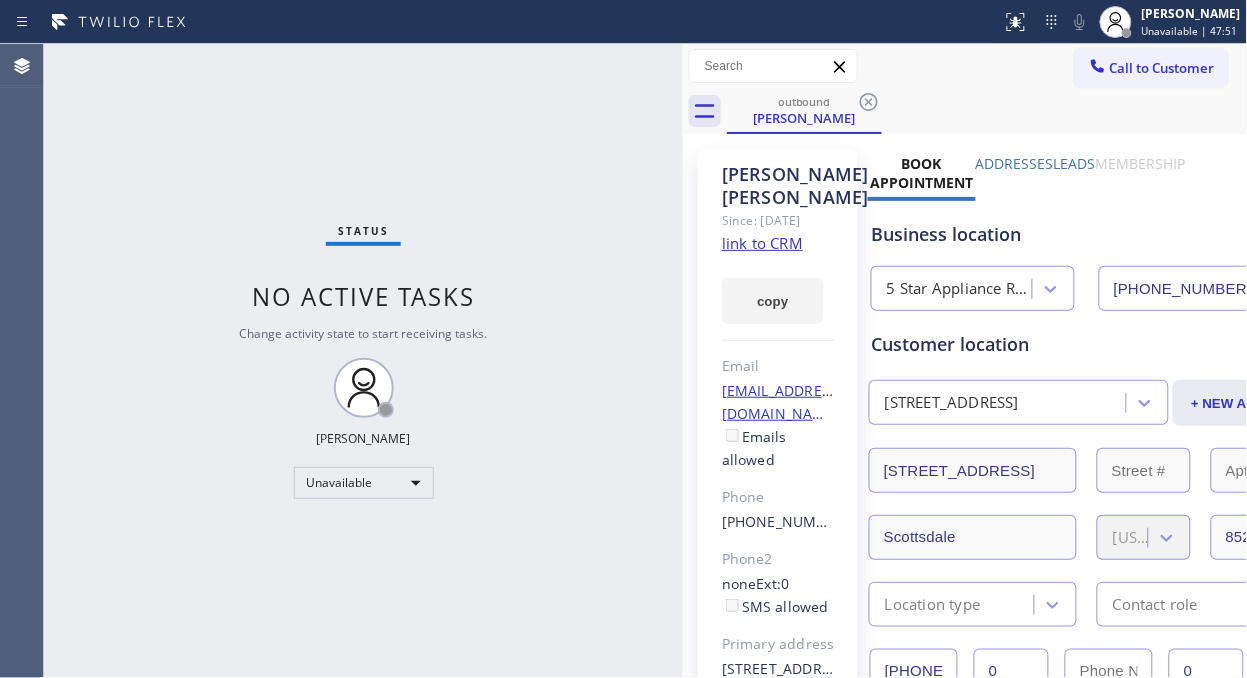 drag, startPoint x: 864, startPoint y: 98, endPoint x: 878, endPoint y: 62, distance: 38.626415 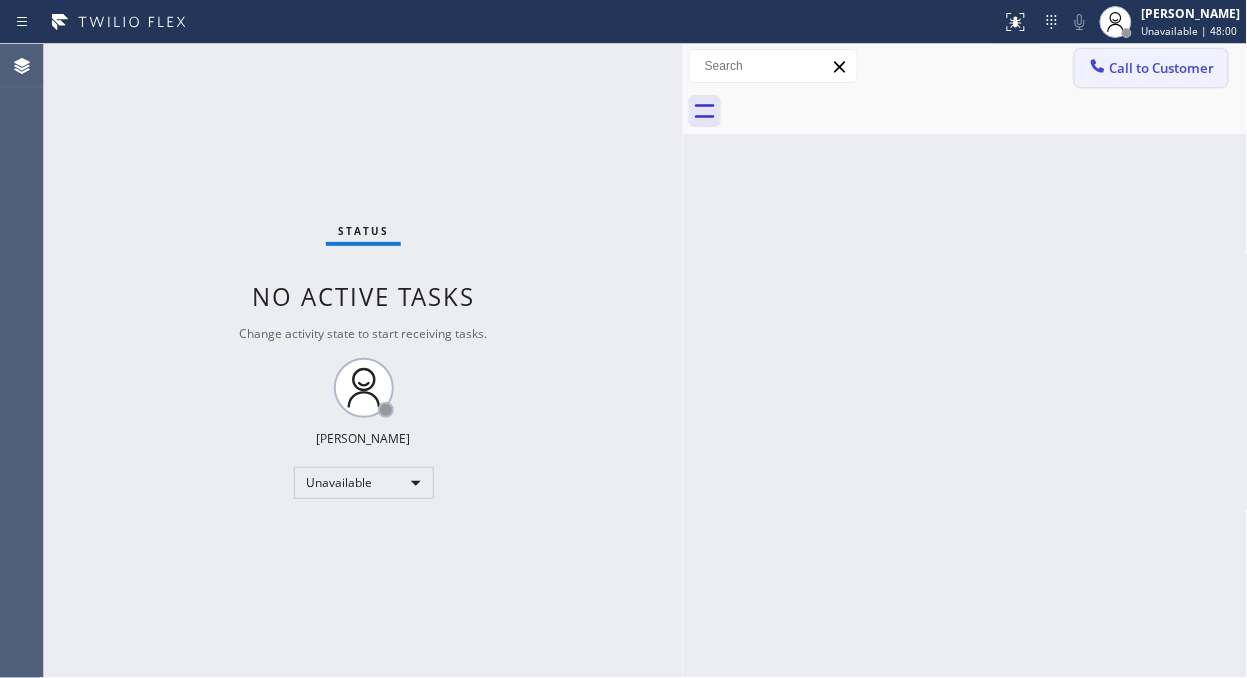 click at bounding box center (1098, 68) 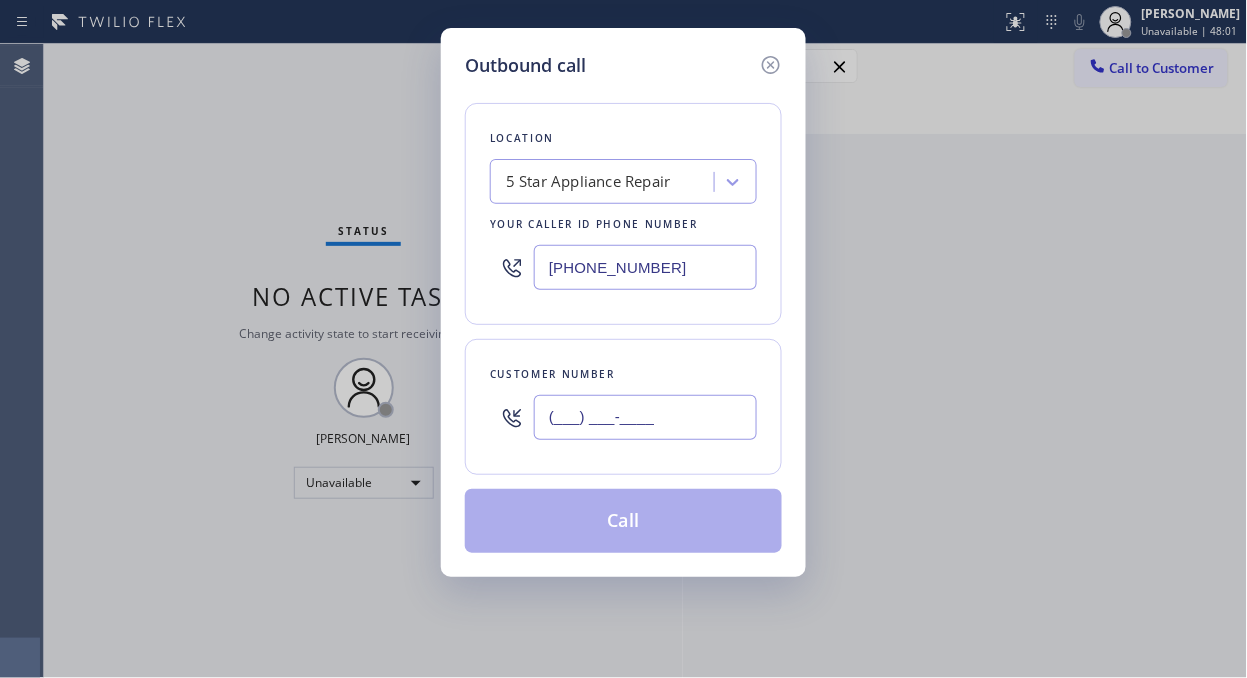 click on "(___) ___-____" at bounding box center (645, 417) 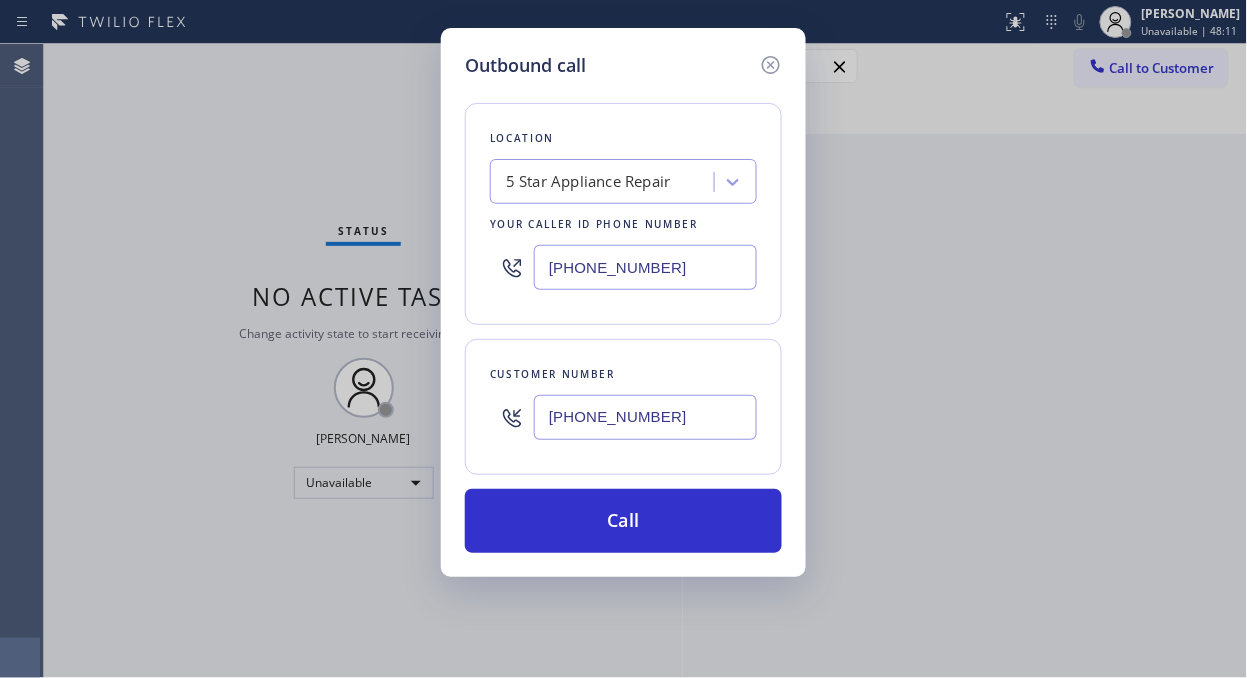 type on "[PHONE_NUMBER]" 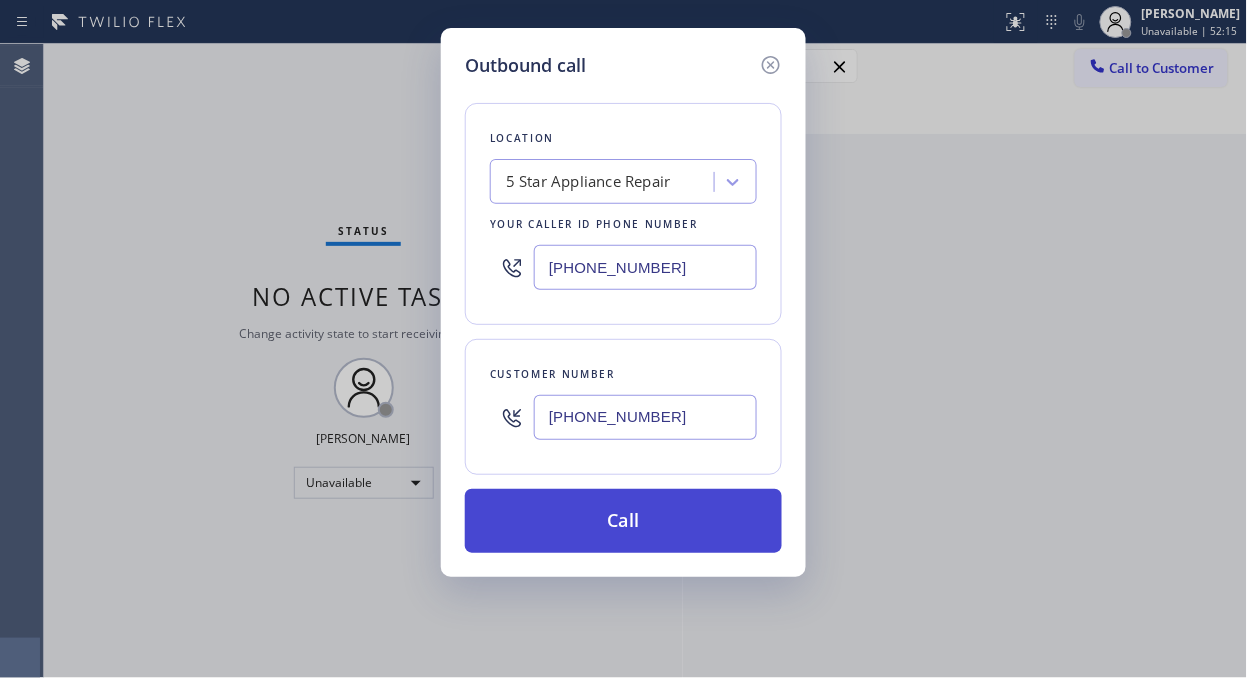 click on "Call" at bounding box center [623, 521] 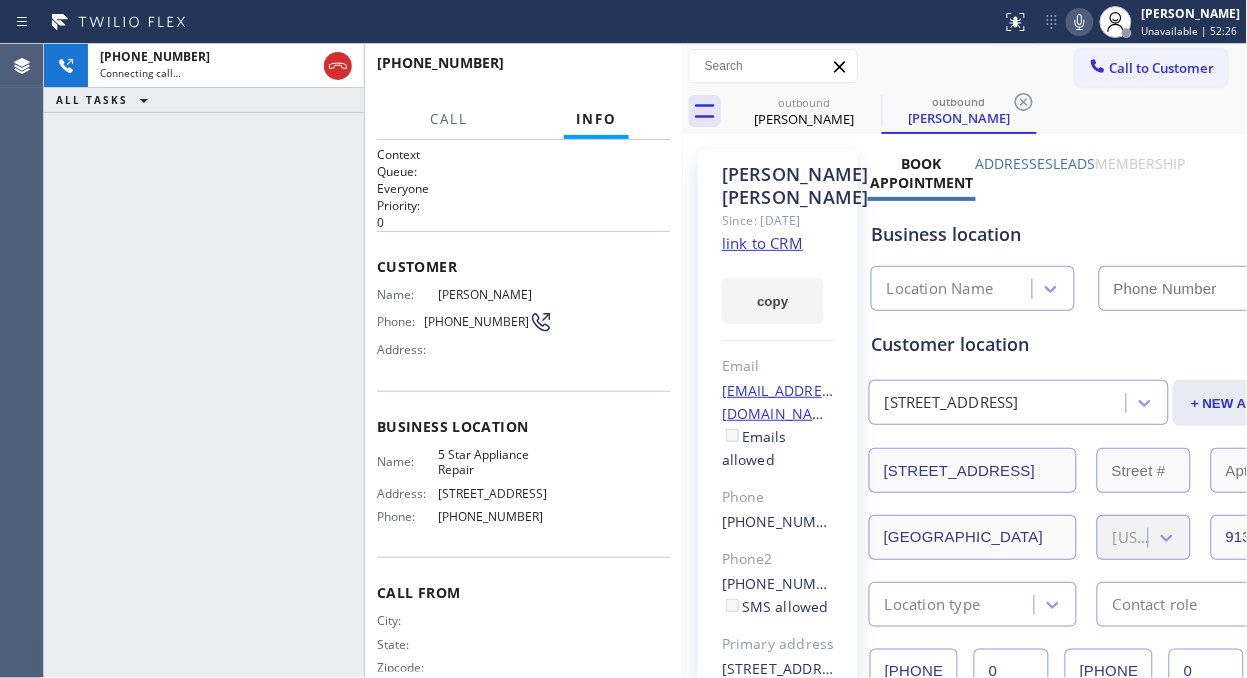 type on "[PHONE_NUMBER]" 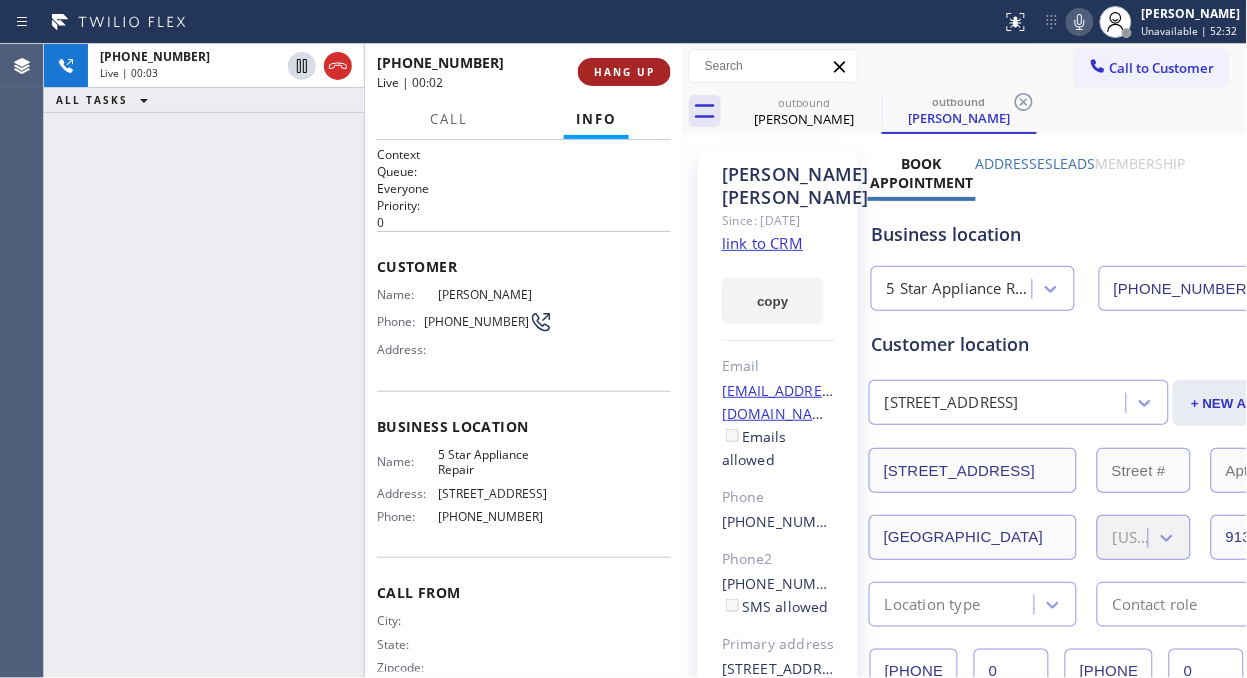 click on "HANG UP" at bounding box center [624, 72] 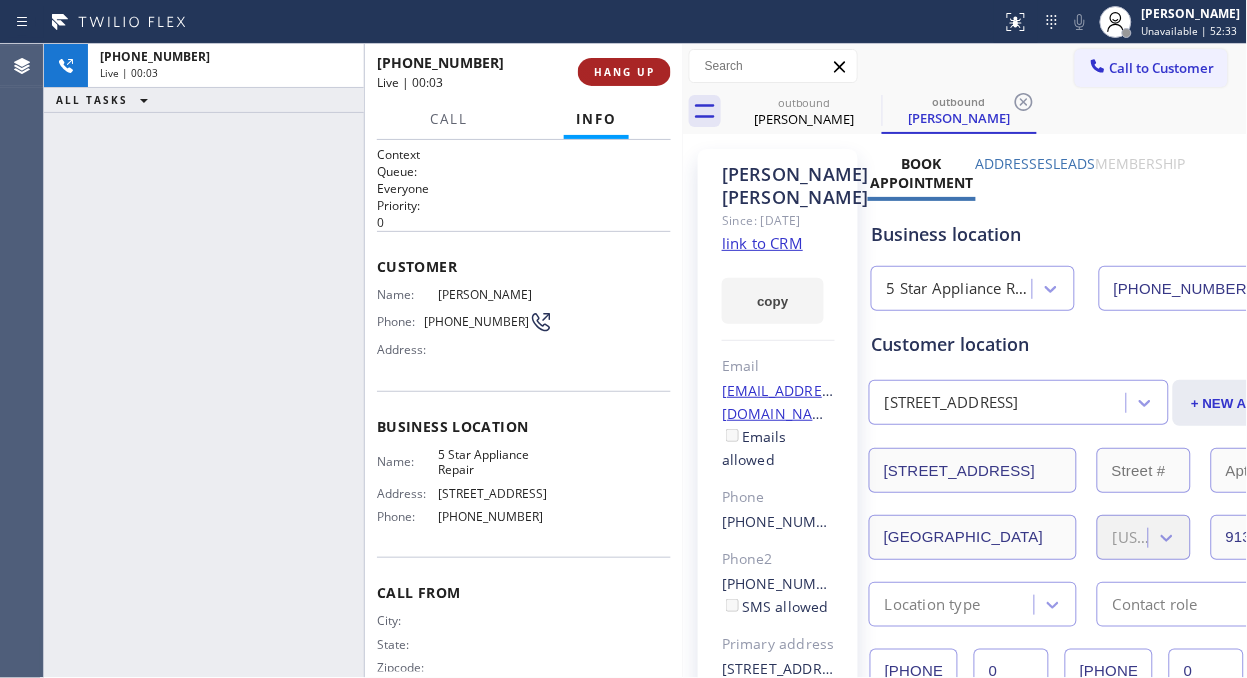 click on "HANG UP" at bounding box center (624, 72) 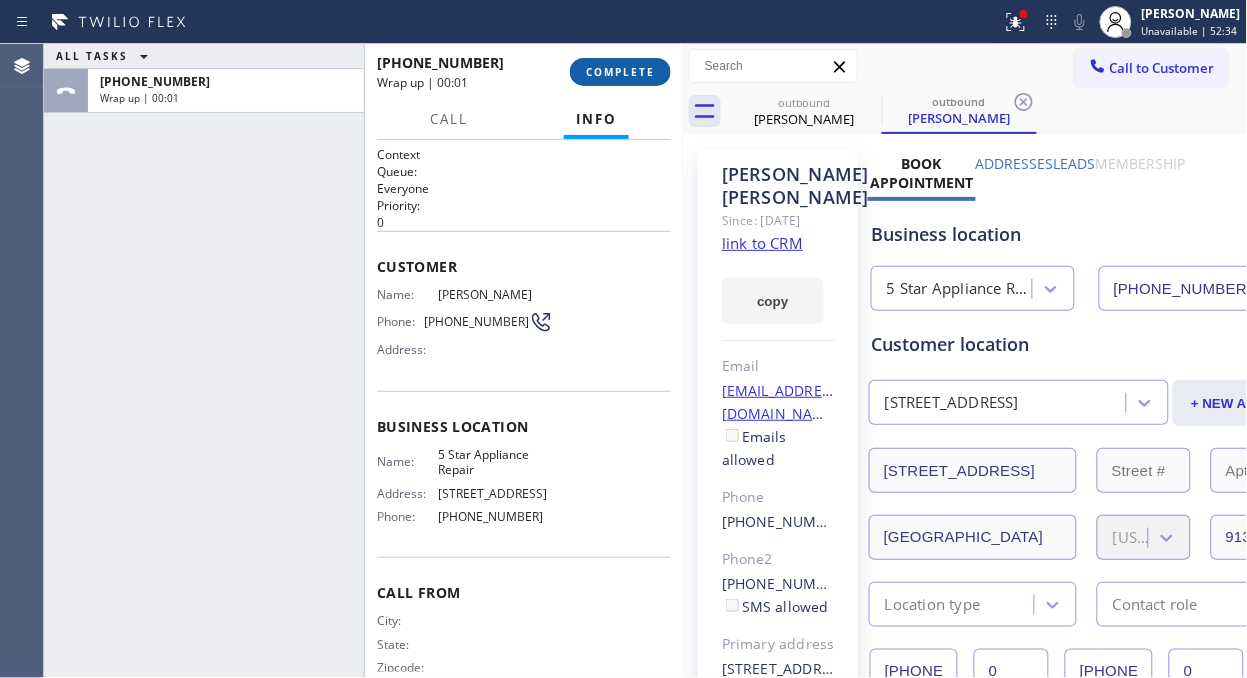 click on "COMPLETE" at bounding box center (620, 72) 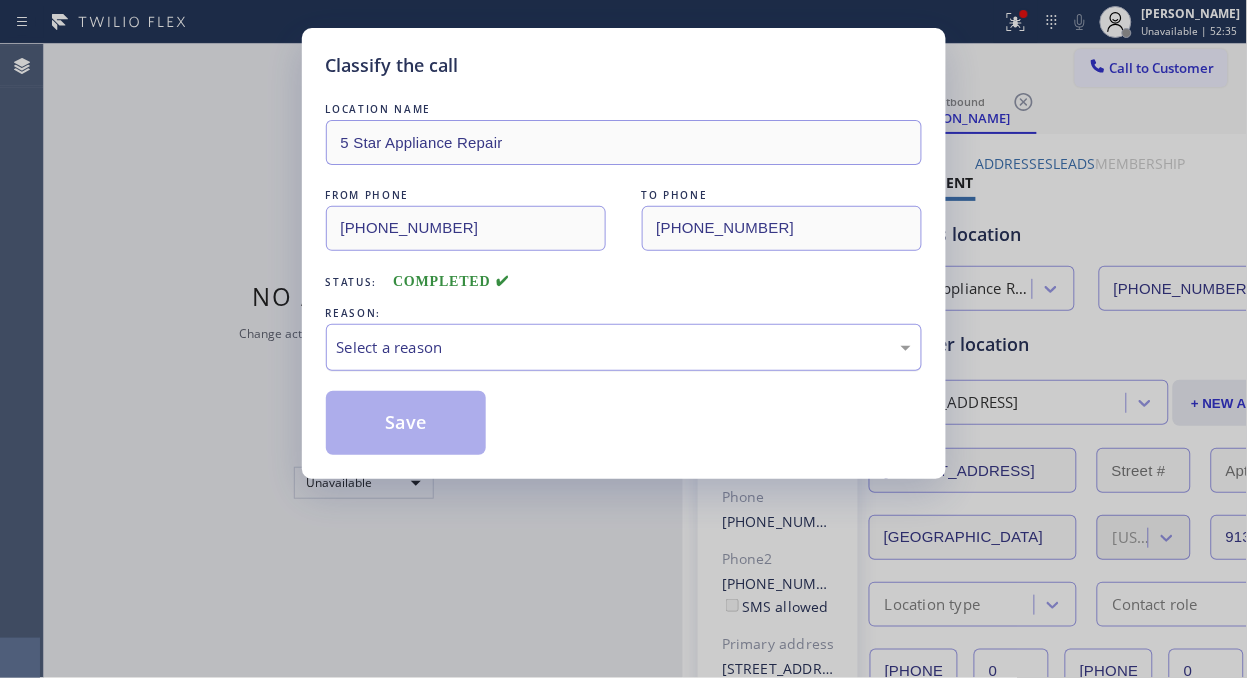 click on "Select a reason" at bounding box center (624, 347) 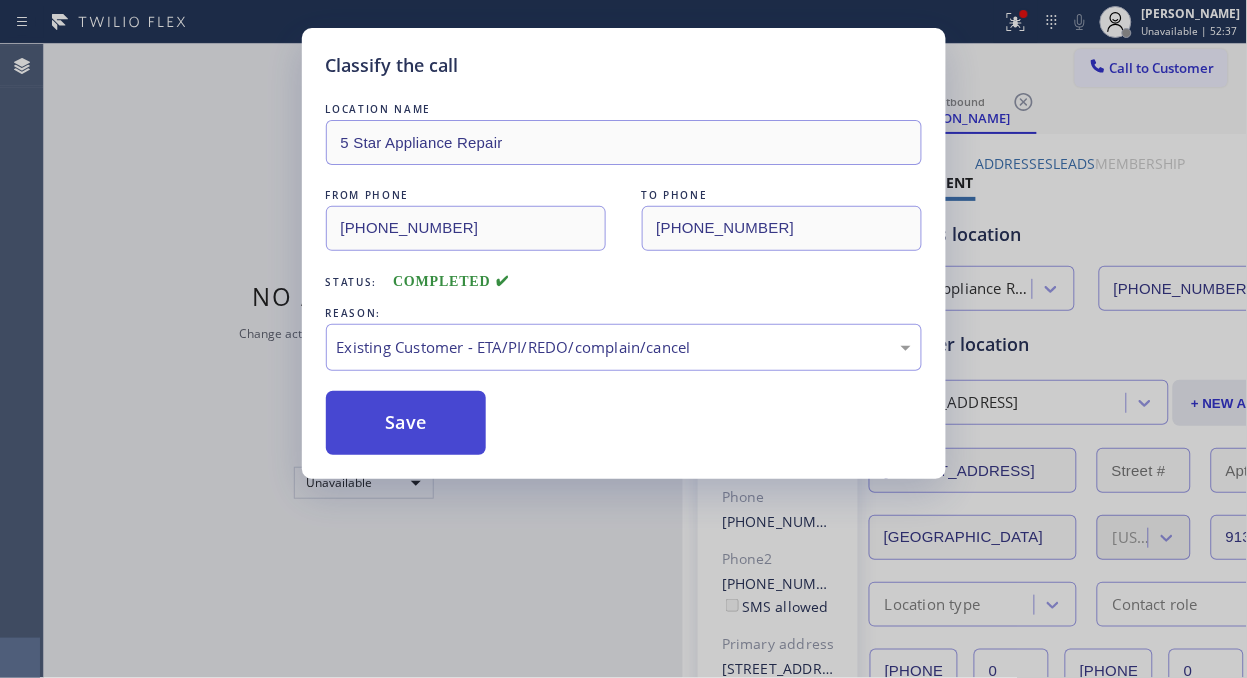 click on "Save" at bounding box center (406, 423) 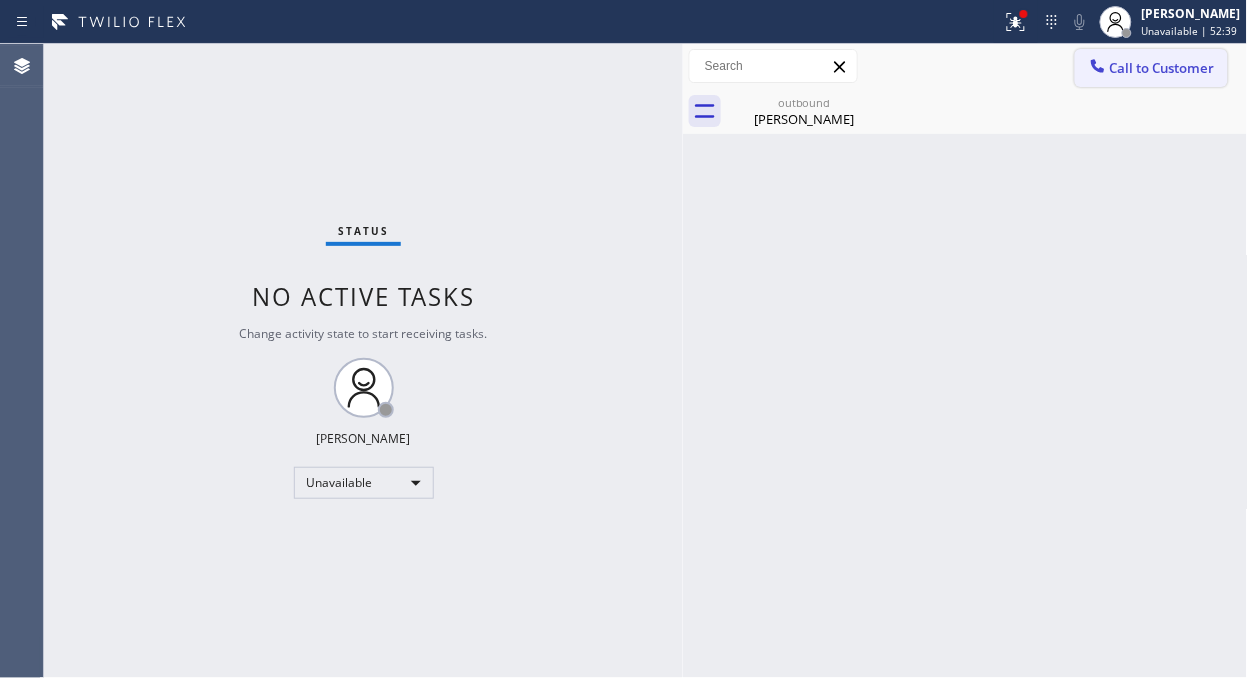 click at bounding box center (1098, 68) 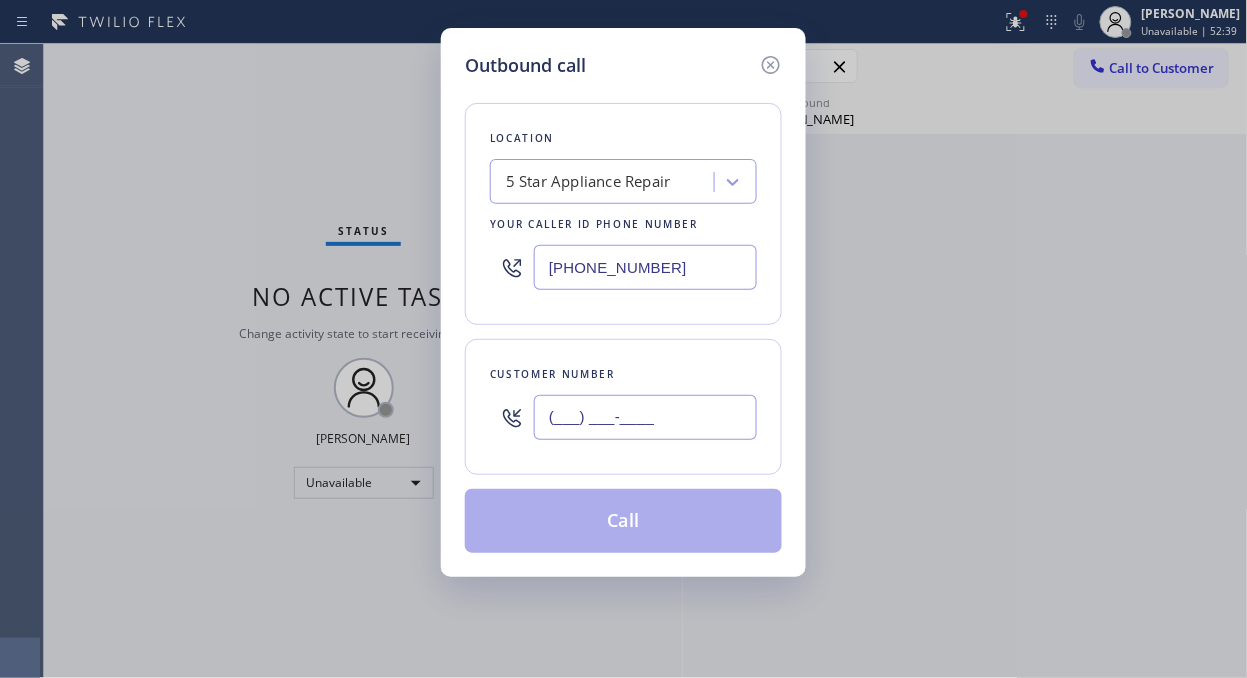 click on "(___) ___-____" at bounding box center (645, 417) 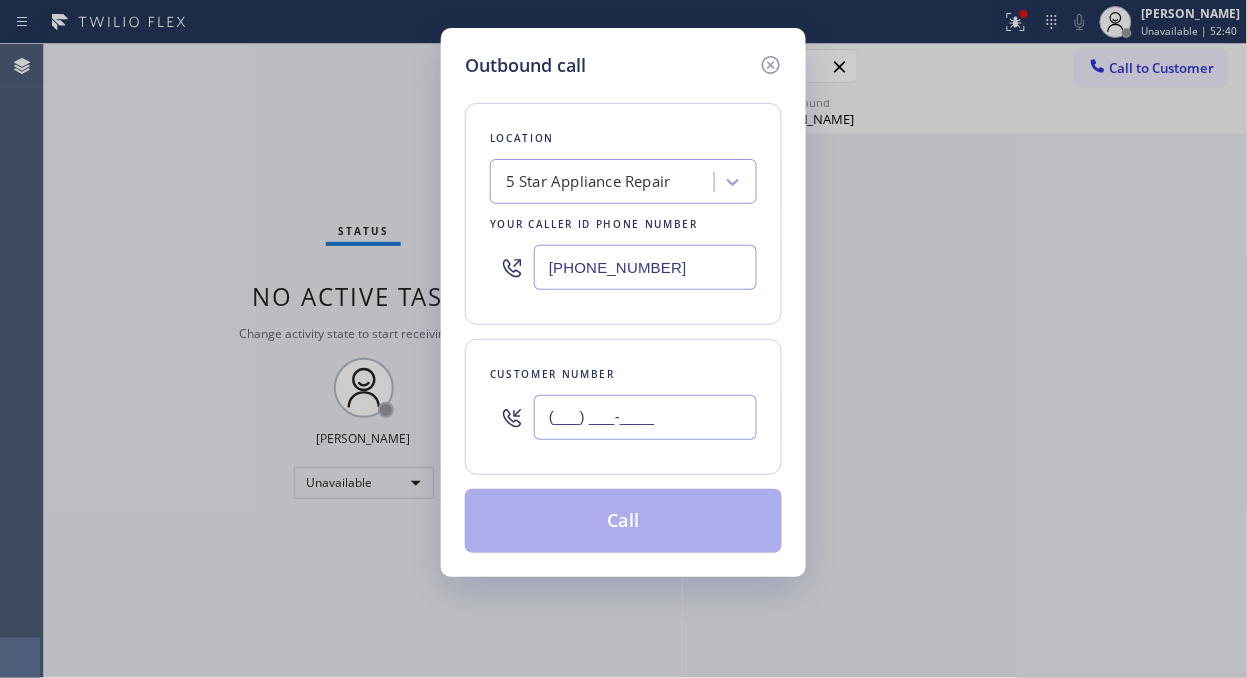 paste on "818) 399-8324" 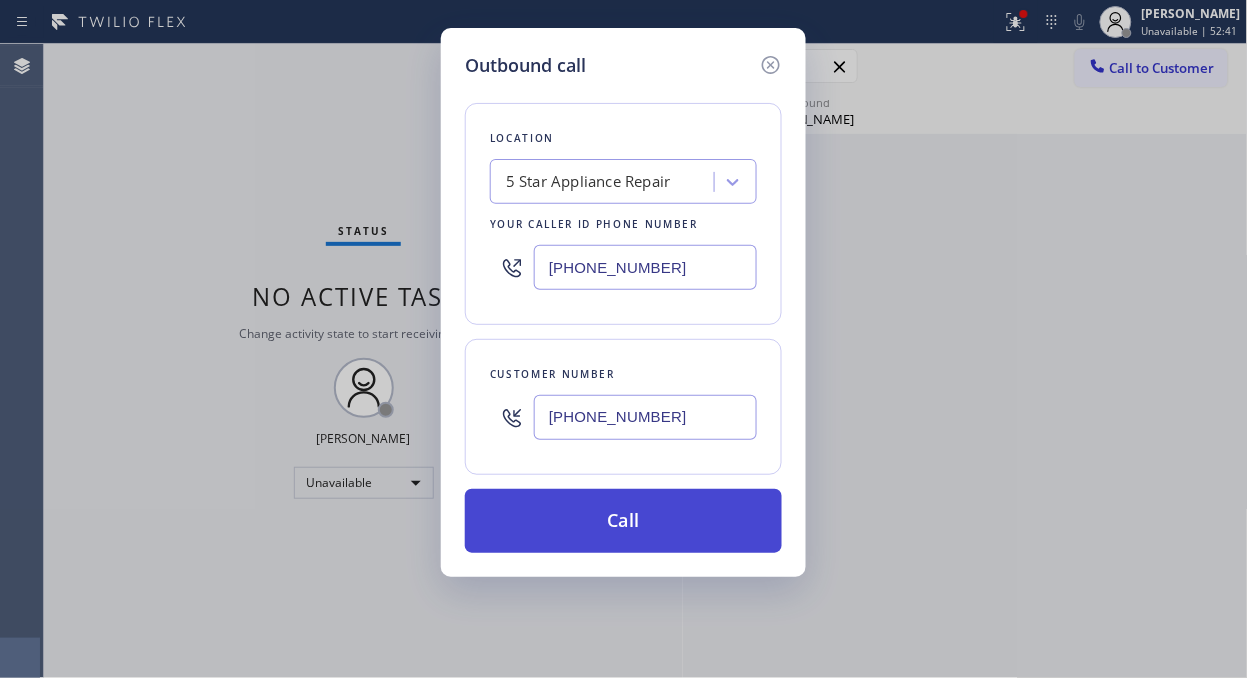 type on "[PHONE_NUMBER]" 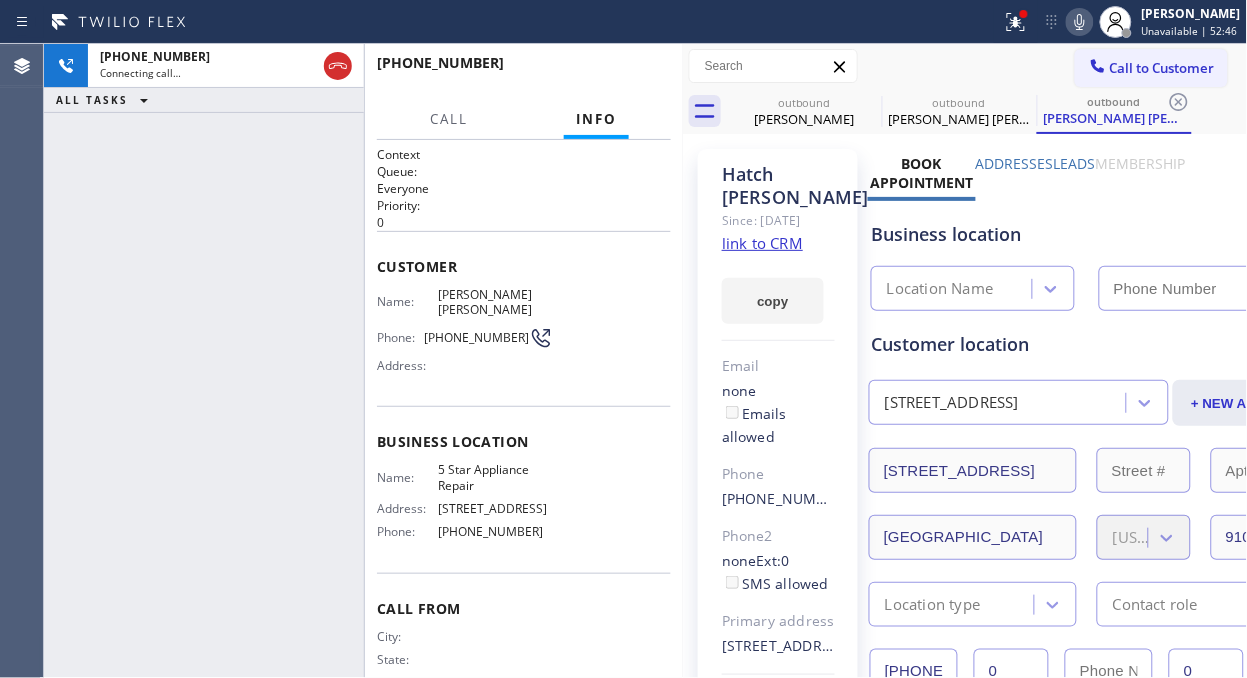 type on "[PHONE_NUMBER]" 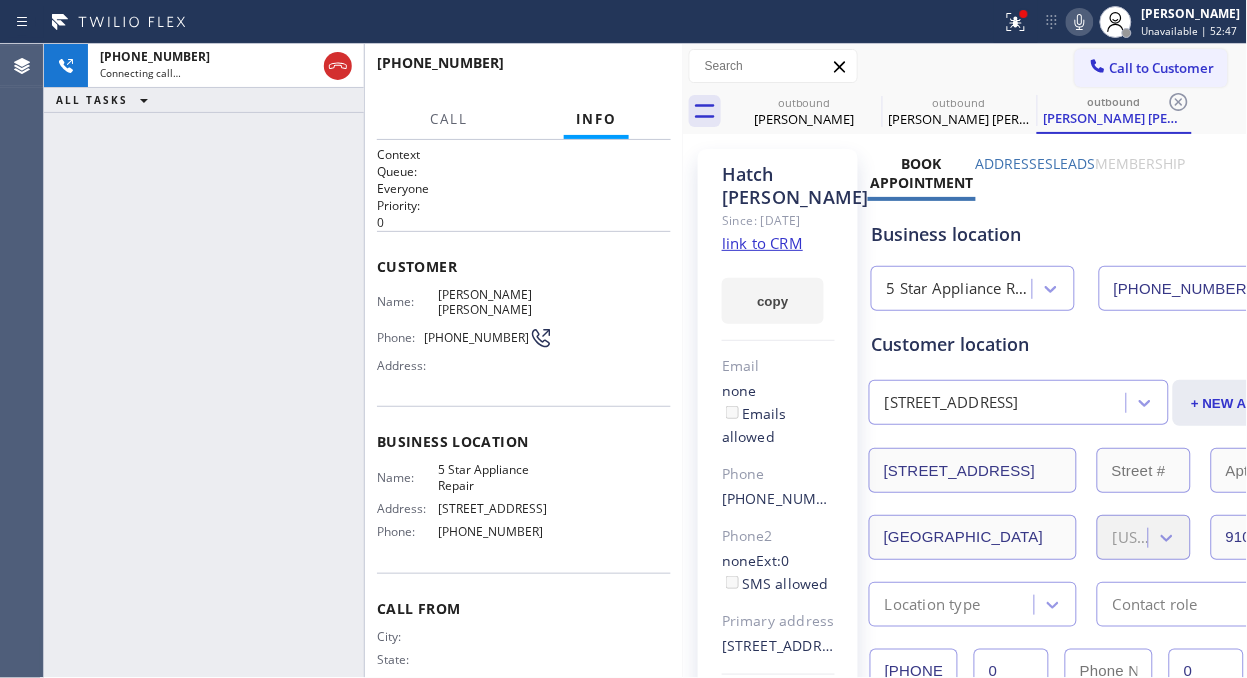 click 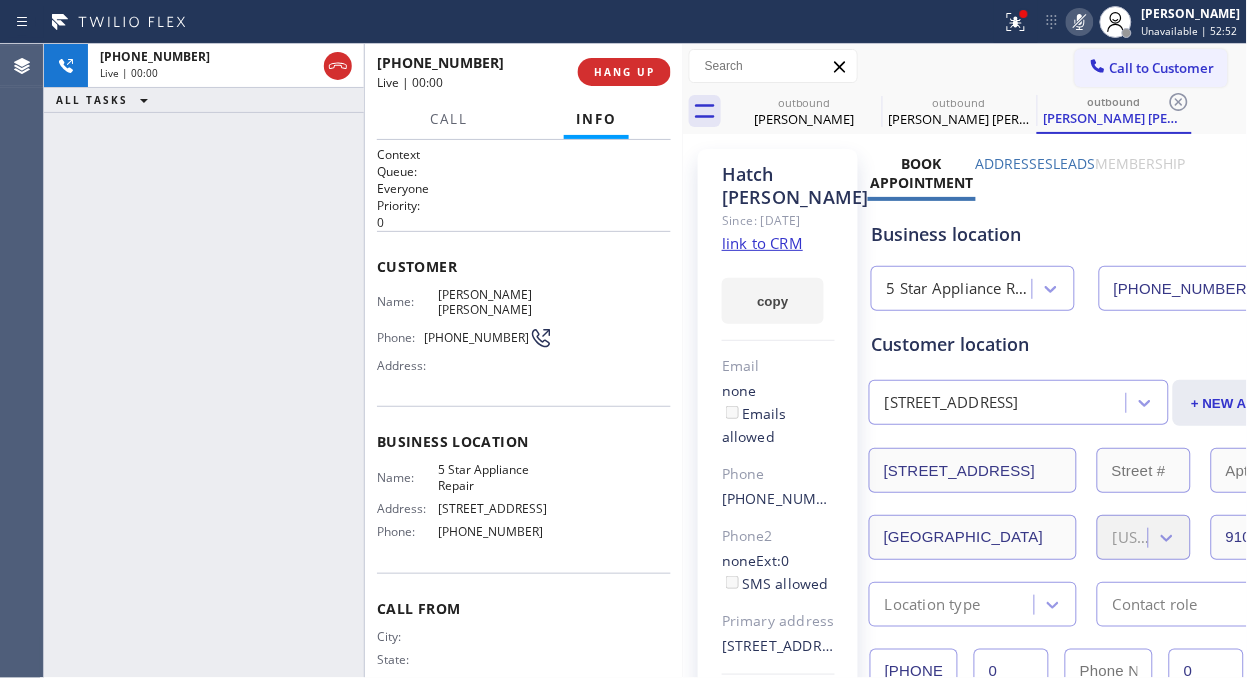 click 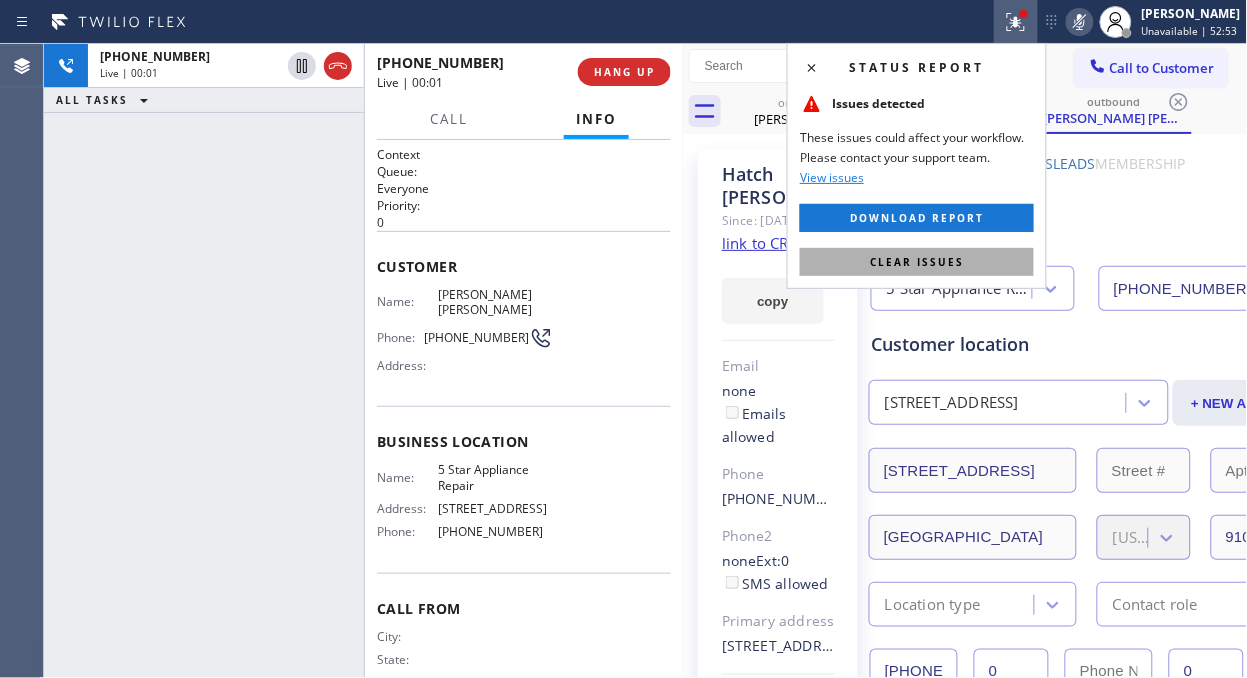 click on "Clear issues" at bounding box center [917, 262] 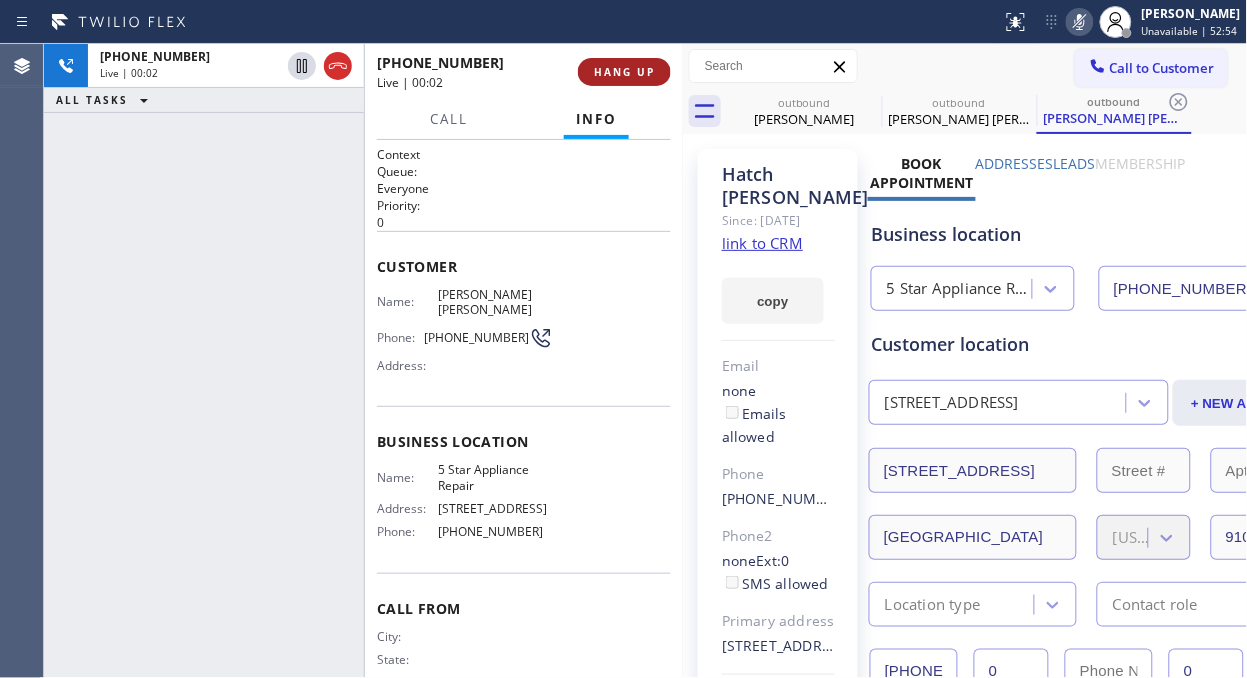 click on "HANG UP" at bounding box center [624, 72] 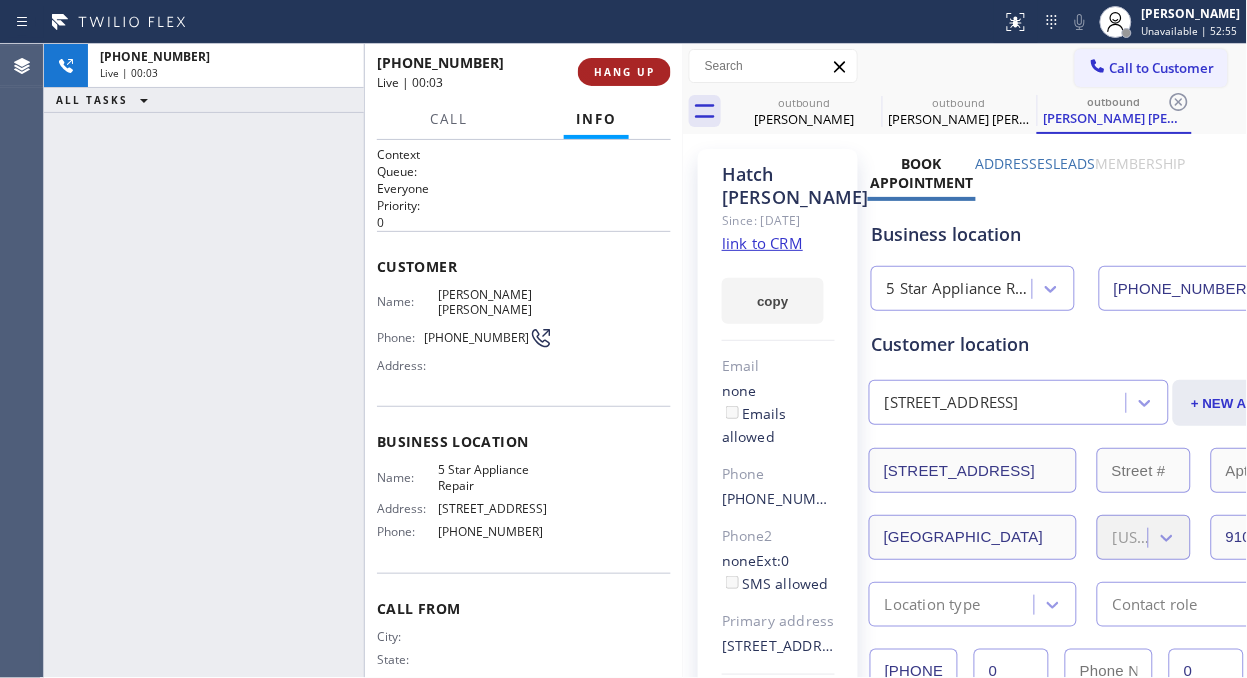click on "HANG UP" at bounding box center (624, 72) 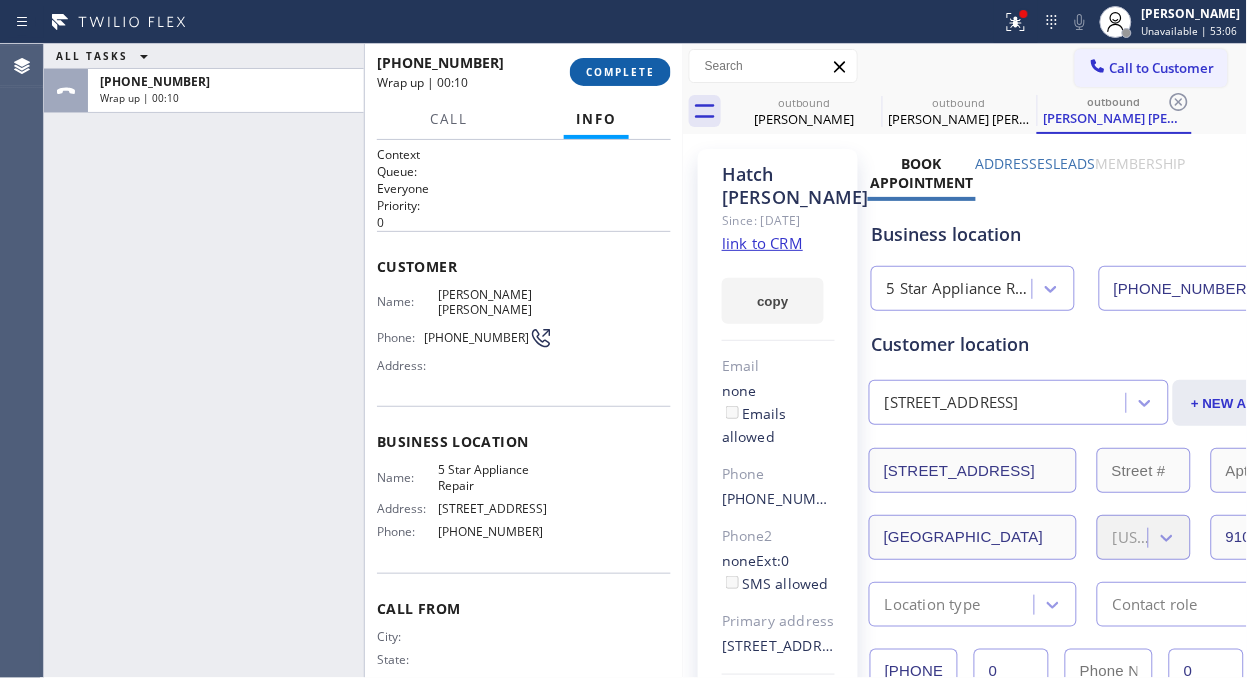 click on "COMPLETE" at bounding box center (620, 72) 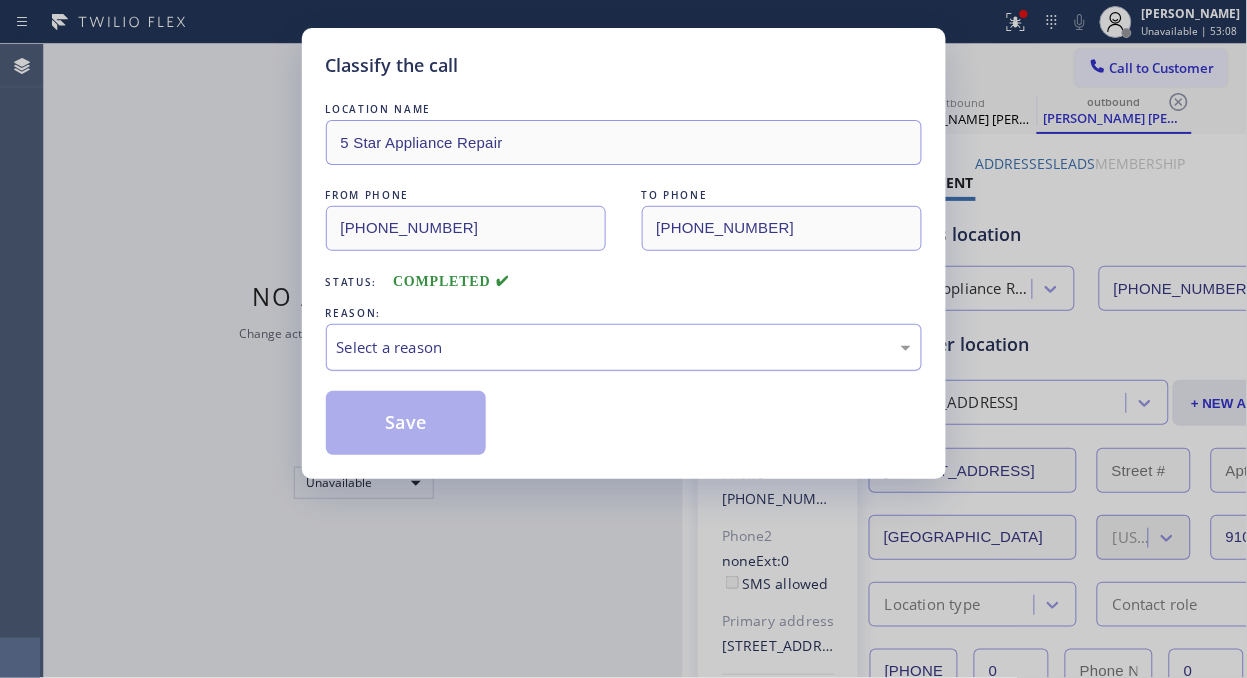 click on "Select a reason" at bounding box center (624, 347) 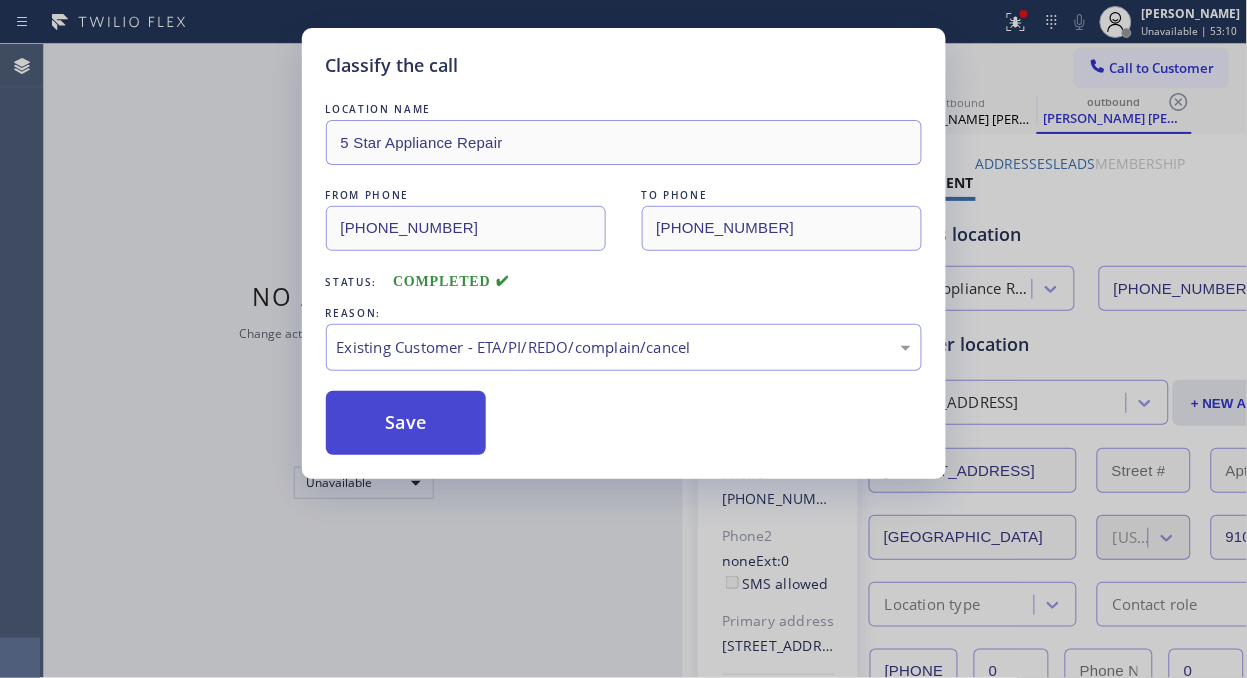 drag, startPoint x: 420, startPoint y: 444, endPoint x: 634, endPoint y: 192, distance: 330.6055 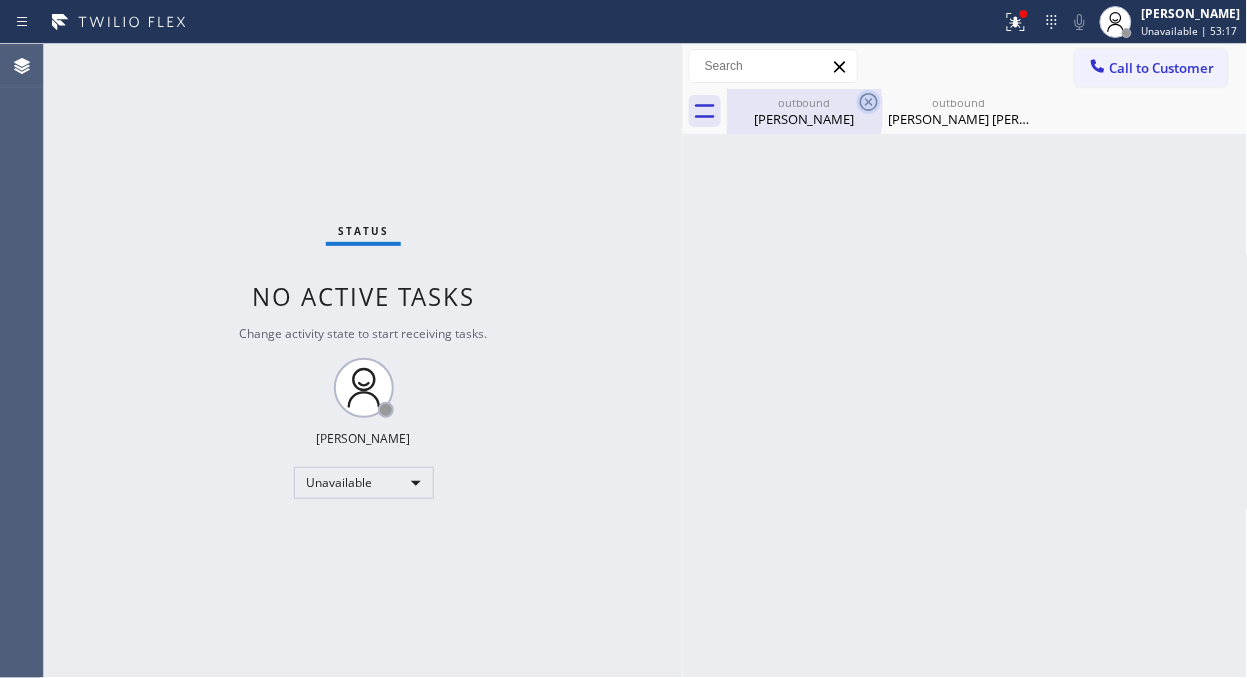 click 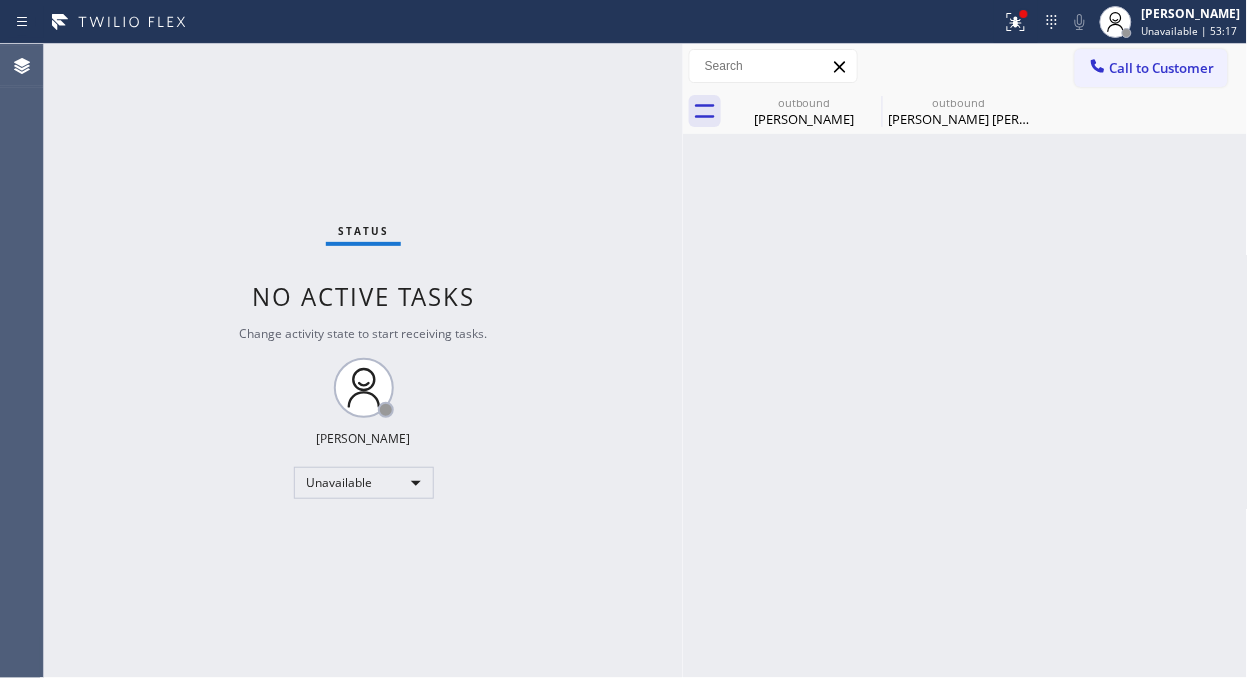 click 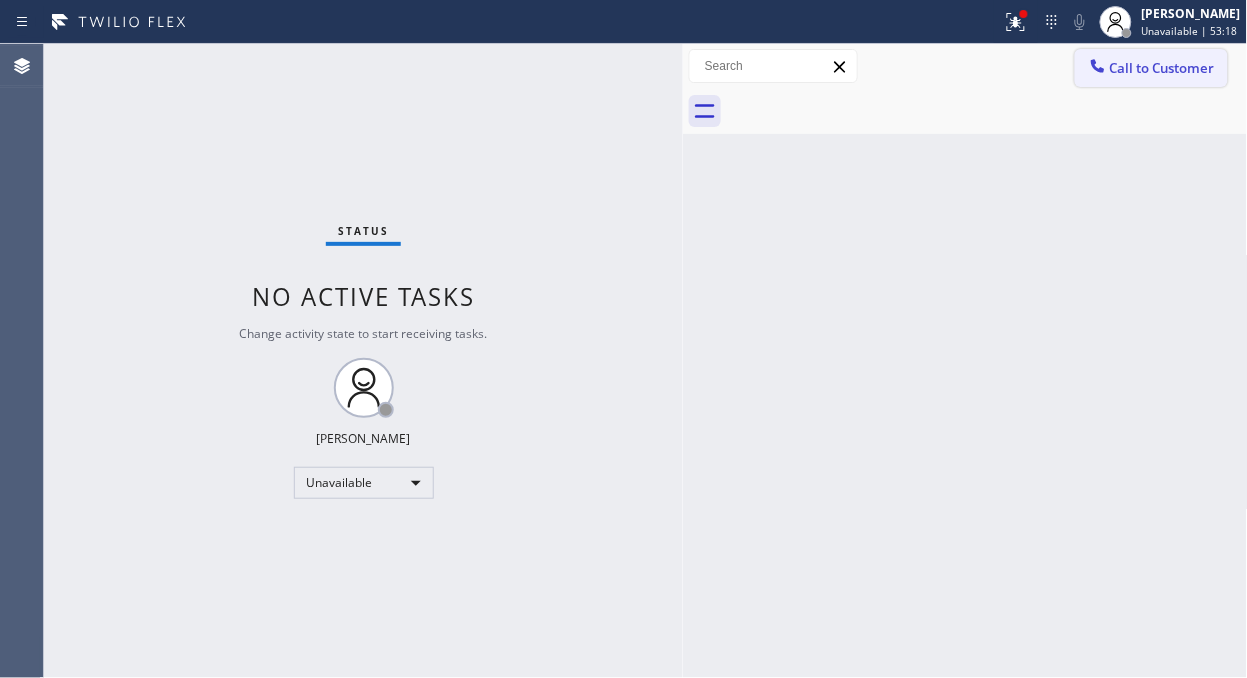 click on "Call to Customer" at bounding box center [1151, 68] 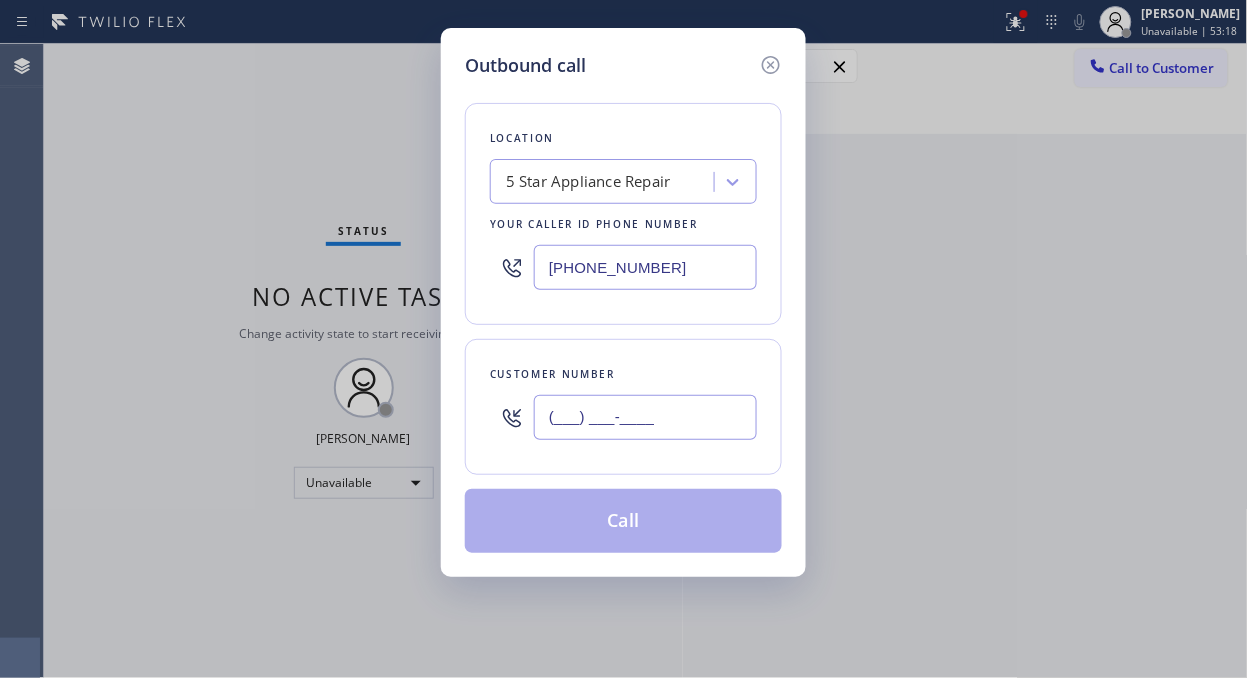click on "(___) ___-____" at bounding box center [645, 417] 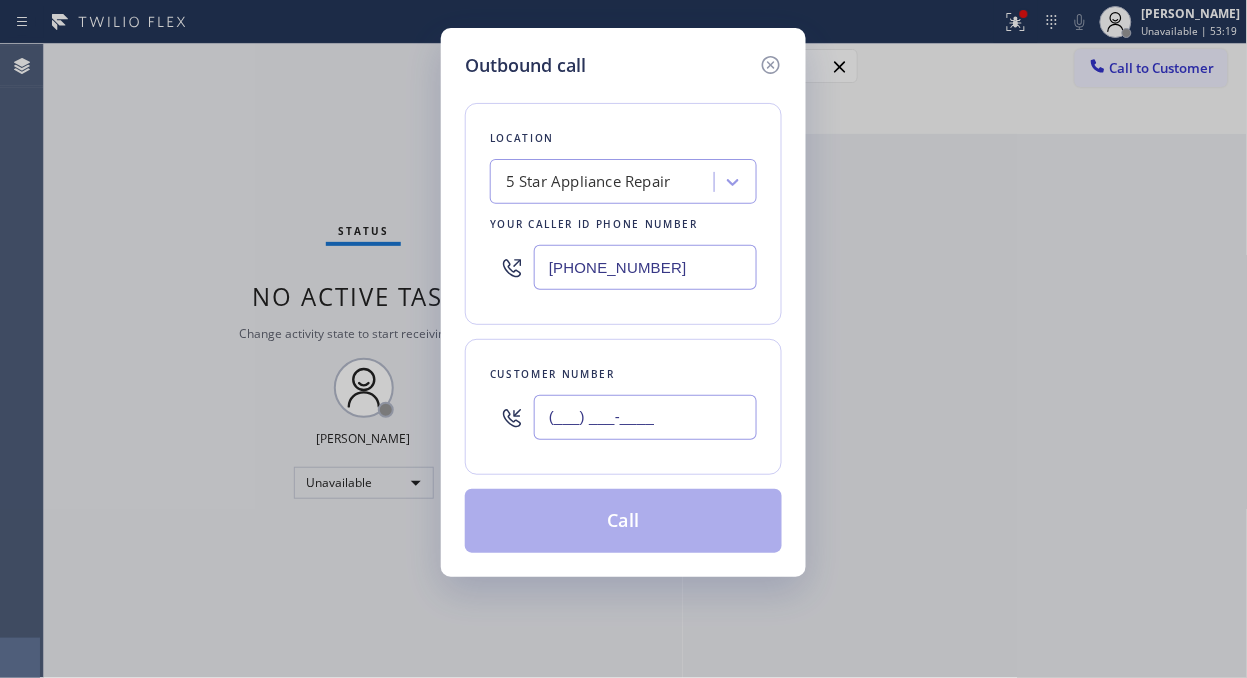 paste on "206) 384-3054" 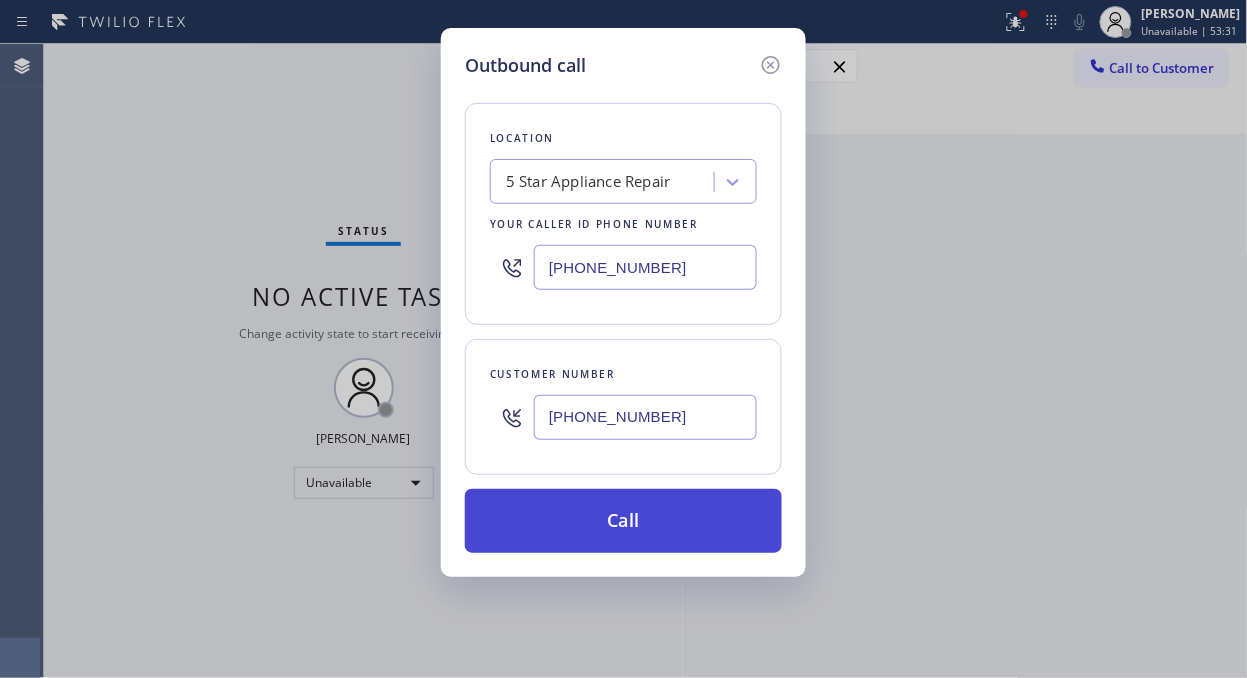 type on "[PHONE_NUMBER]" 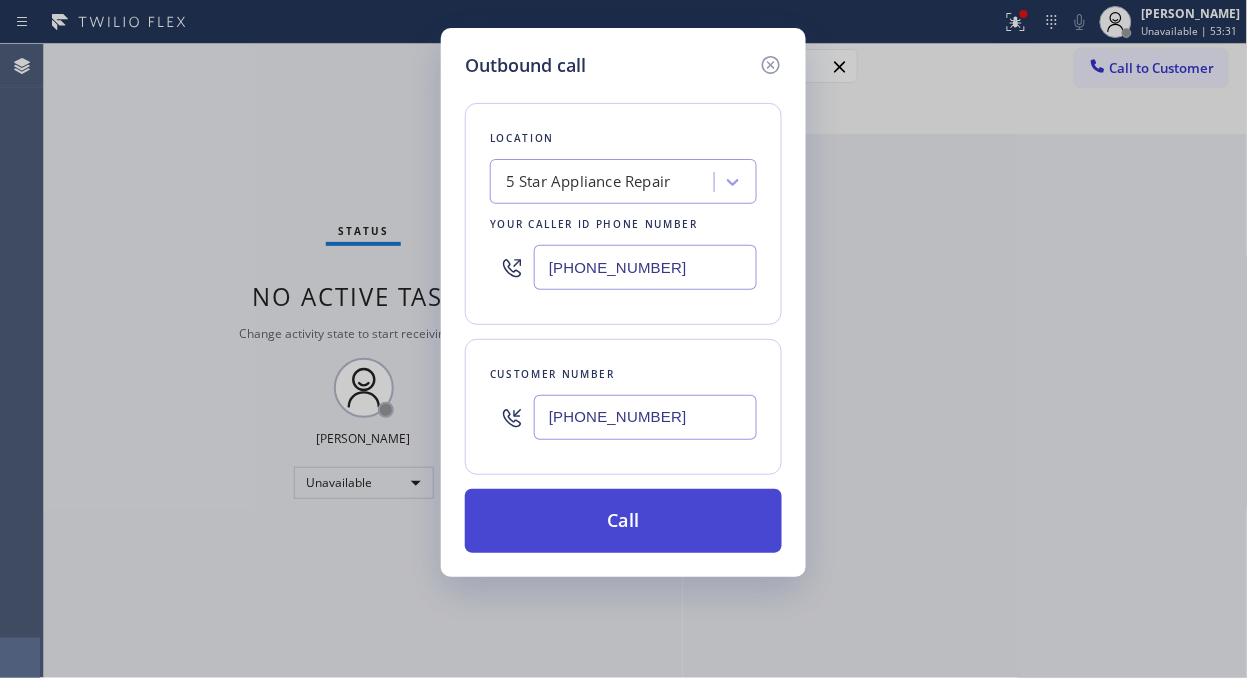 click on "Call" at bounding box center (623, 521) 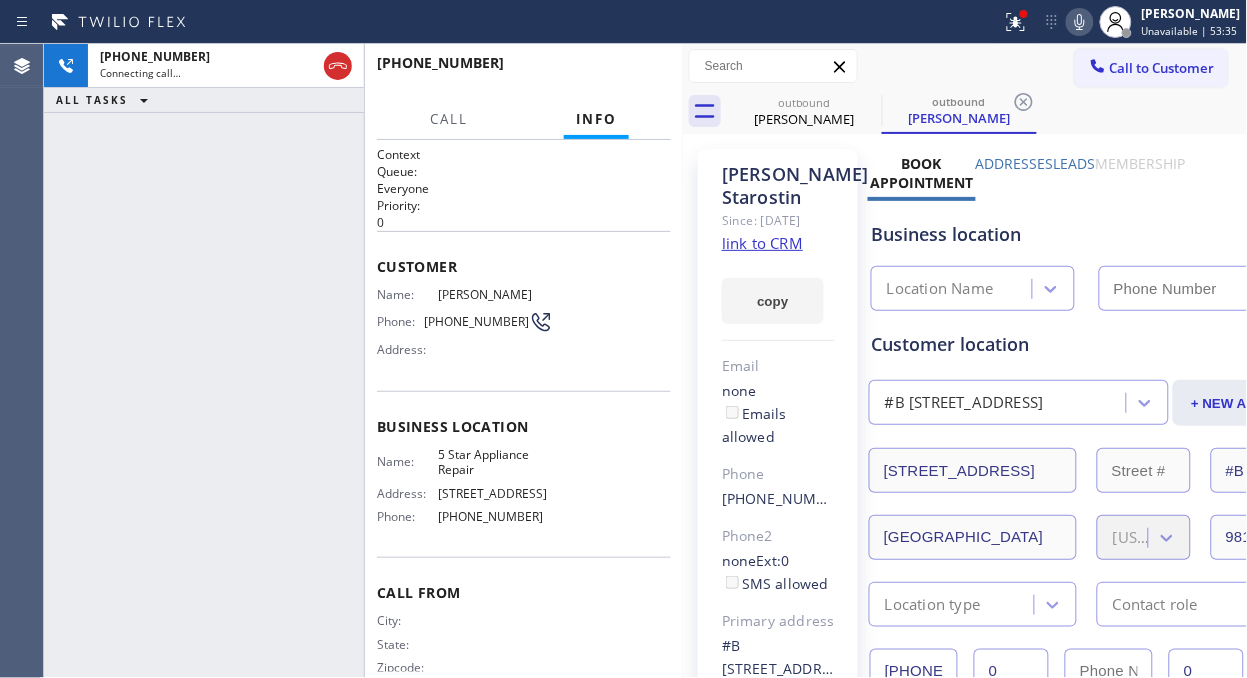 click 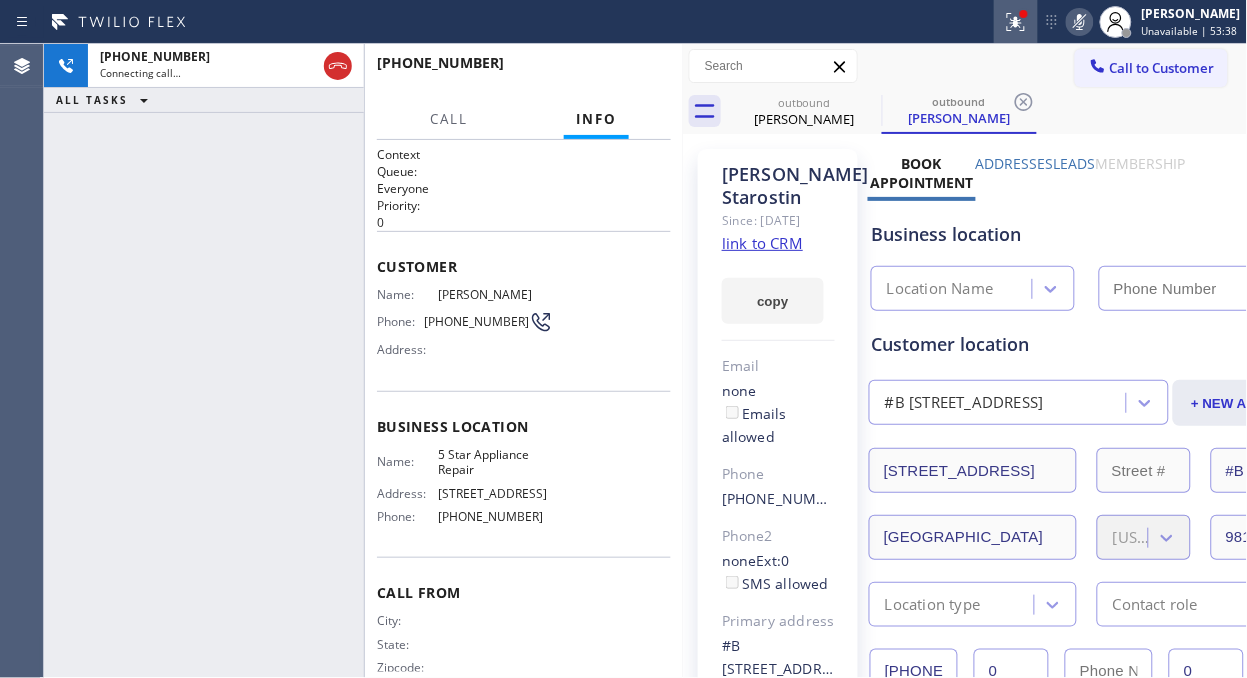 type on "[PHONE_NUMBER]" 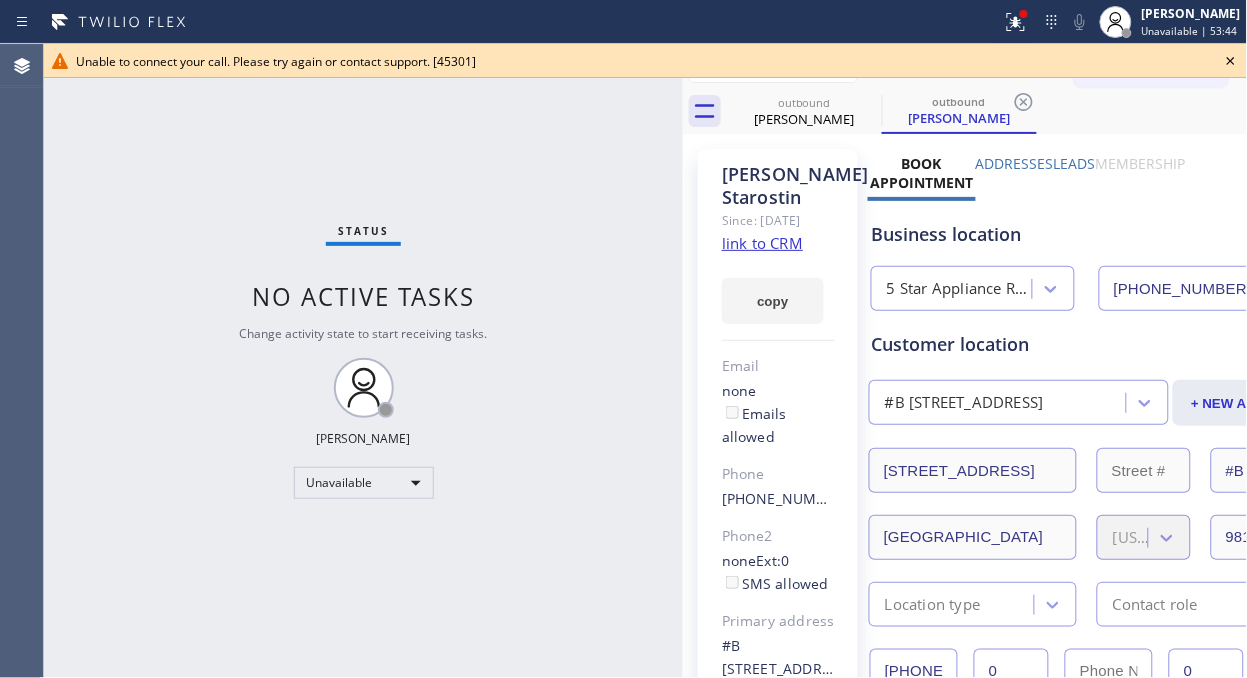 click 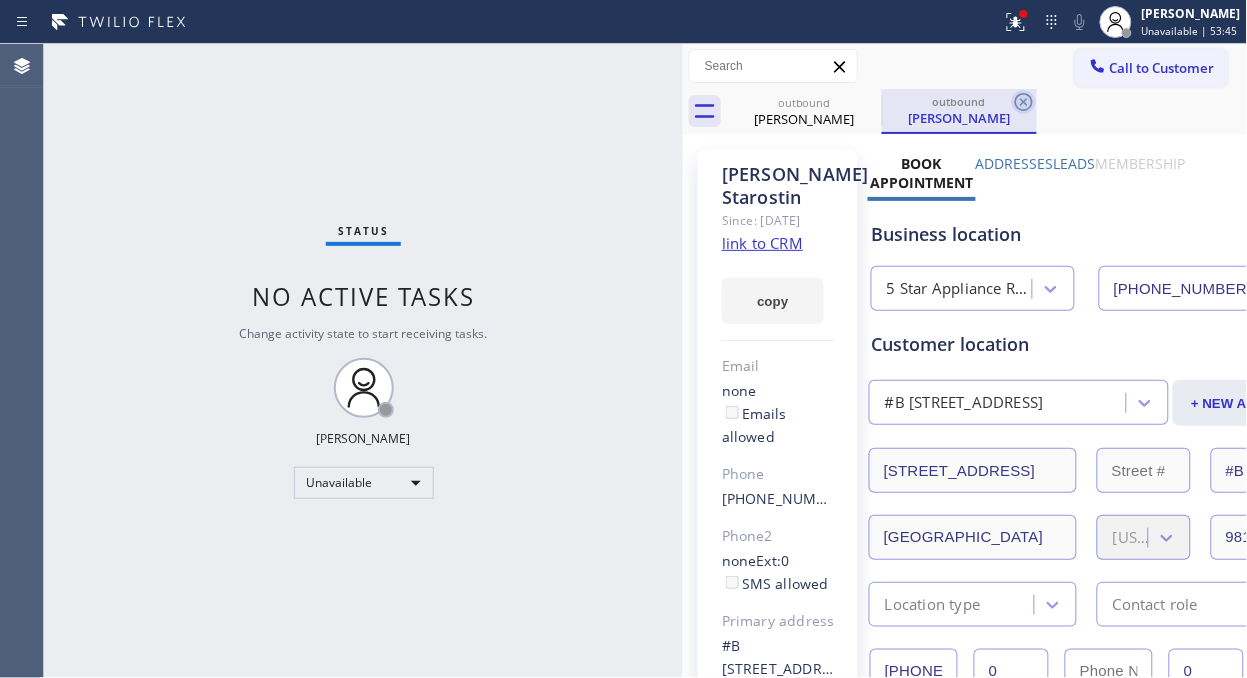 drag, startPoint x: 866, startPoint y: 93, endPoint x: 877, endPoint y: 93, distance: 11 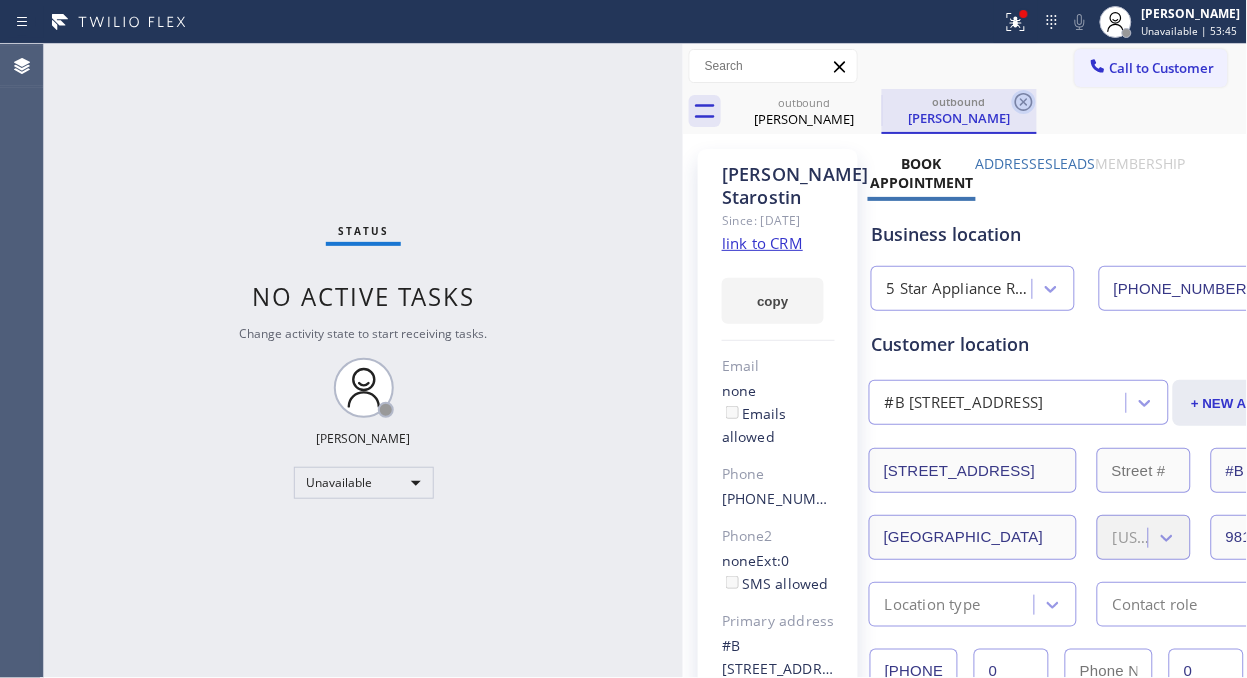 click 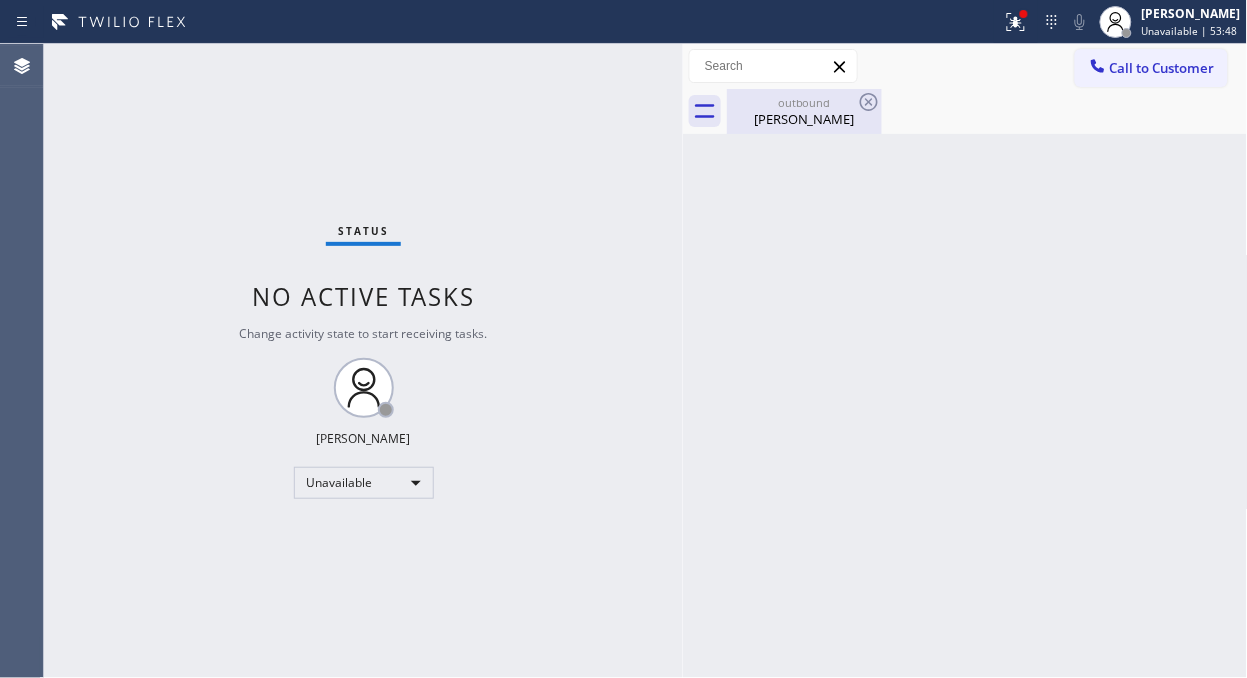 drag, startPoint x: 858, startPoint y: 95, endPoint x: 851, endPoint y: 103, distance: 10.630146 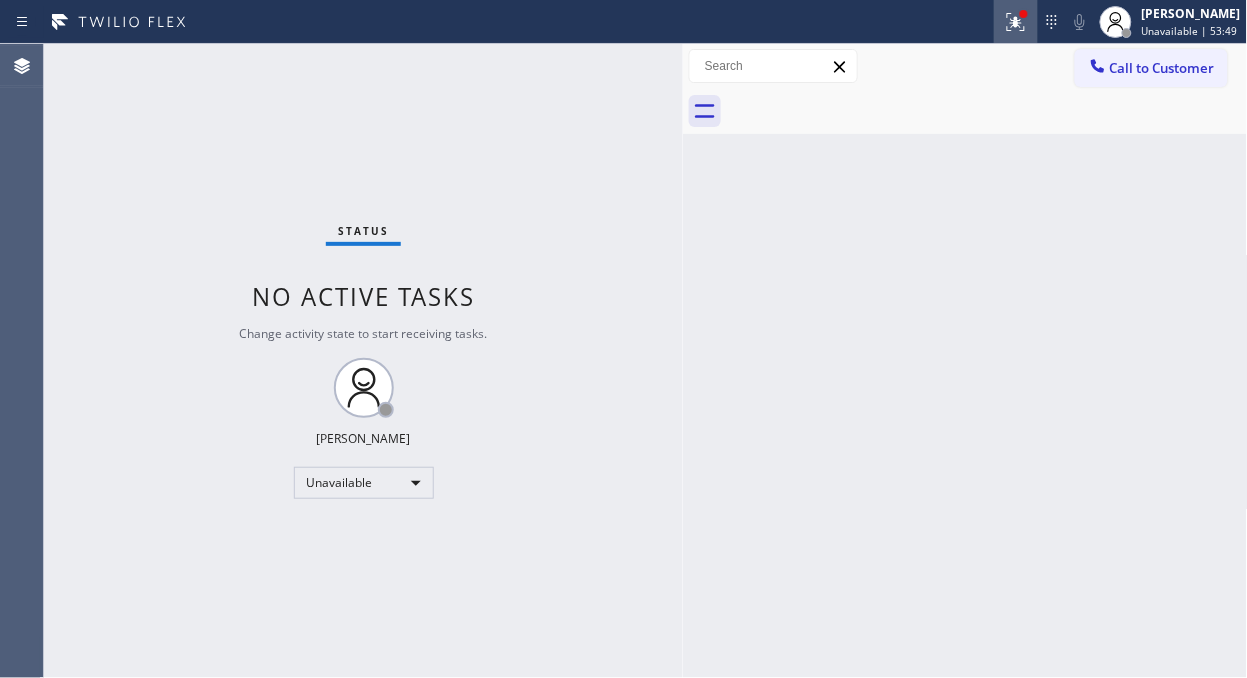 click 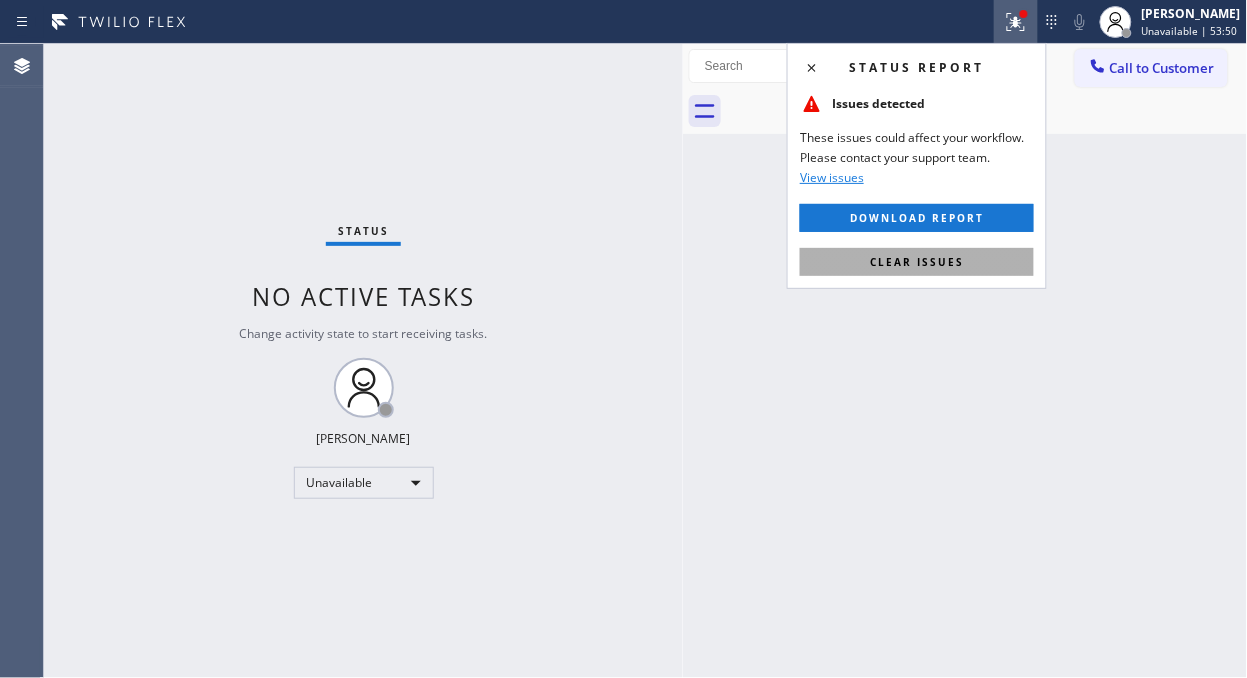 click on "Clear issues" at bounding box center (917, 262) 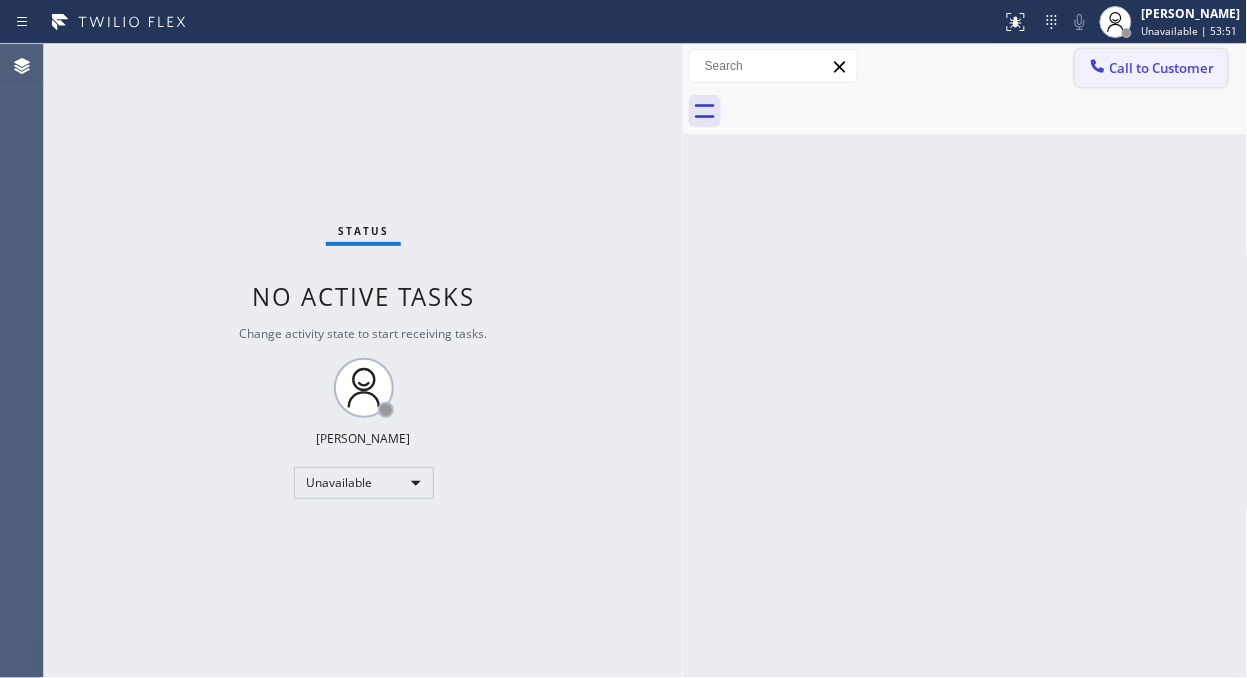 click on "Call to Customer" at bounding box center [1162, 68] 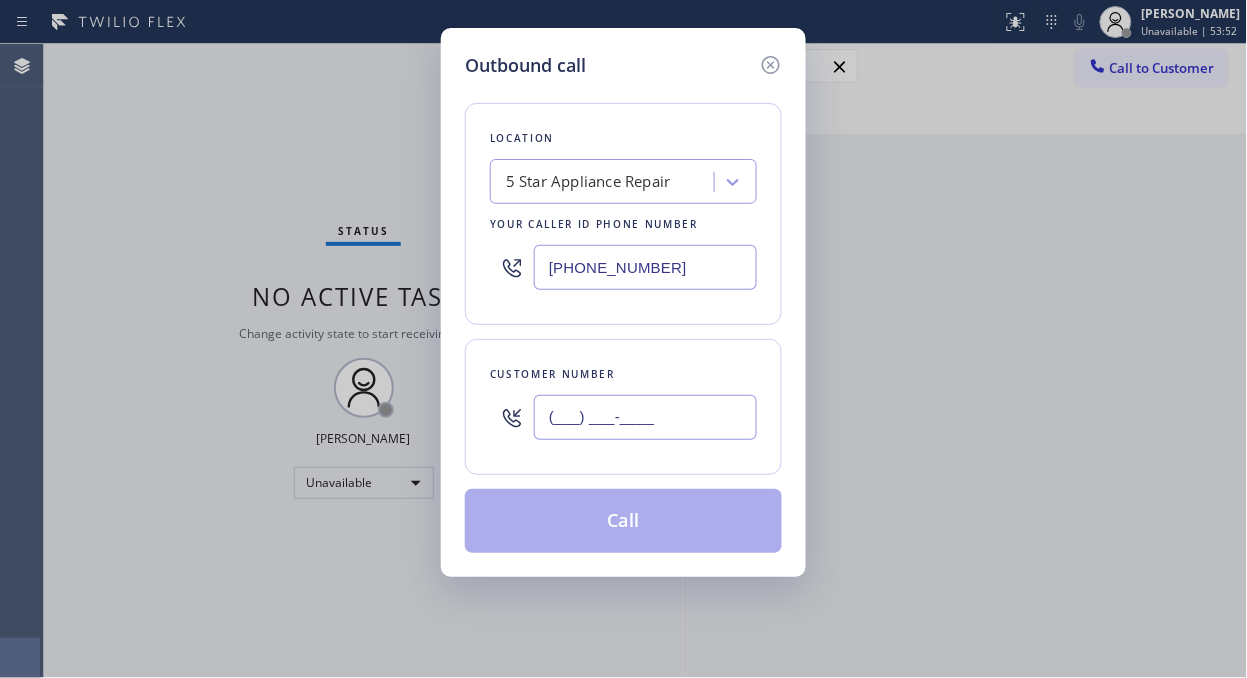 drag, startPoint x: 682, startPoint y: 424, endPoint x: 688, endPoint y: 413, distance: 12.529964 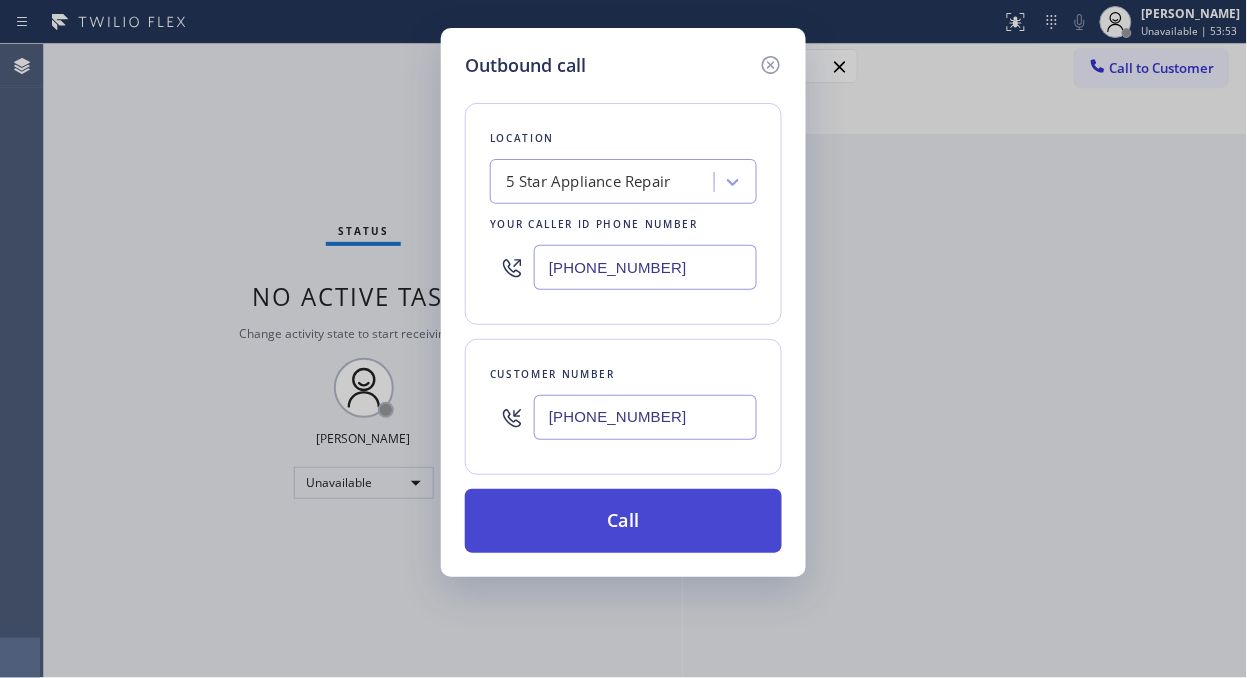 type on "[PHONE_NUMBER]" 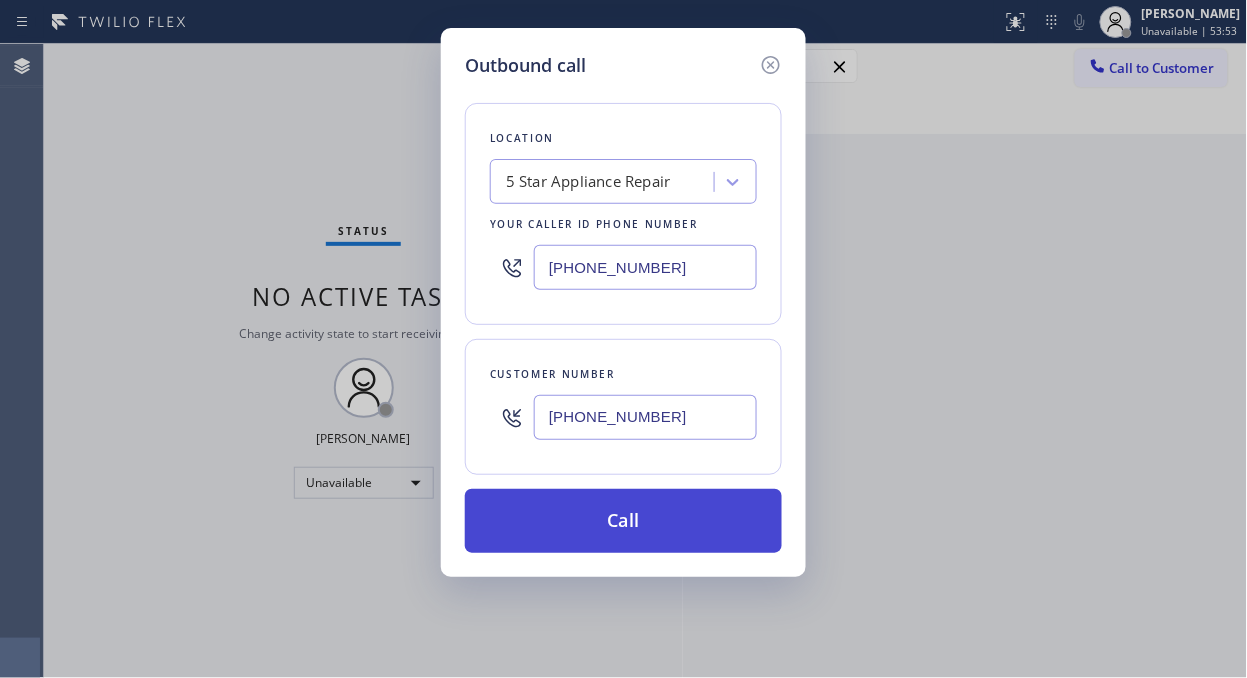 click on "Call" at bounding box center [623, 521] 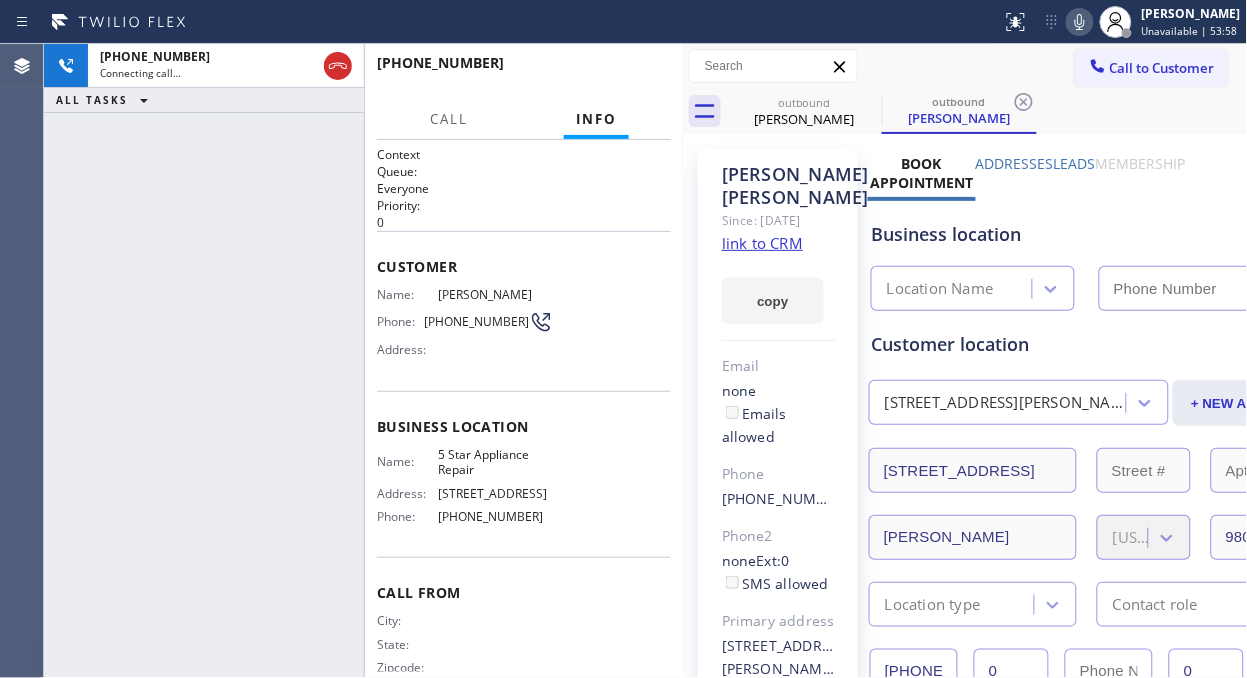 click 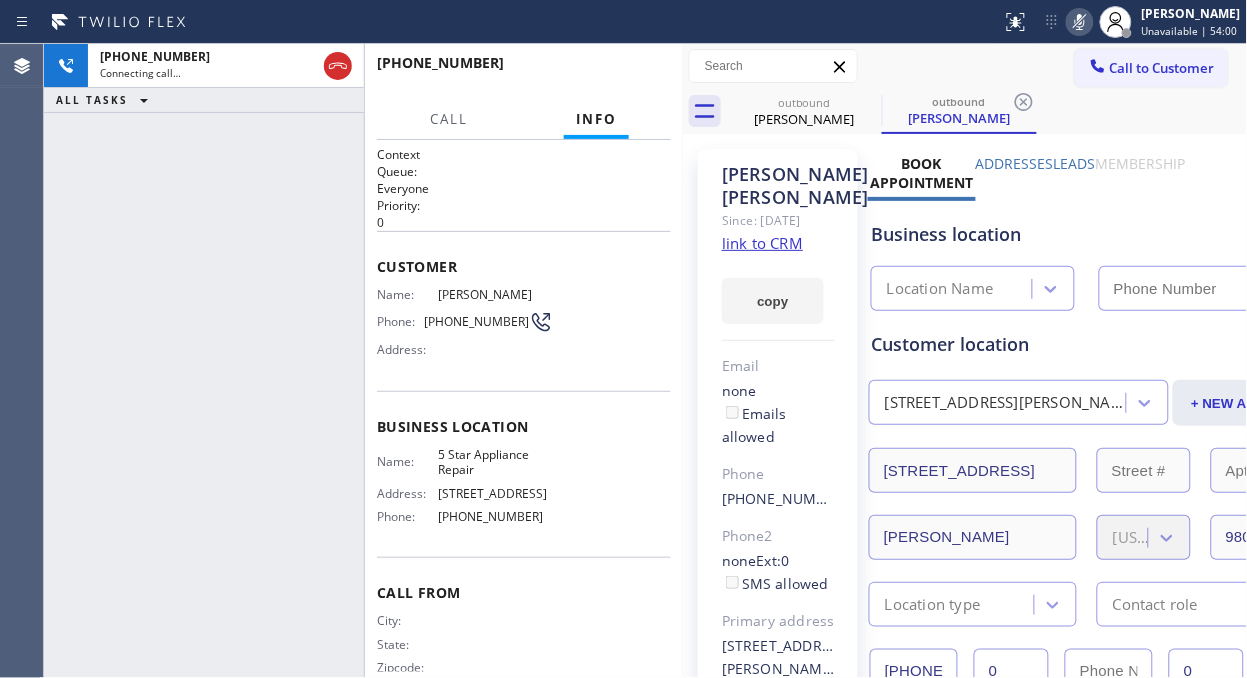 type on "[PHONE_NUMBER]" 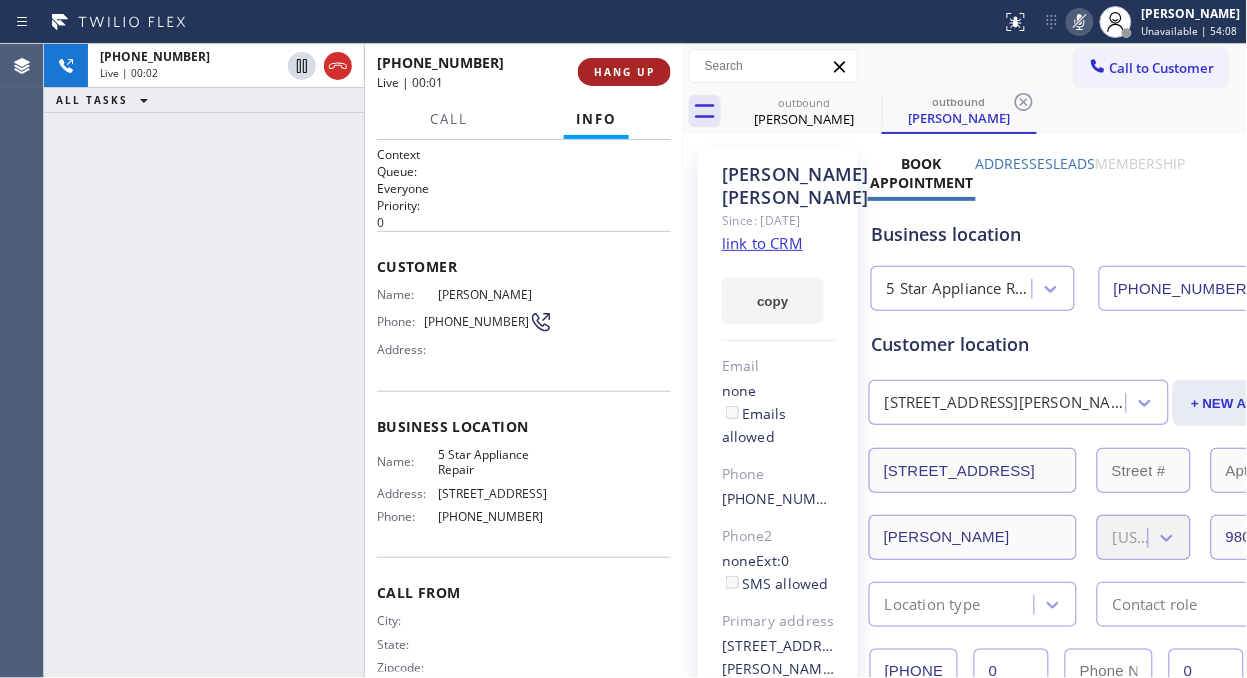 click on "HANG UP" at bounding box center [624, 72] 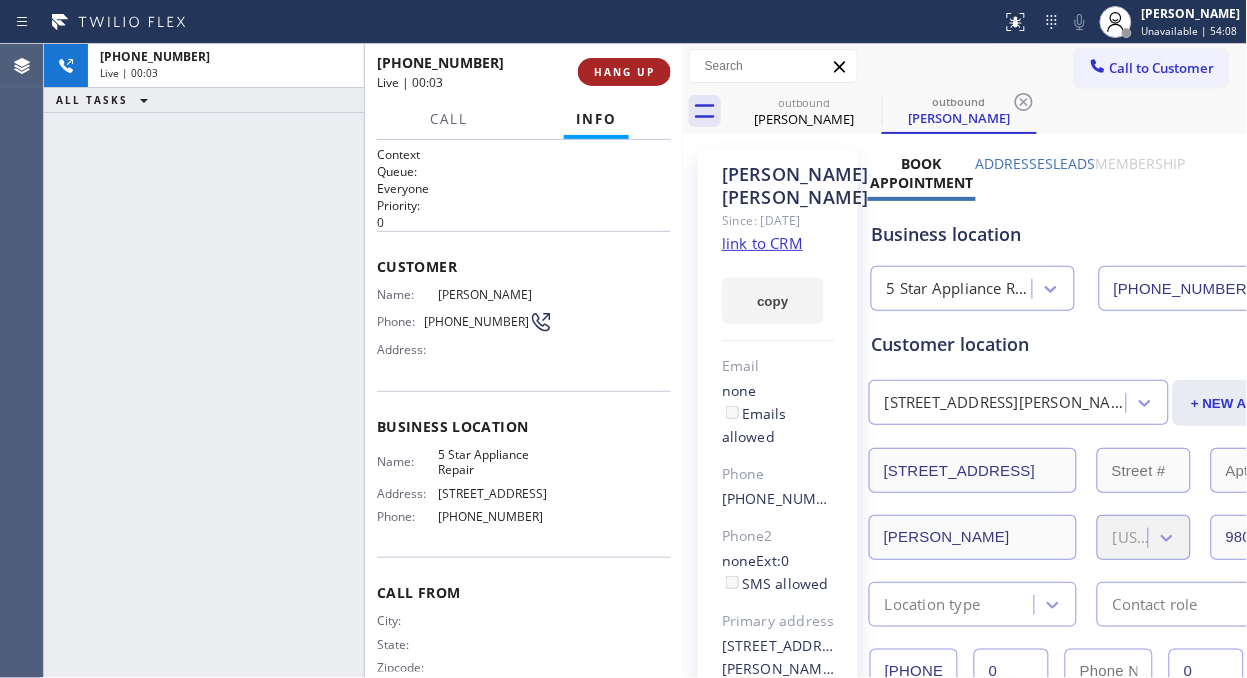 click on "HANG UP" at bounding box center [624, 72] 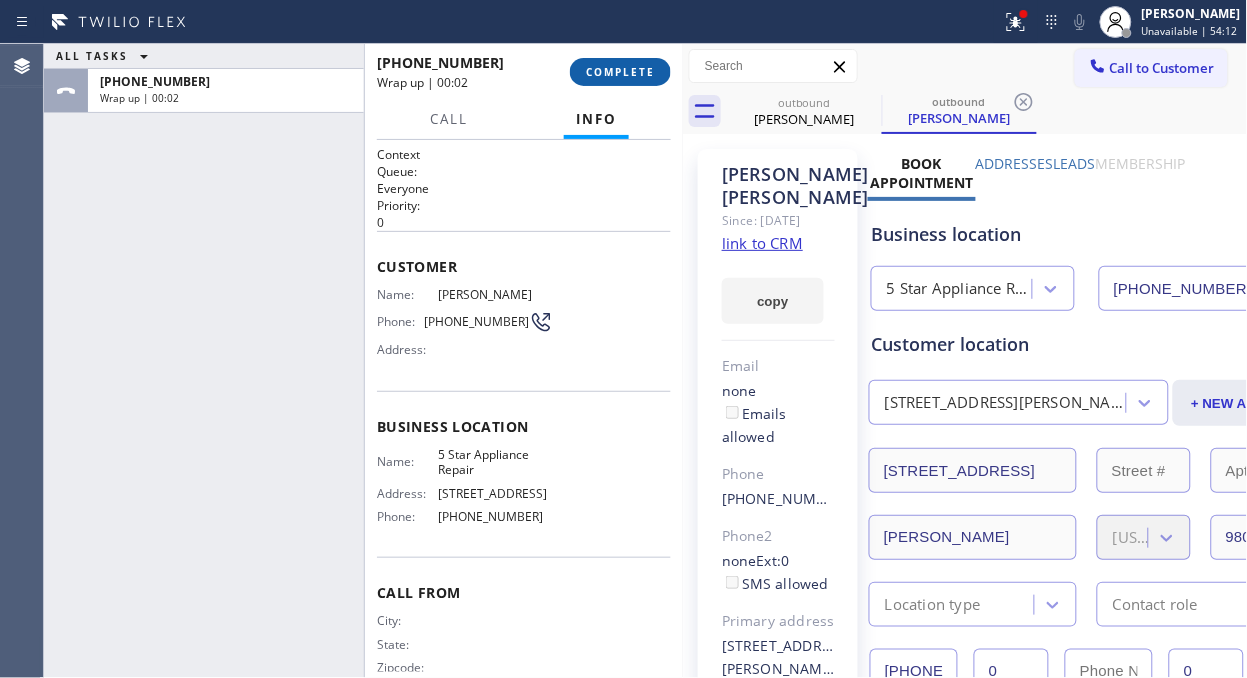 click on "COMPLETE" at bounding box center [620, 72] 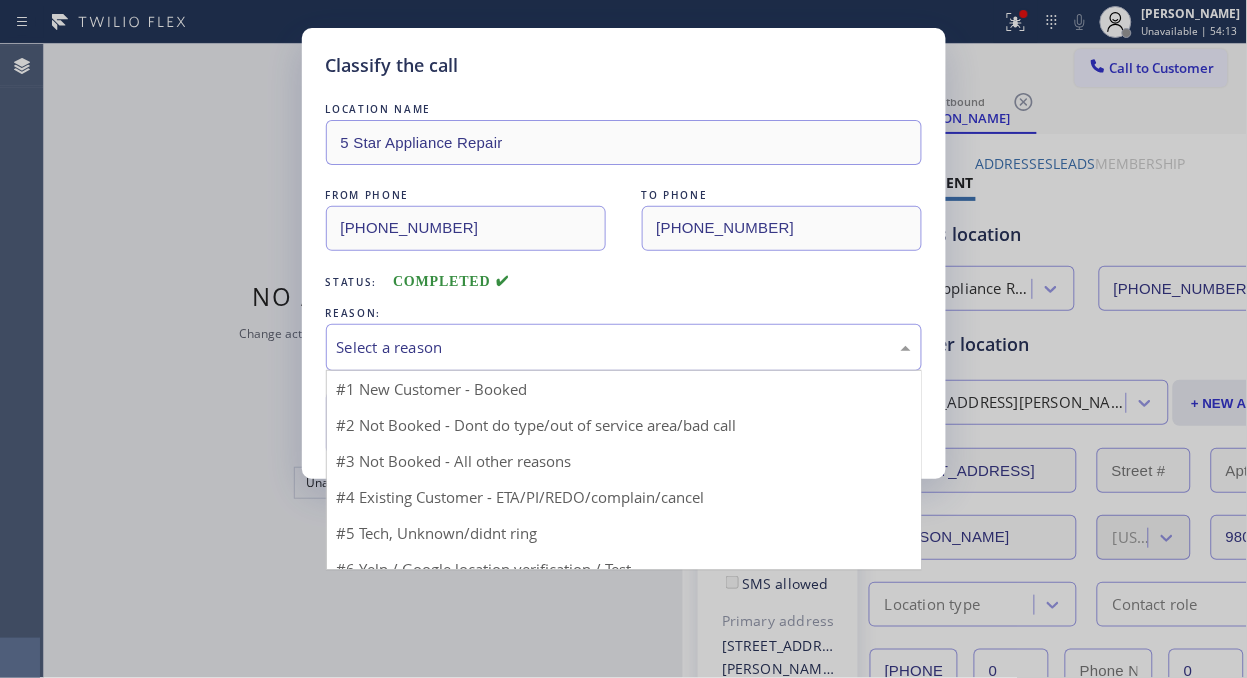 click on "Select a reason" at bounding box center [624, 347] 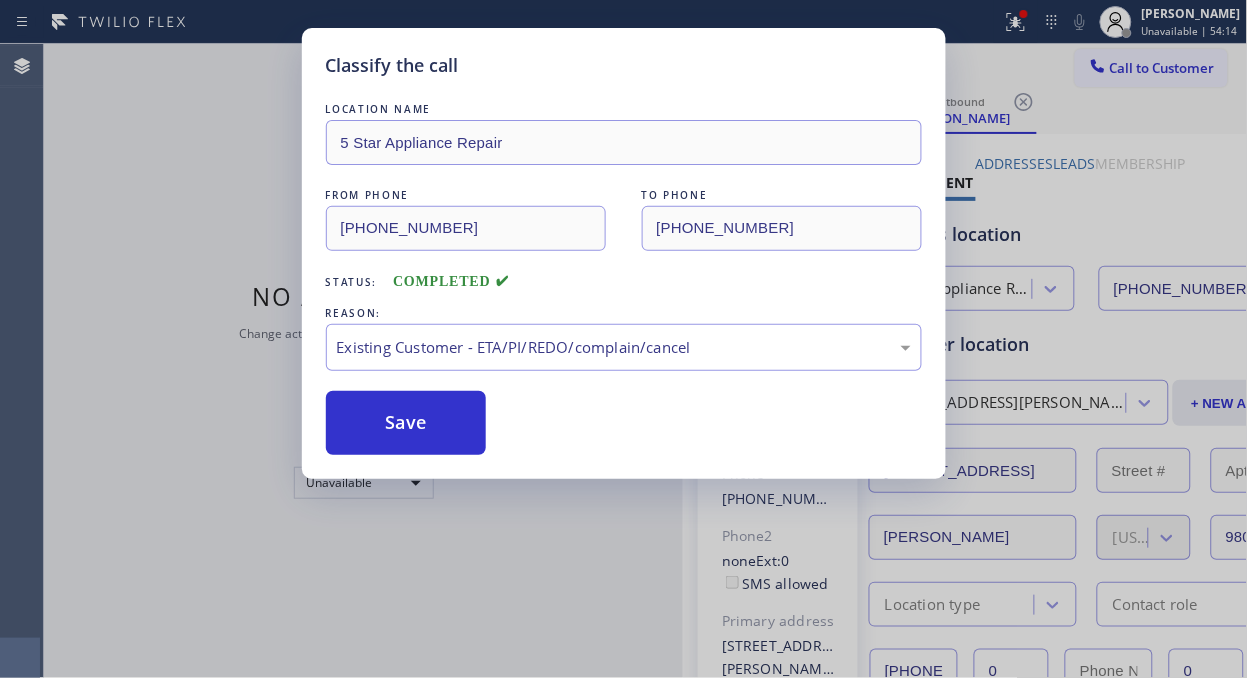 drag, startPoint x: 385, startPoint y: 421, endPoint x: 575, endPoint y: 392, distance: 192.20041 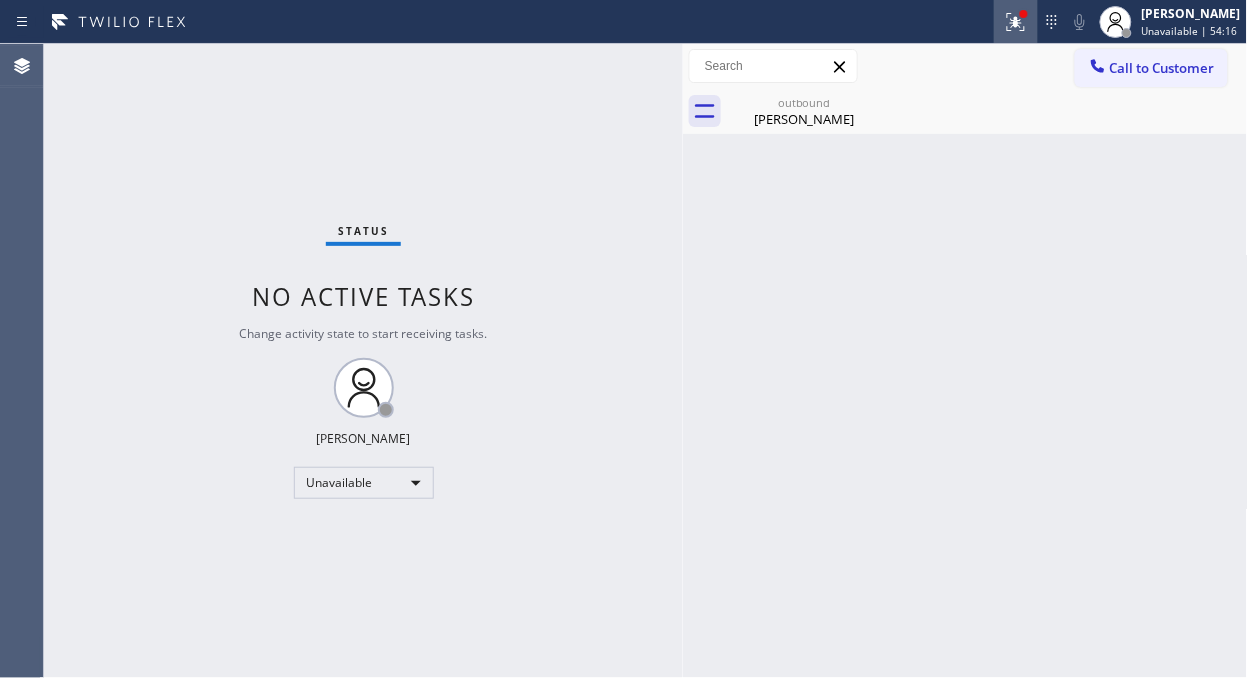 click 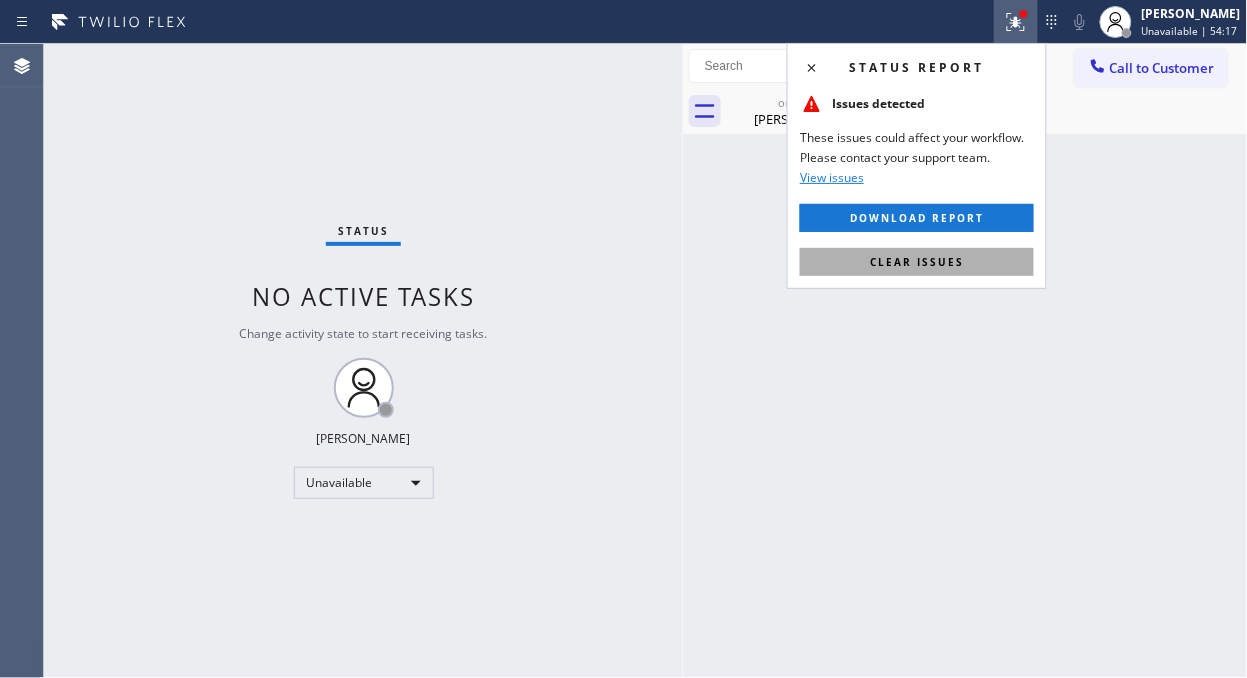 drag, startPoint x: 962, startPoint y: 254, endPoint x: 892, endPoint y: 144, distance: 130.38405 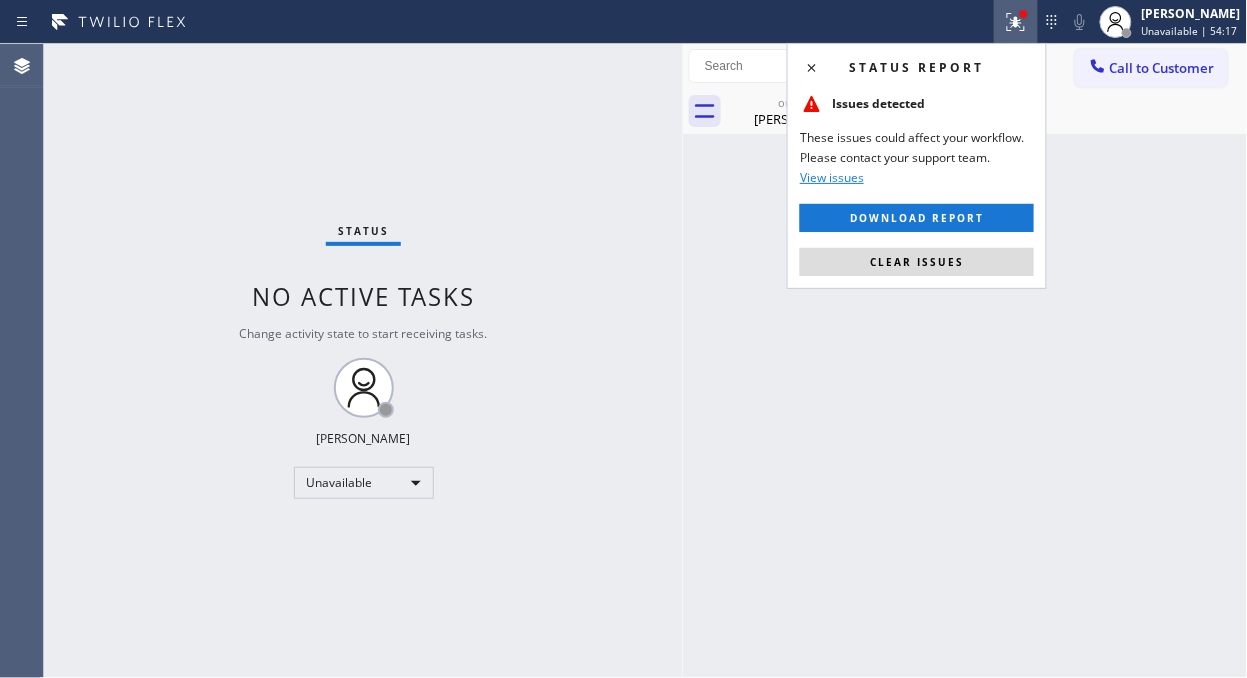 click on "Clear issues" at bounding box center [917, 262] 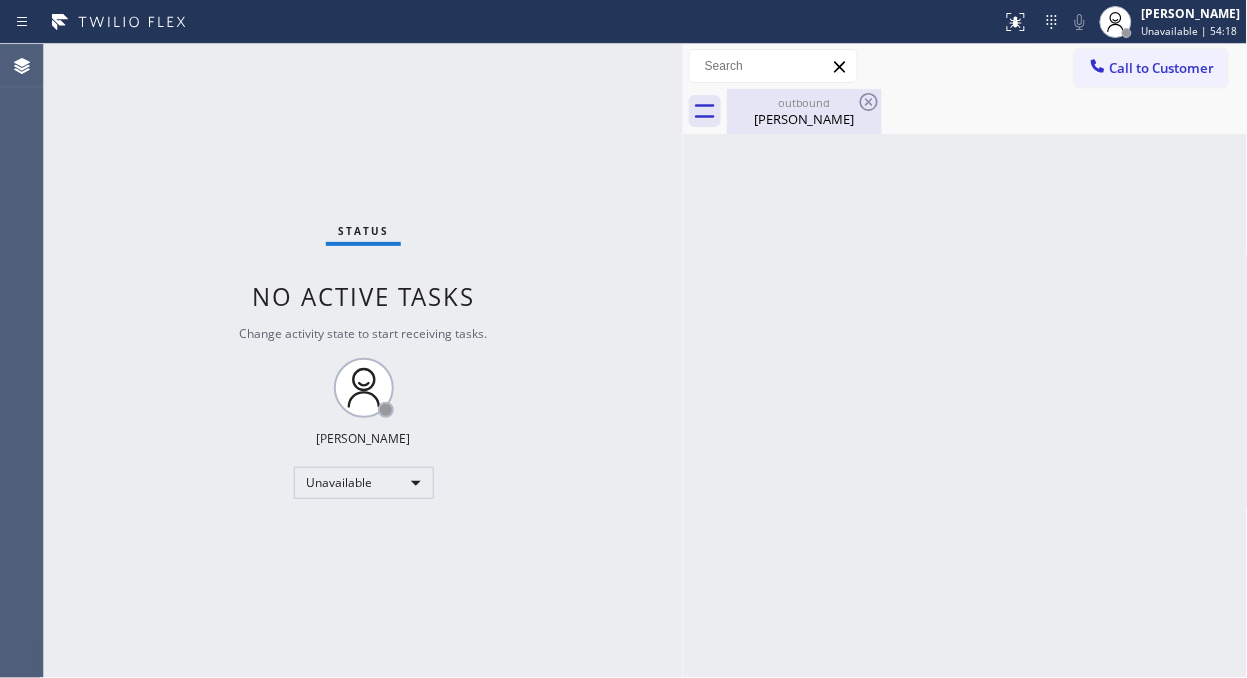 click on "[PERSON_NAME]" at bounding box center [804, 119] 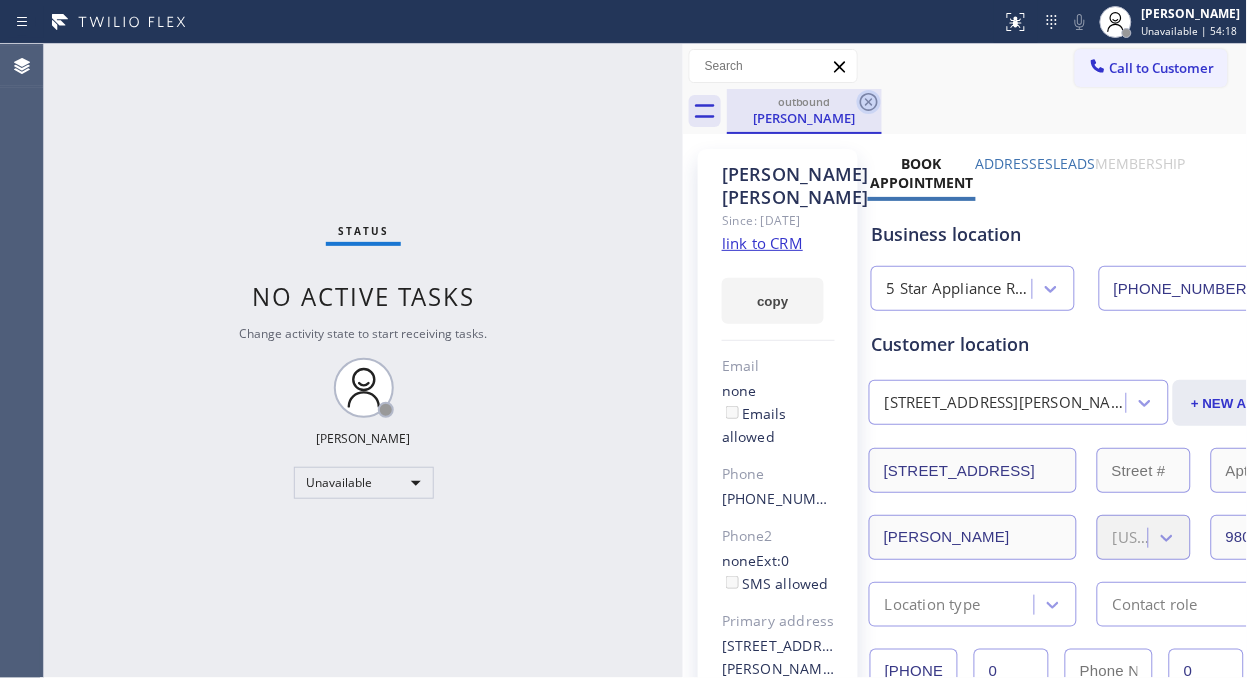 click 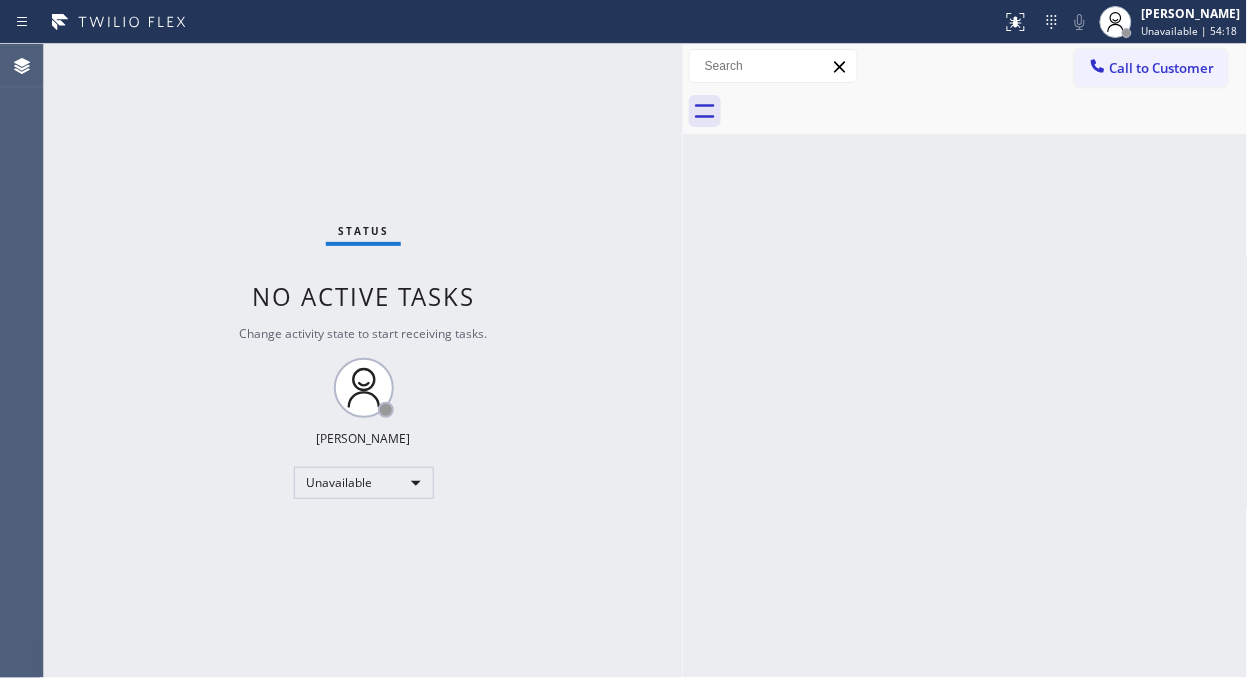 click at bounding box center [987, 111] 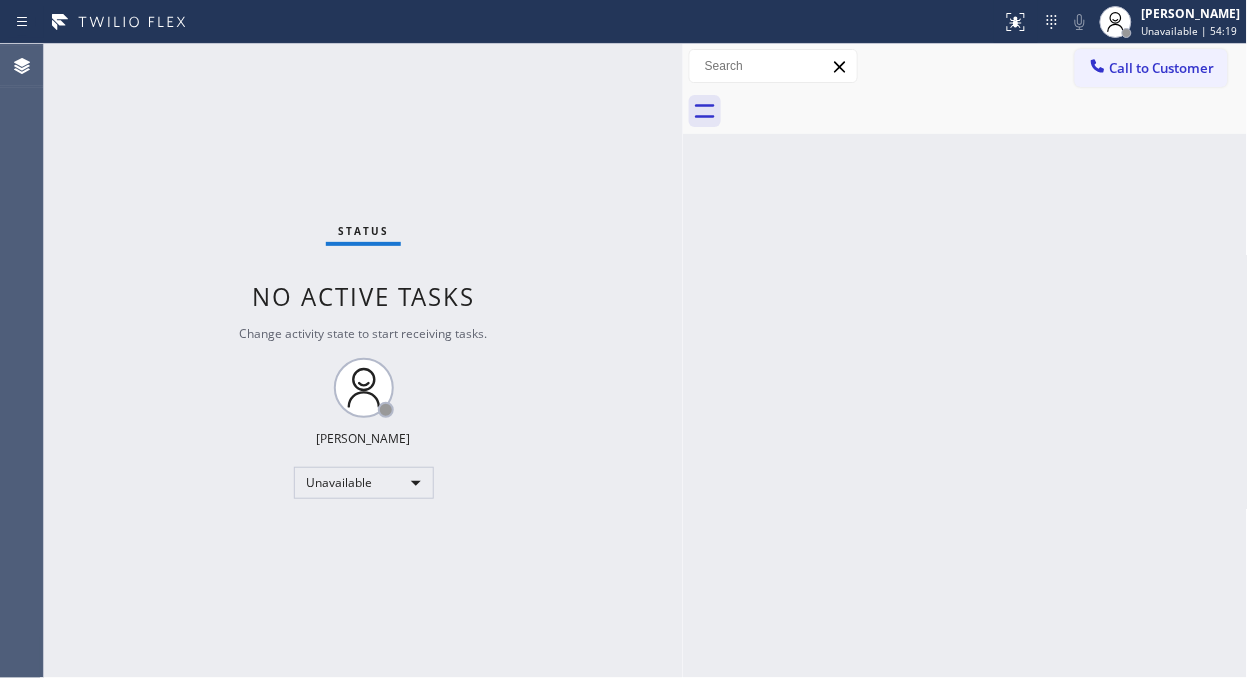 click at bounding box center [987, 111] 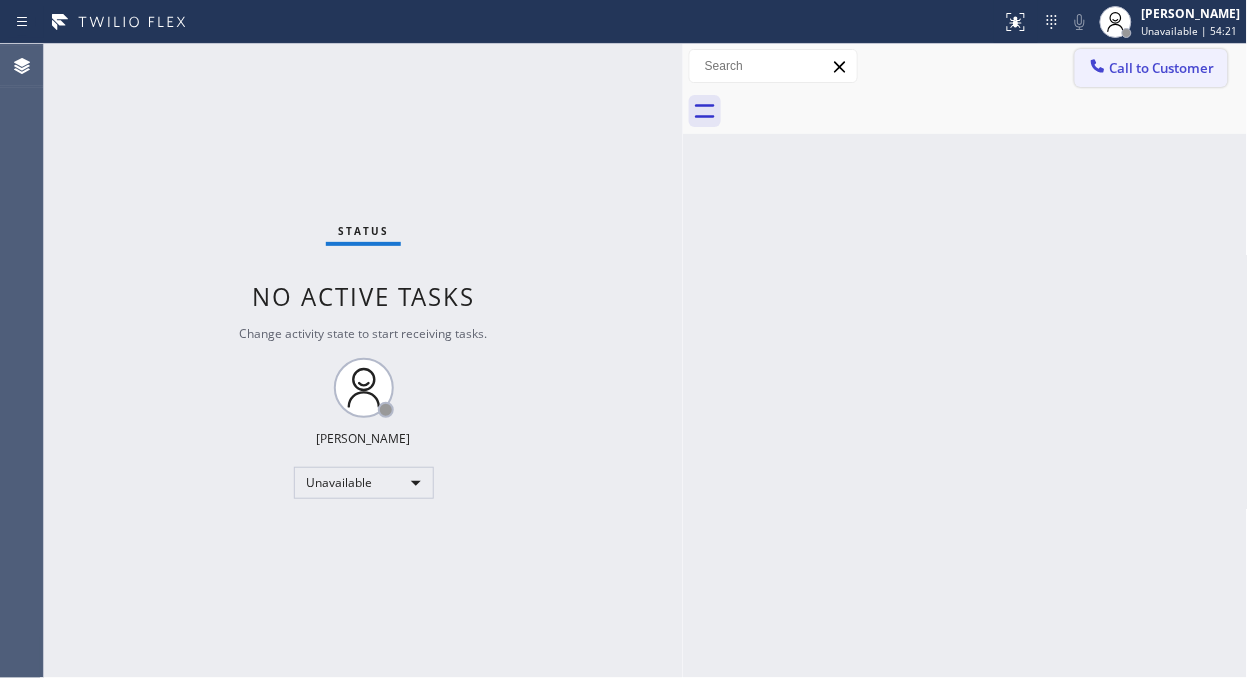 click on "Call to Customer" at bounding box center (1162, 68) 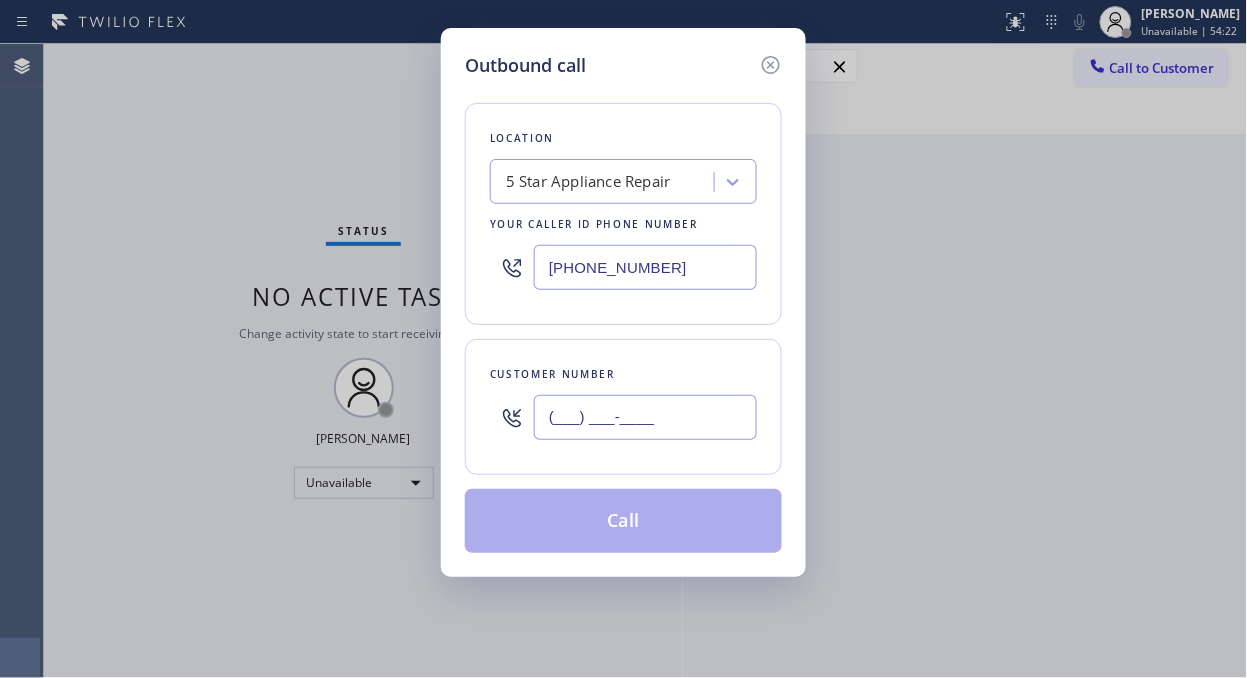click on "(___) ___-____" at bounding box center (645, 417) 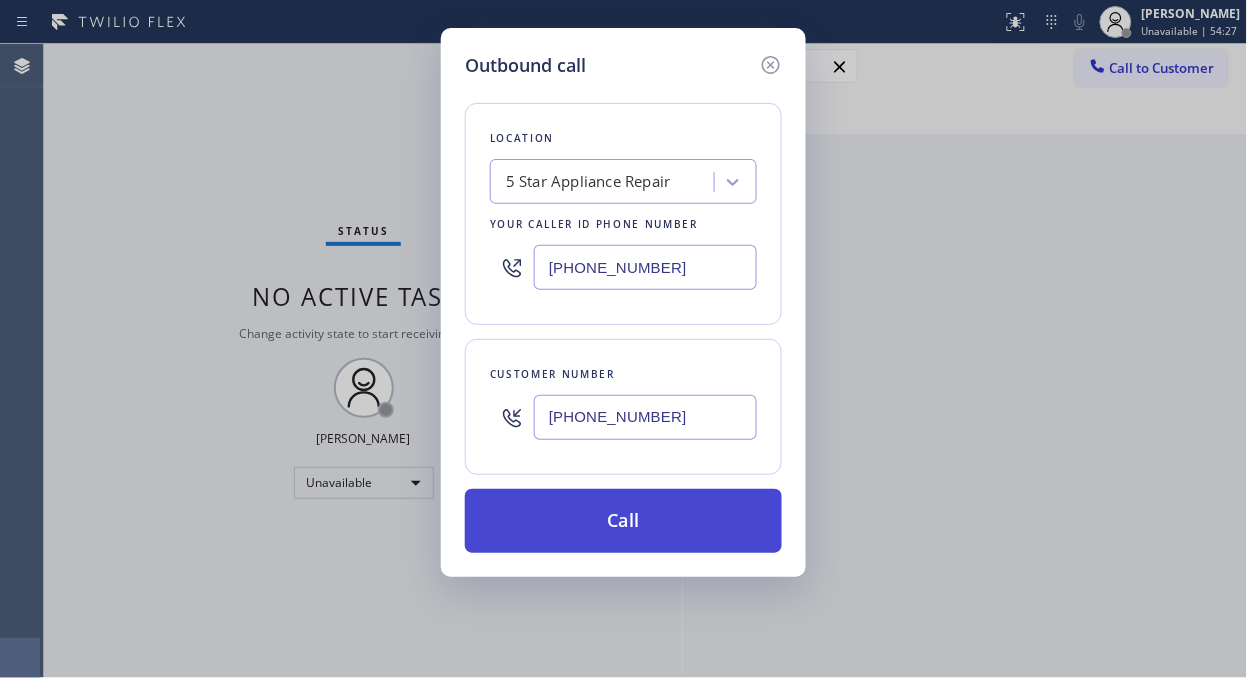 type on "[PHONE_NUMBER]" 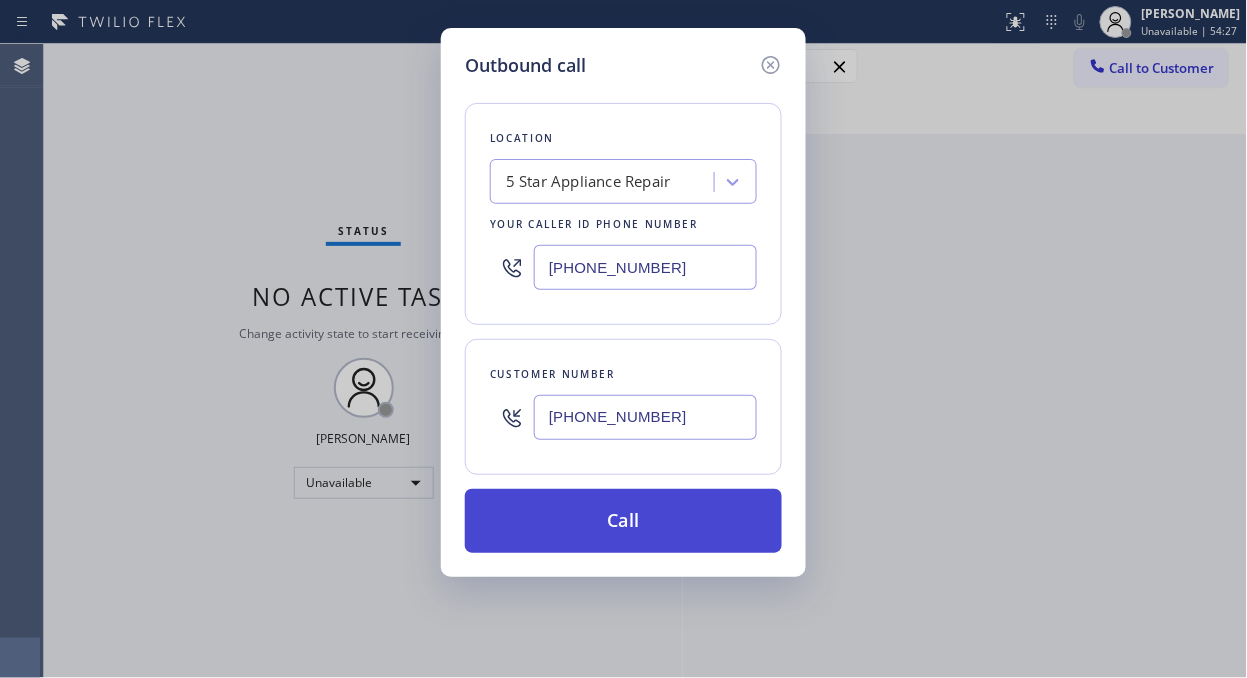 click on "Call" at bounding box center (623, 521) 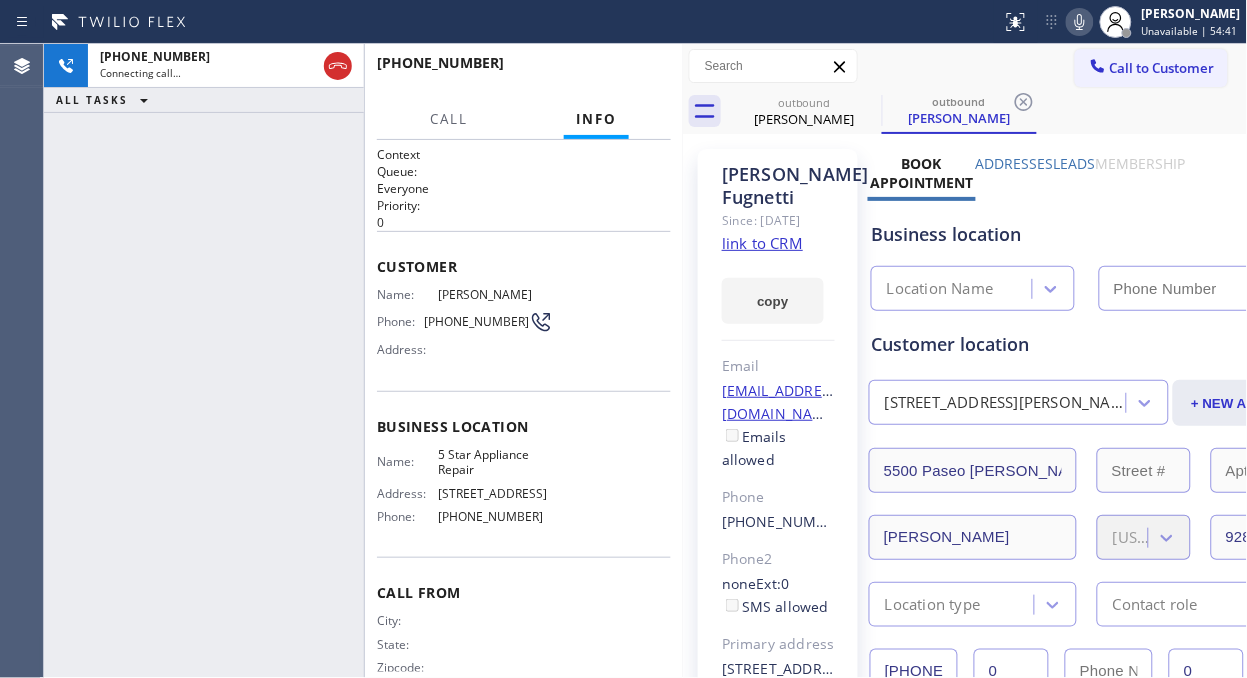 type on "[PHONE_NUMBER]" 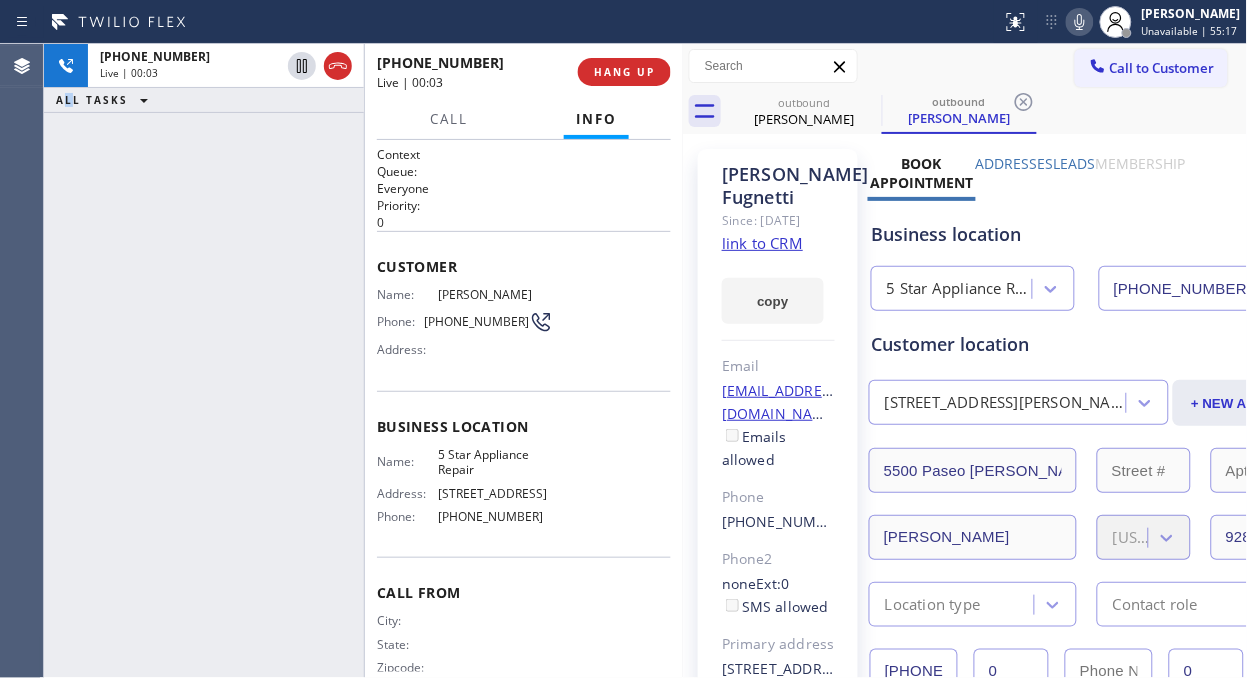 drag, startPoint x: 67, startPoint y: 202, endPoint x: 93, endPoint y: 186, distance: 30.528675 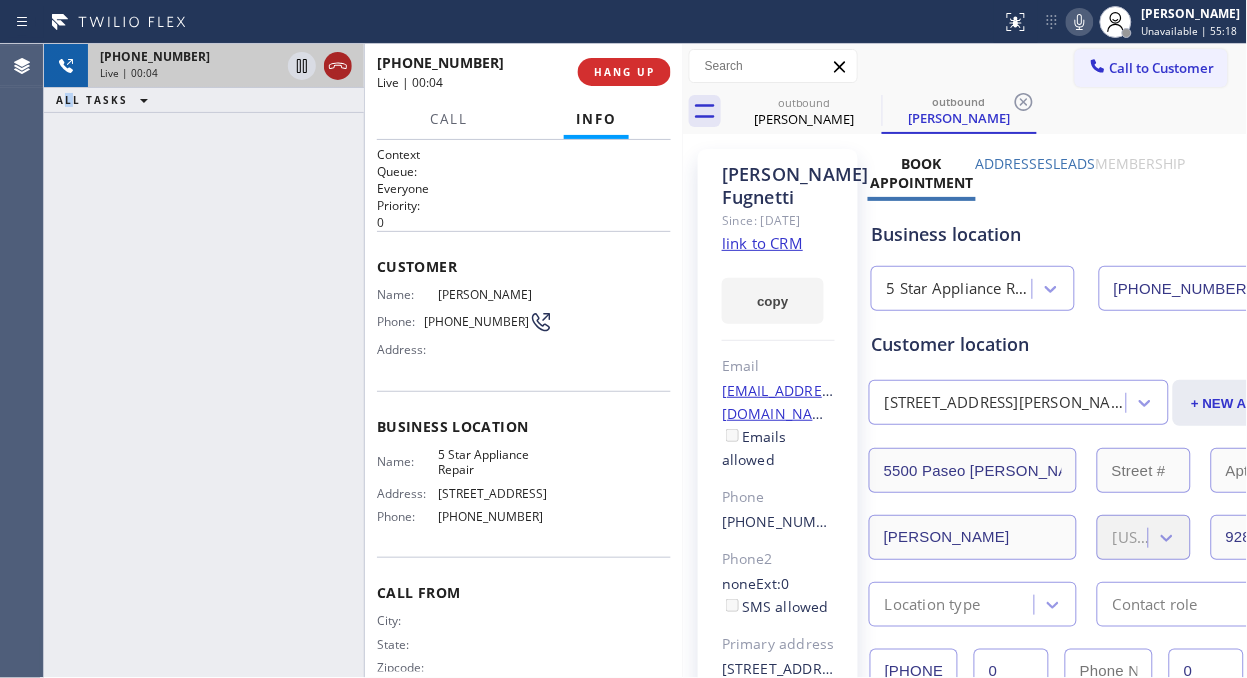 click 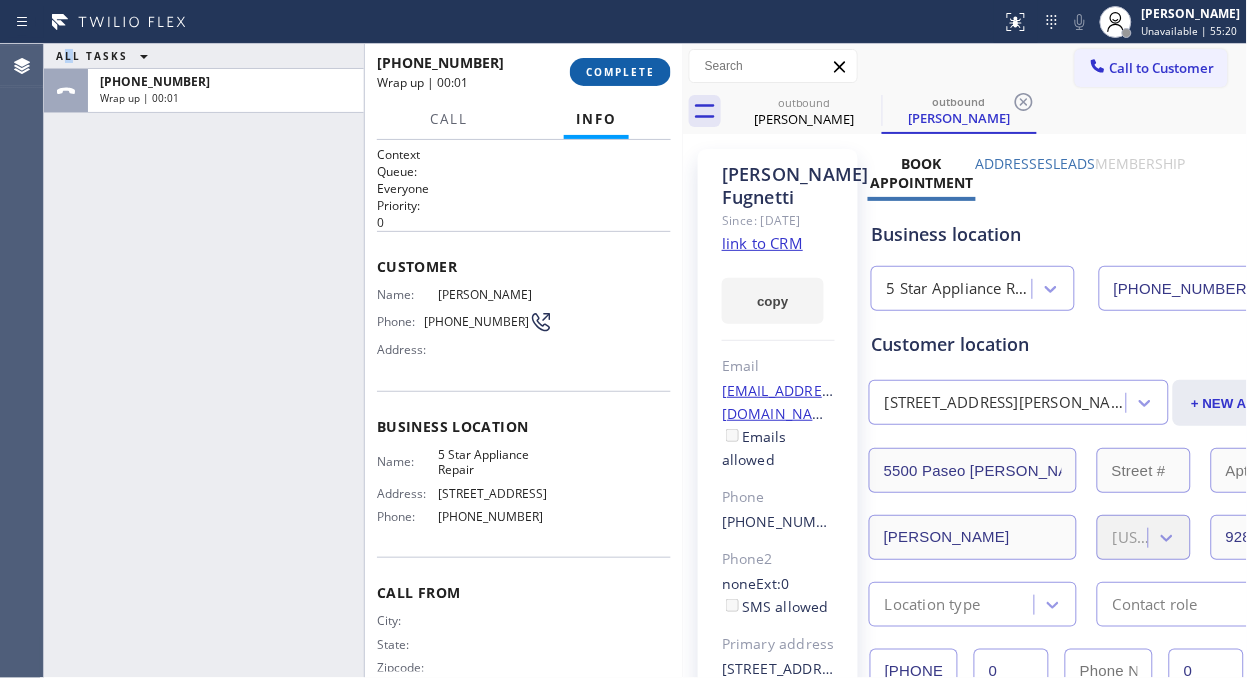click on "COMPLETE" at bounding box center (620, 72) 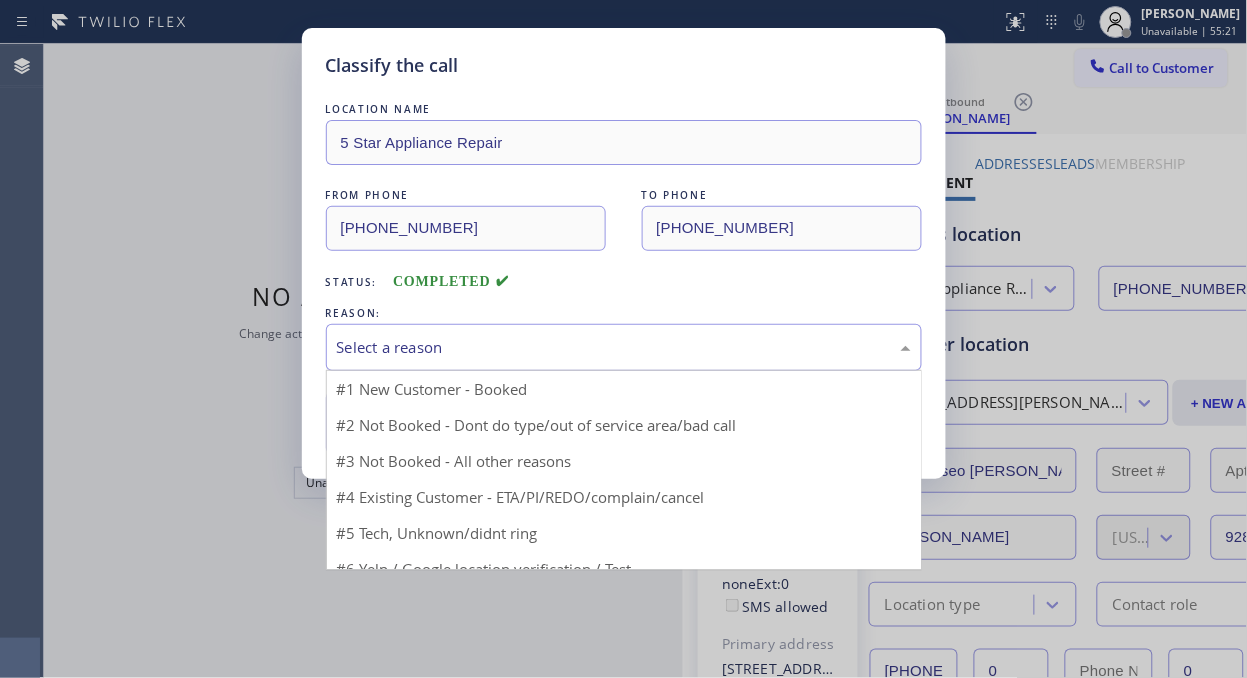 drag, startPoint x: 596, startPoint y: 344, endPoint x: 585, endPoint y: 425, distance: 81.7435 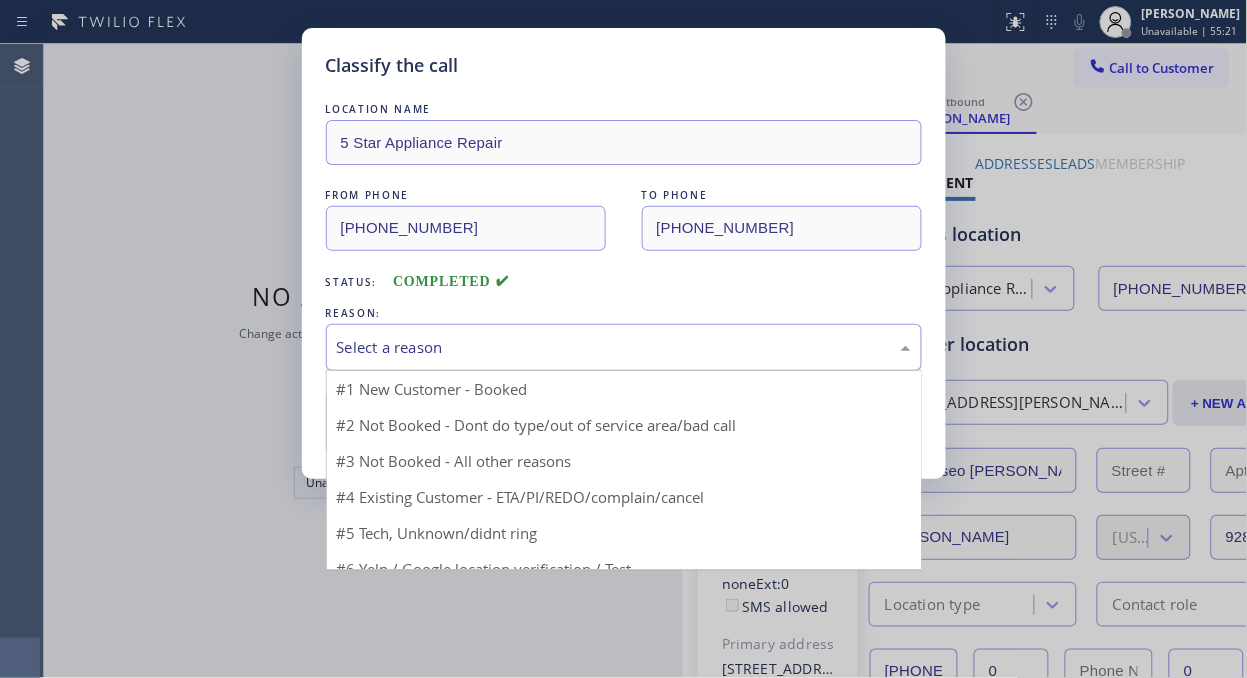 click on "Select a reason" at bounding box center (624, 347) 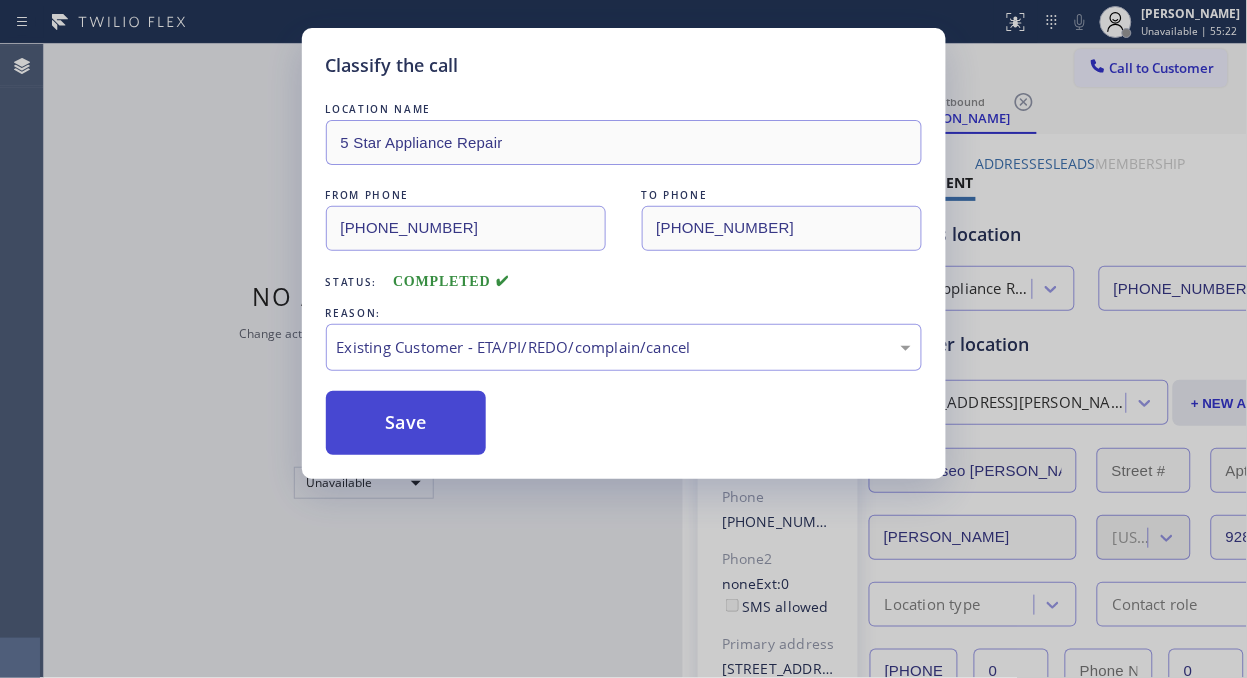 click on "Save" at bounding box center (406, 423) 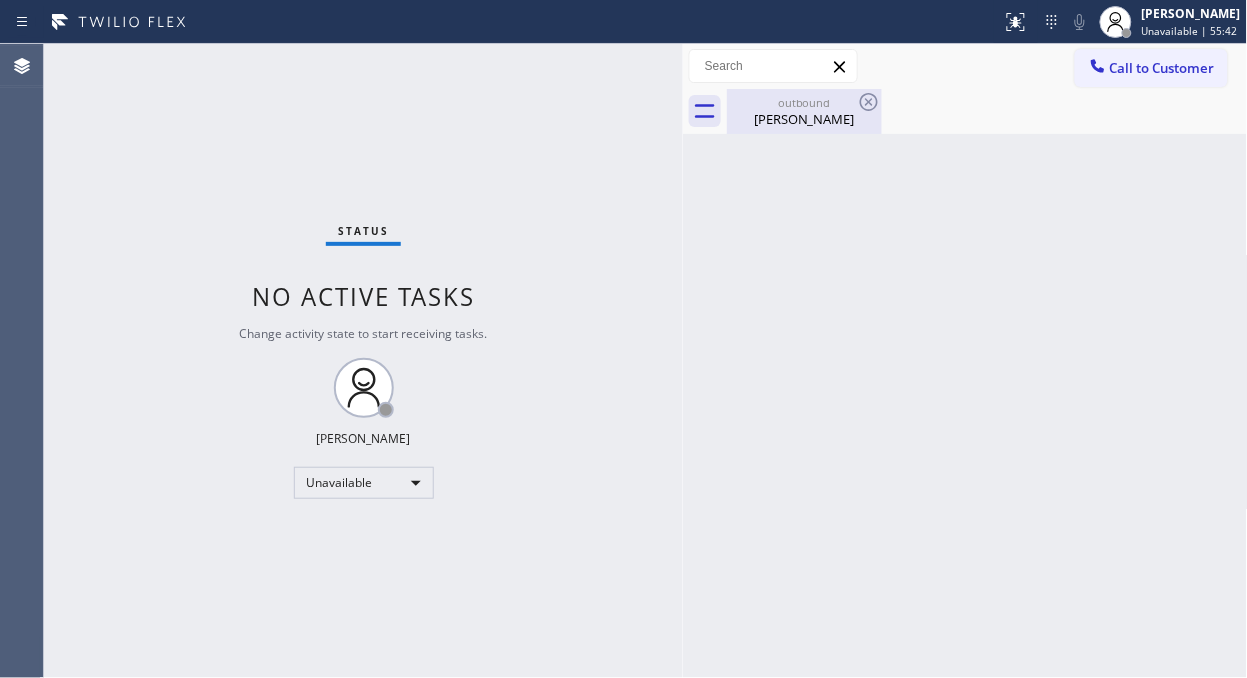 click on "[PERSON_NAME]" at bounding box center [804, 119] 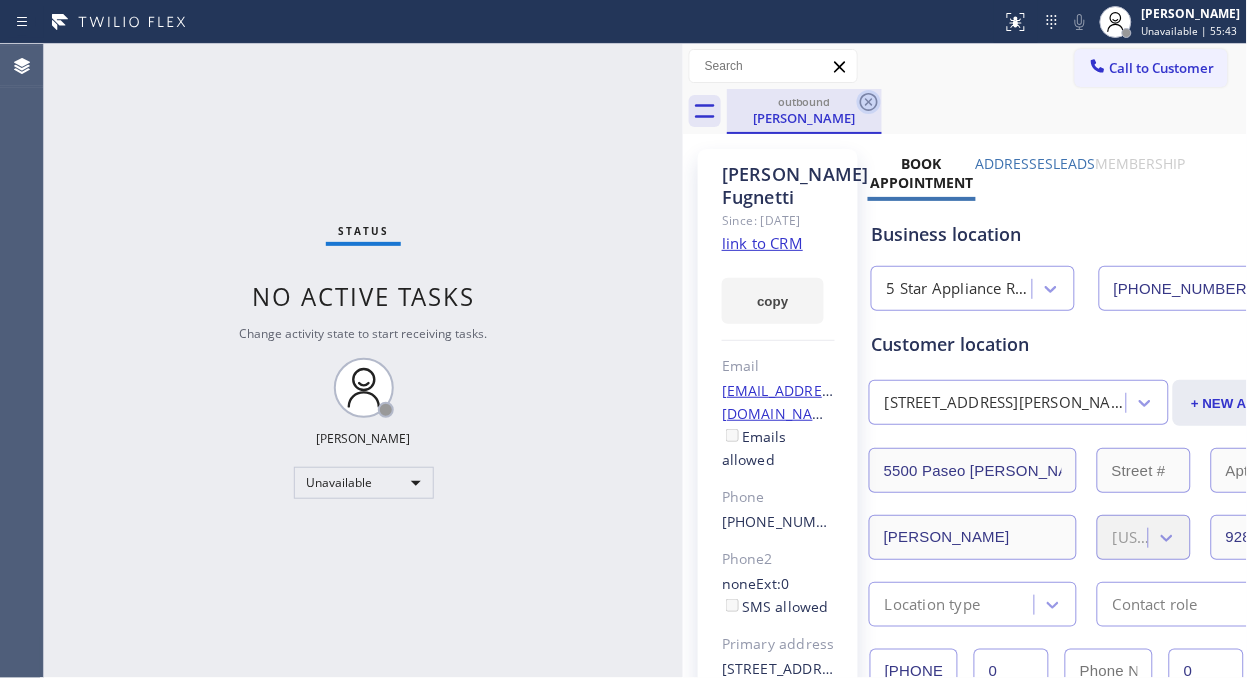 click 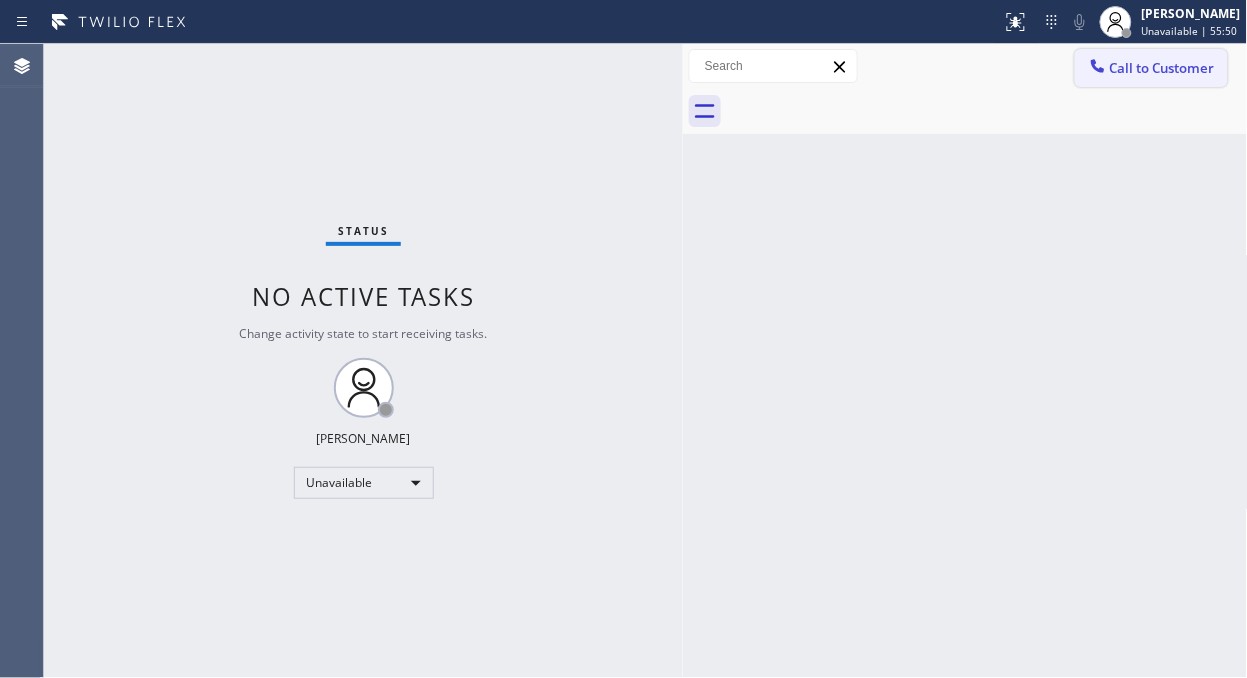 click 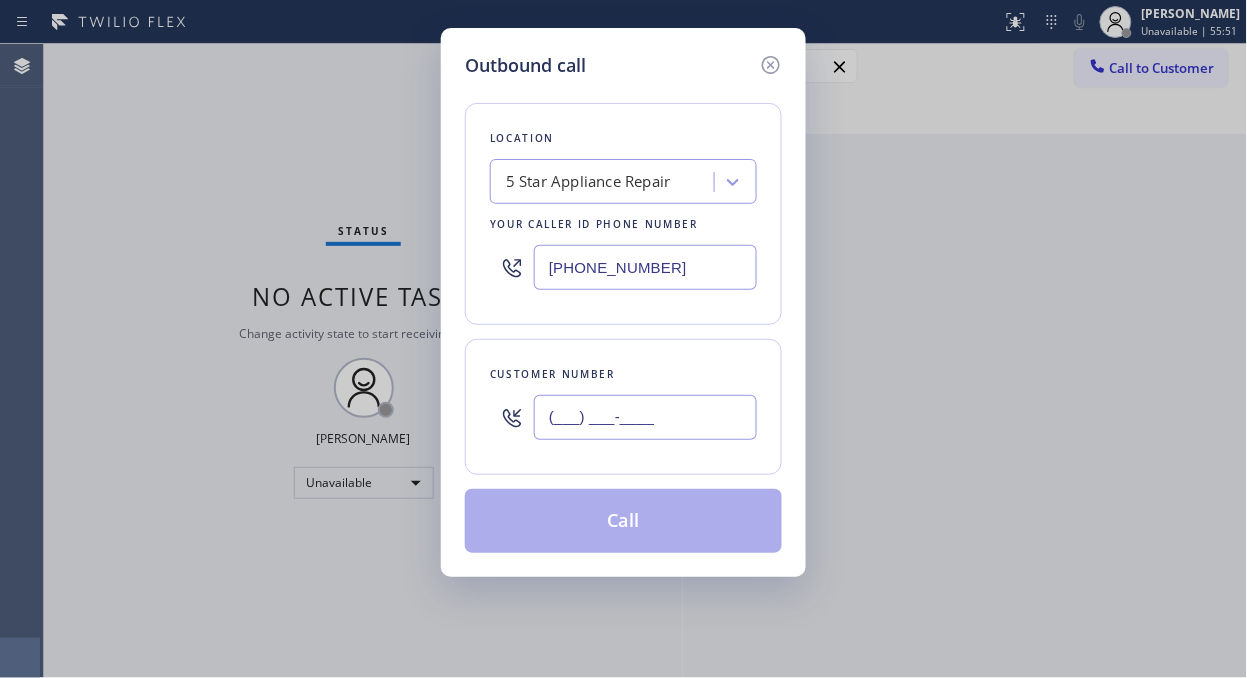 click on "(___) ___-____" at bounding box center (645, 417) 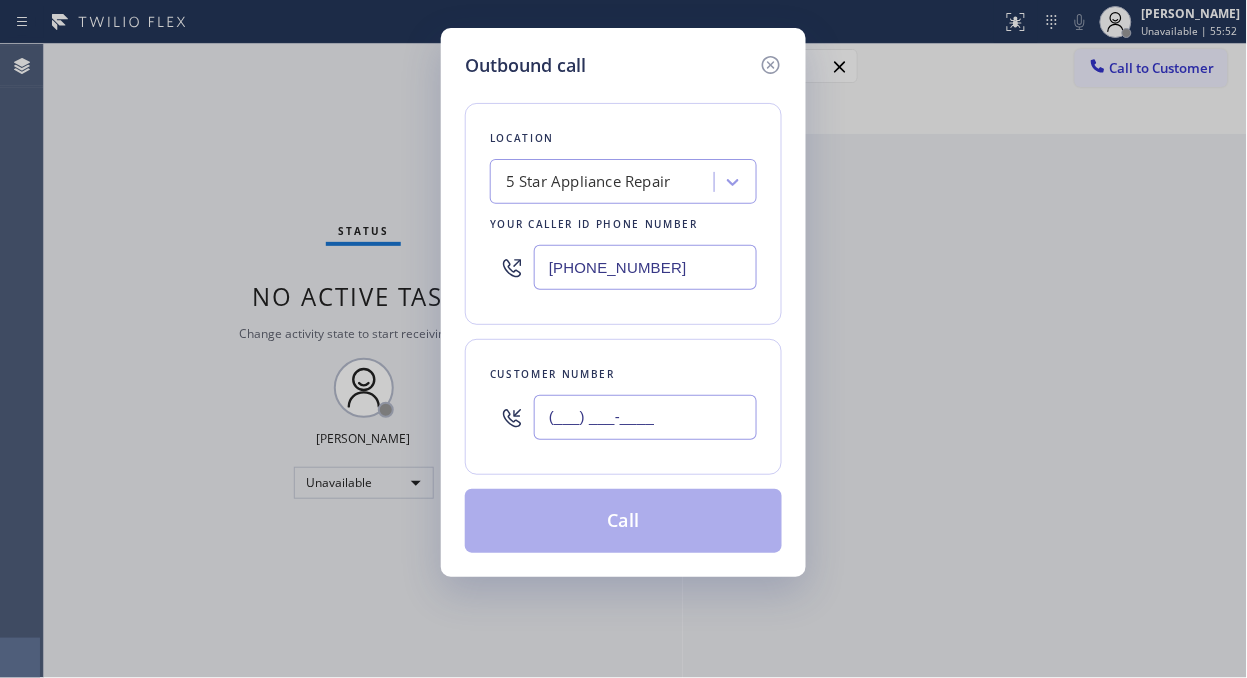 paste on "917) 385-8898" 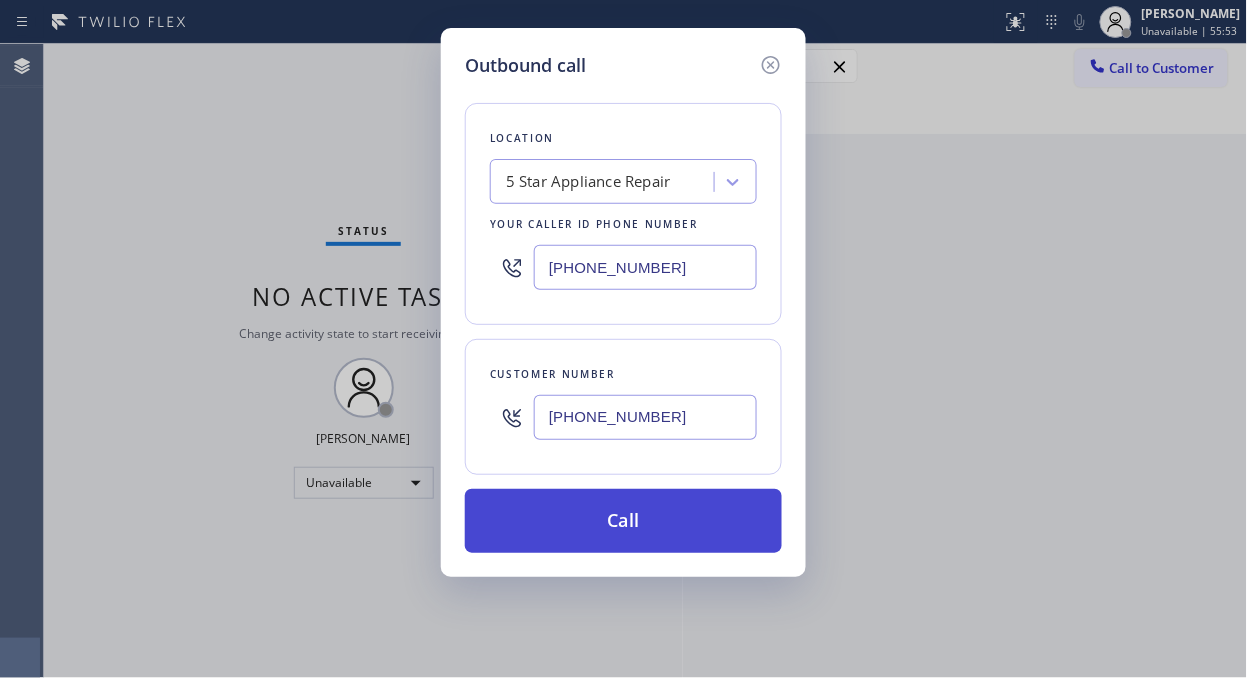 type on "[PHONE_NUMBER]" 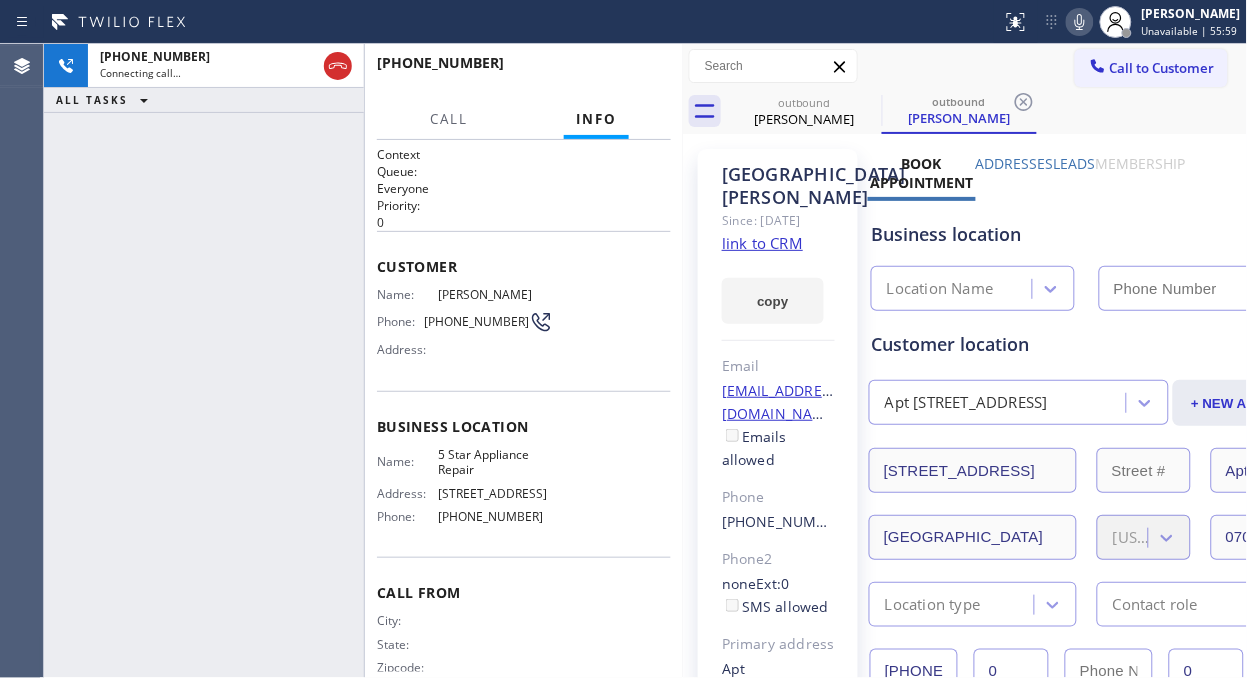 type on "[PHONE_NUMBER]" 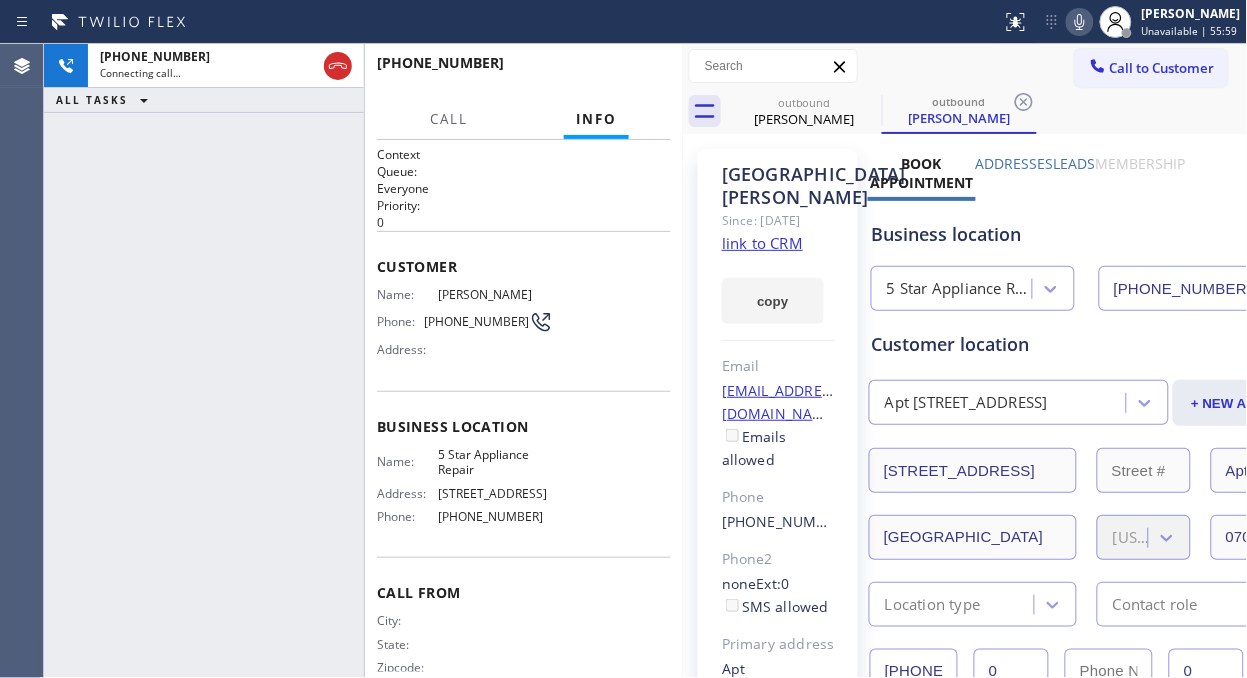 click 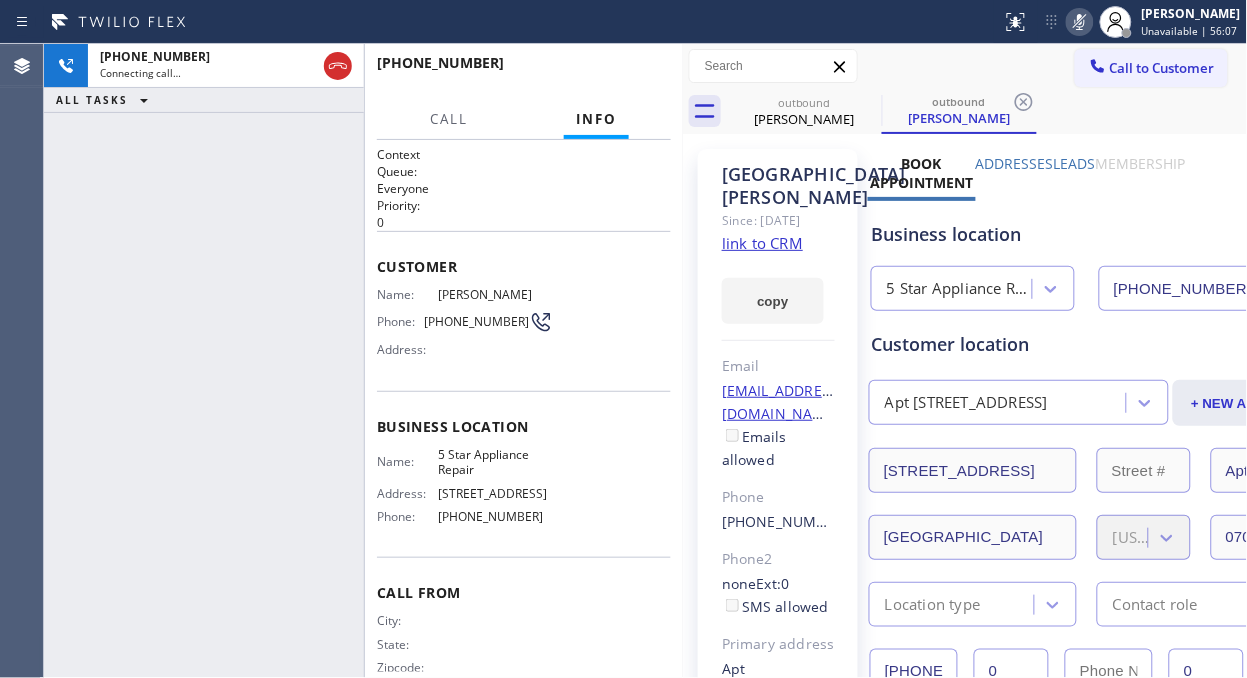click 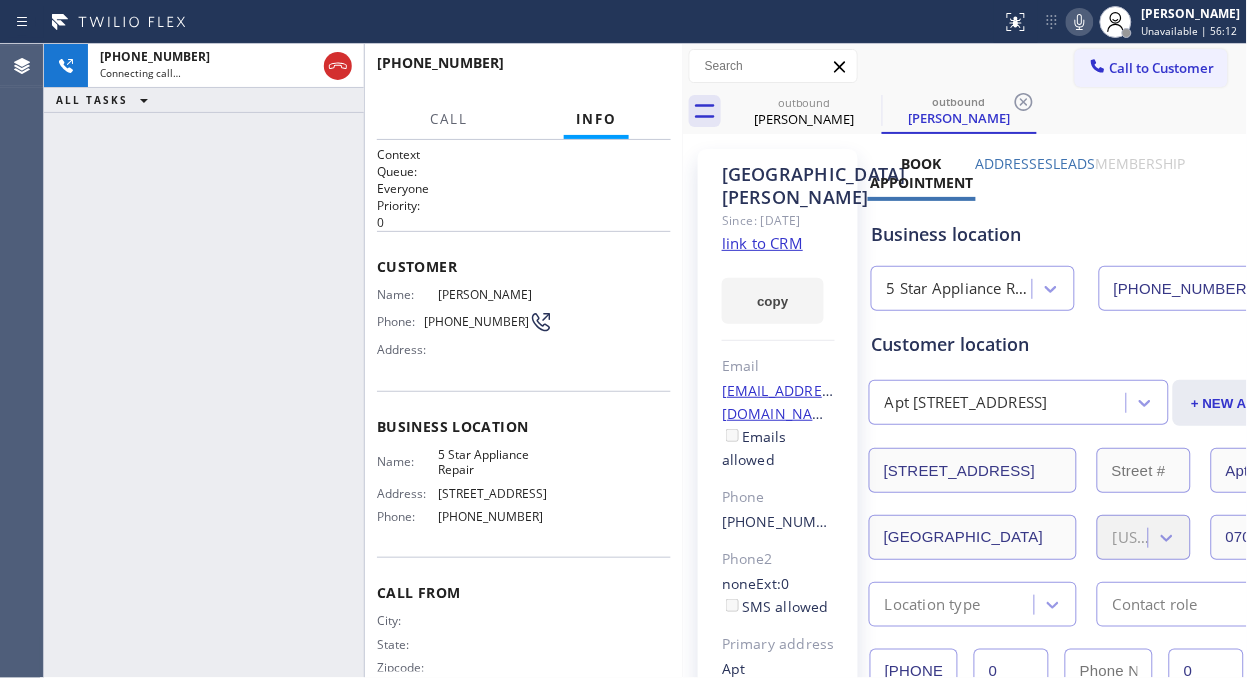 click 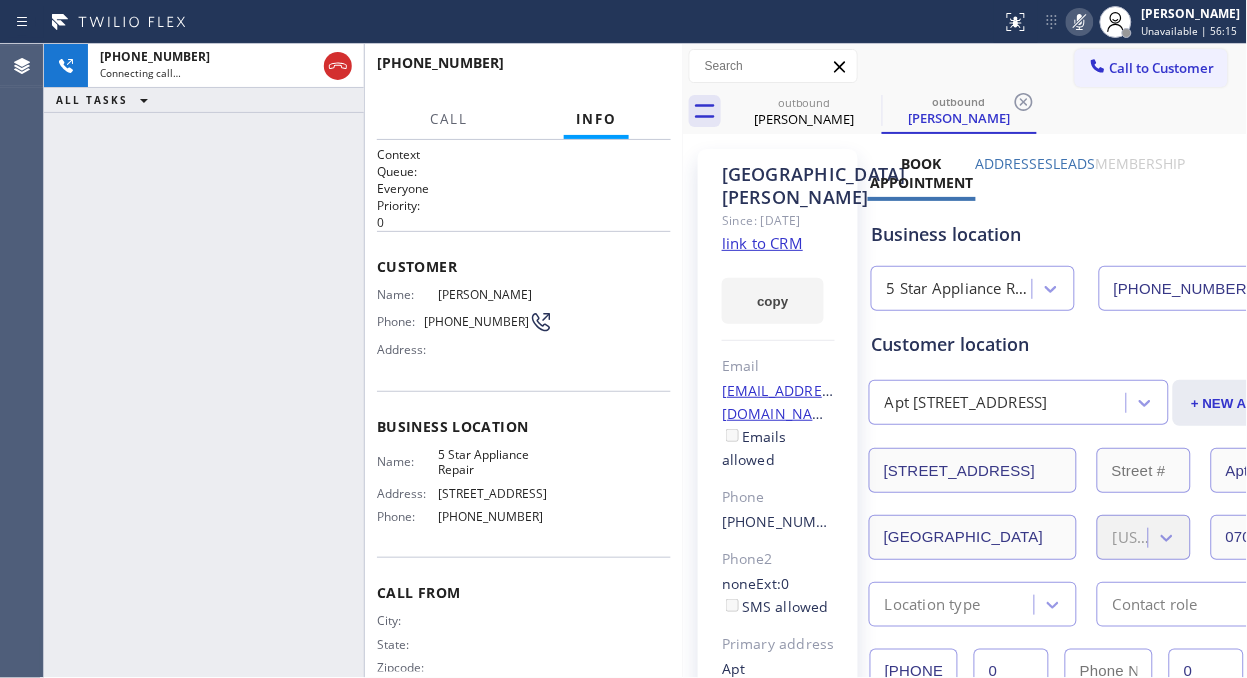 click 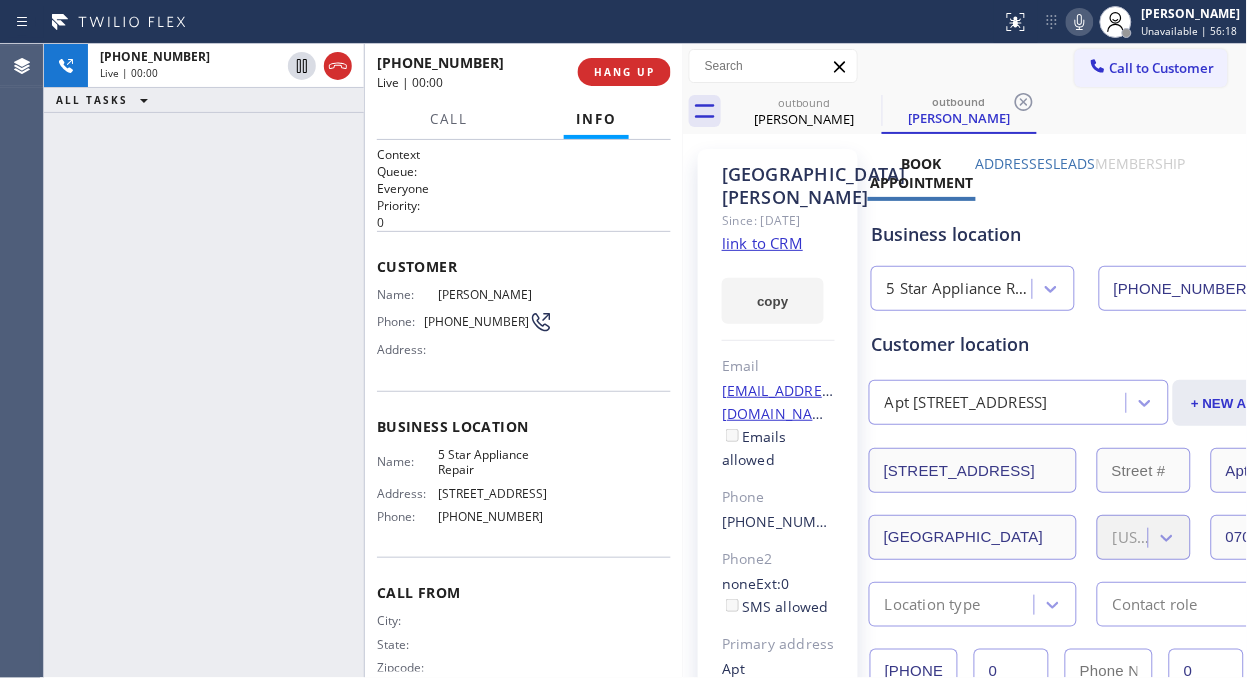 click 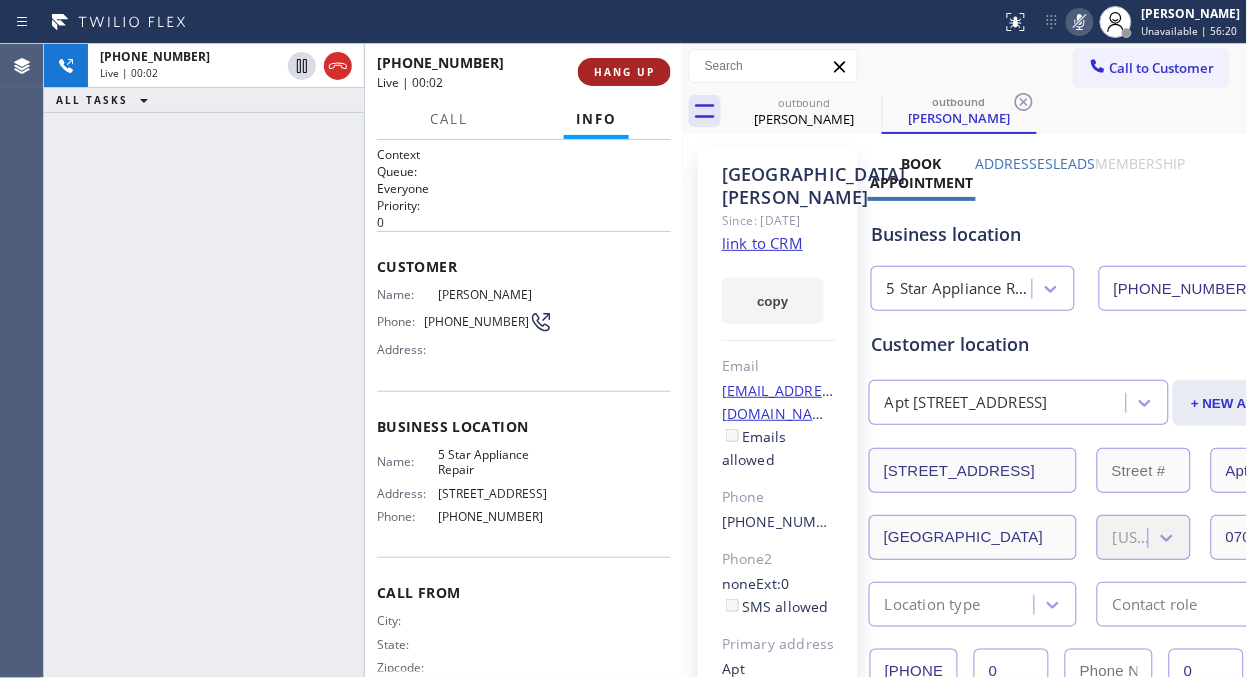click on "HANG UP" at bounding box center [624, 72] 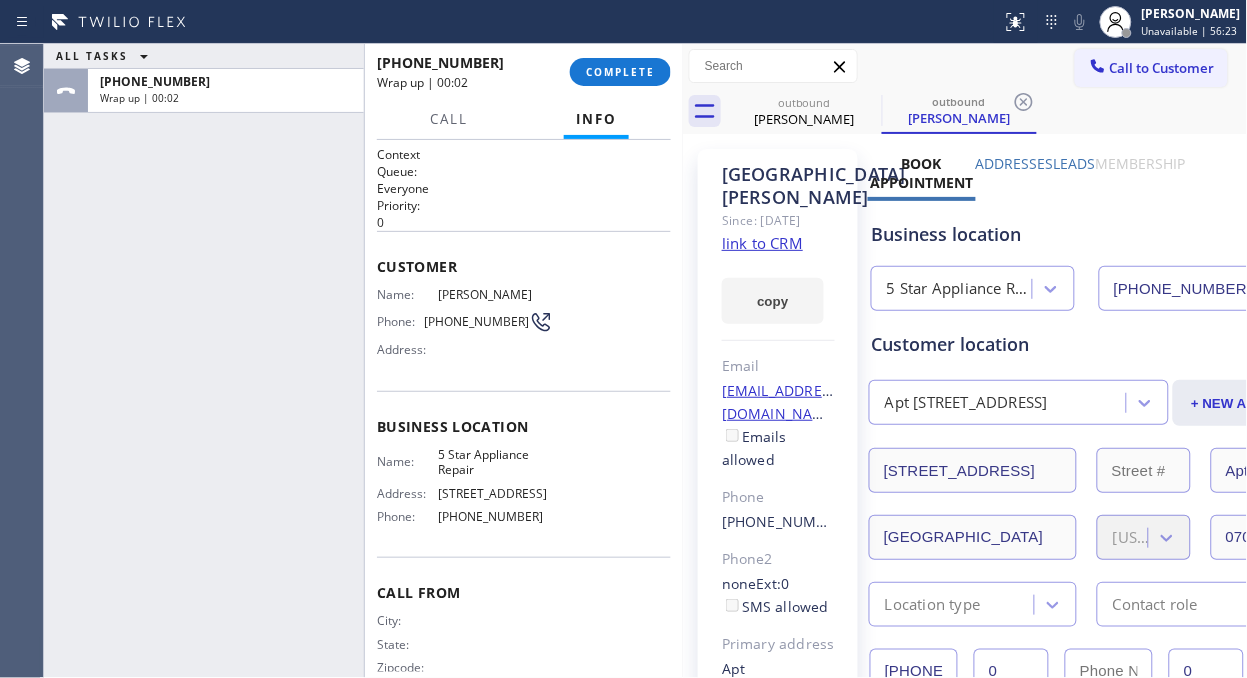 click on "link to CRM" 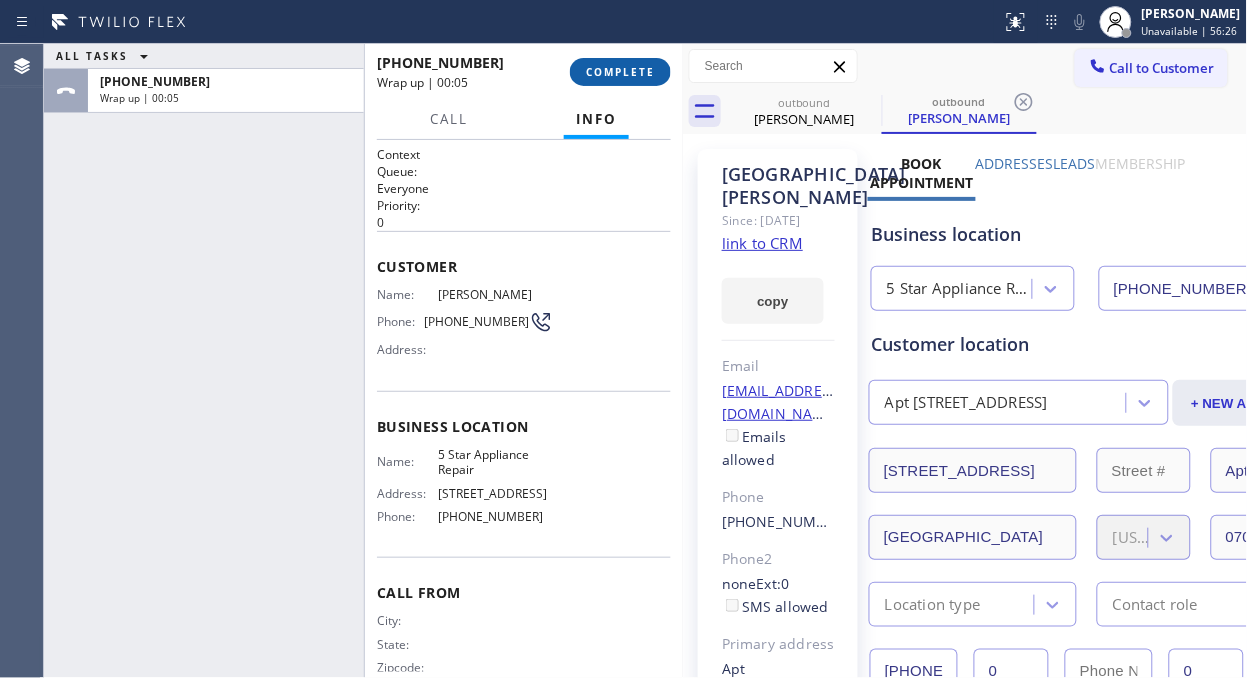 click on "COMPLETE" at bounding box center (620, 72) 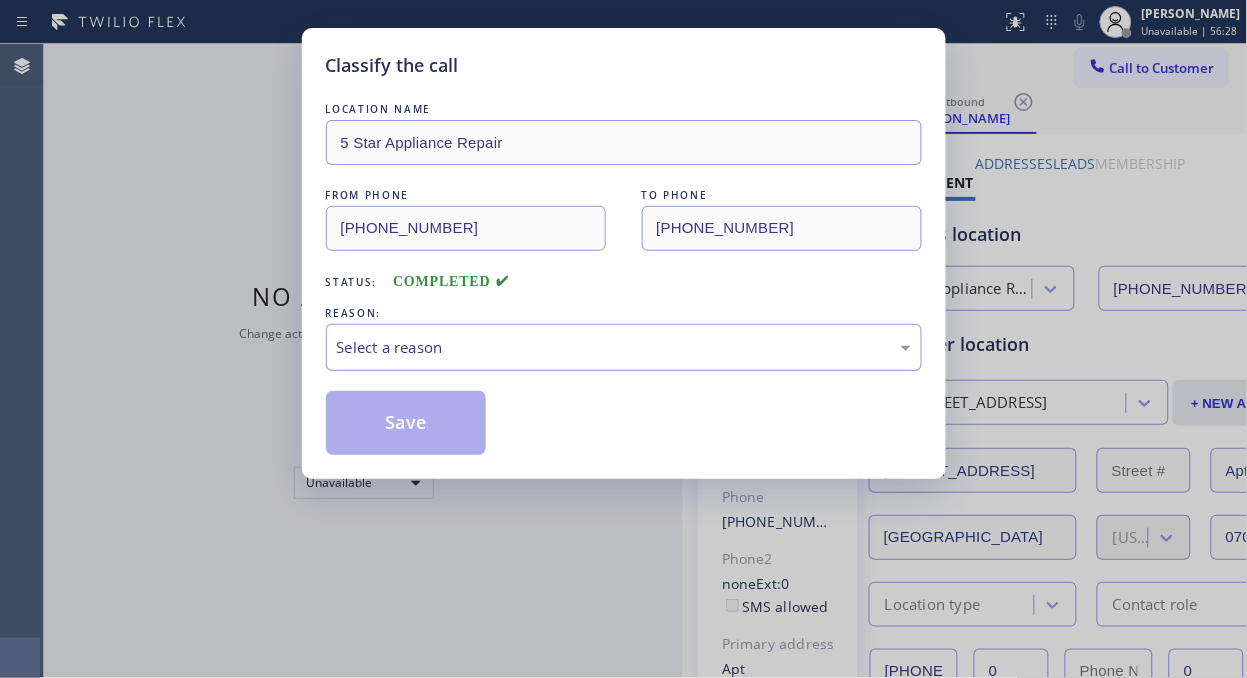 click on "Select a reason" at bounding box center [624, 347] 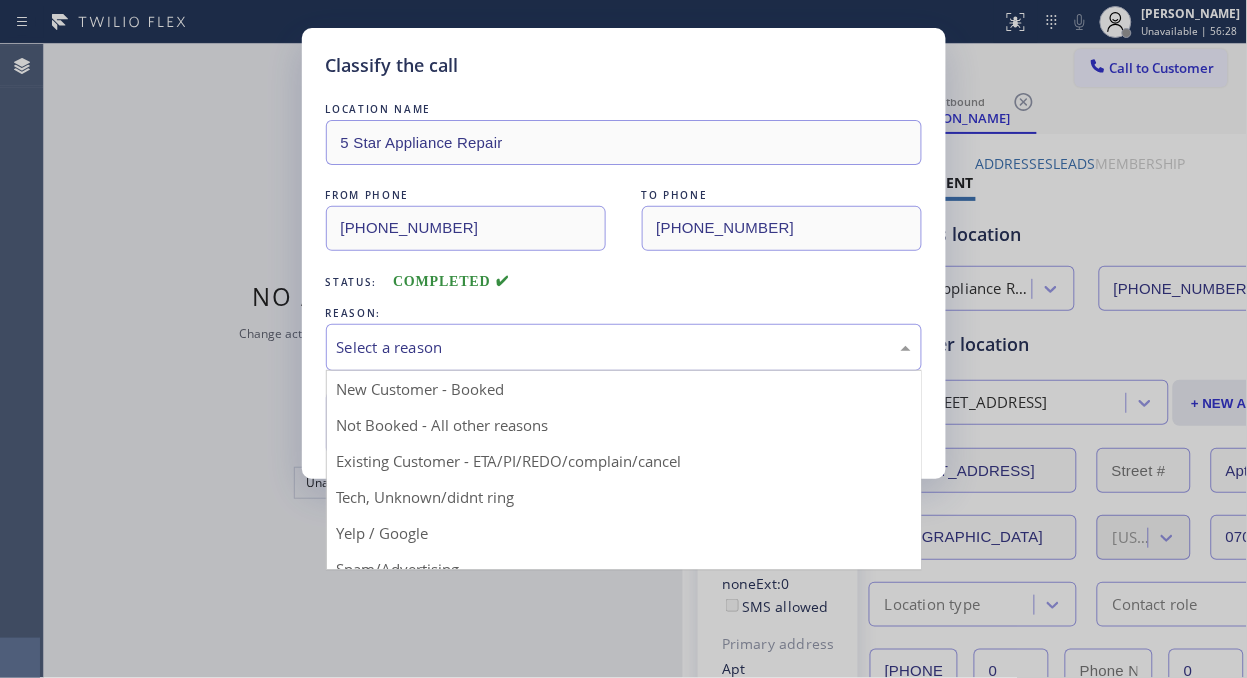 drag, startPoint x: 608, startPoint y: 457, endPoint x: 594, endPoint y: 450, distance: 15.652476 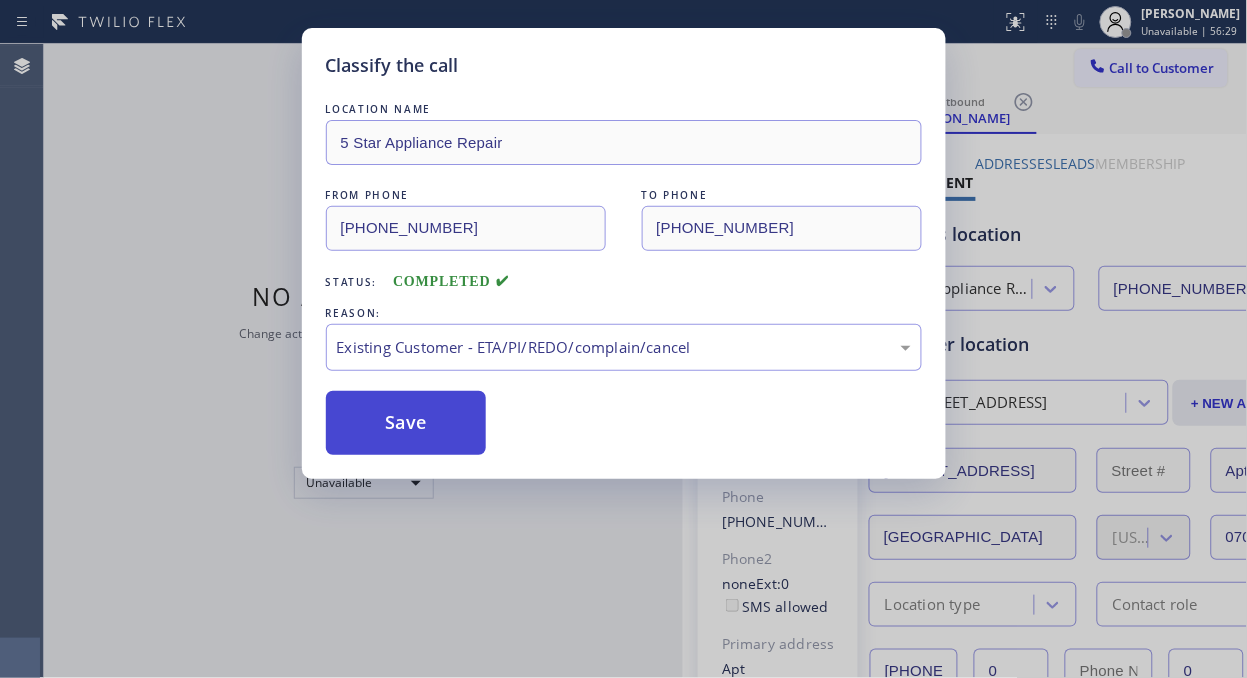 click on "Save" at bounding box center [406, 423] 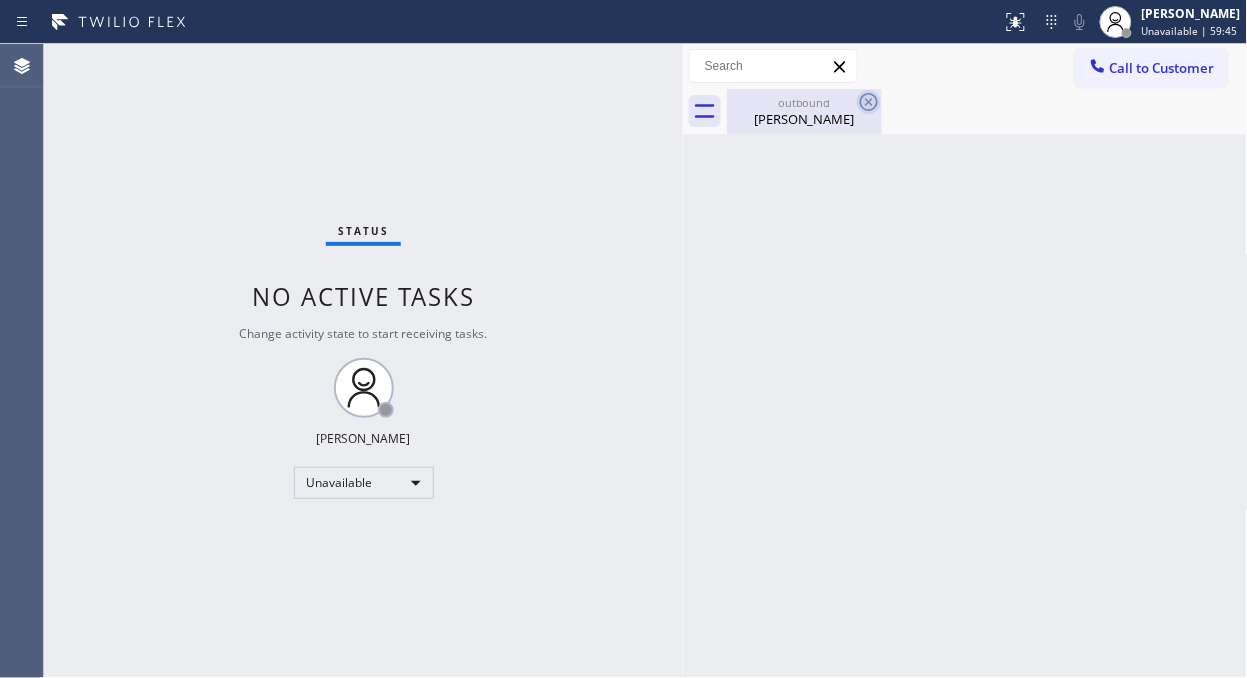 drag, startPoint x: 790, startPoint y: 125, endPoint x: 858, endPoint y: 107, distance: 70.34202 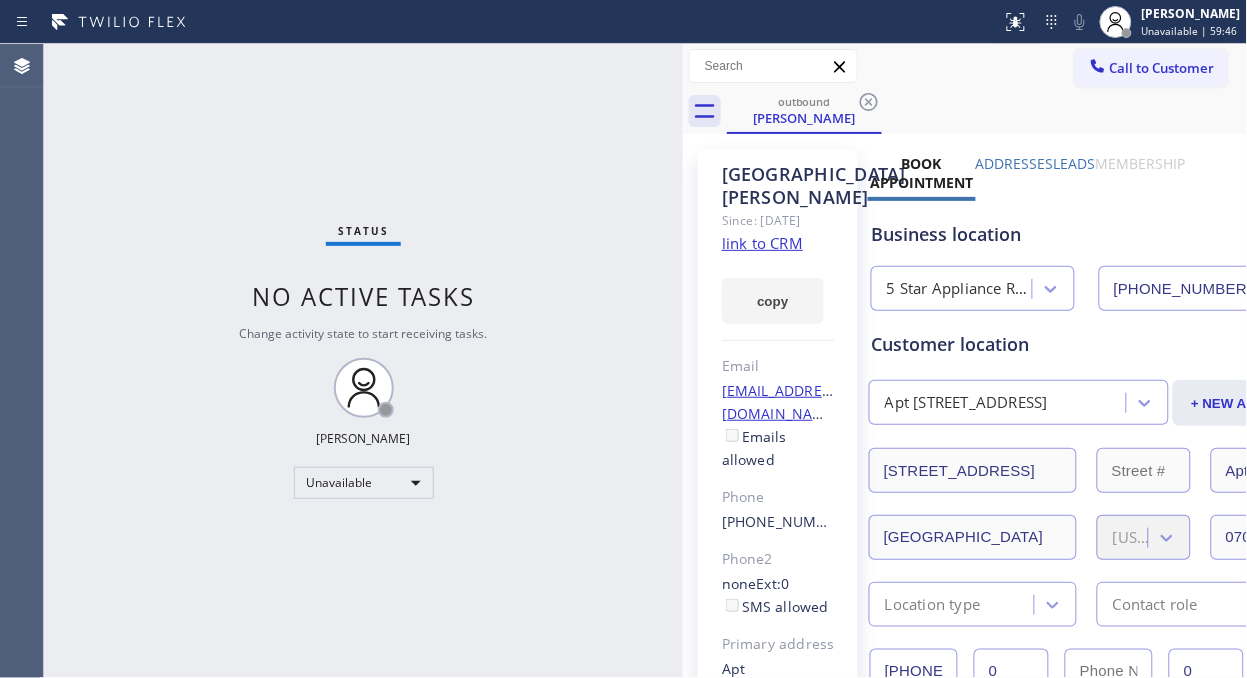 drag, startPoint x: 864, startPoint y: 98, endPoint x: 914, endPoint y: 0, distance: 110.01818 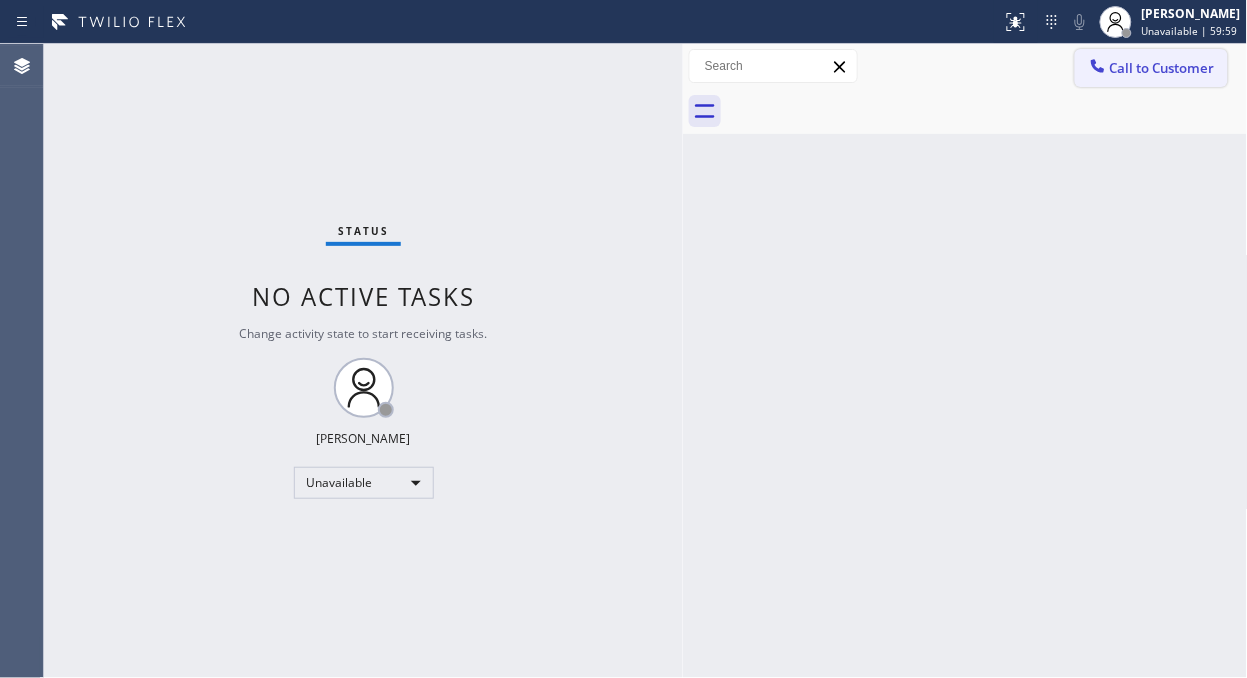 click on "Call to Customer" at bounding box center (1162, 68) 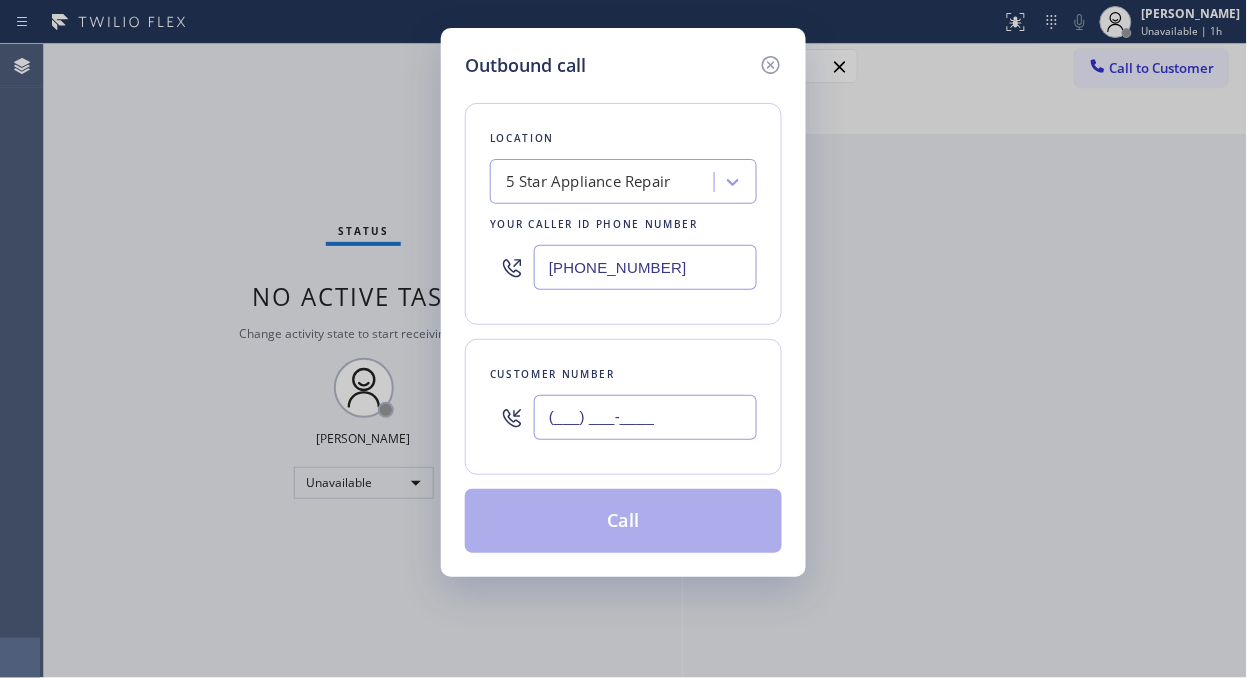 click on "(___) ___-____" at bounding box center (645, 417) 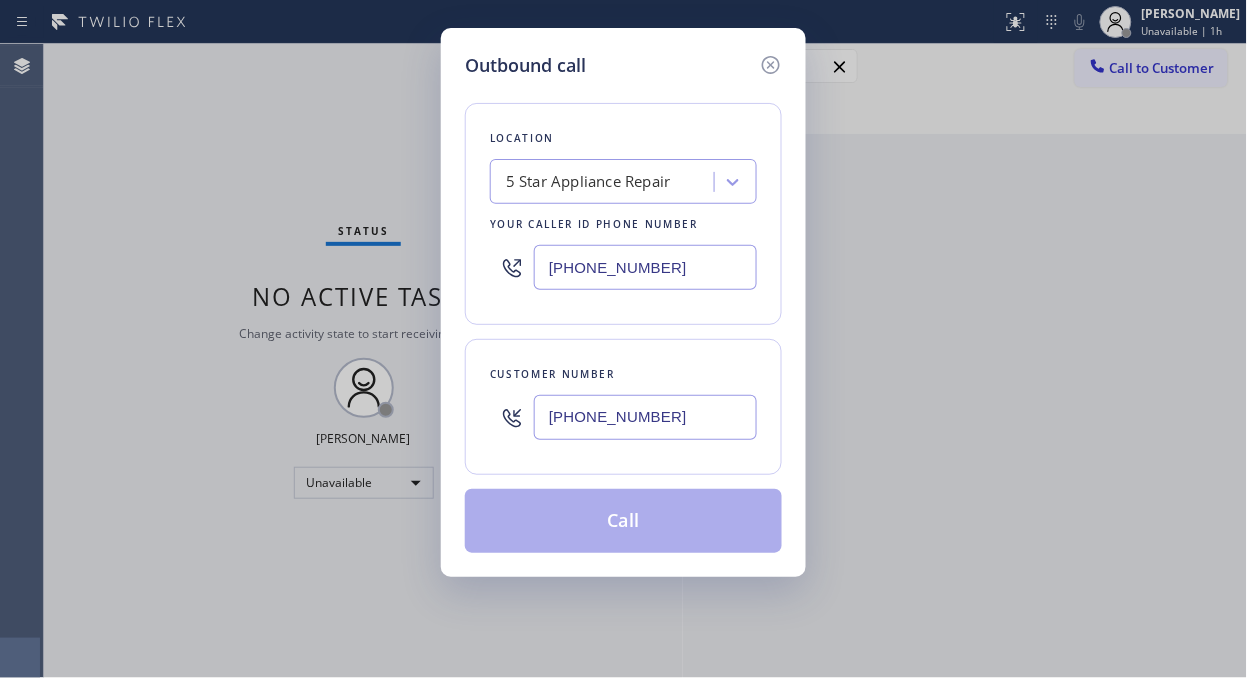 type on "[PHONE_NUMBER]" 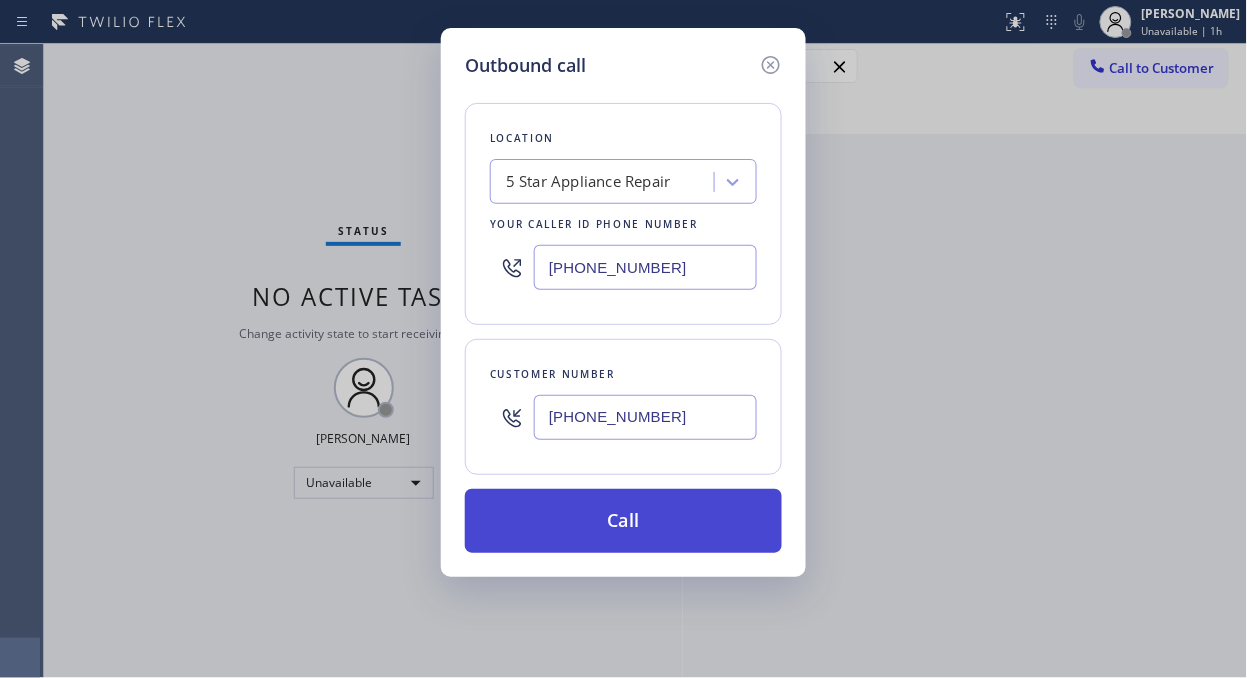 click on "Call" at bounding box center [623, 521] 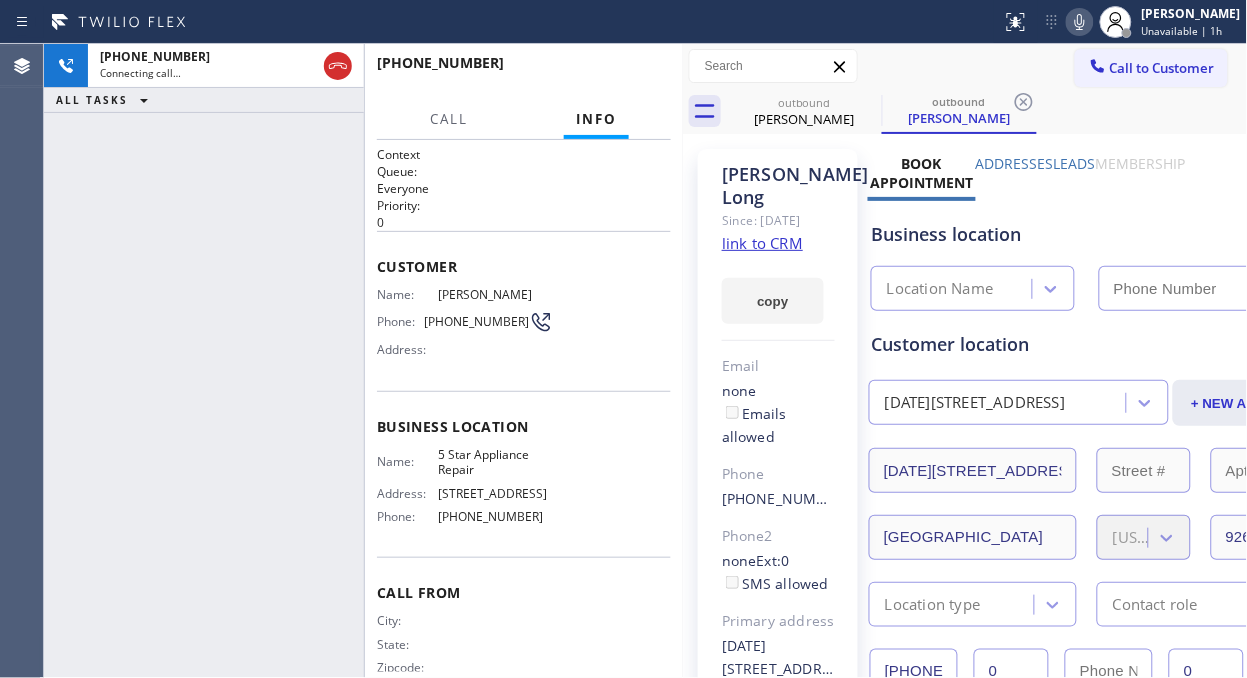 type on "[PHONE_NUMBER]" 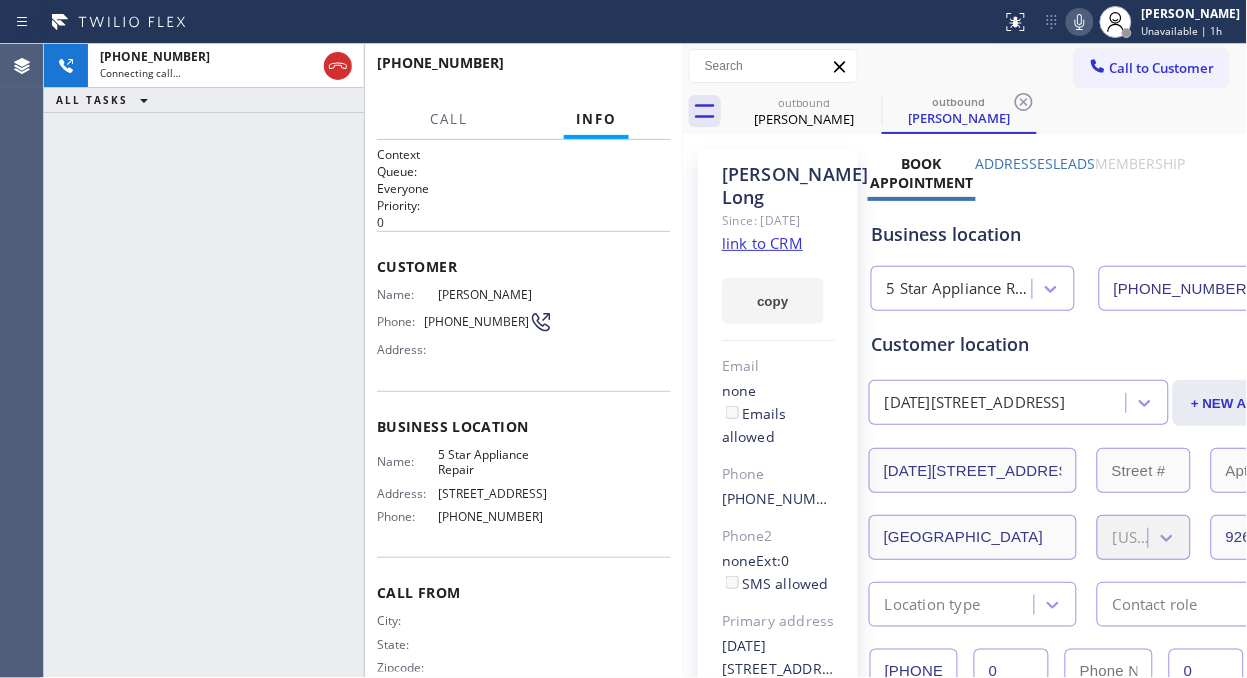 drag, startPoint x: 863, startPoint y: 95, endPoint x: 866, endPoint y: 166, distance: 71.063354 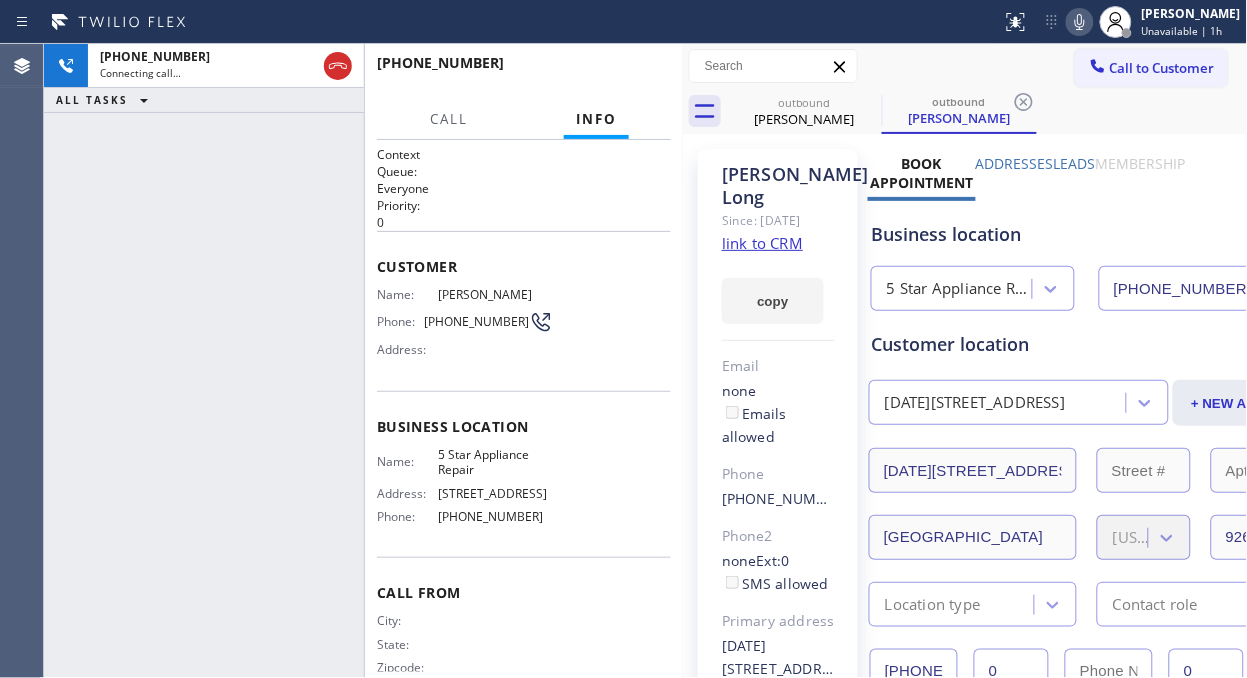 click 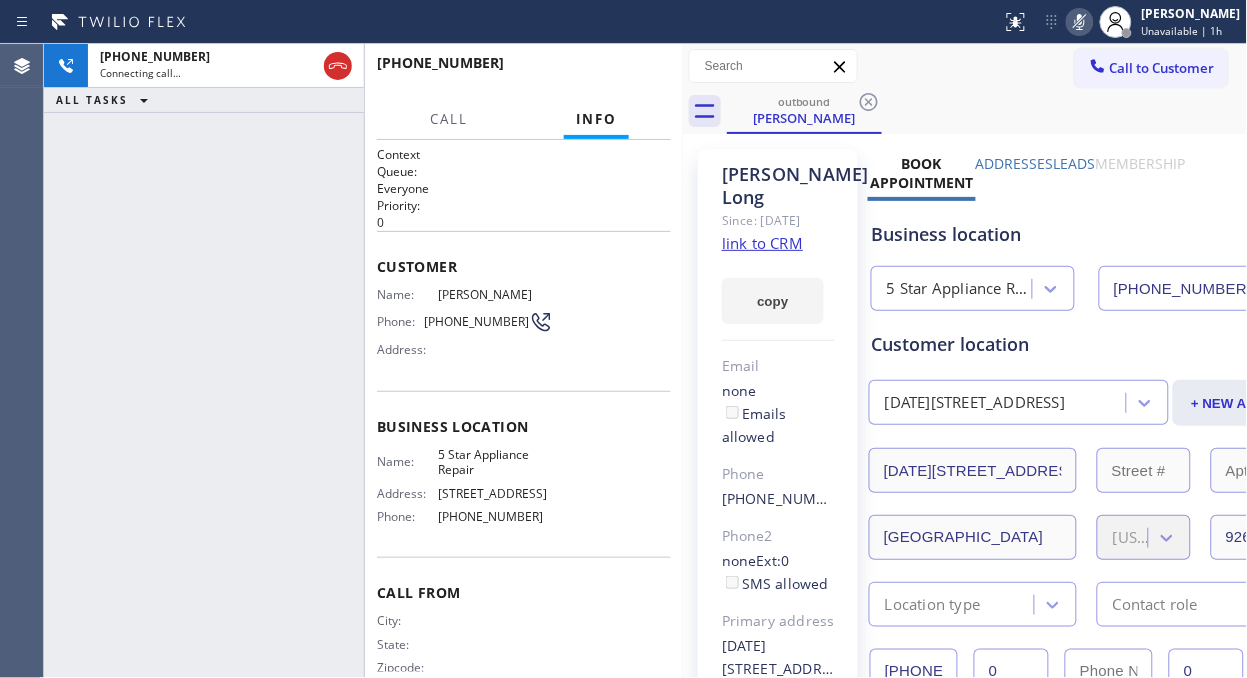 click 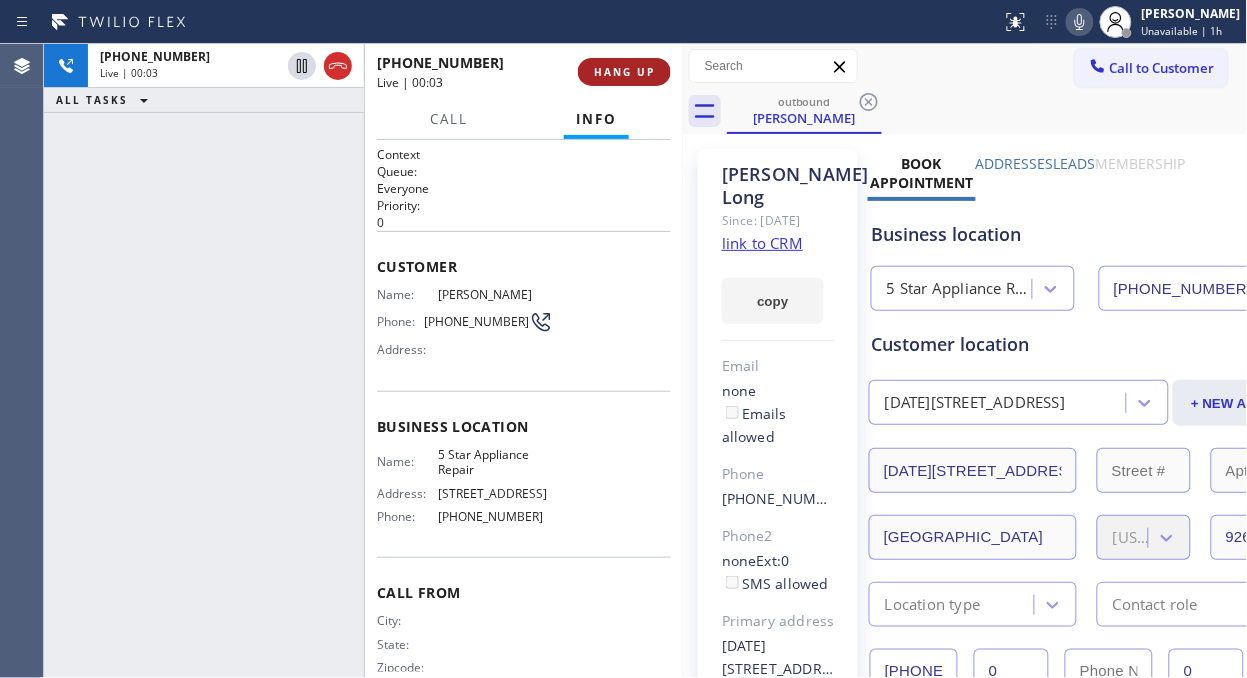 click on "HANG UP" at bounding box center [624, 72] 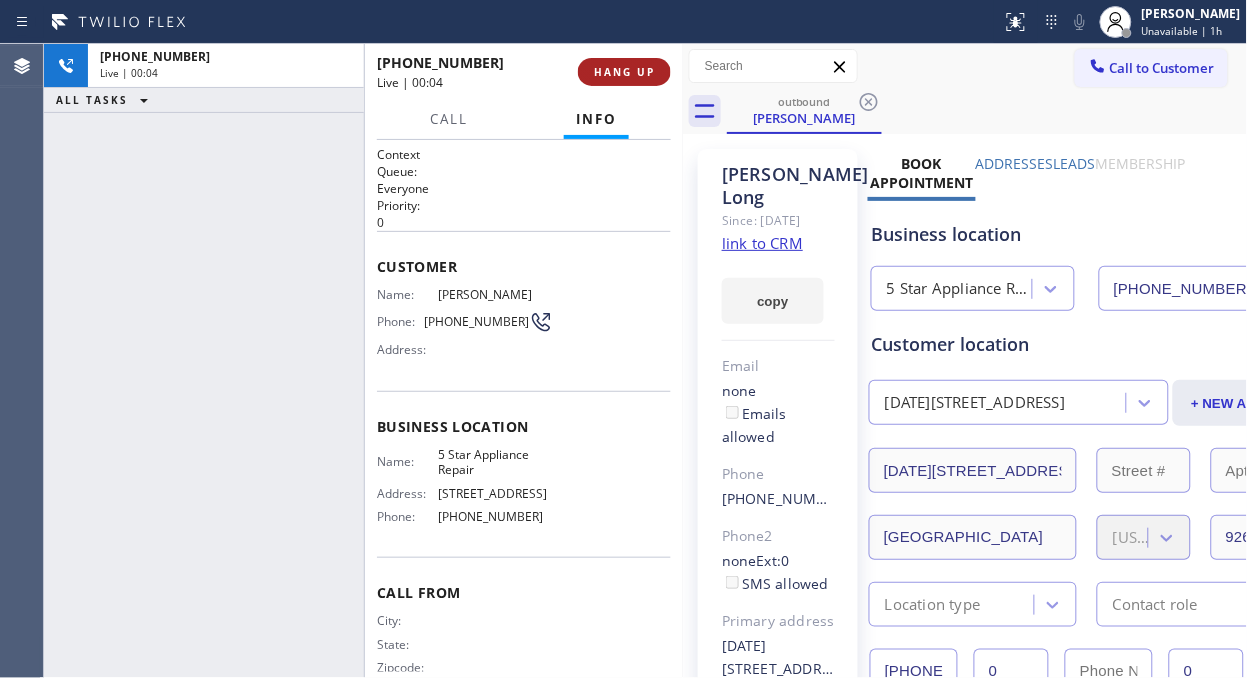 click on "HANG UP" at bounding box center (624, 72) 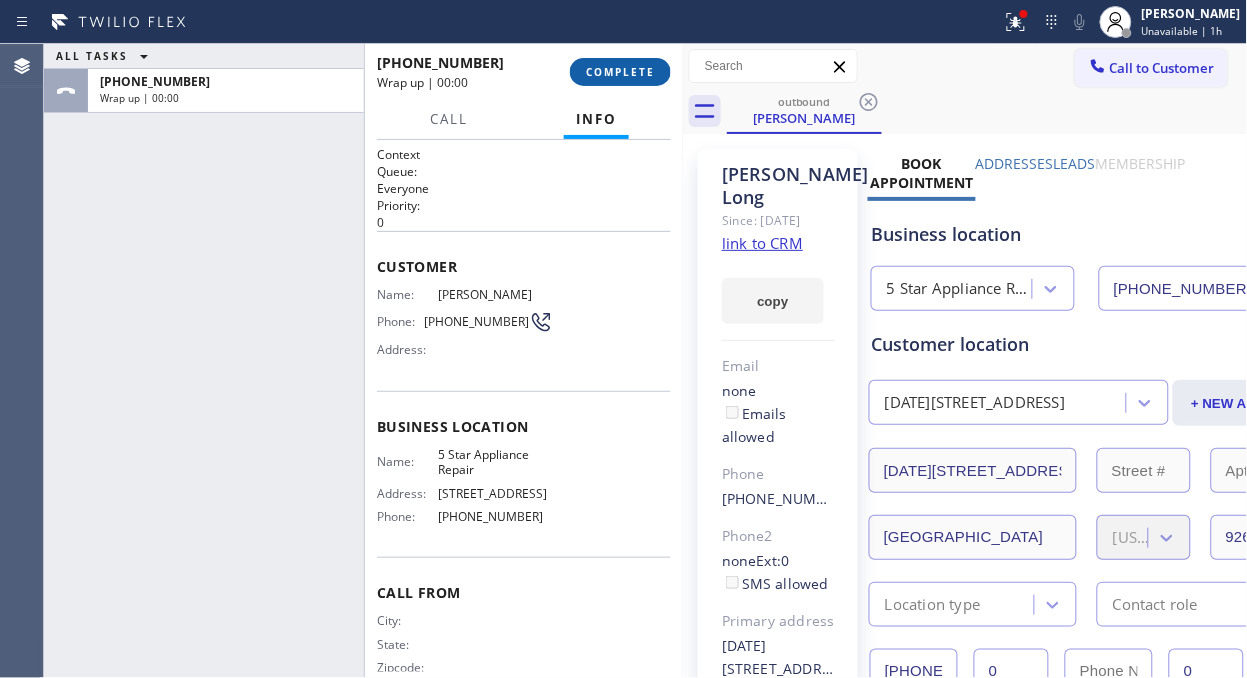 click on "COMPLETE" at bounding box center [620, 72] 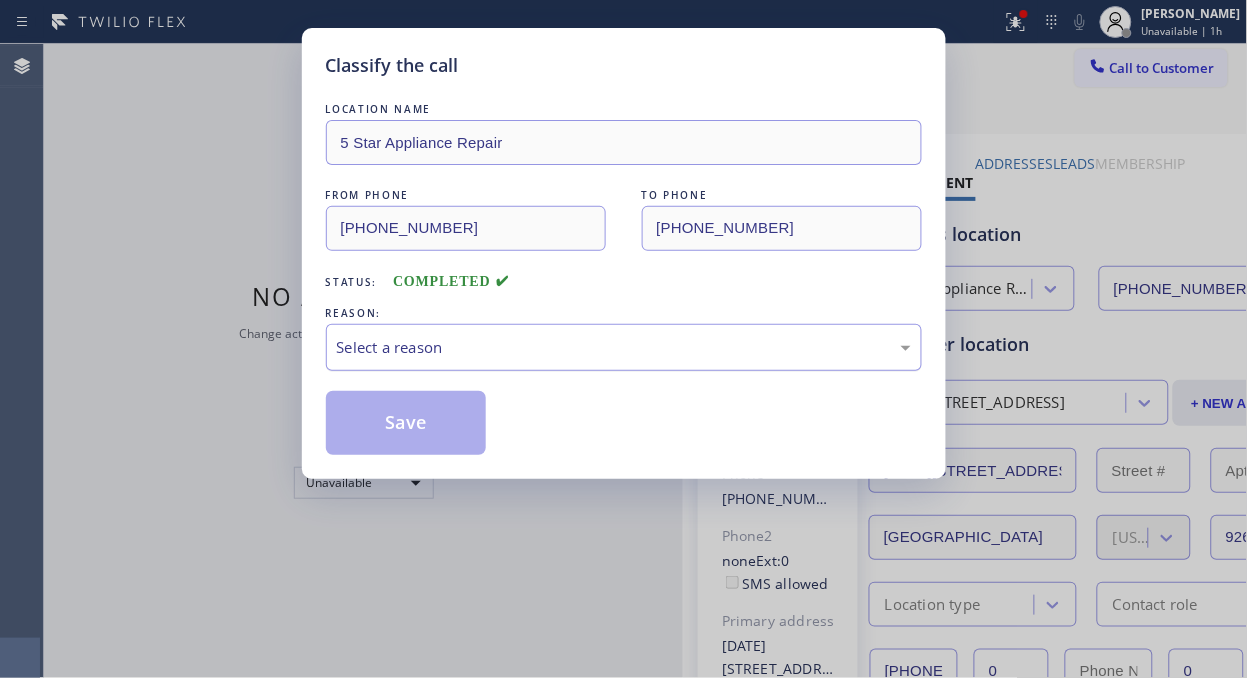 click on "Select a reason" at bounding box center (624, 347) 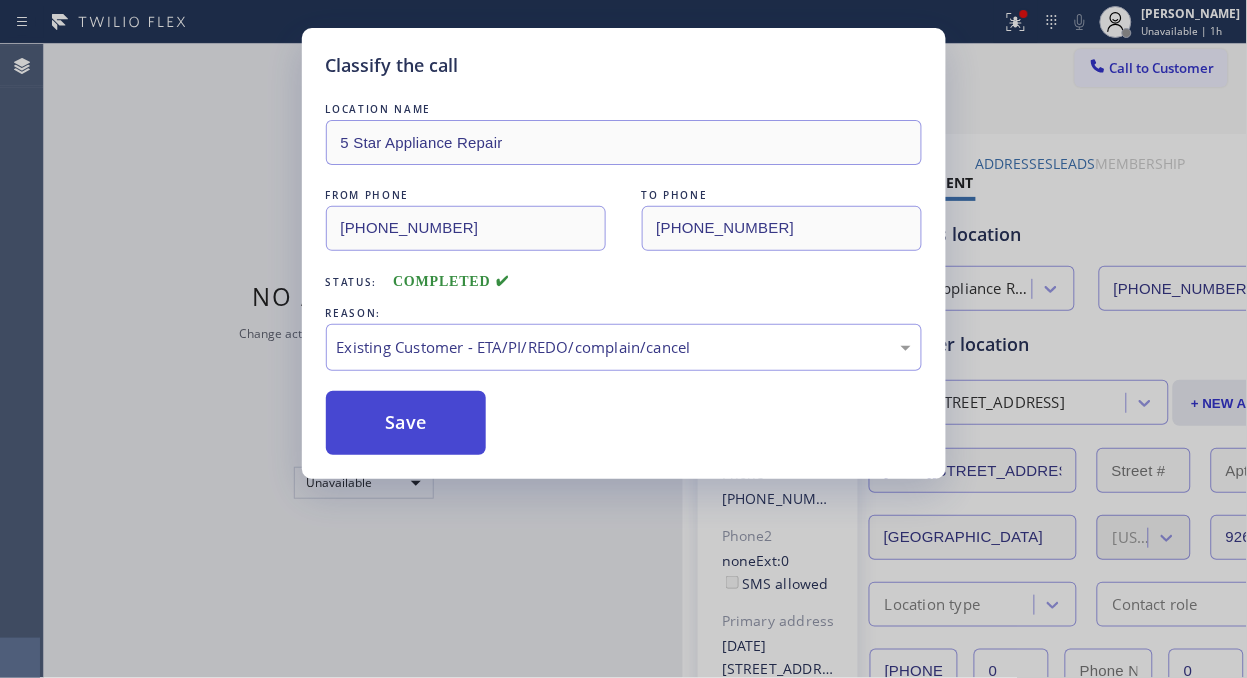 drag, startPoint x: 546, startPoint y: 463, endPoint x: 392, endPoint y: 443, distance: 155.29327 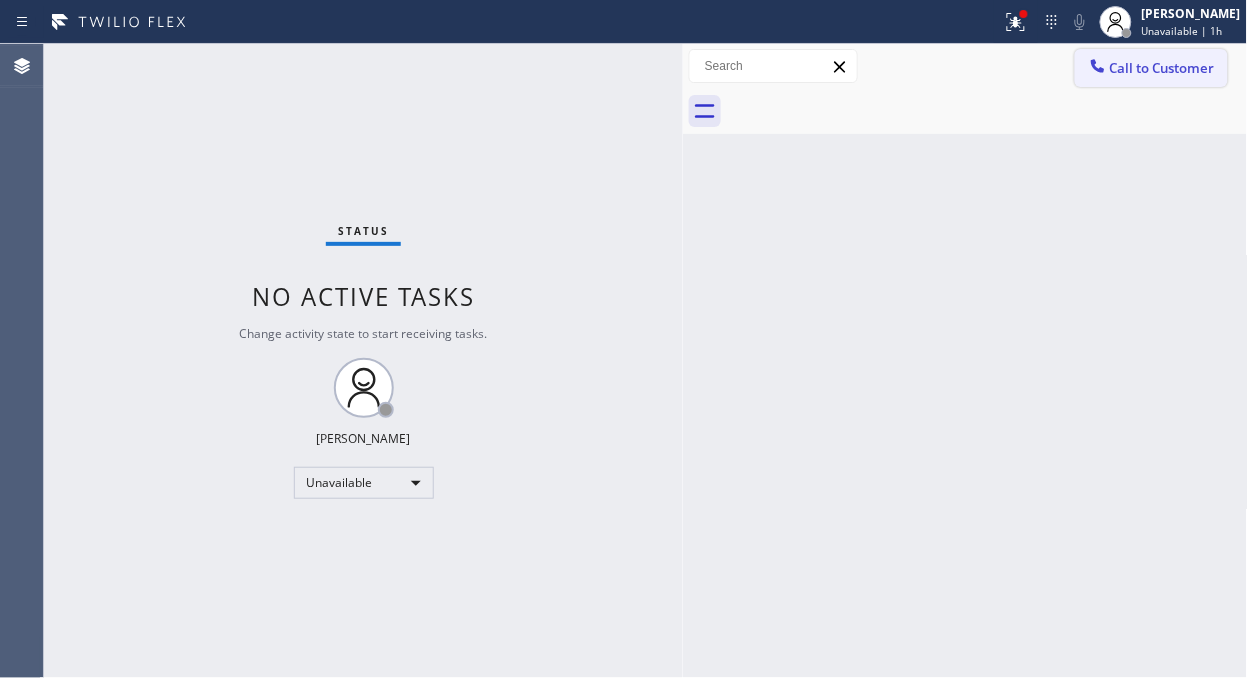 click on "Call to Customer" at bounding box center (1162, 68) 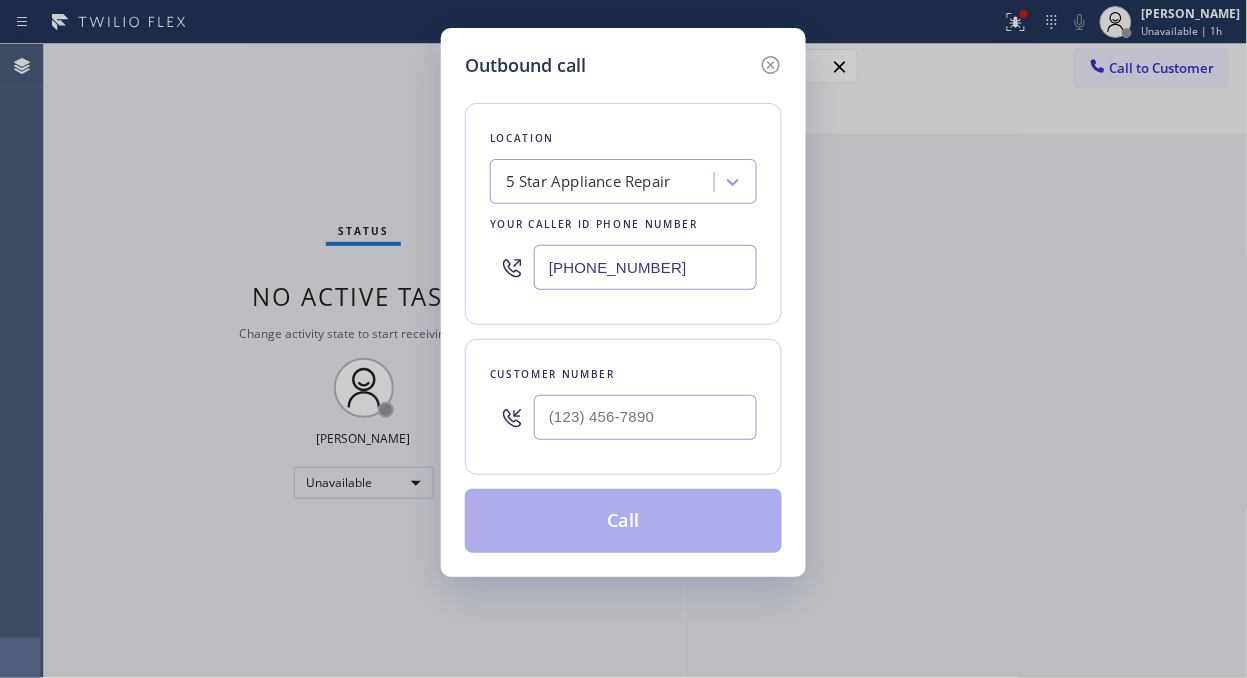 type on "(___) ___-____" 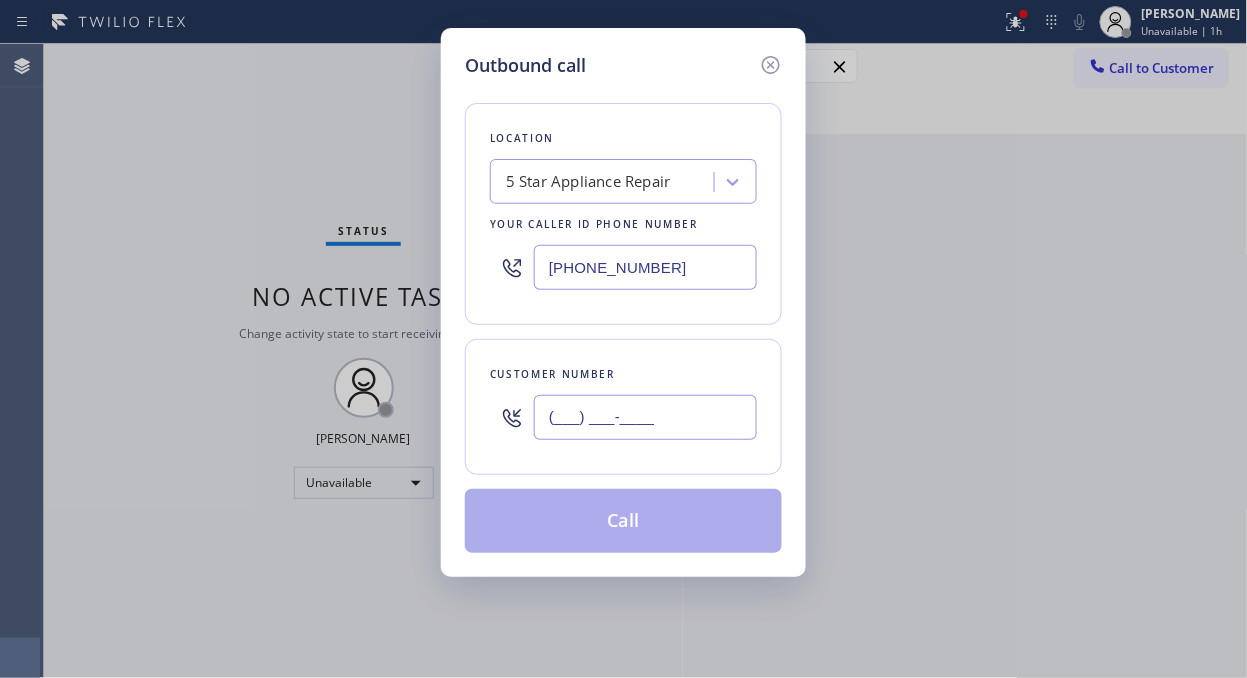 click on "(___) ___-____" at bounding box center [645, 417] 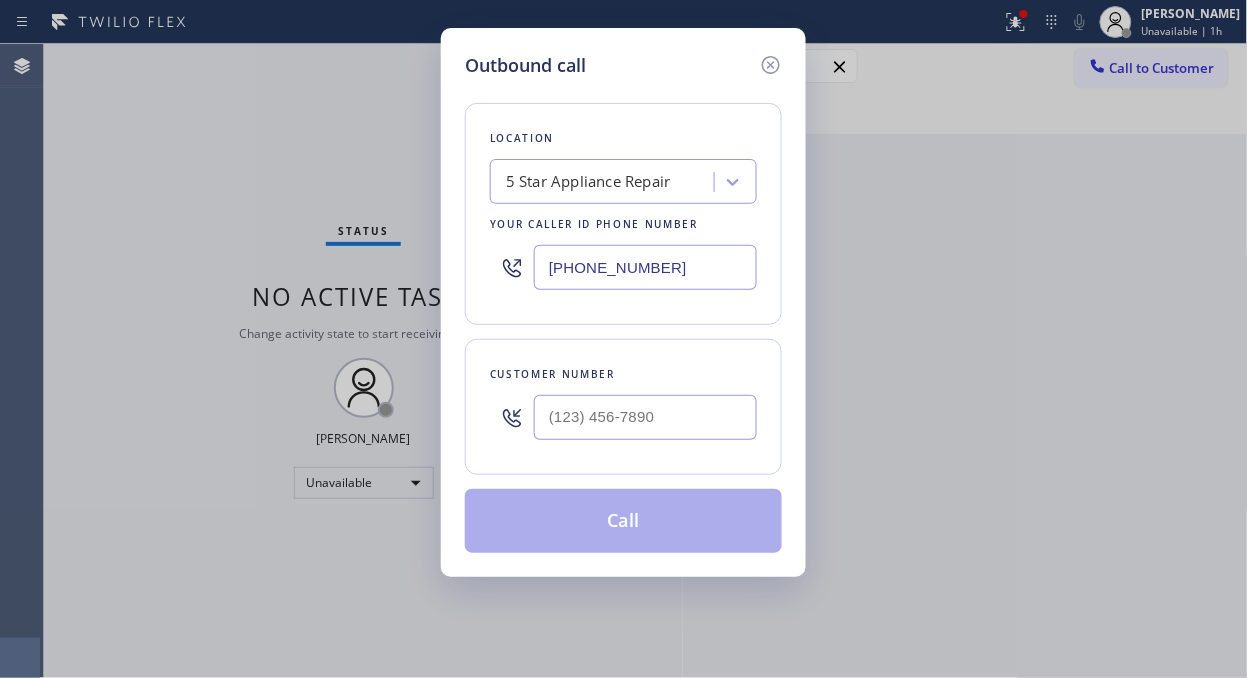paste on "(___) ___-____" 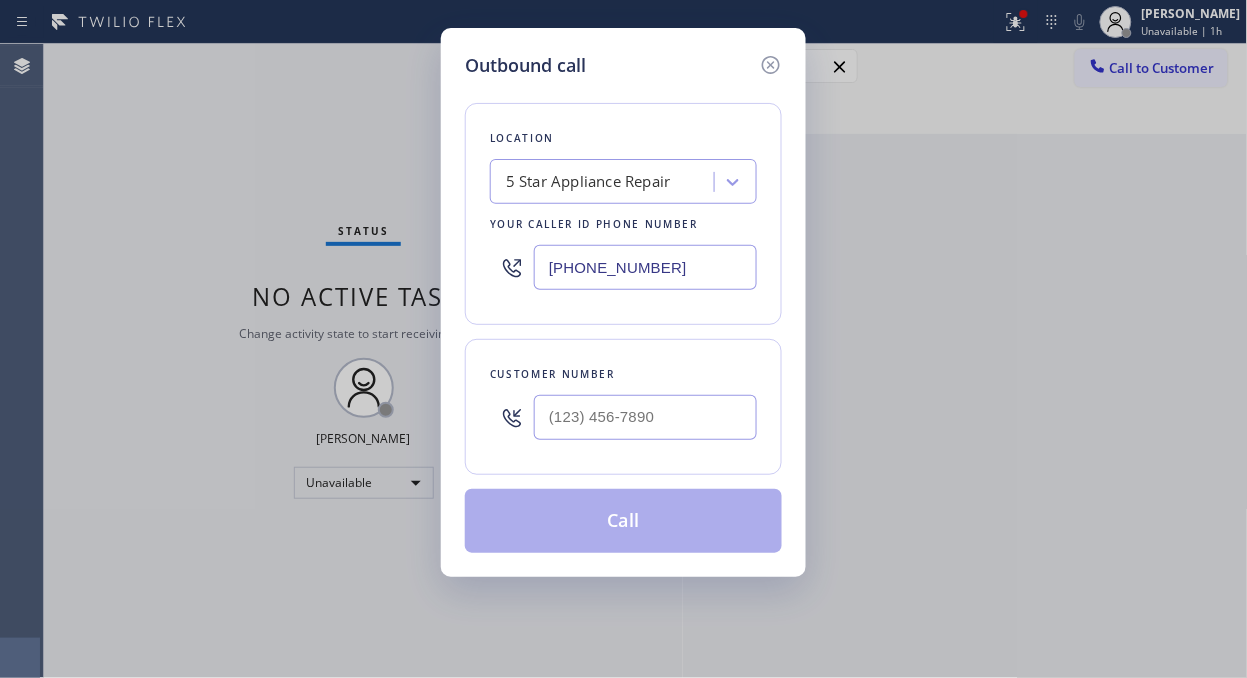 type on "(___) ___-____" 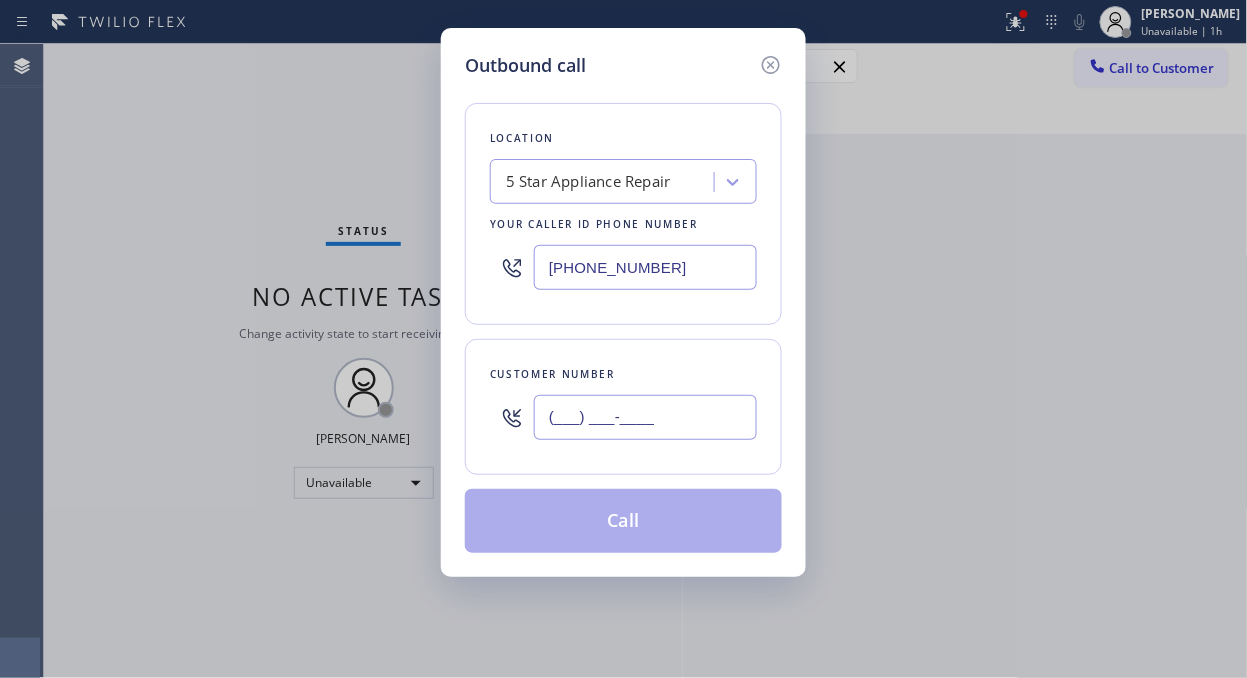 click on "(___) ___-____" at bounding box center (645, 417) 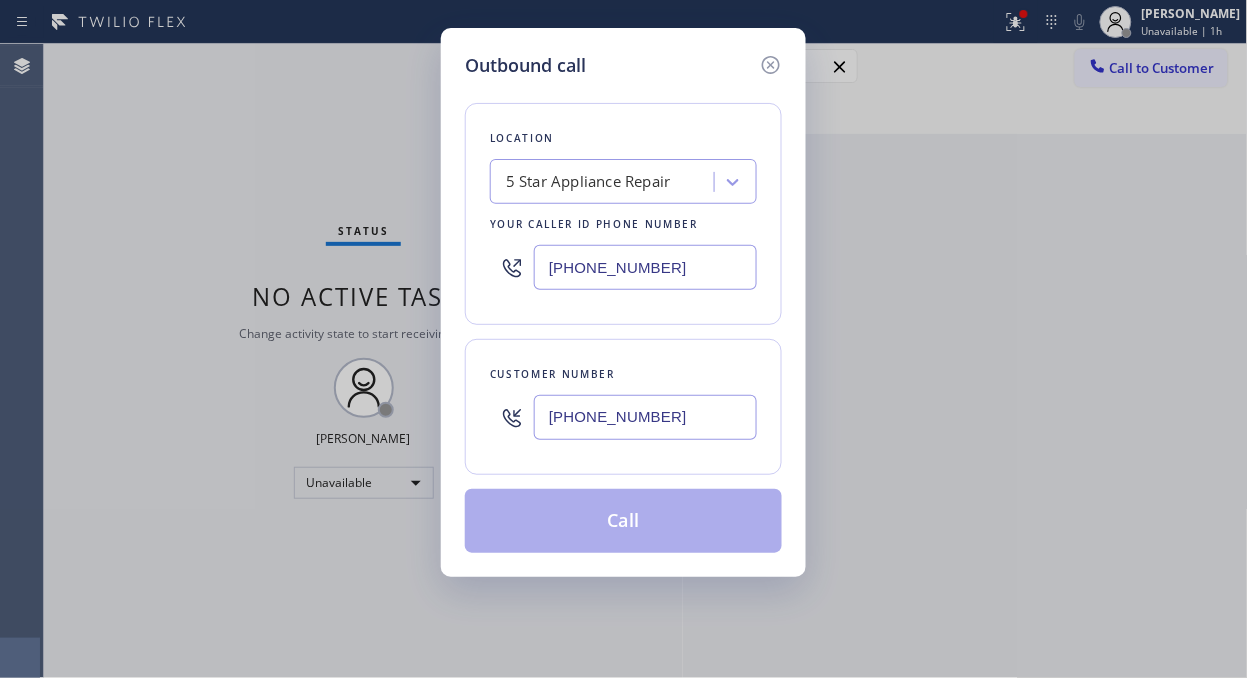 type on "[PHONE_NUMBER]" 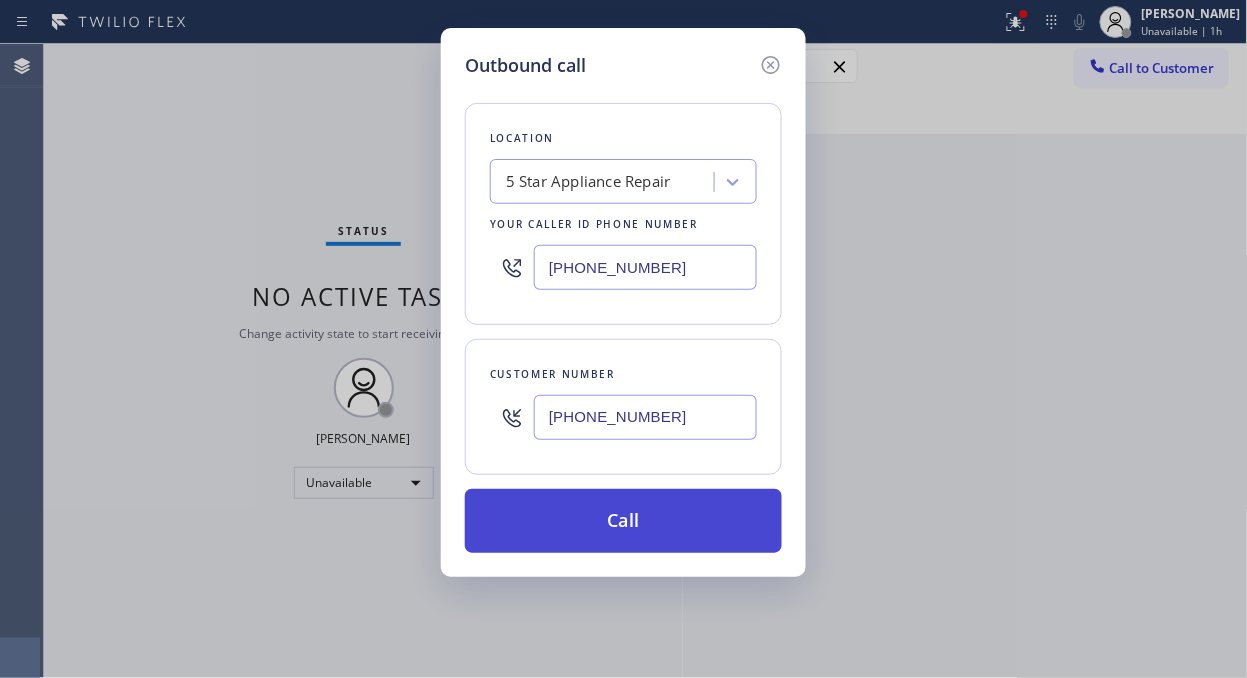 drag, startPoint x: 646, startPoint y: 527, endPoint x: 671, endPoint y: 528, distance: 25.019993 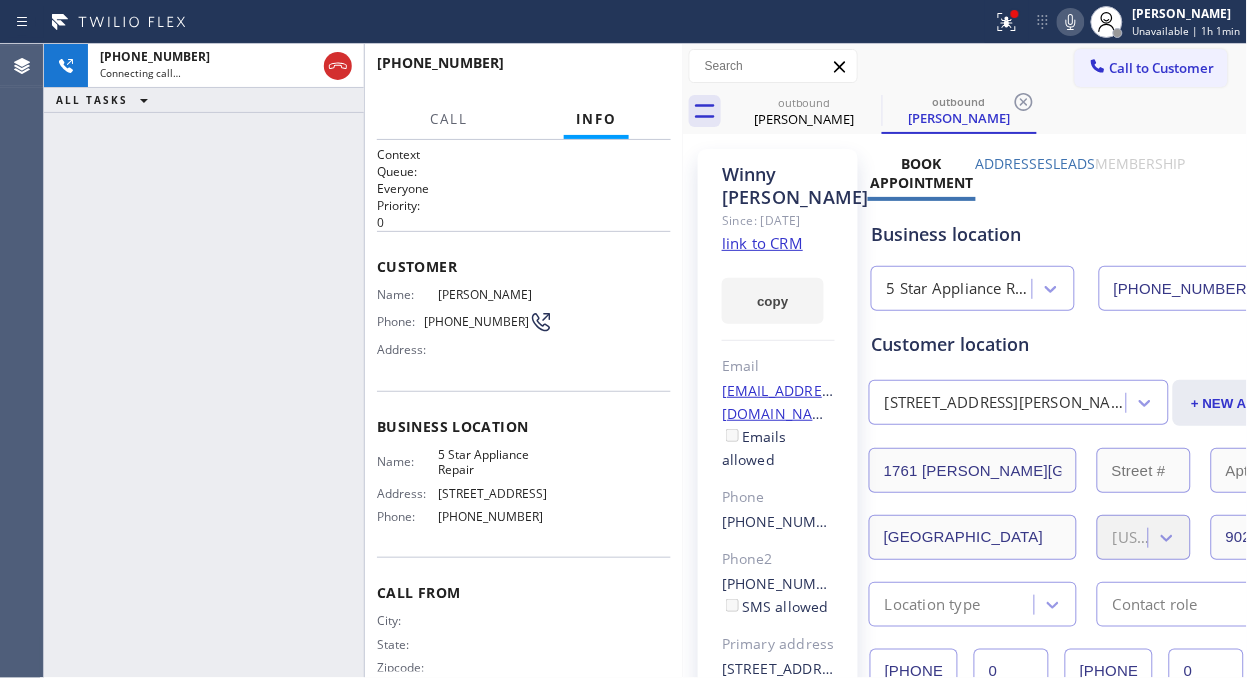 type on "[PHONE_NUMBER]" 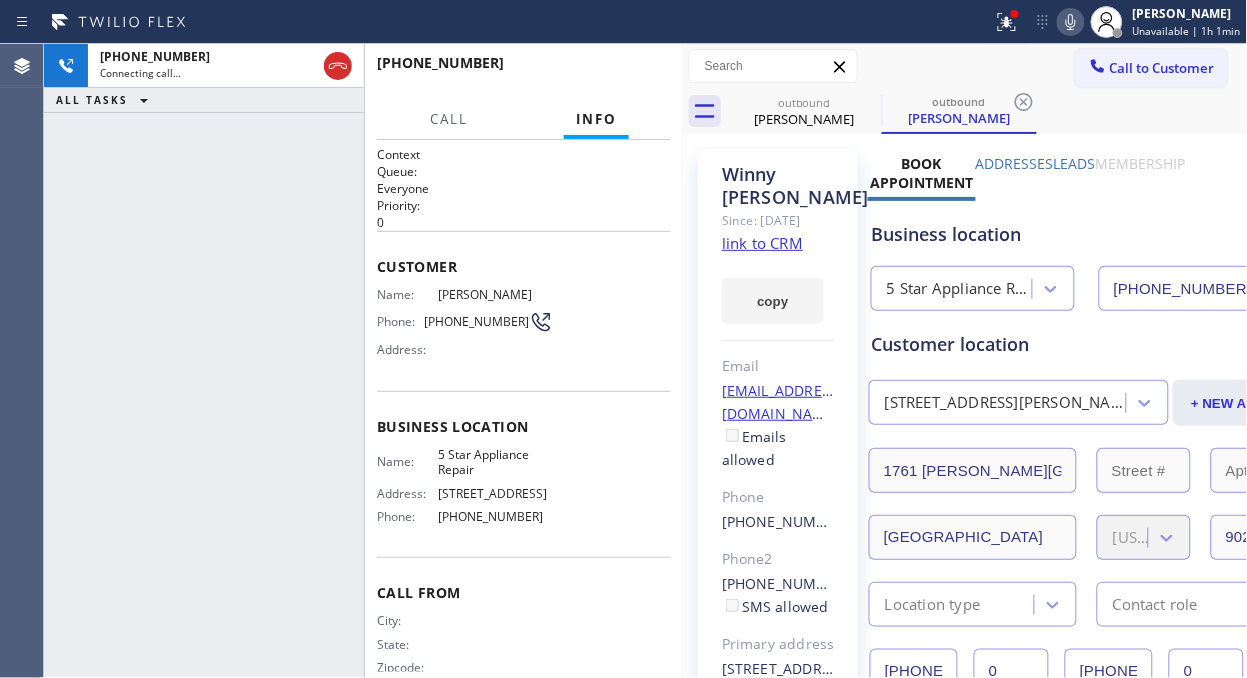 click 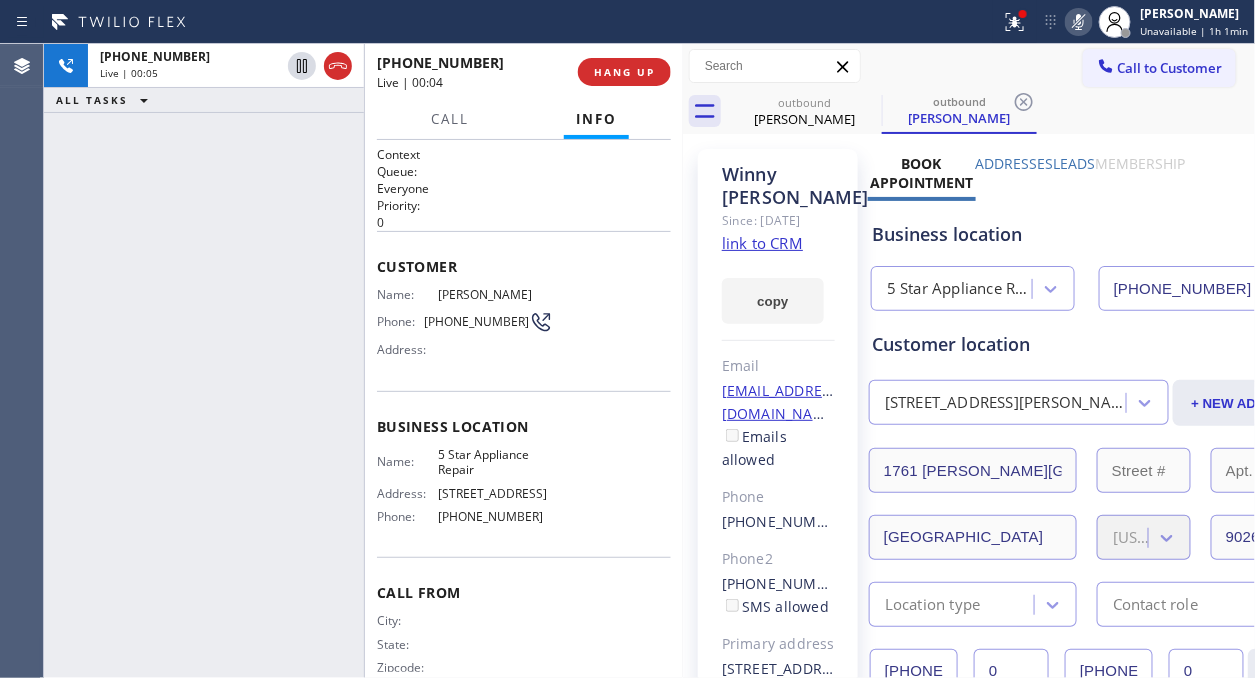 click 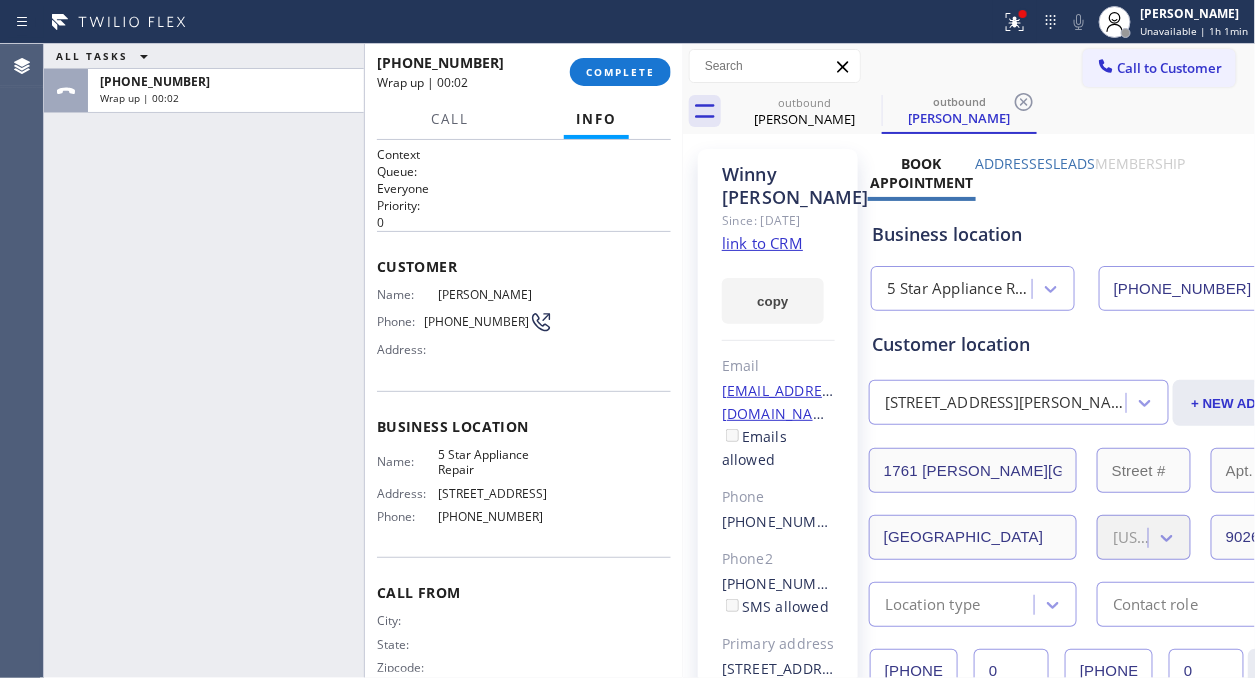 drag, startPoint x: 760, startPoint y: 265, endPoint x: 753, endPoint y: 237, distance: 28.86174 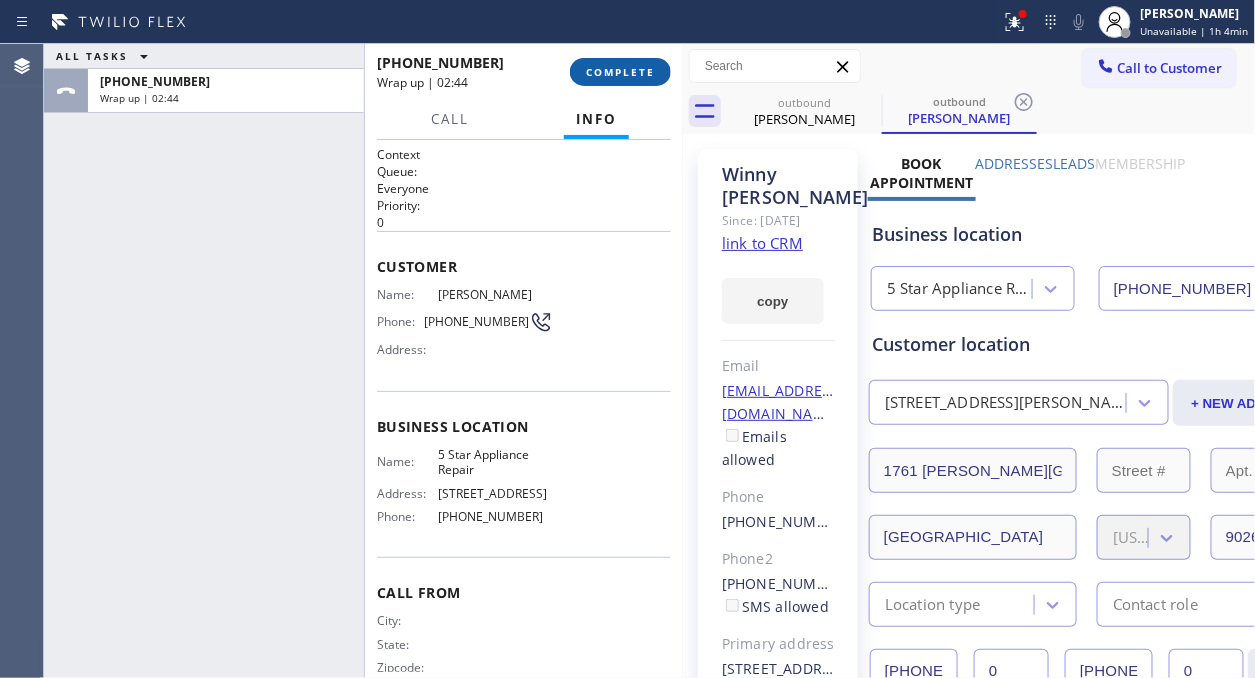 click on "COMPLETE" at bounding box center (620, 72) 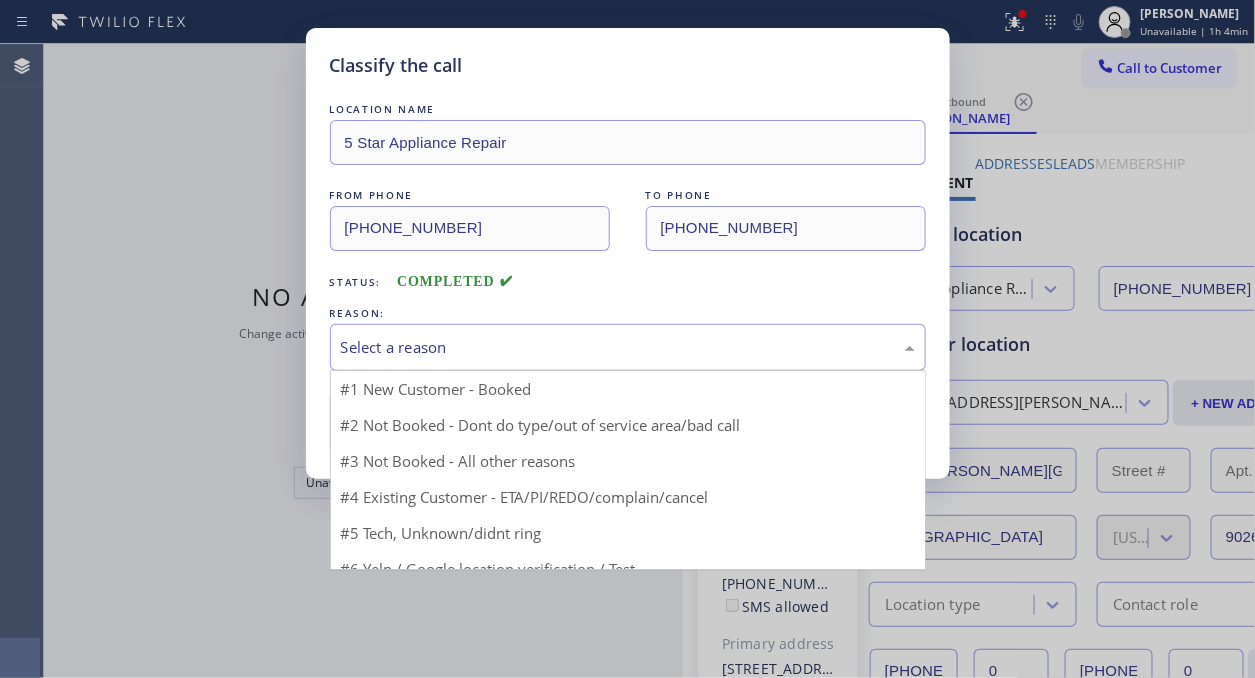 drag, startPoint x: 597, startPoint y: 364, endPoint x: 557, endPoint y: 491, distance: 133.15028 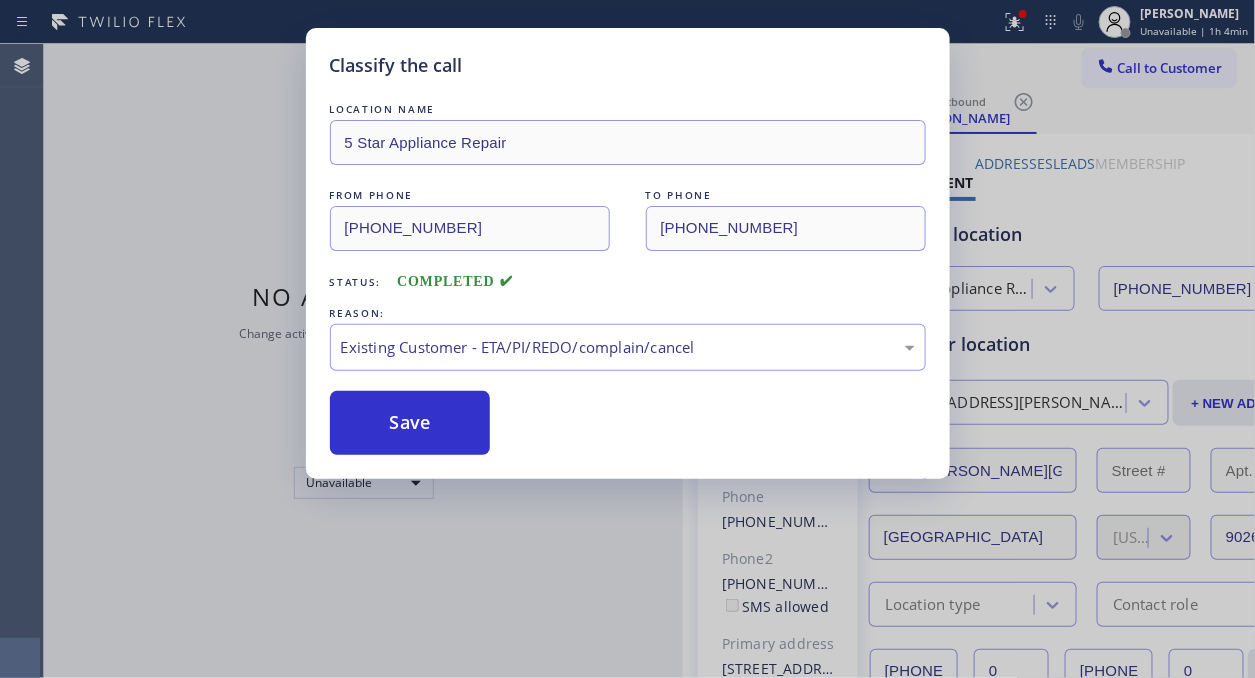 drag, startPoint x: 556, startPoint y: 458, endPoint x: 395, endPoint y: 444, distance: 161.60754 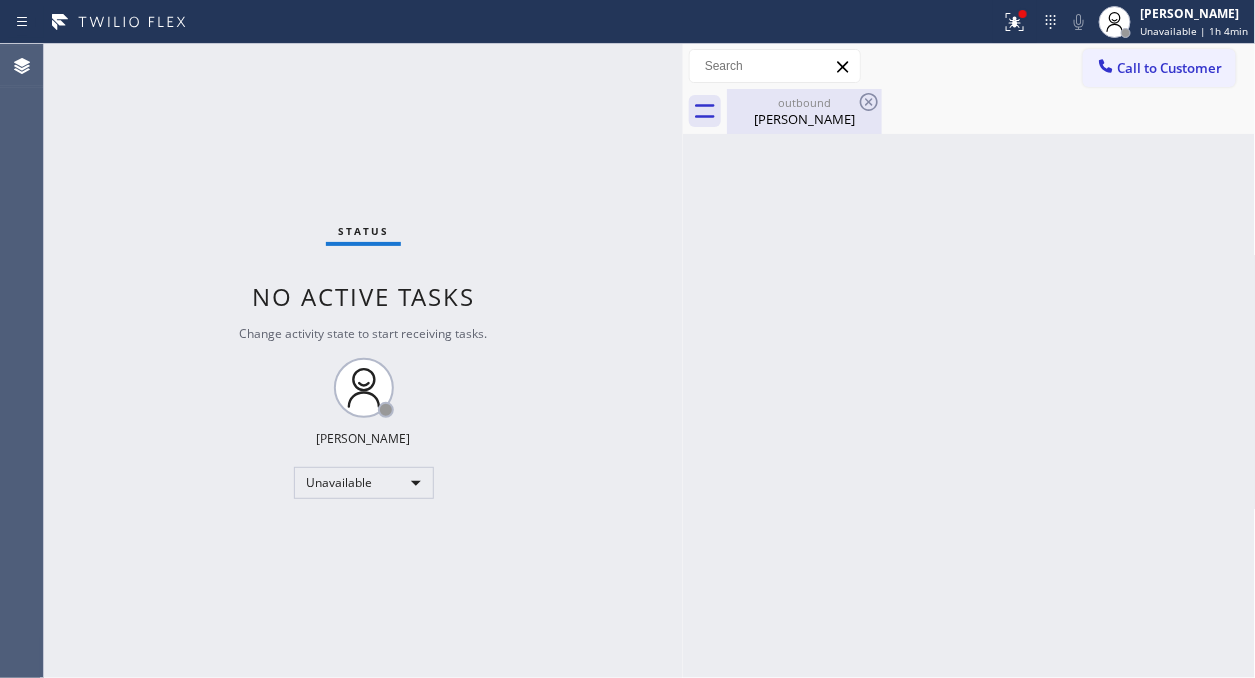 click on "[PERSON_NAME]" at bounding box center (804, 119) 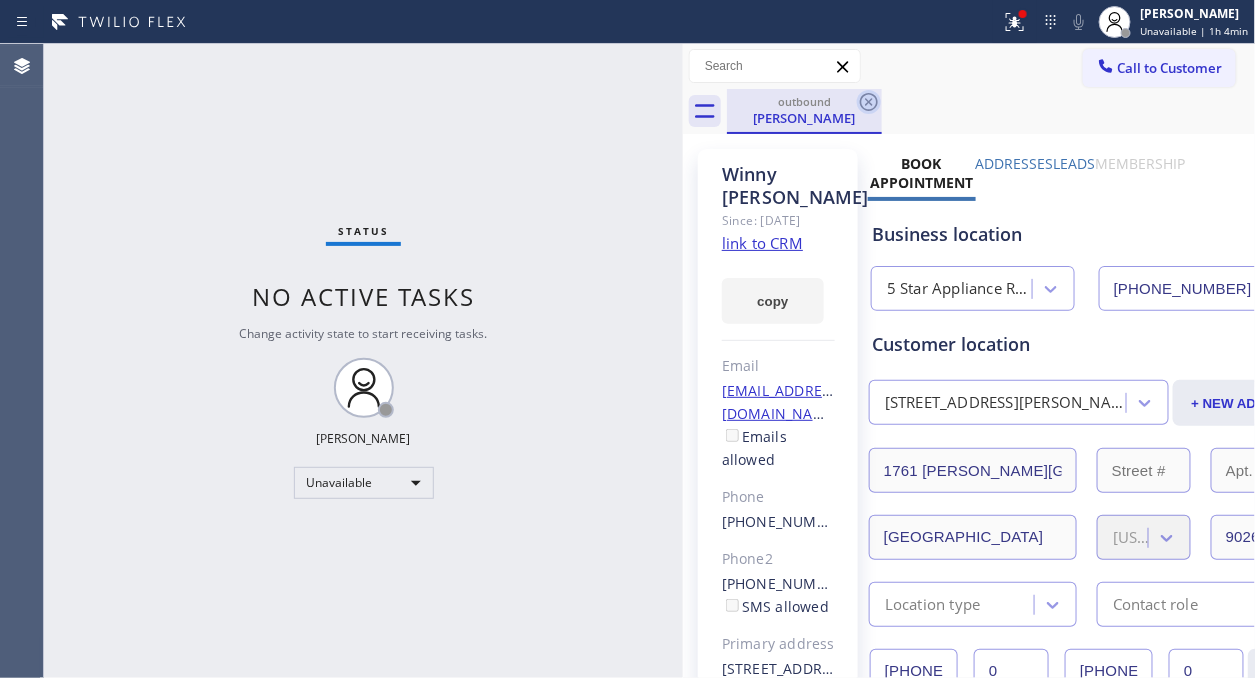 click 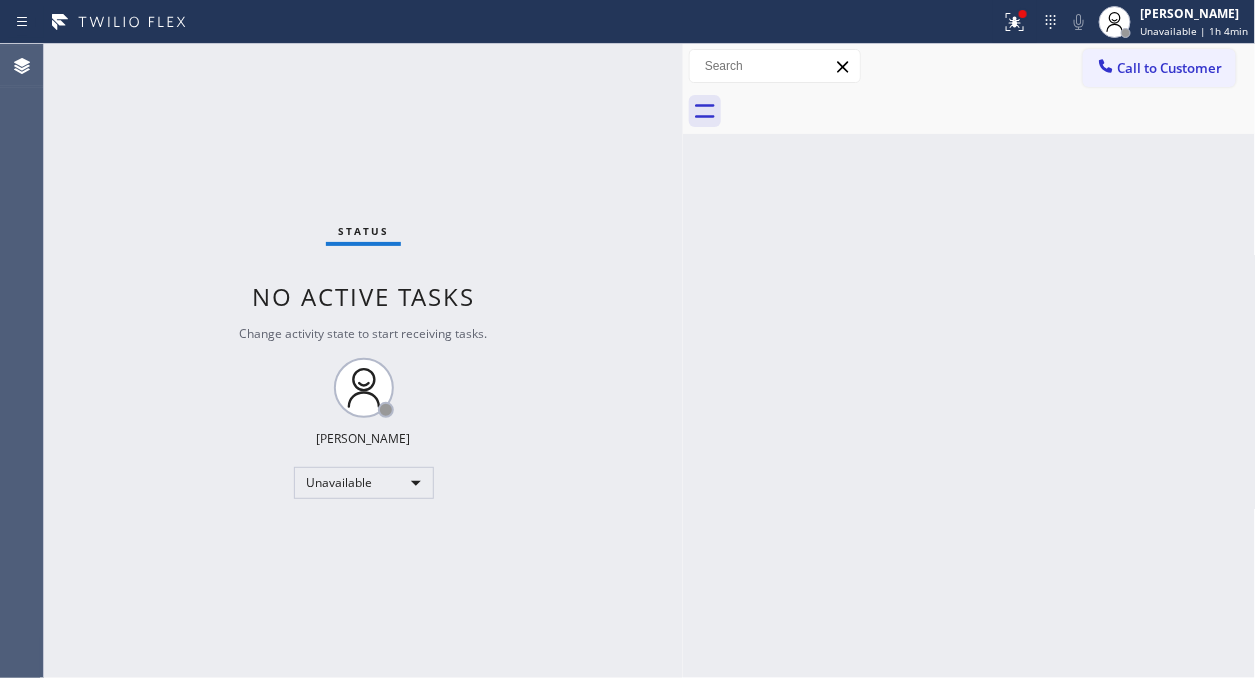 click at bounding box center [991, 111] 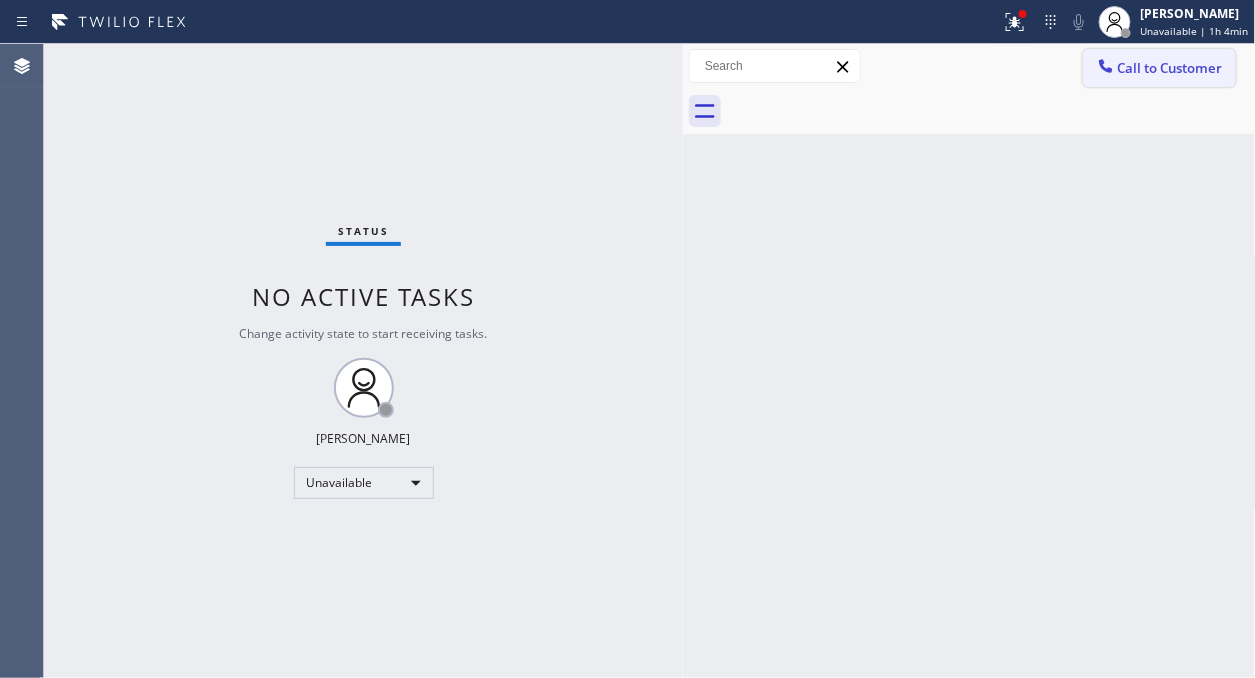 click on "Call to Customer" at bounding box center [1170, 68] 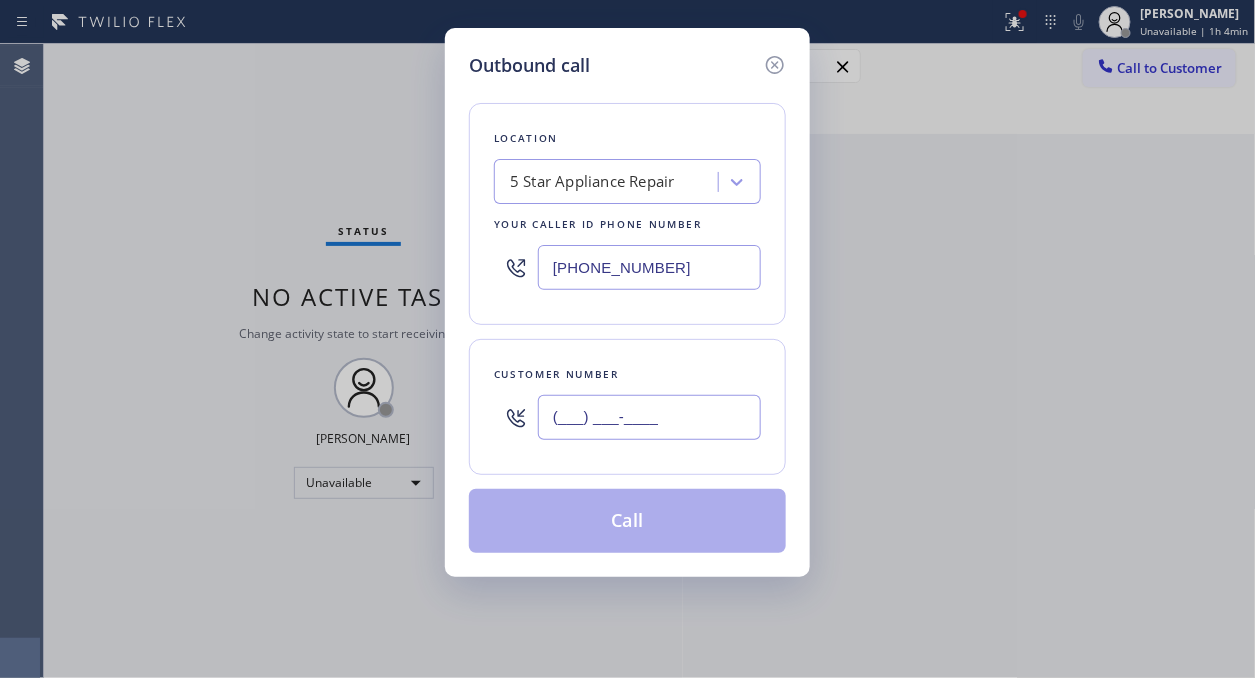 click on "(___) ___-____" at bounding box center [649, 417] 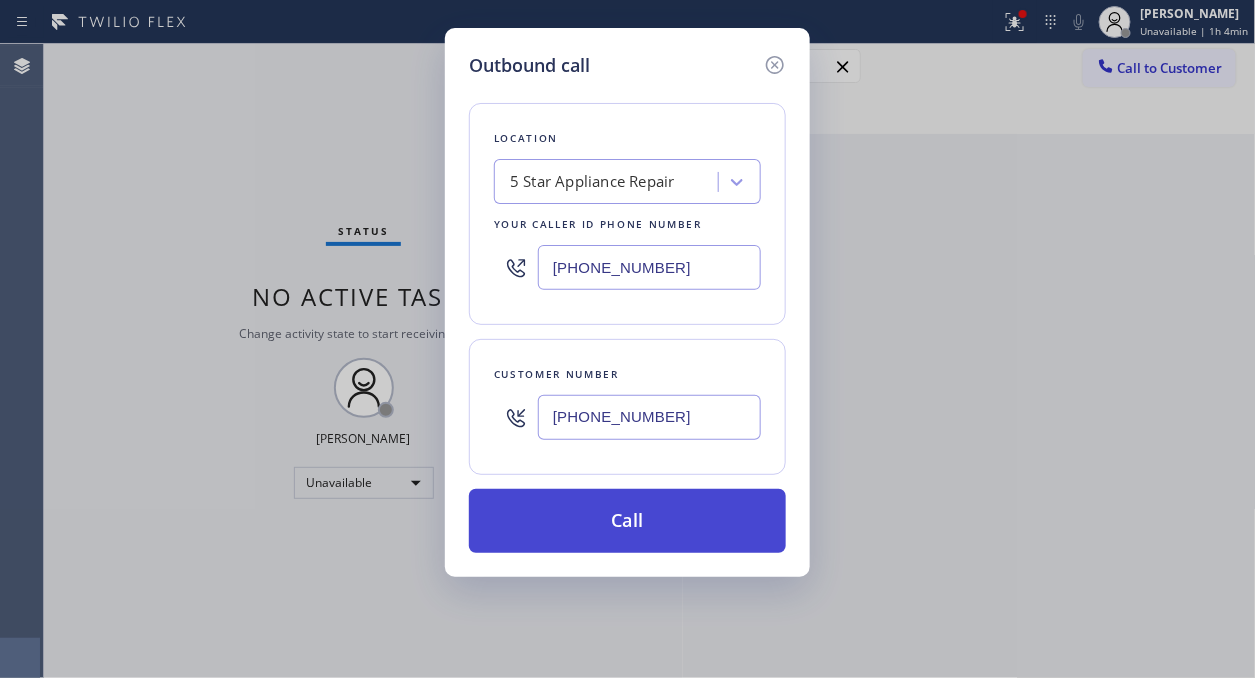 type on "[PHONE_NUMBER]" 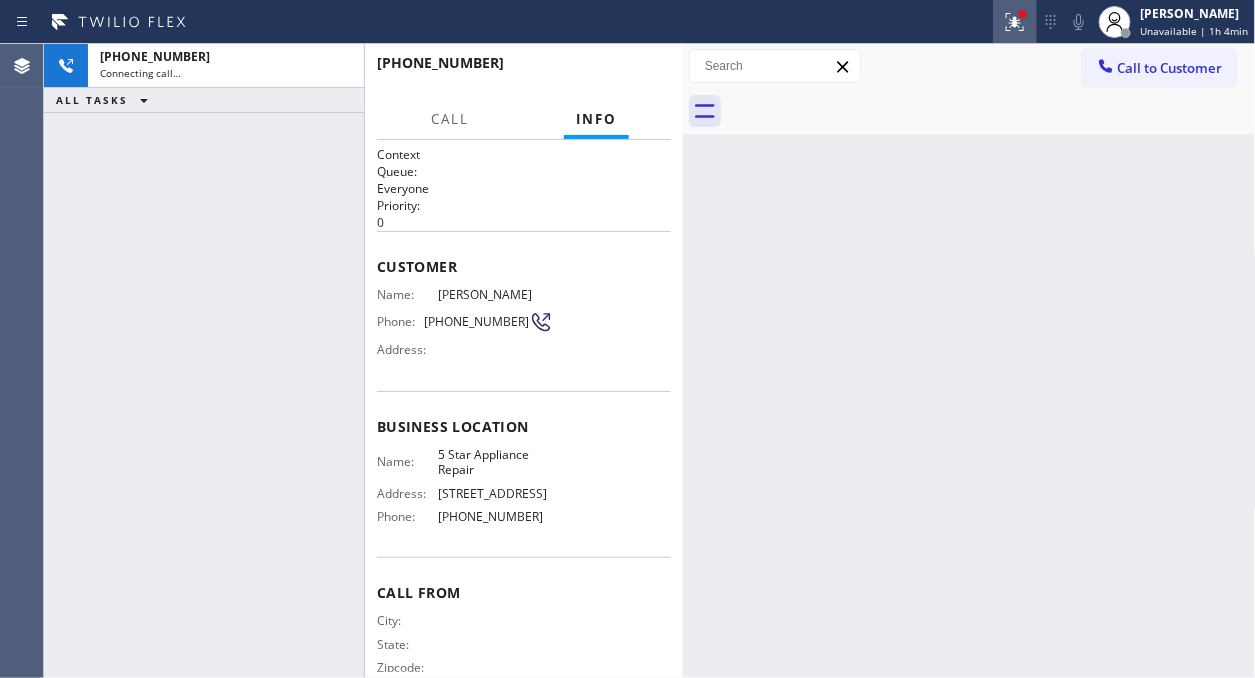 click 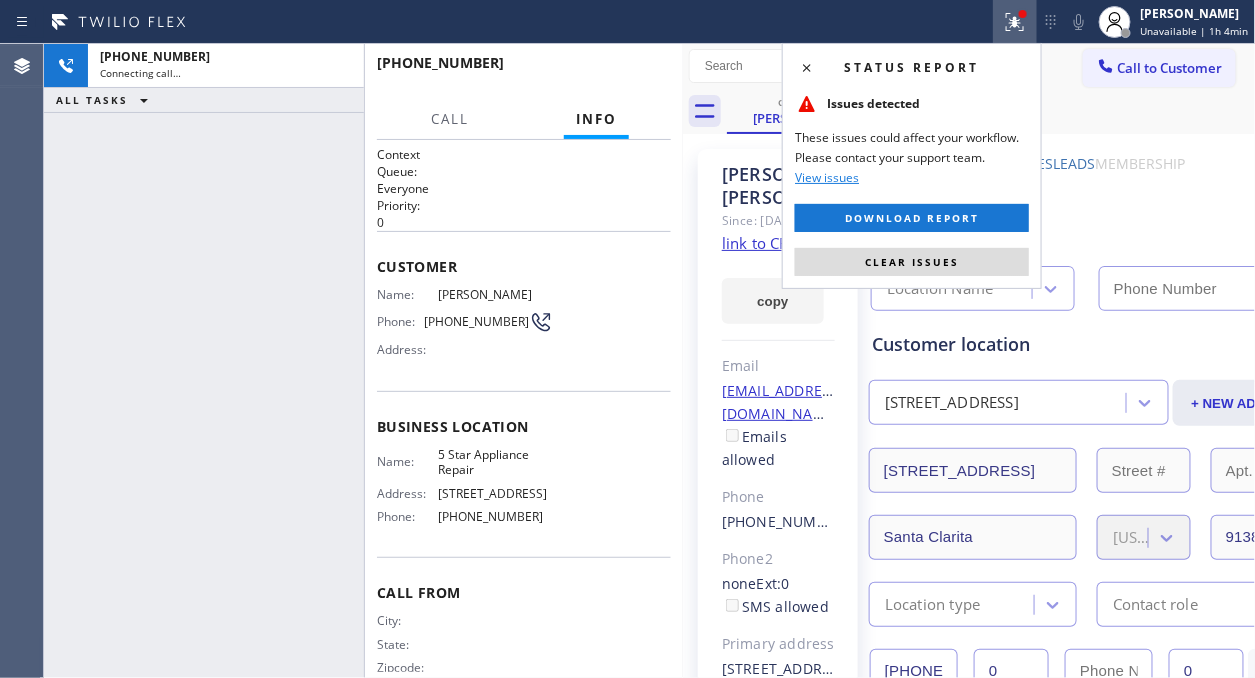 click on "Clear issues" at bounding box center (912, 262) 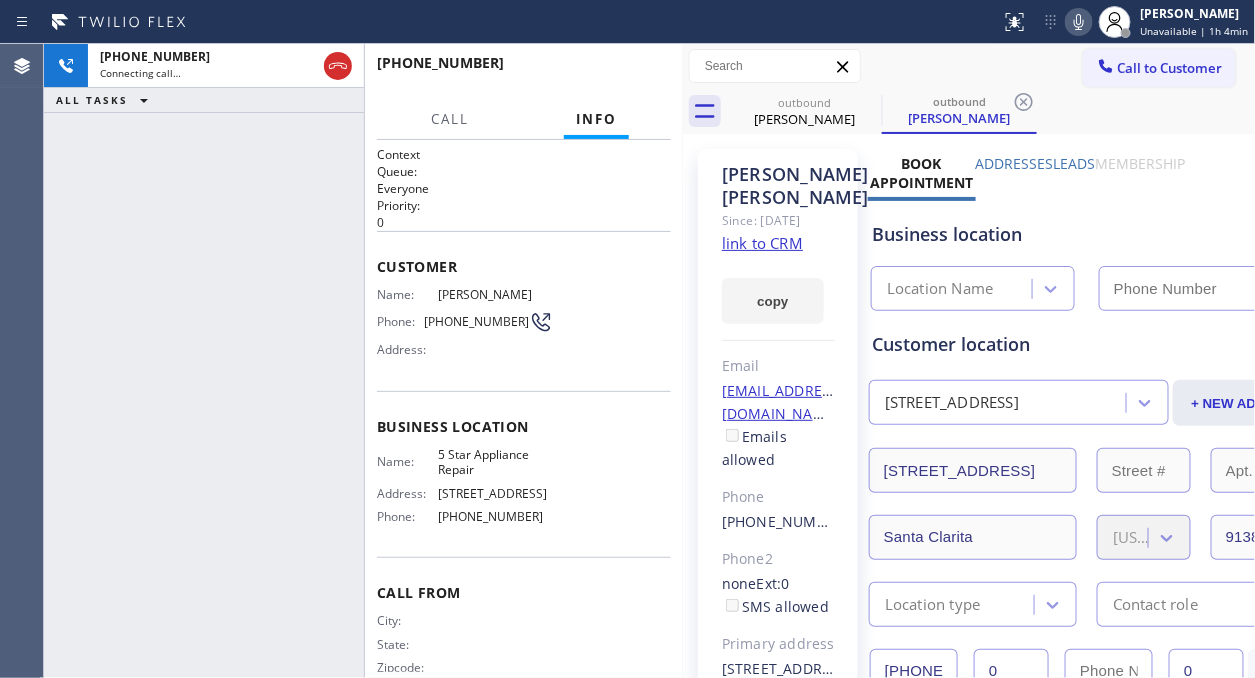 type on "[PHONE_NUMBER]" 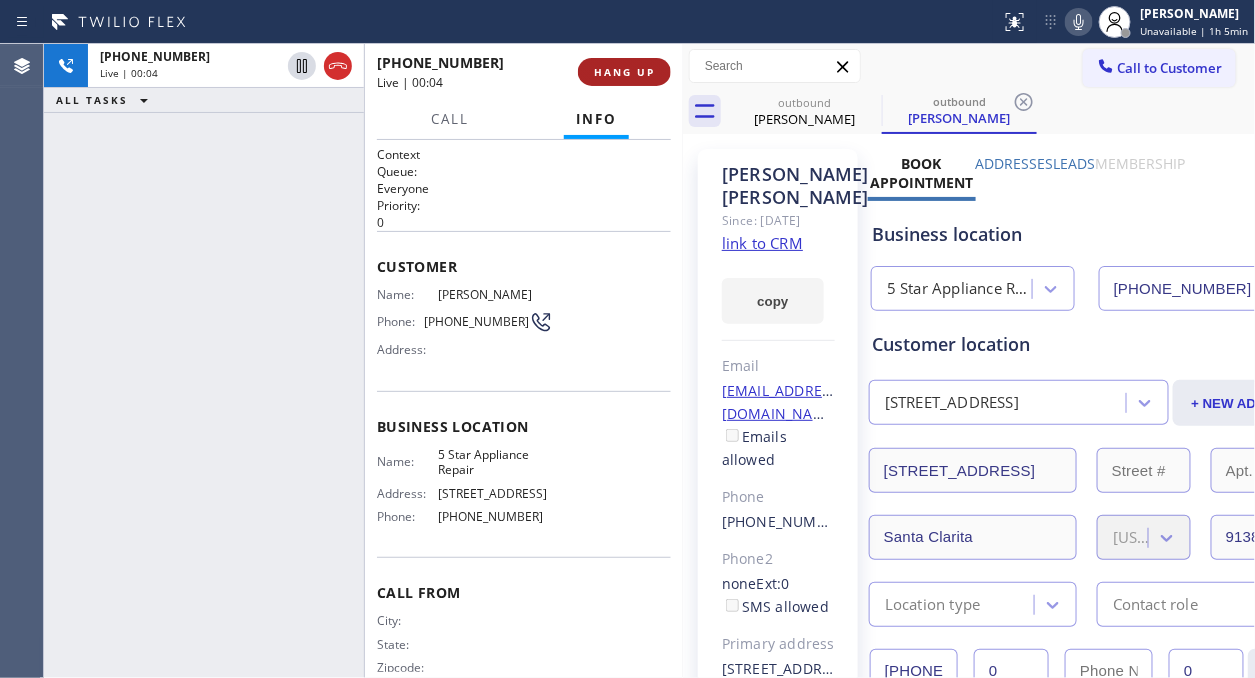 click on "HANG UP" at bounding box center (624, 72) 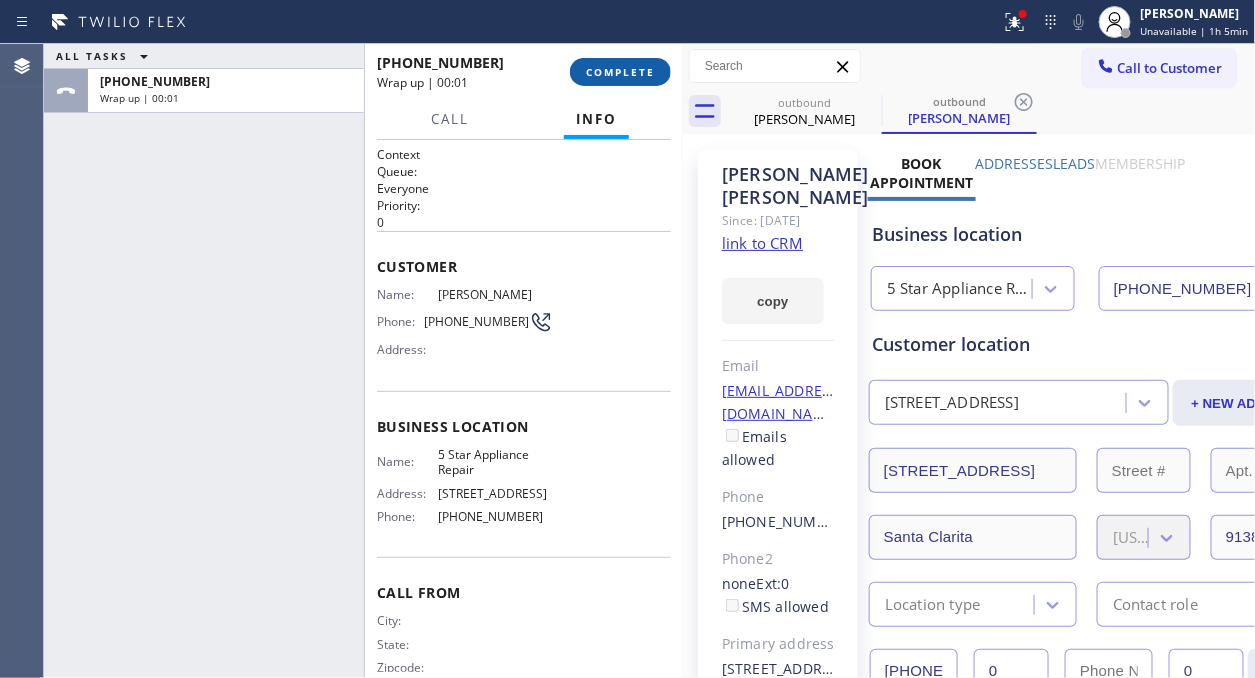 click on "COMPLETE" at bounding box center [620, 72] 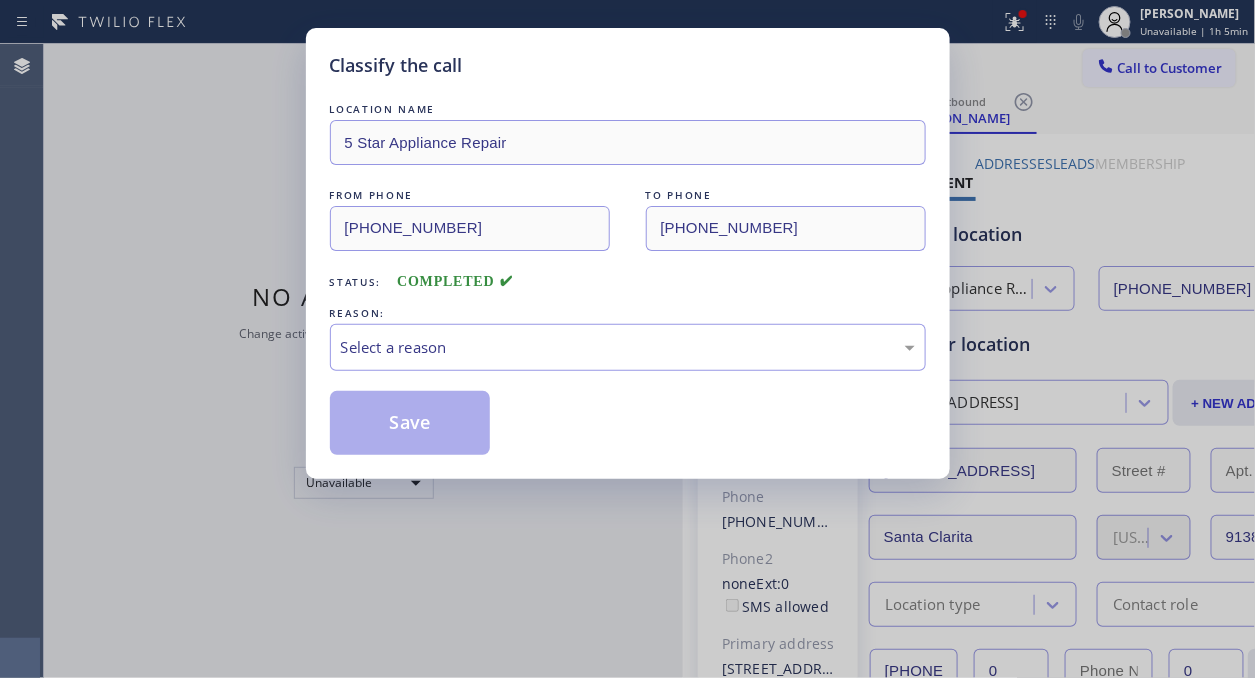 click on "REASON:" at bounding box center [628, 313] 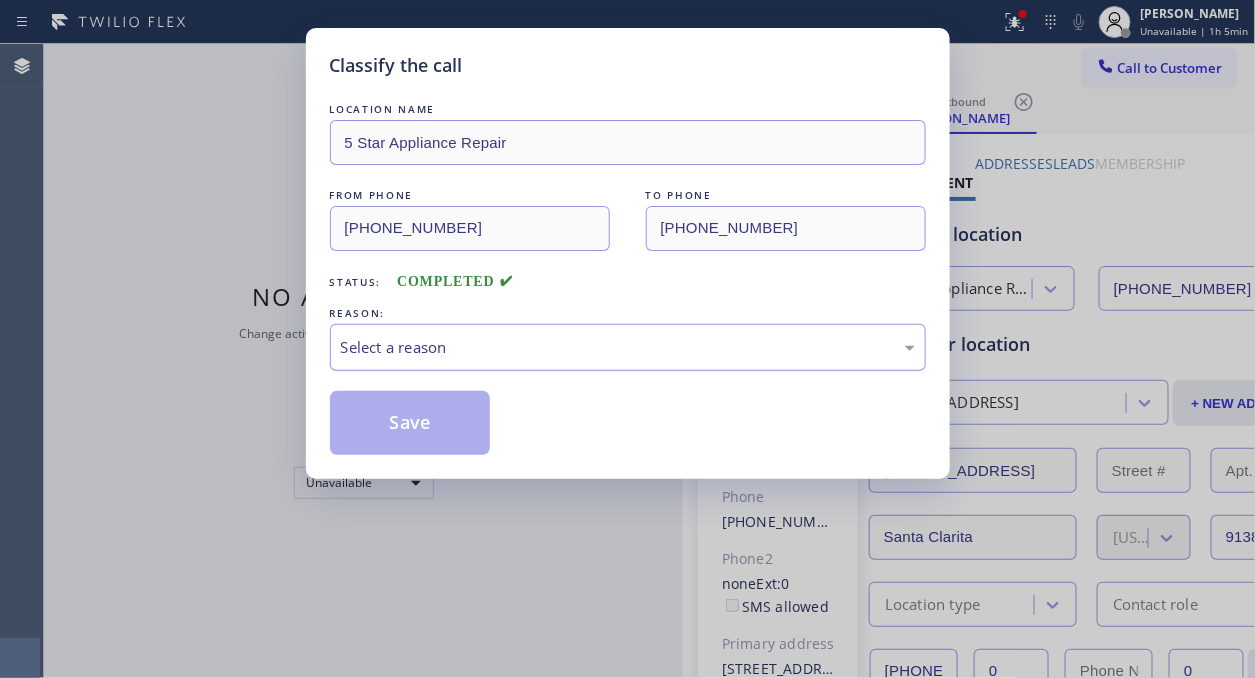 click on "Select a reason" at bounding box center (628, 347) 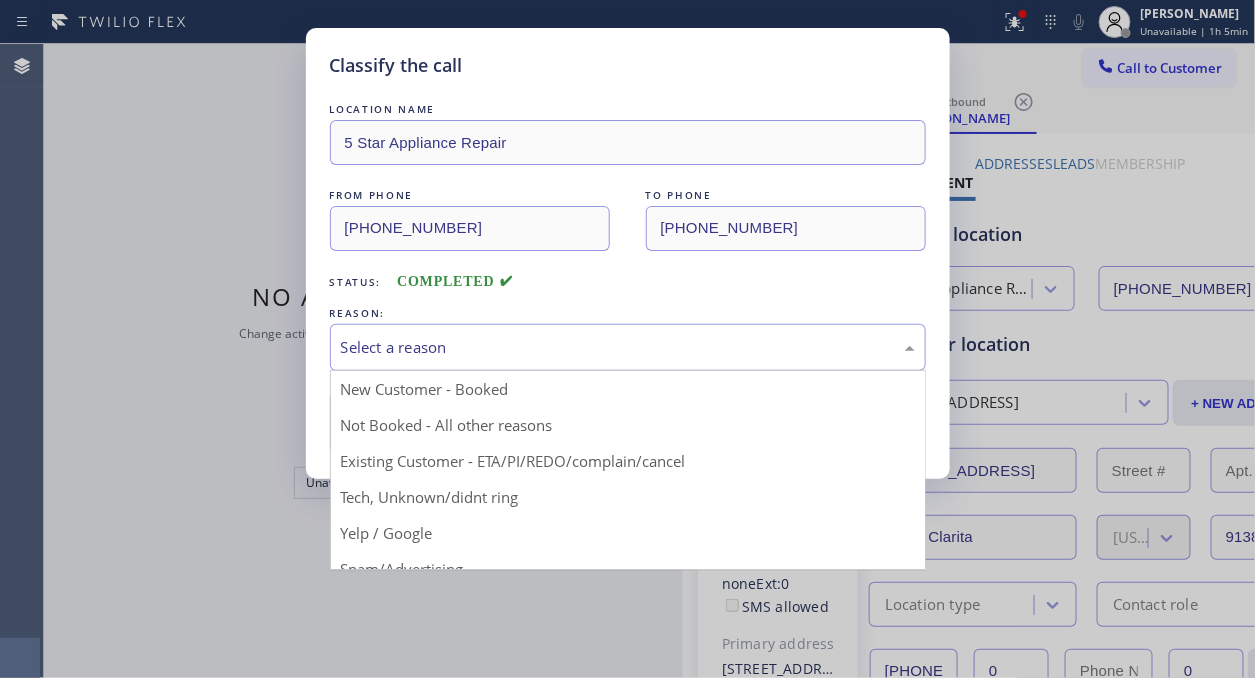 drag, startPoint x: 604, startPoint y: 452, endPoint x: 543, endPoint y: 447, distance: 61.204575 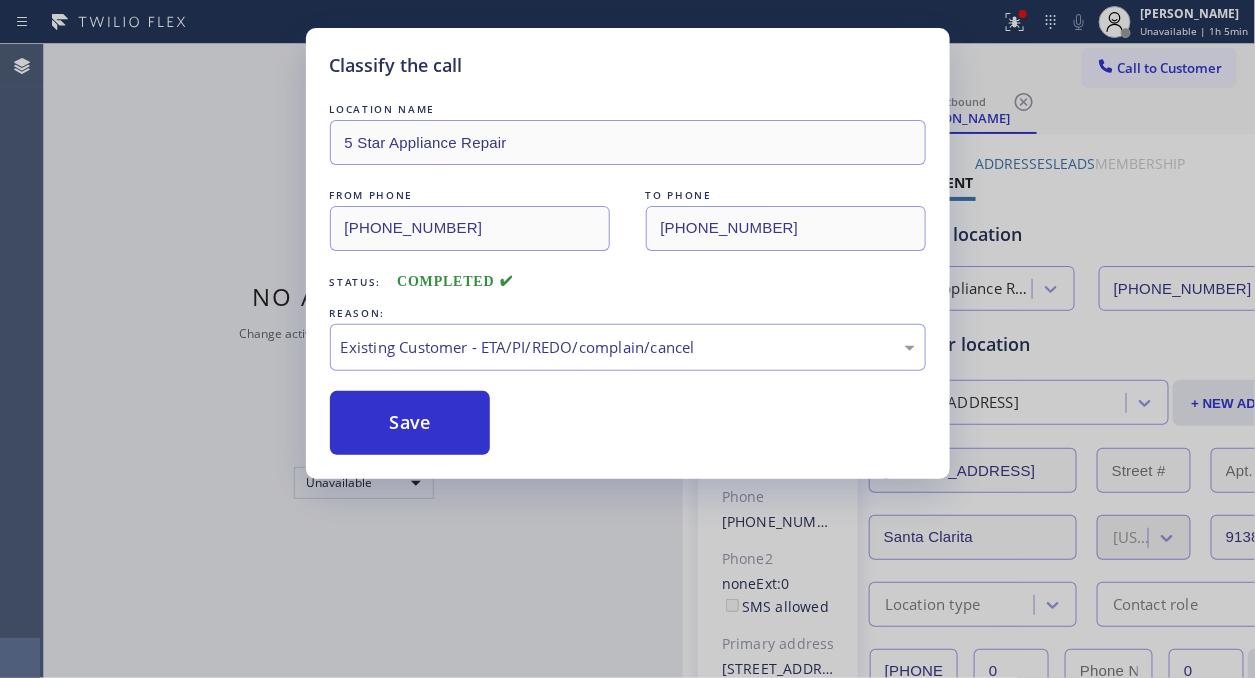 drag, startPoint x: 373, startPoint y: 421, endPoint x: 654, endPoint y: 505, distance: 293.28656 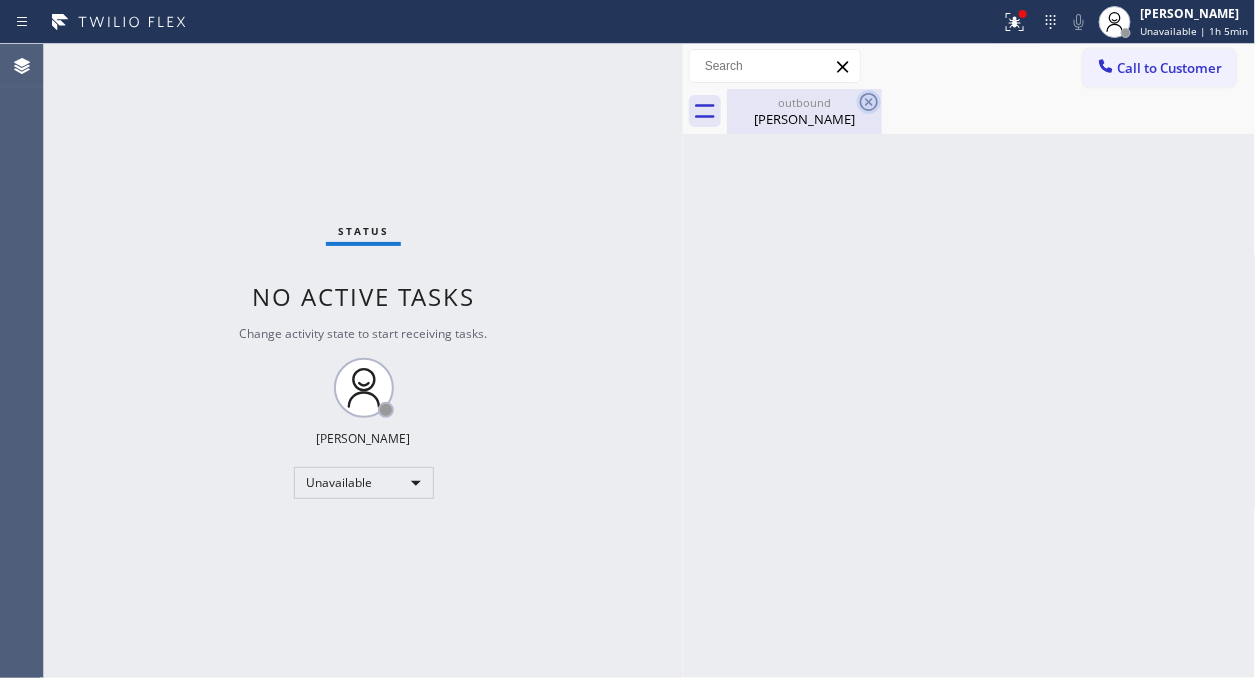 drag, startPoint x: 843, startPoint y: 104, endPoint x: 868, endPoint y: 97, distance: 25.96151 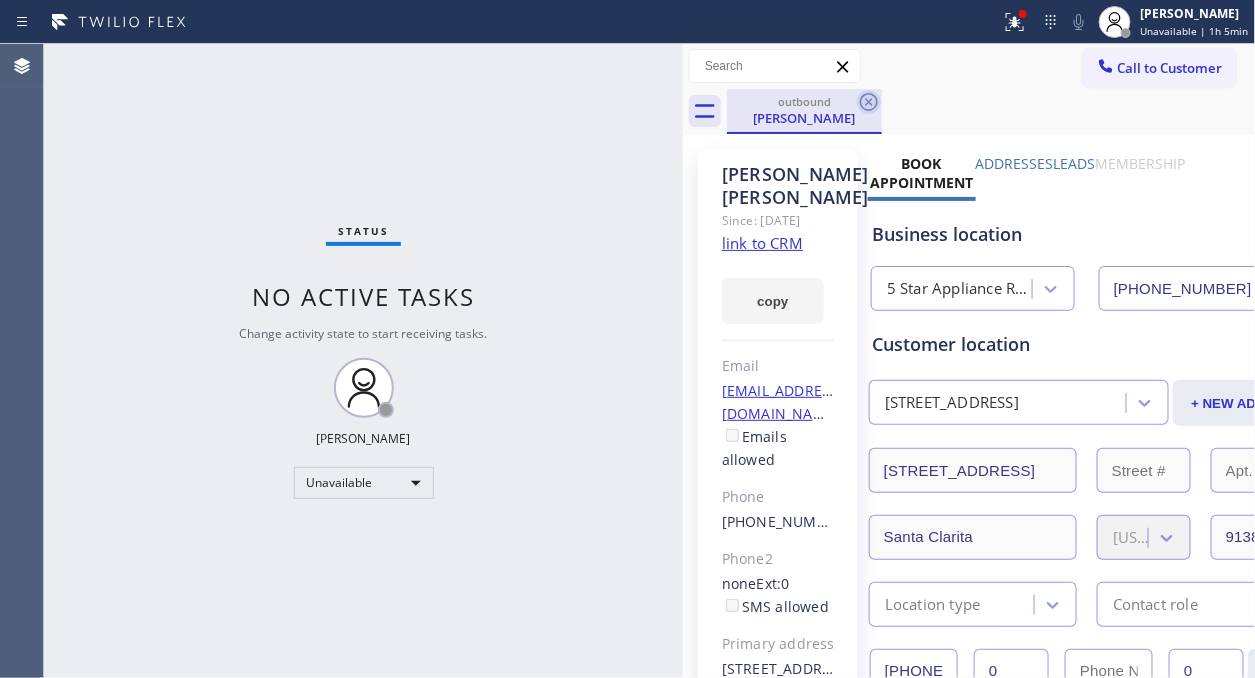 click 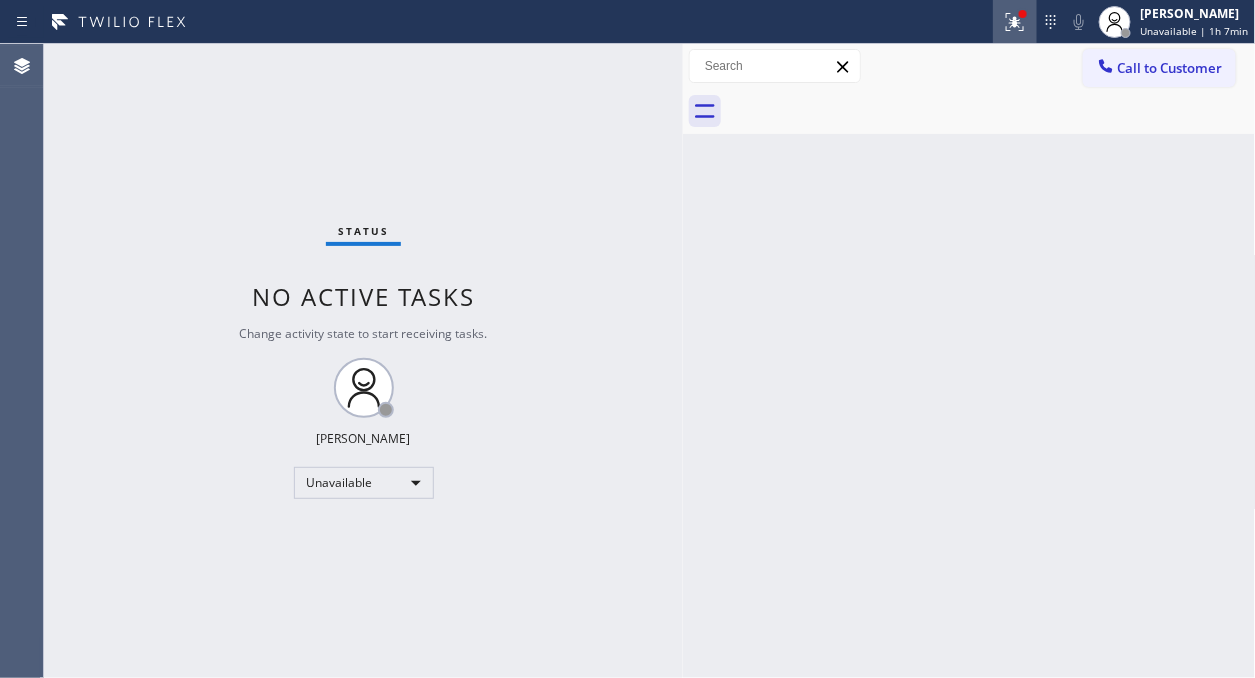 click 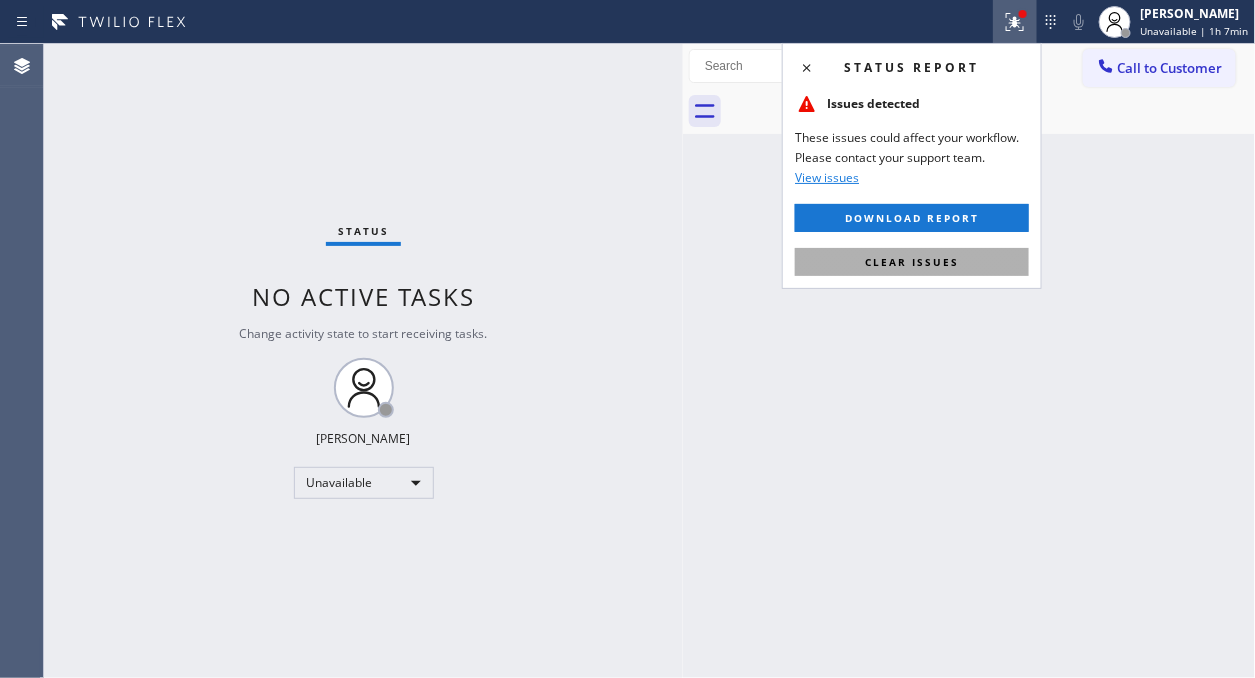click on "Clear issues" at bounding box center [912, 262] 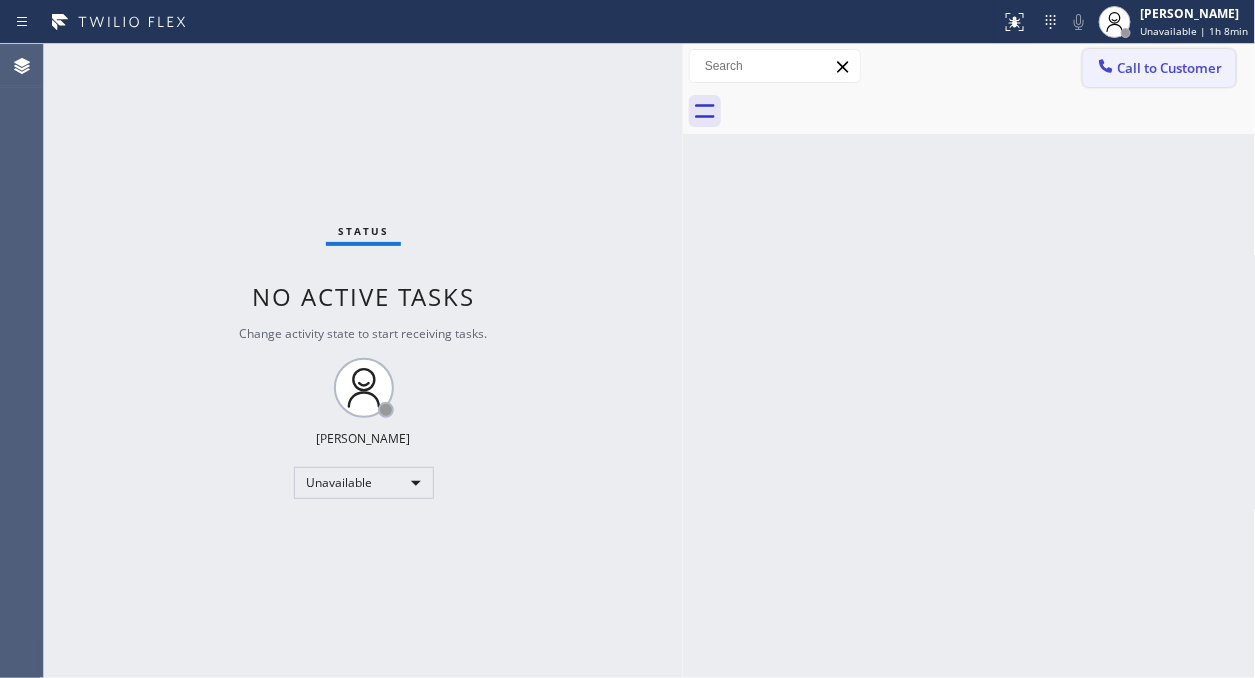 click on "Call to Customer" at bounding box center [1170, 68] 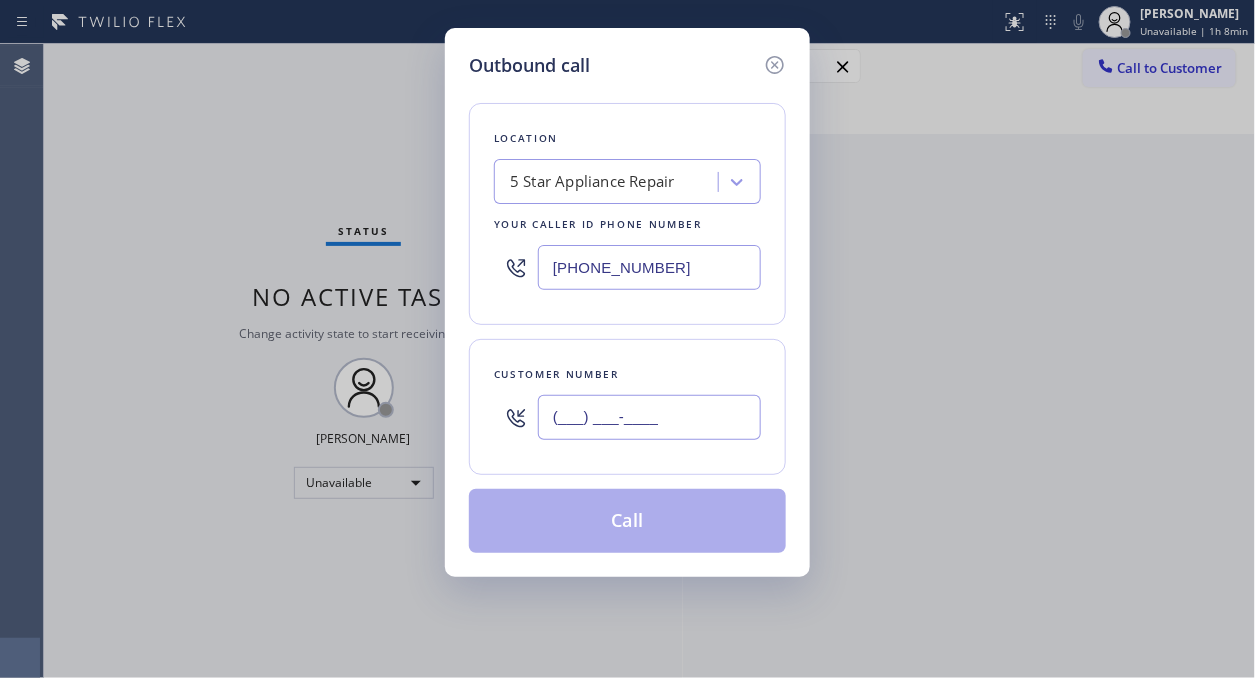 click on "(___) ___-____" at bounding box center (649, 417) 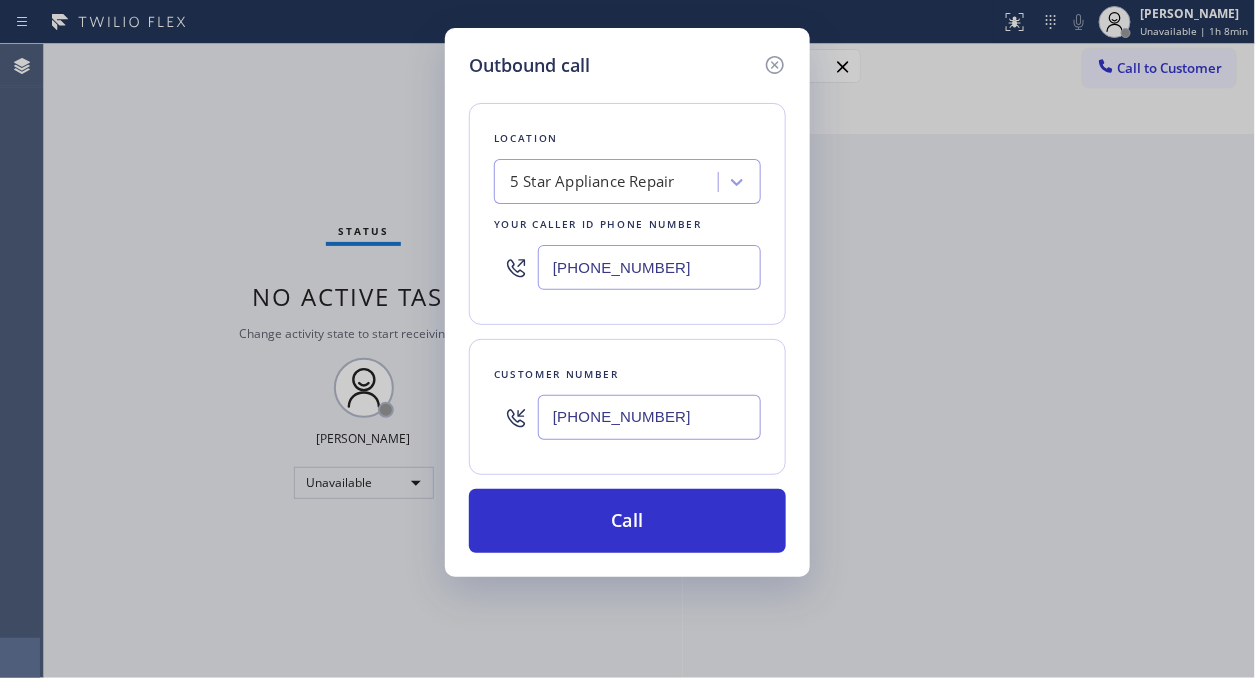 type on "[PHONE_NUMBER]" 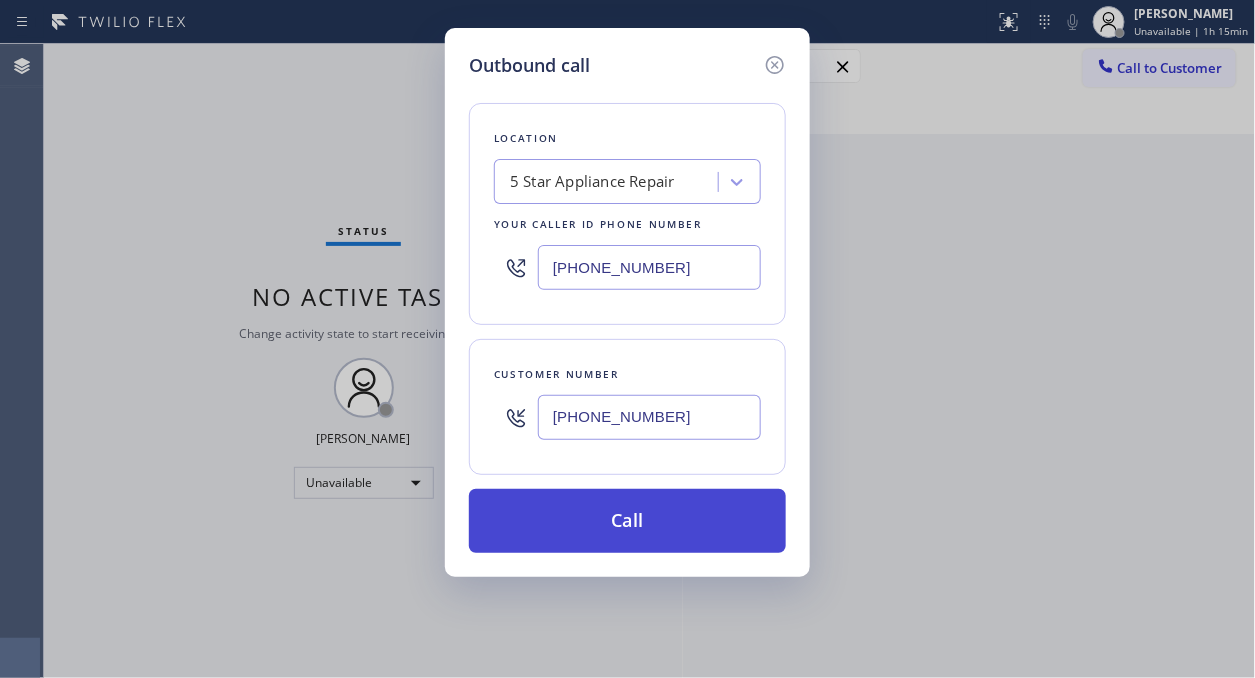 click on "Call" at bounding box center [627, 521] 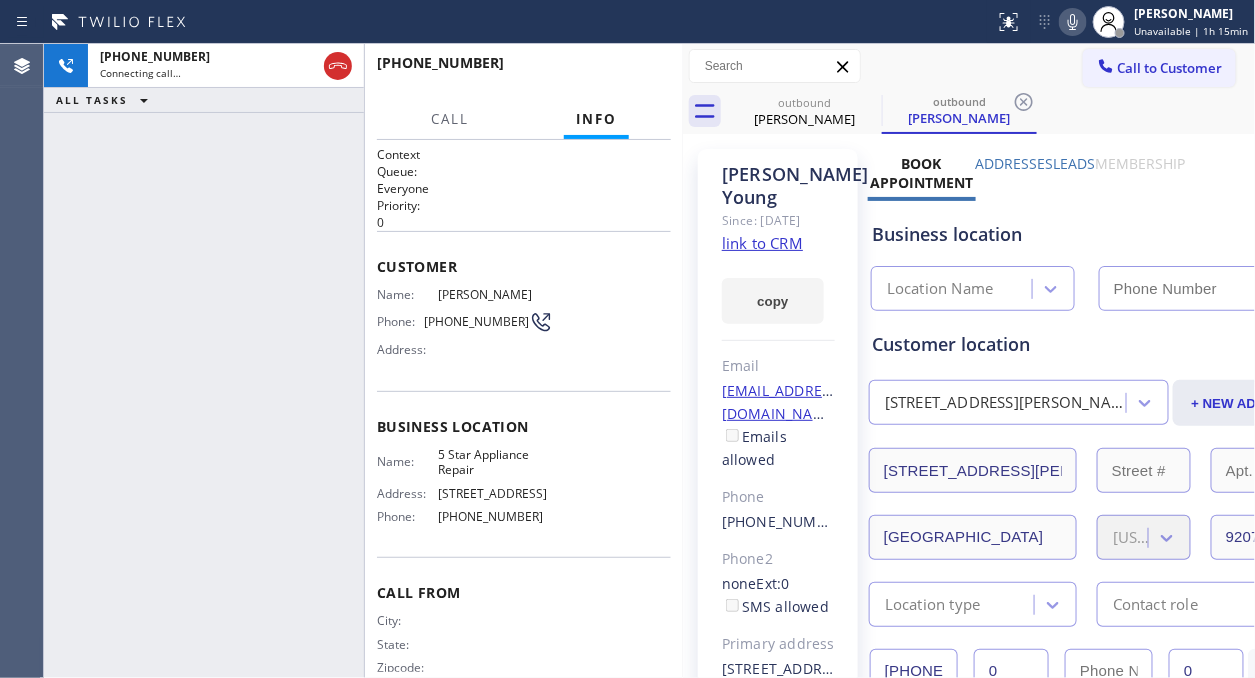 type on "[PHONE_NUMBER]" 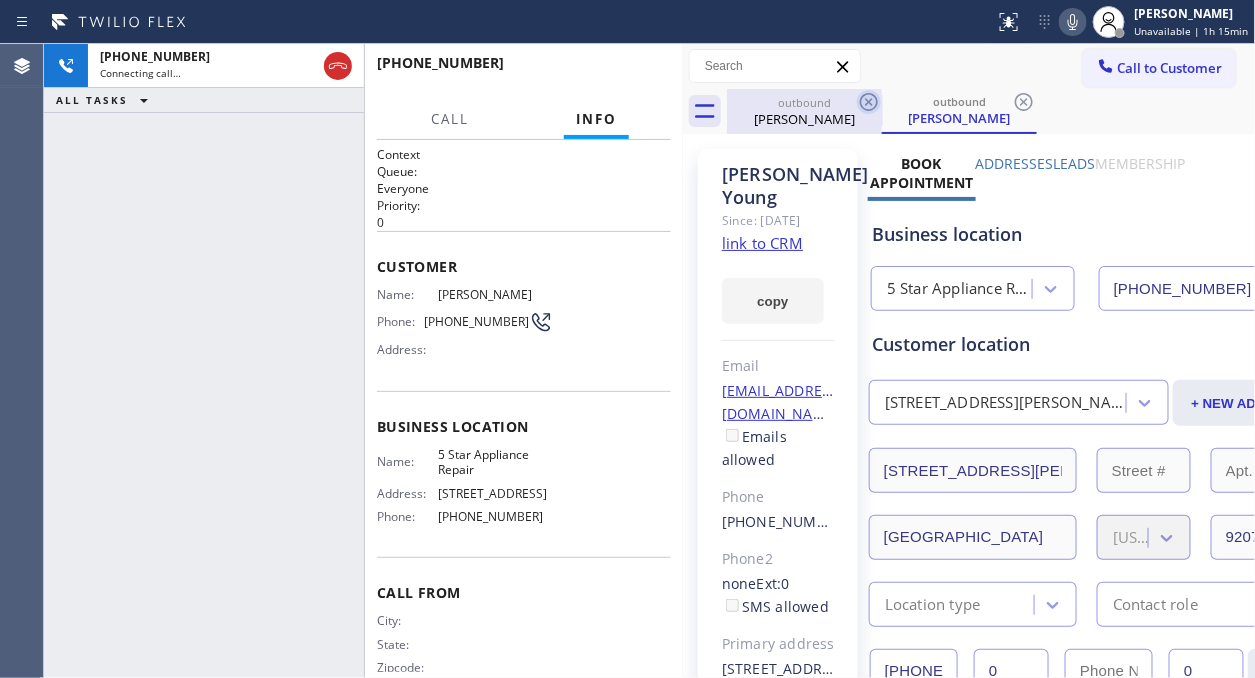 click 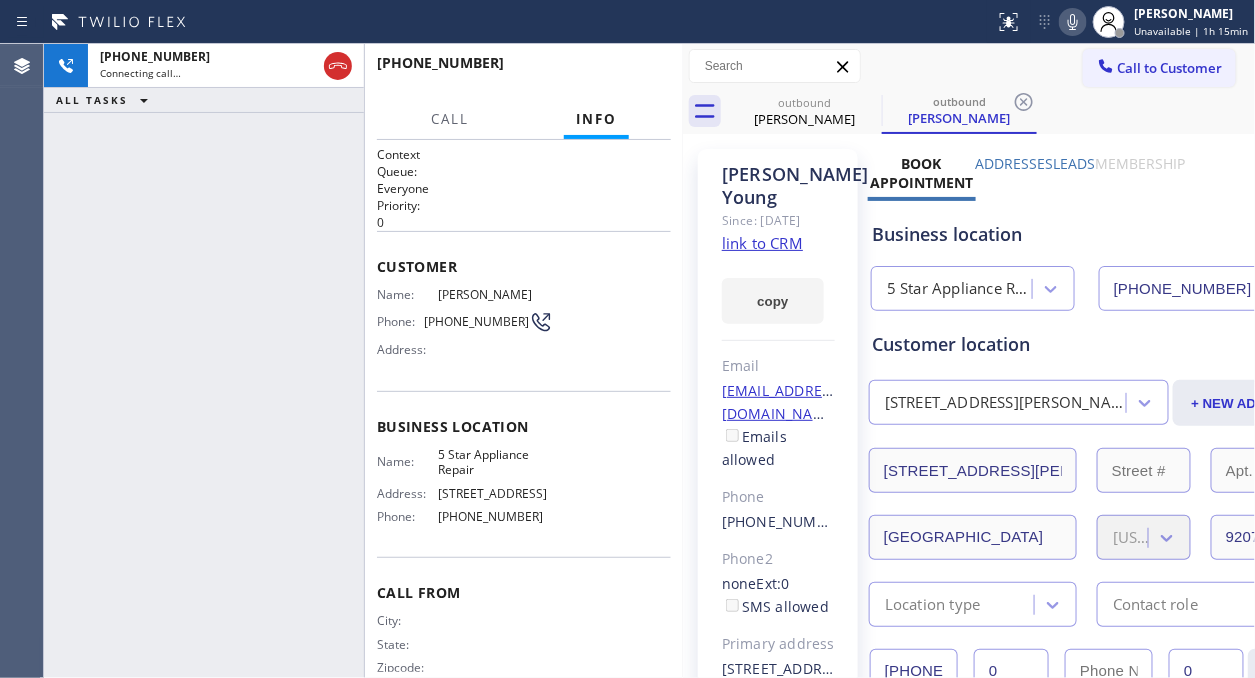 click on "Business location 5 Star Appliance Repair [PHONE_NUMBER]" at bounding box center [1095, 256] 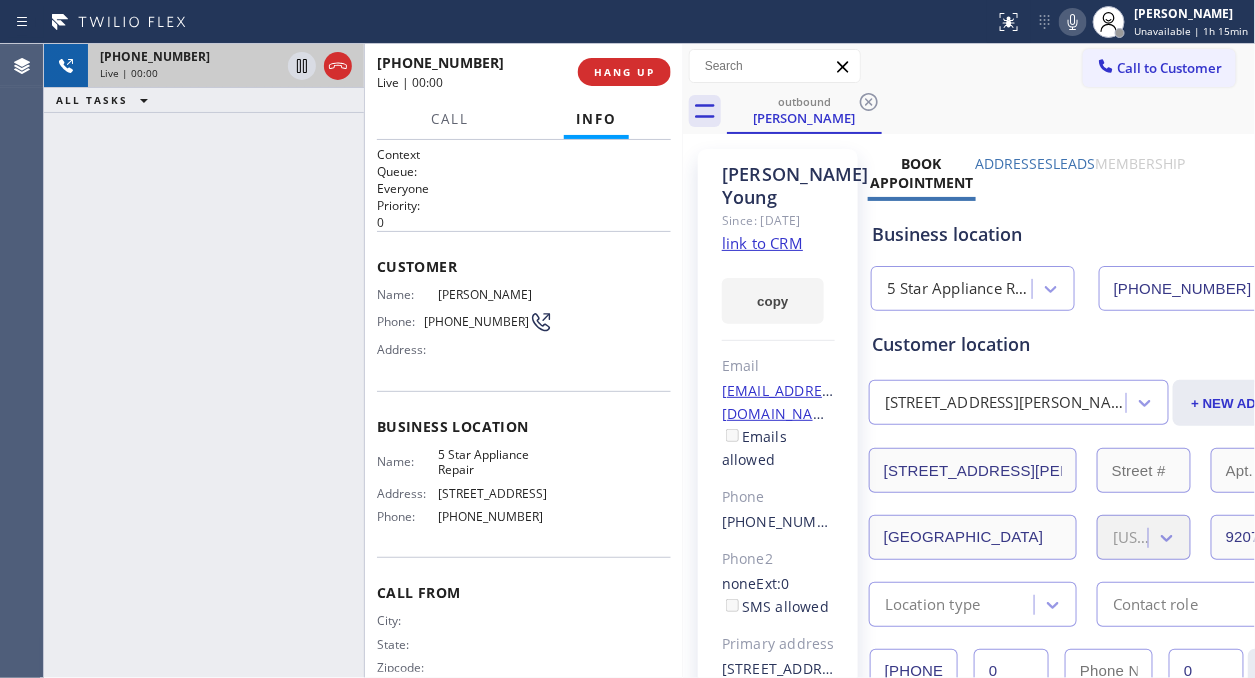 drag, startPoint x: 342, startPoint y: 66, endPoint x: 352, endPoint y: 63, distance: 10.440307 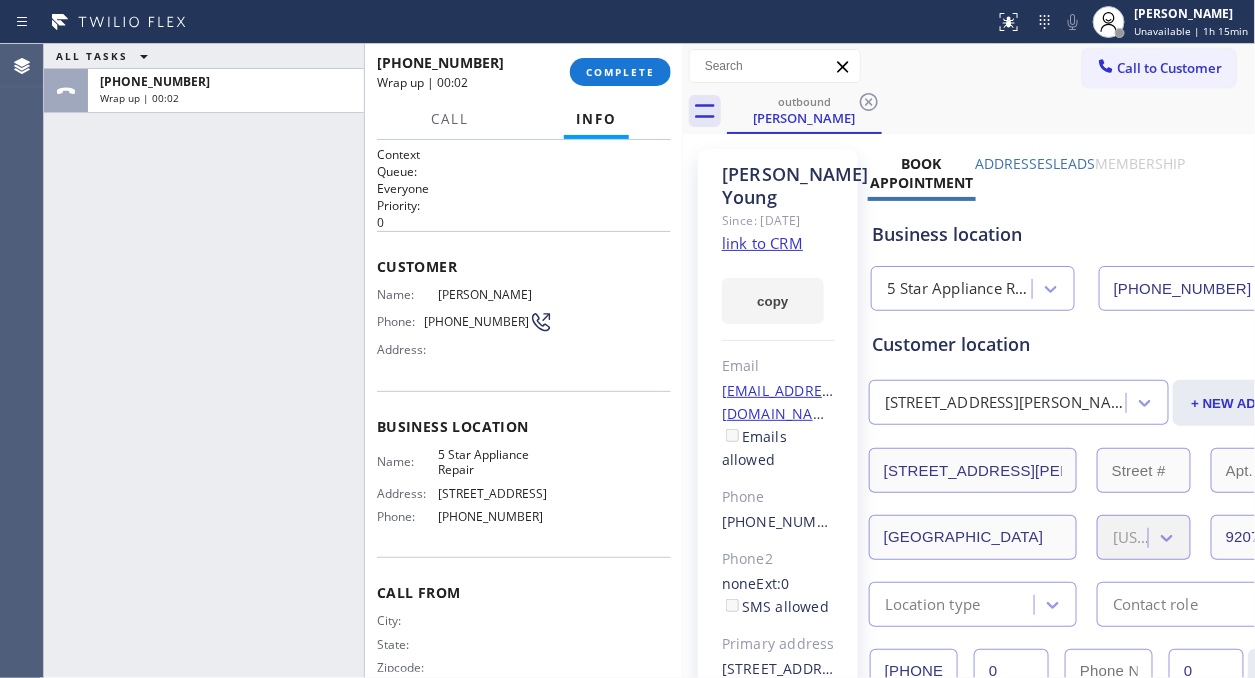 click at bounding box center [497, 22] 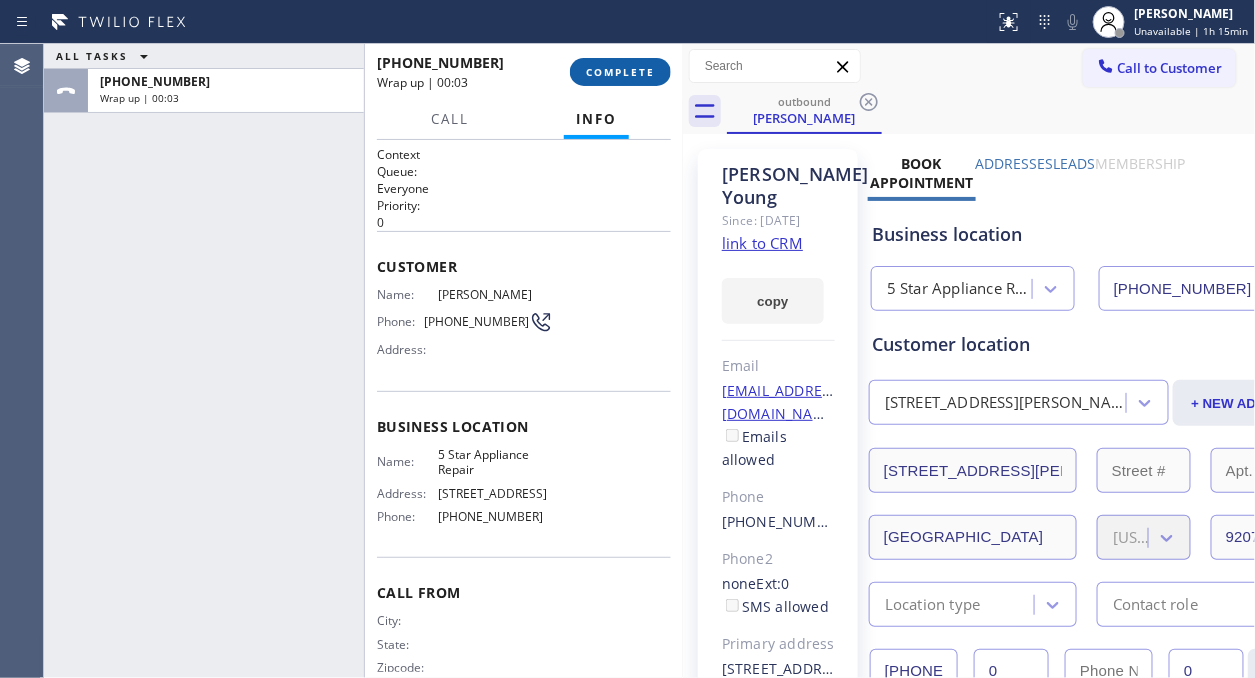 click on "COMPLETE" at bounding box center [620, 72] 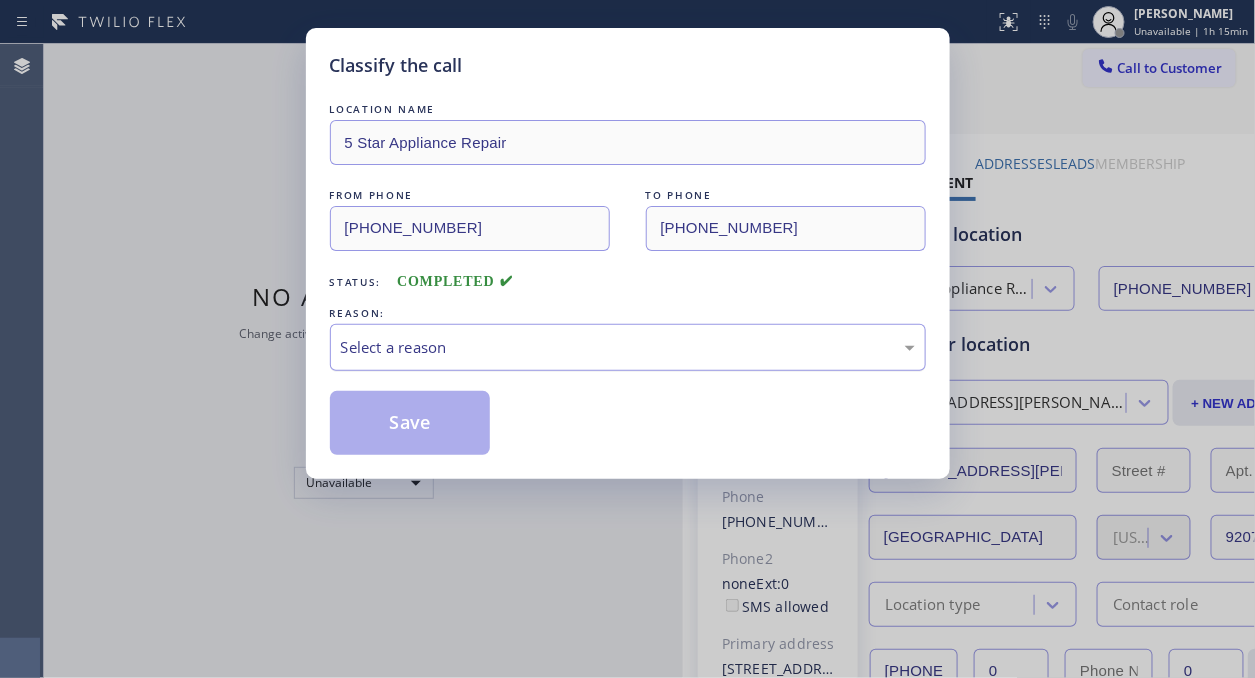 click on "Select a reason" at bounding box center (628, 347) 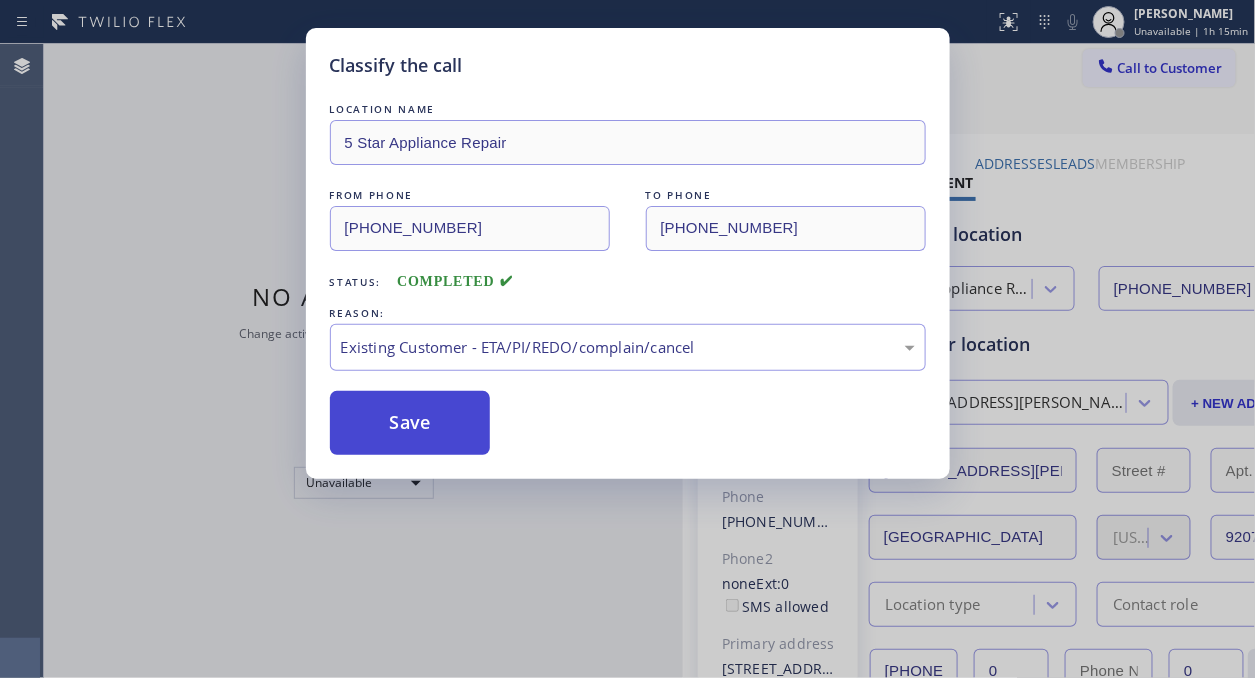 click on "Save" at bounding box center (410, 423) 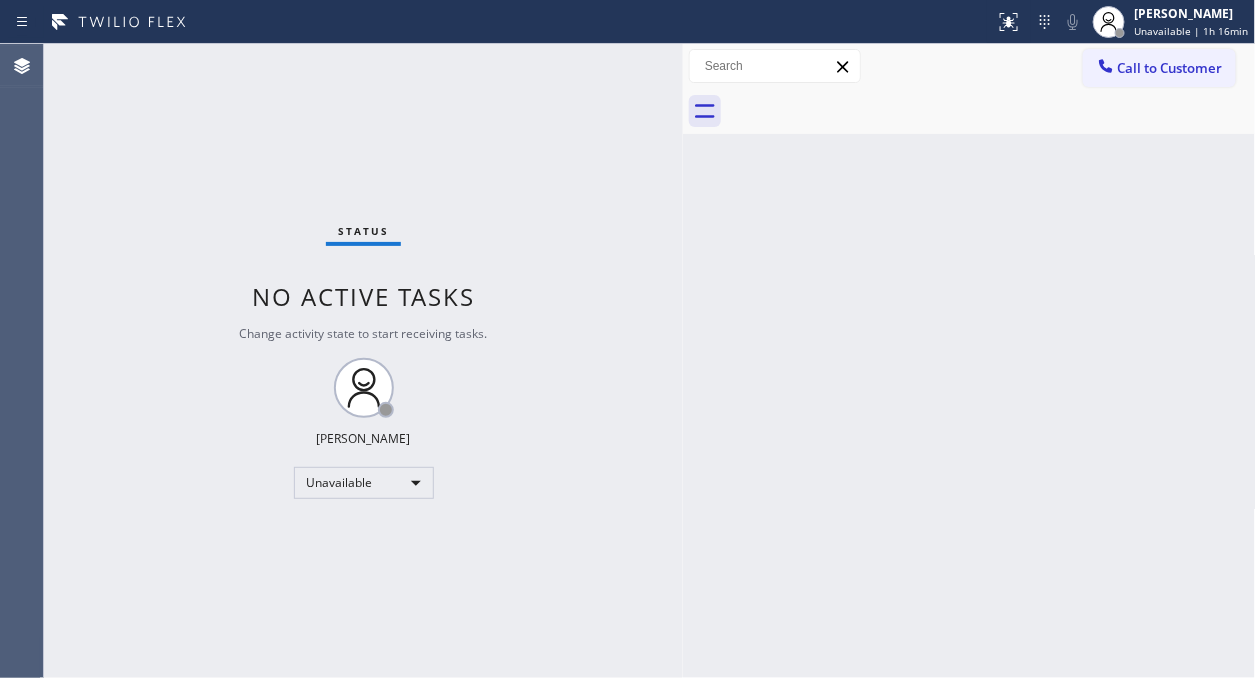 click 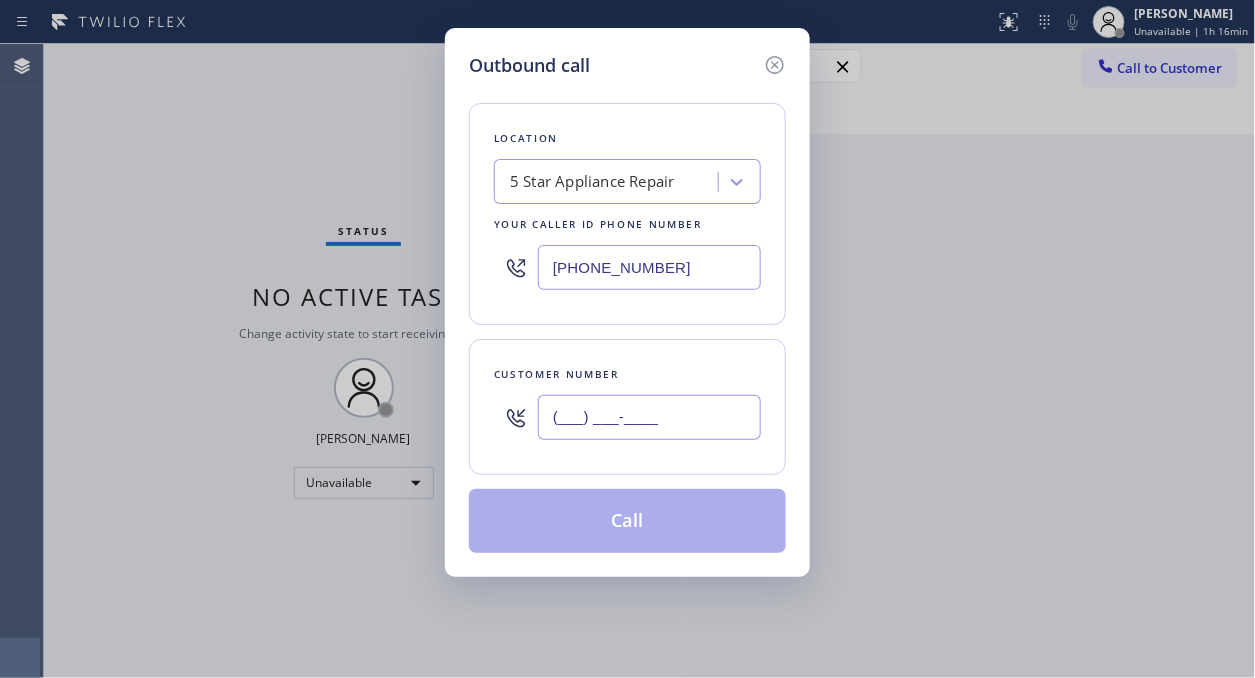 click on "(___) ___-____" at bounding box center [649, 417] 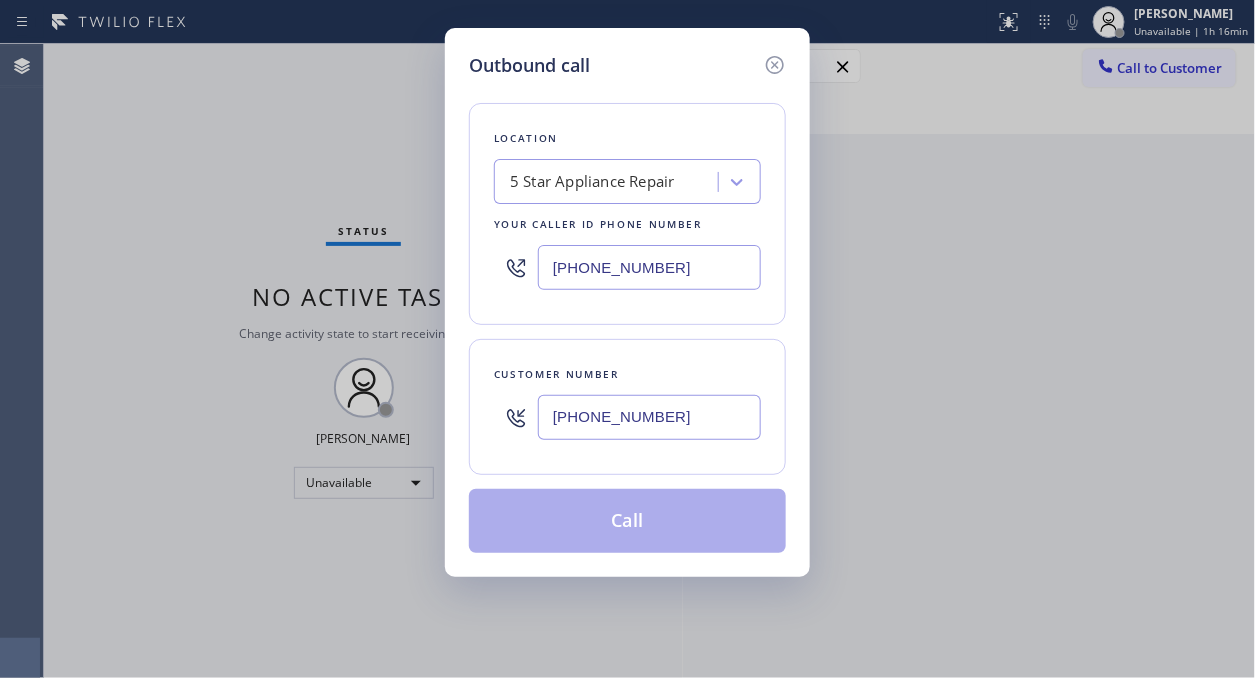 type on "[PHONE_NUMBER]" 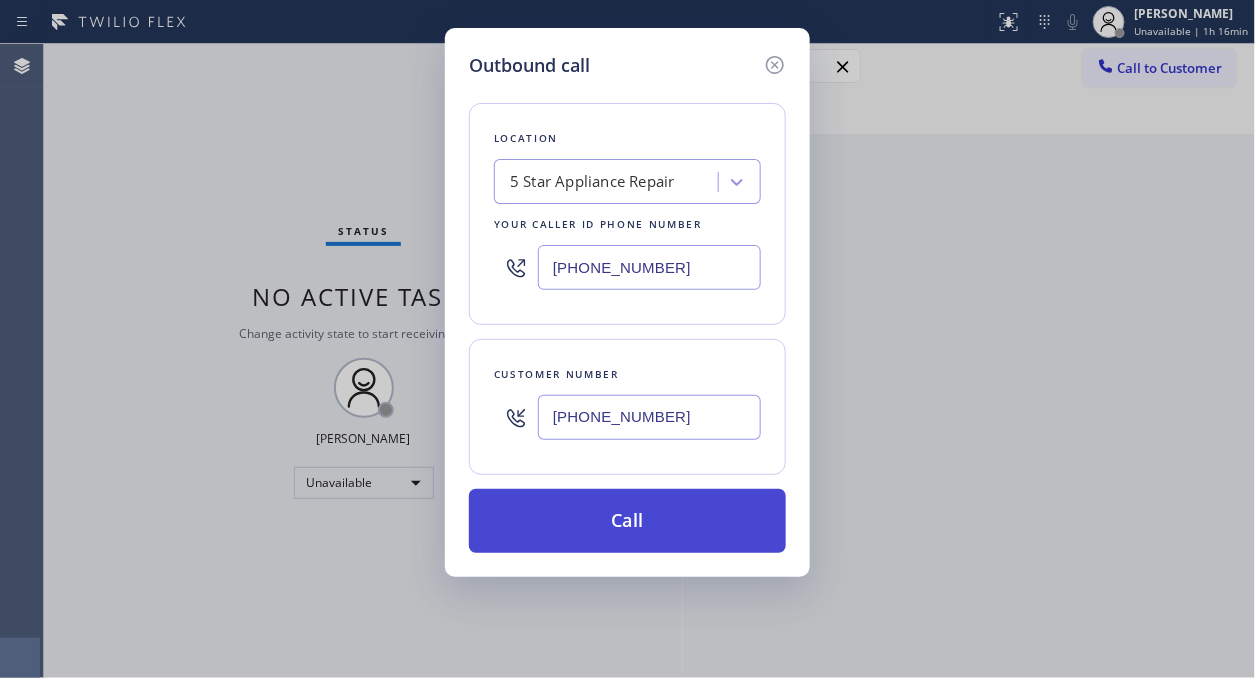 click on "Call" at bounding box center [627, 521] 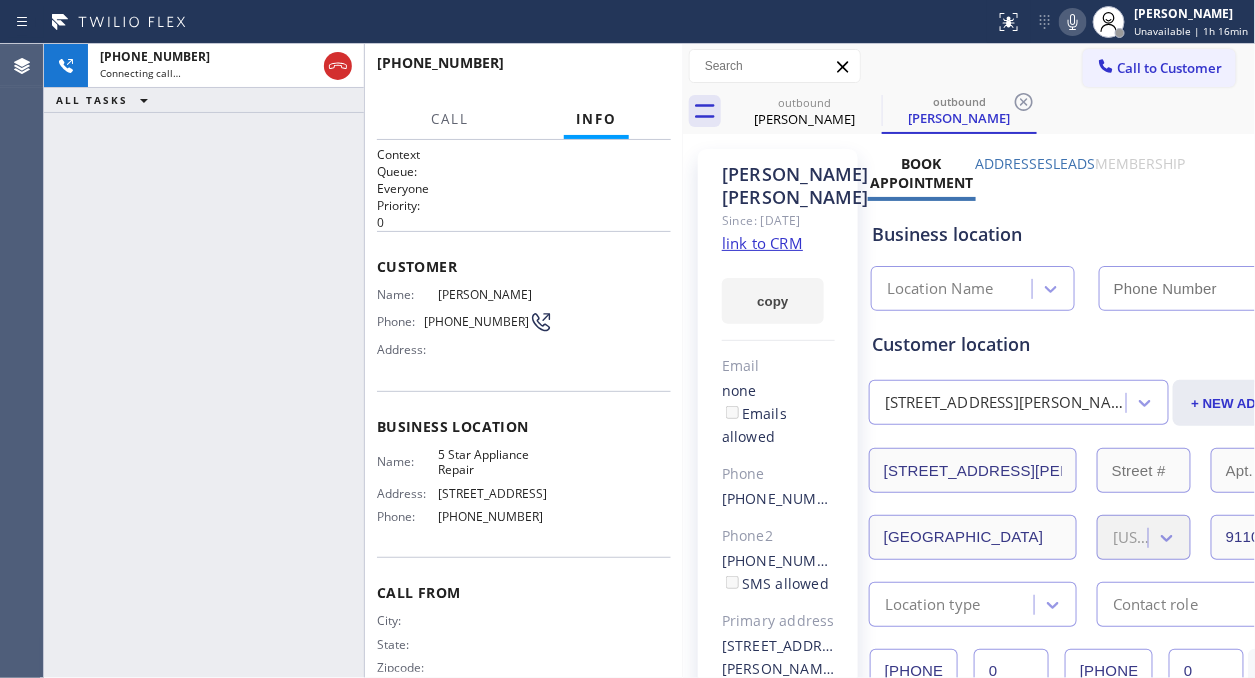 click 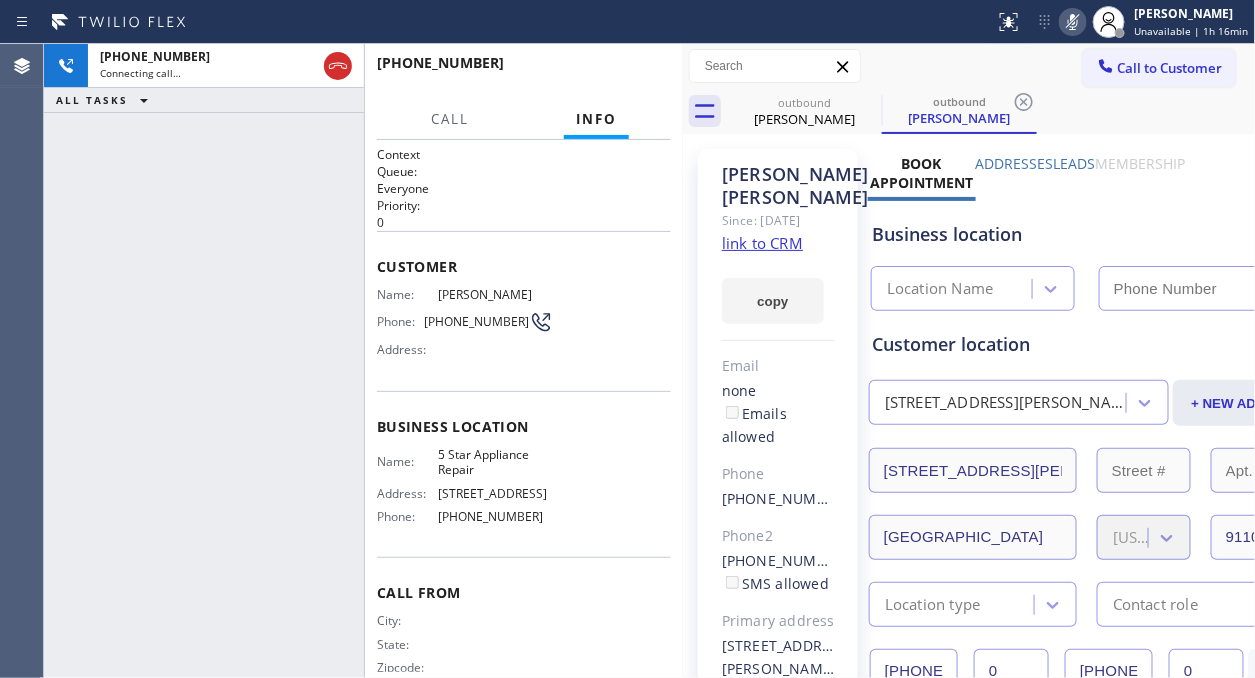 type on "[PHONE_NUMBER]" 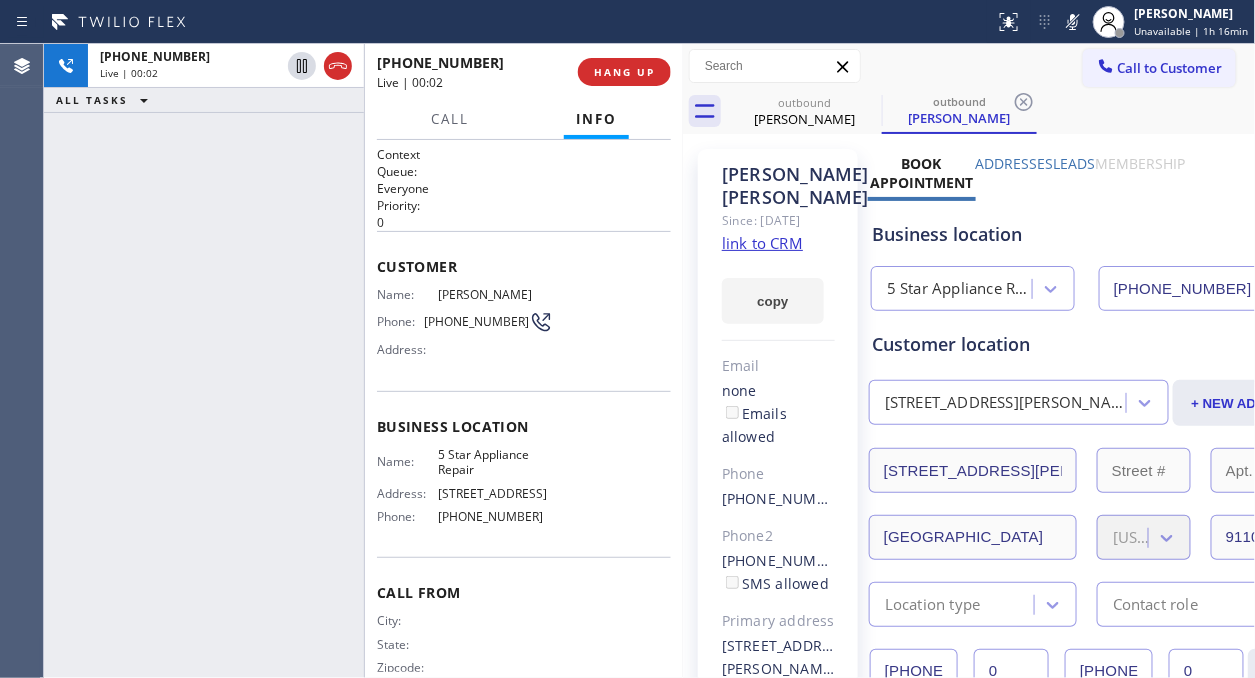 click on "[PHONE_NUMBER] Live | 00:02 HANG UP" at bounding box center [524, 72] 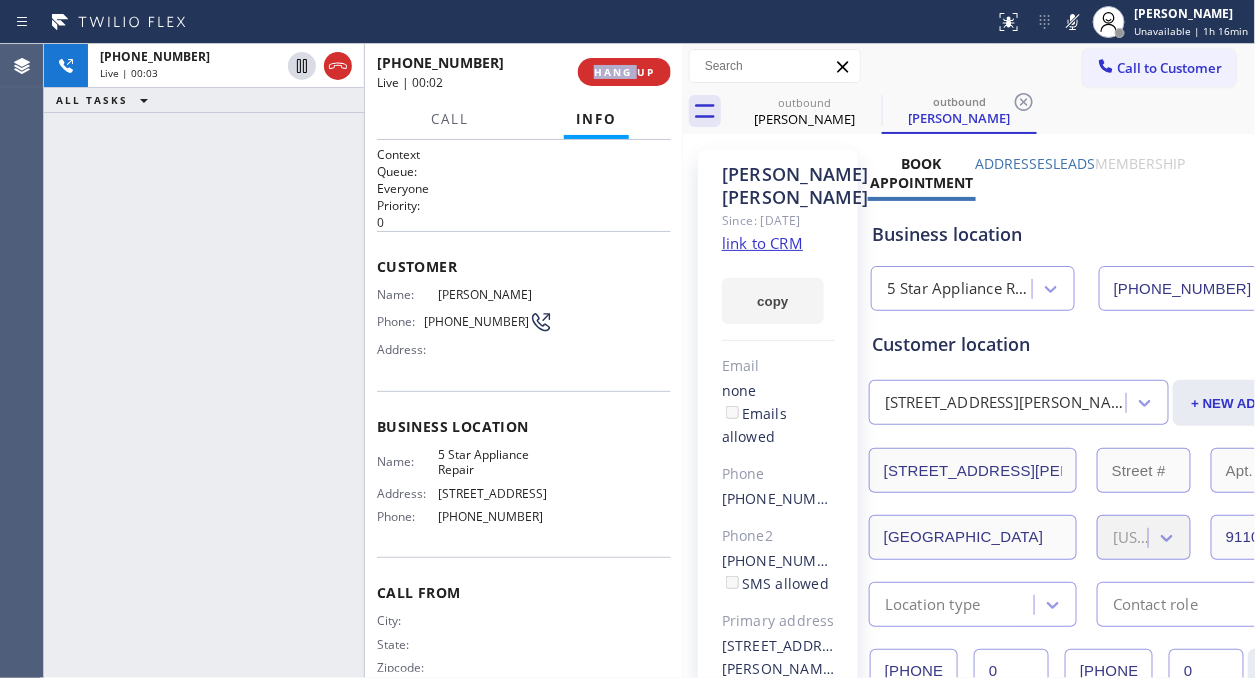 click on "[PHONE_NUMBER] Live | 00:02 HANG UP" at bounding box center [524, 72] 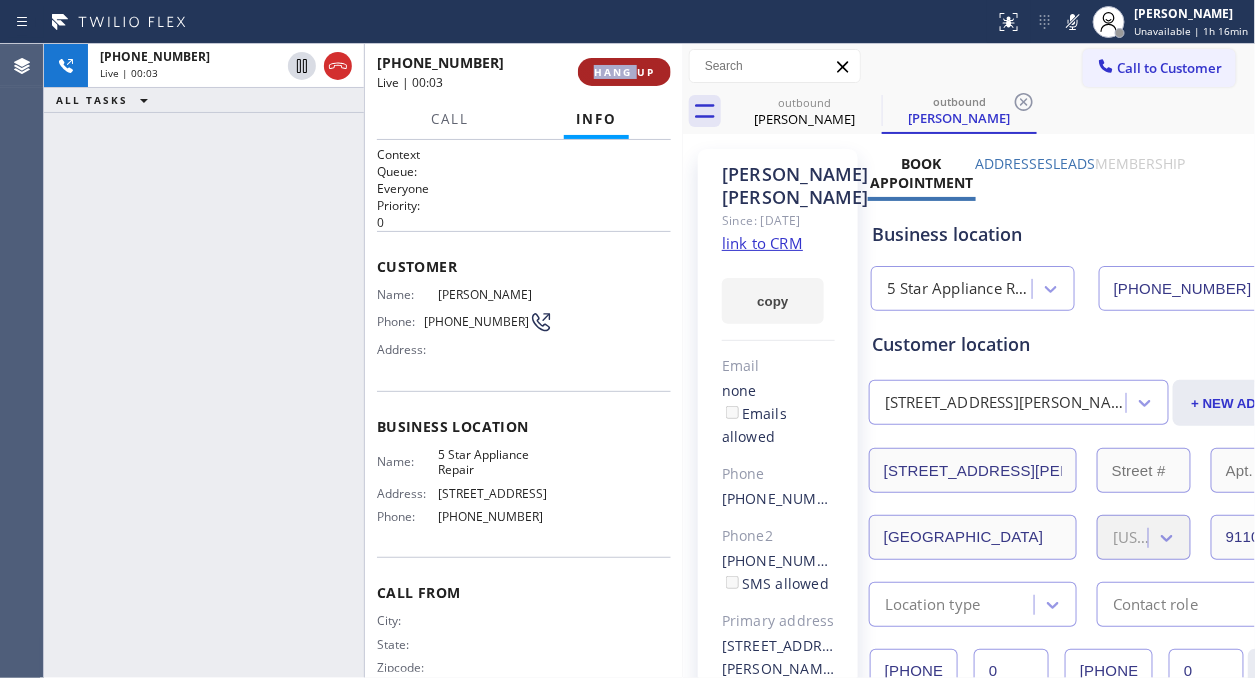click on "HANG UP" at bounding box center [624, 72] 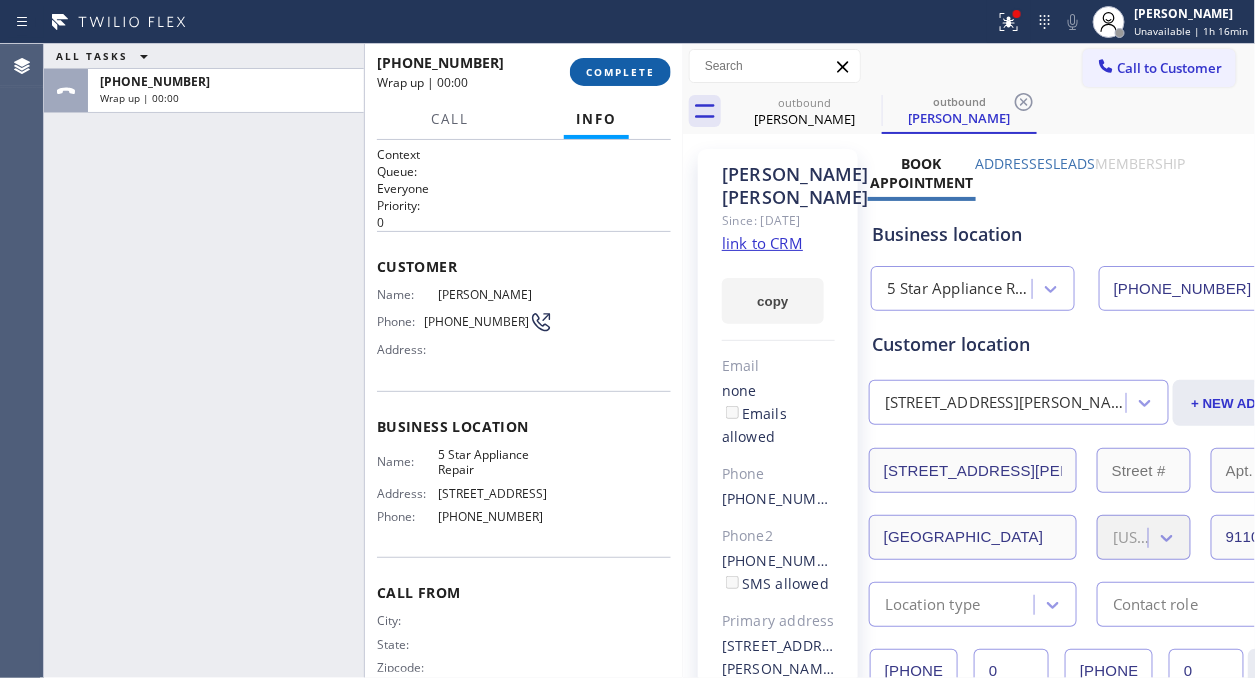 click on "COMPLETE" at bounding box center (620, 72) 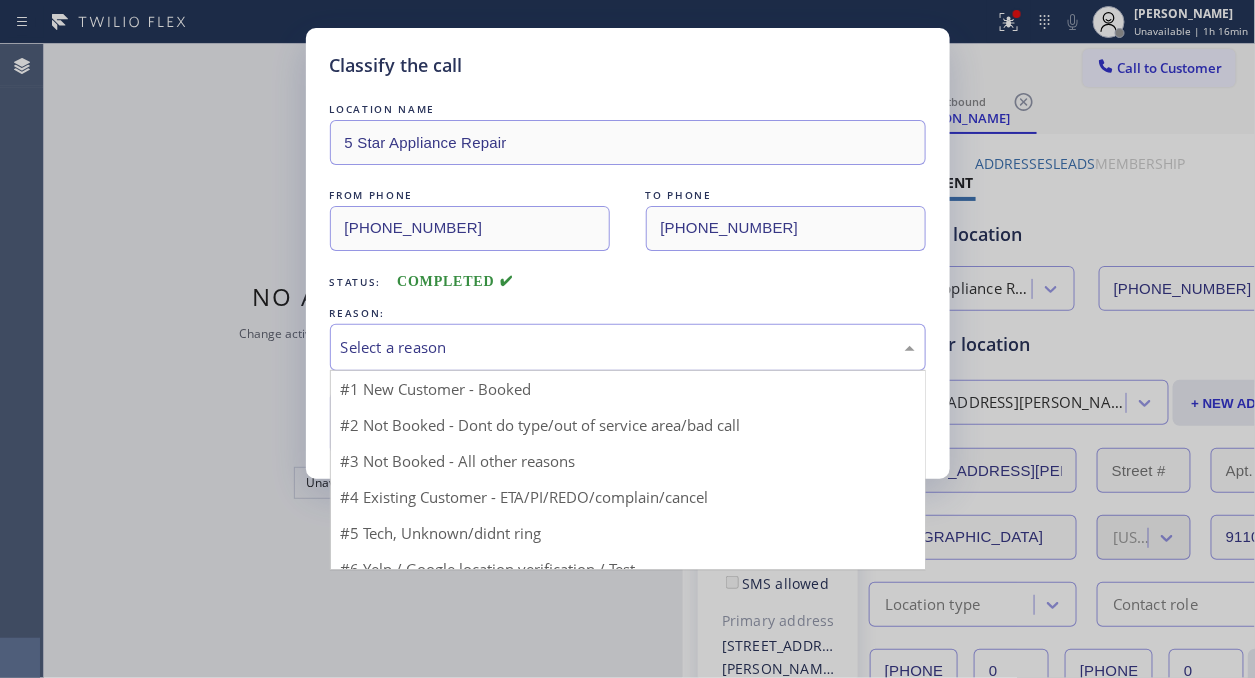 click on "Select a reason #1 New Customer - Booked #2 Not Booked - Dont do type/out of service area/bad call #3 Not Booked - All other reasons #4 Existing Customer - ETA/PI/REDO/complain/cancel #5 Tech, Unknown/didnt ring #6 Yelp / Google location verification / Test #7 Spam/Advertising" at bounding box center [628, 347] 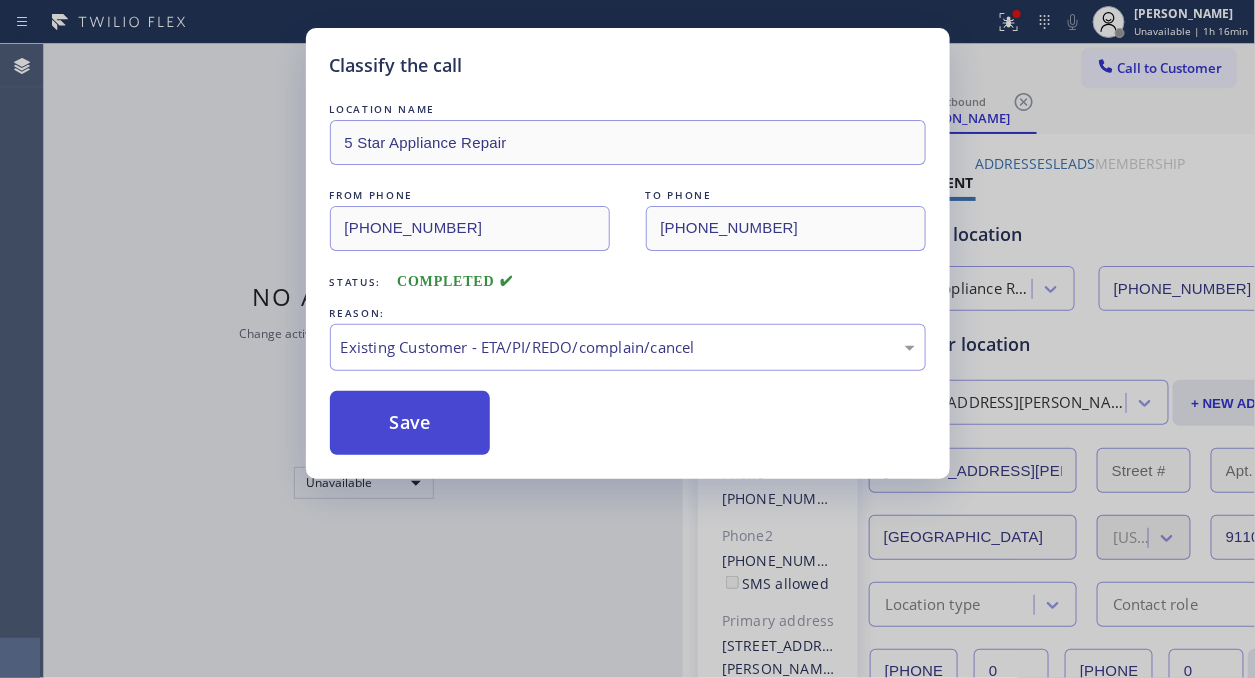 click on "Save" at bounding box center [410, 423] 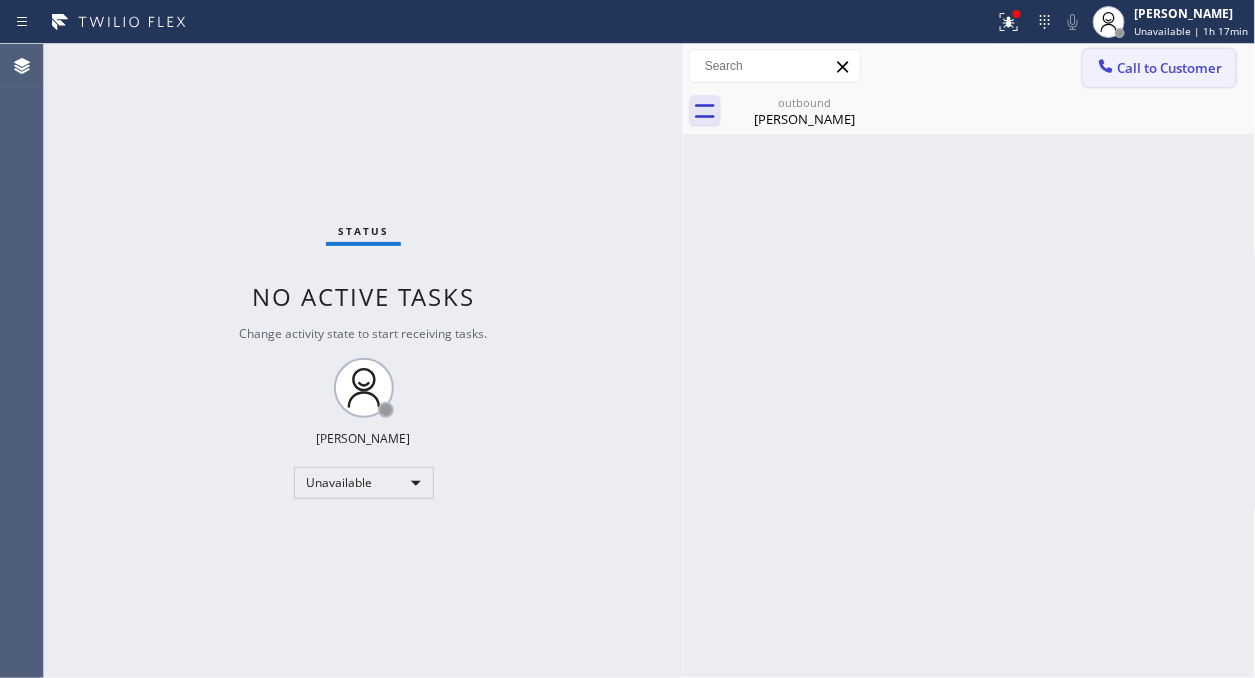click on "Call to Customer" at bounding box center [1170, 68] 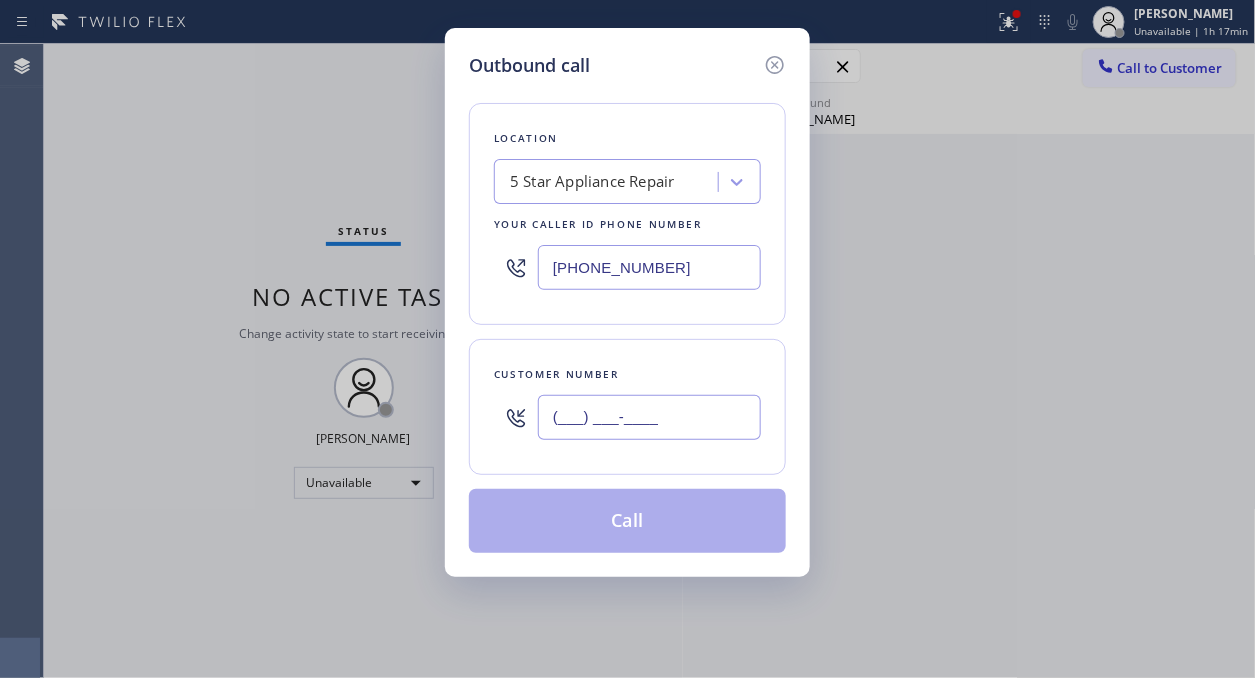 click on "(___) ___-____" at bounding box center (649, 417) 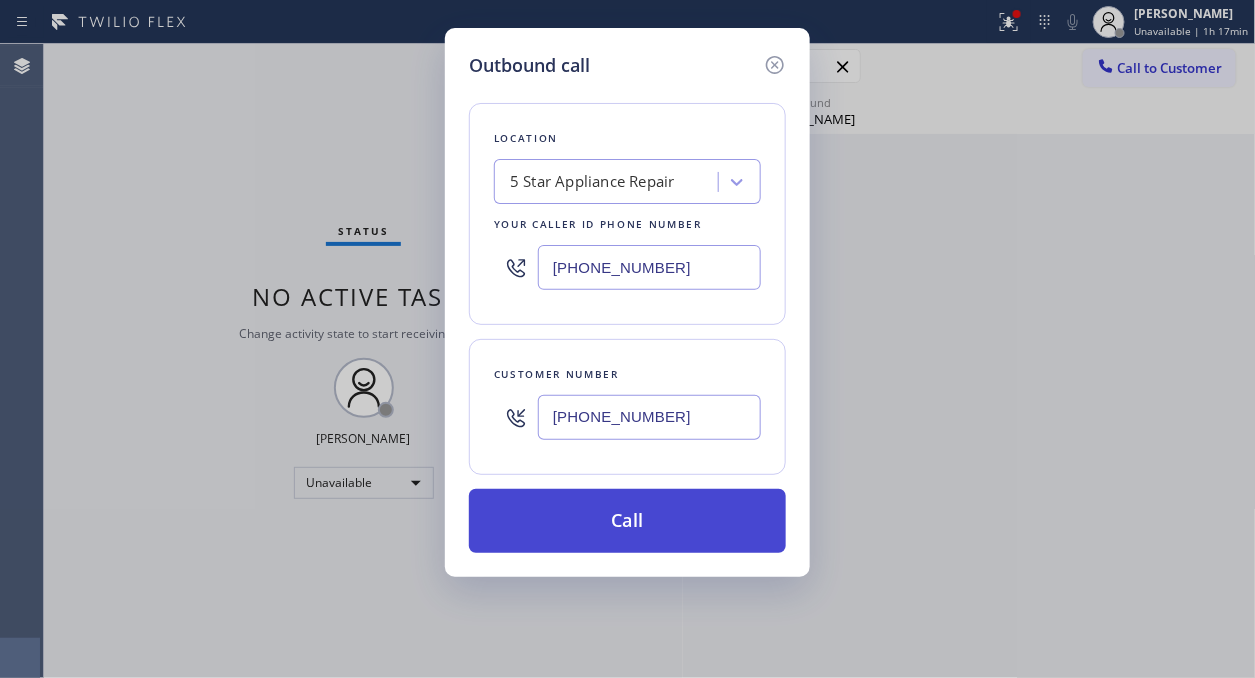 type on "[PHONE_NUMBER]" 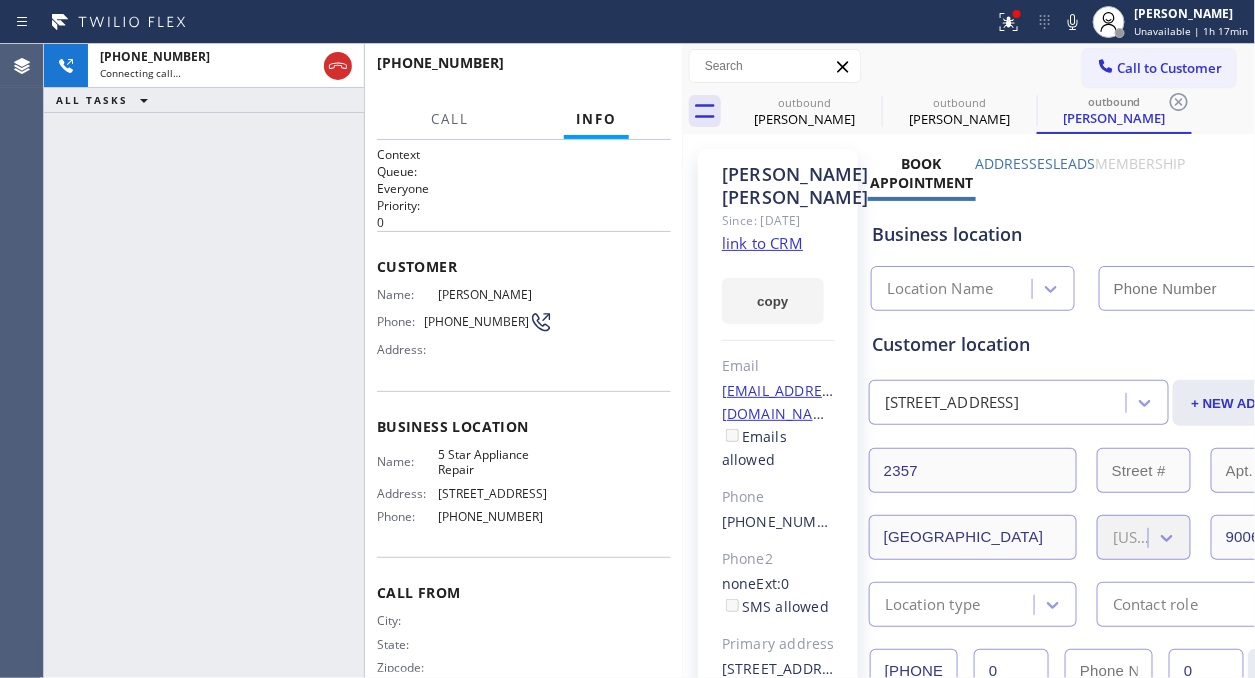 type on "[PHONE_NUMBER]" 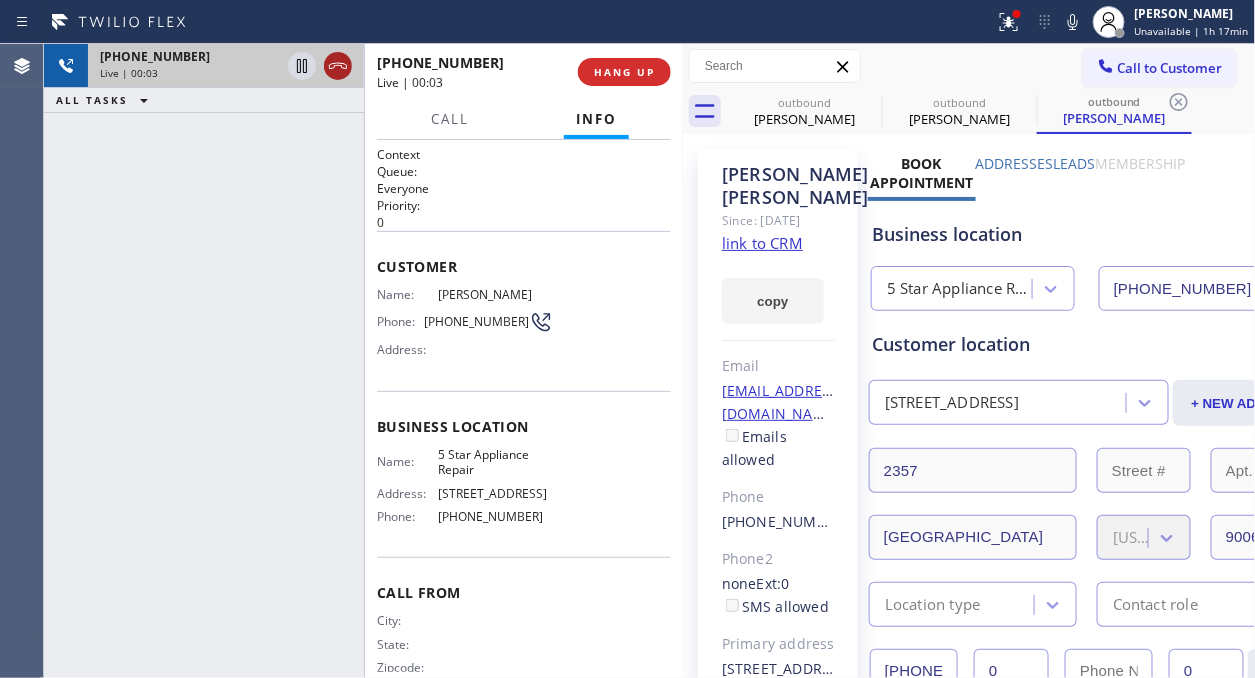 drag, startPoint x: 336, startPoint y: 68, endPoint x: 502, endPoint y: 47, distance: 167.32304 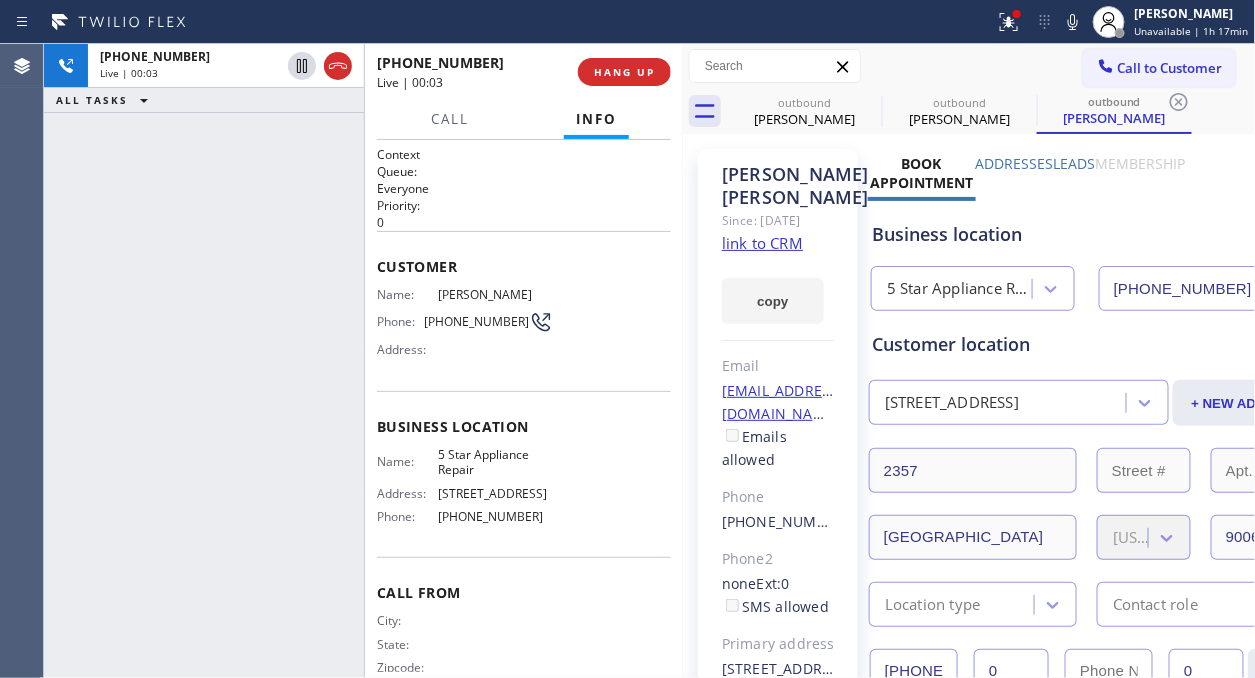 click 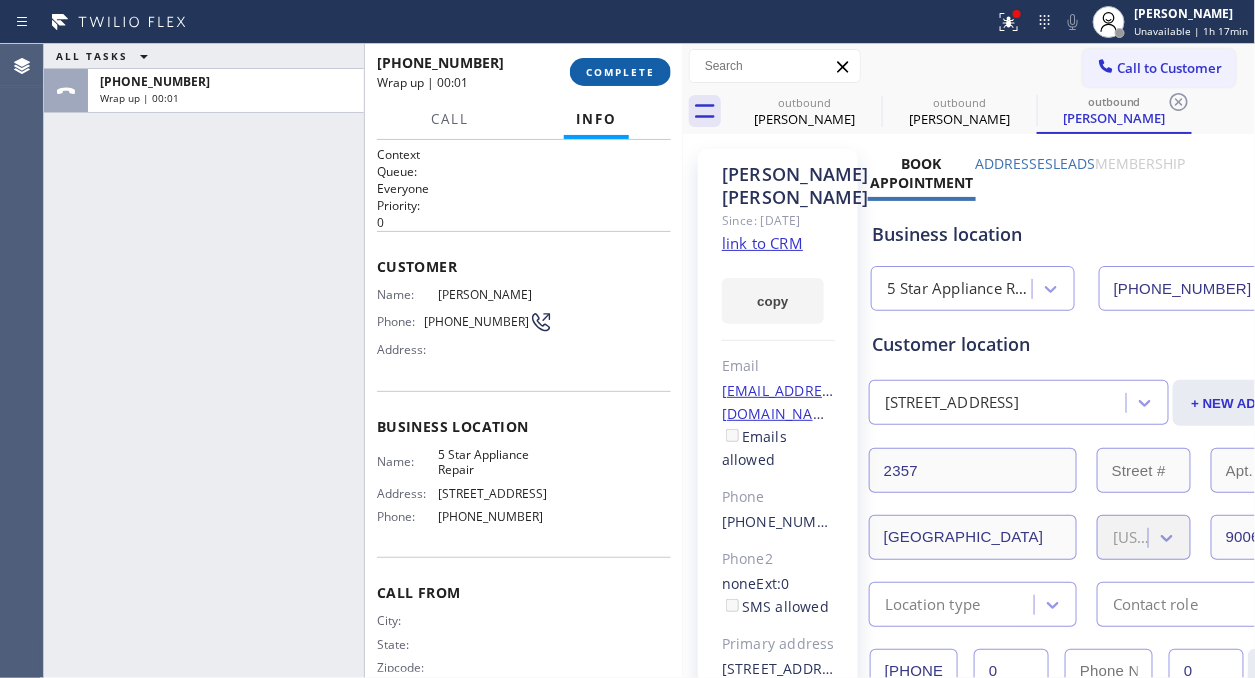click on "COMPLETE" at bounding box center (620, 72) 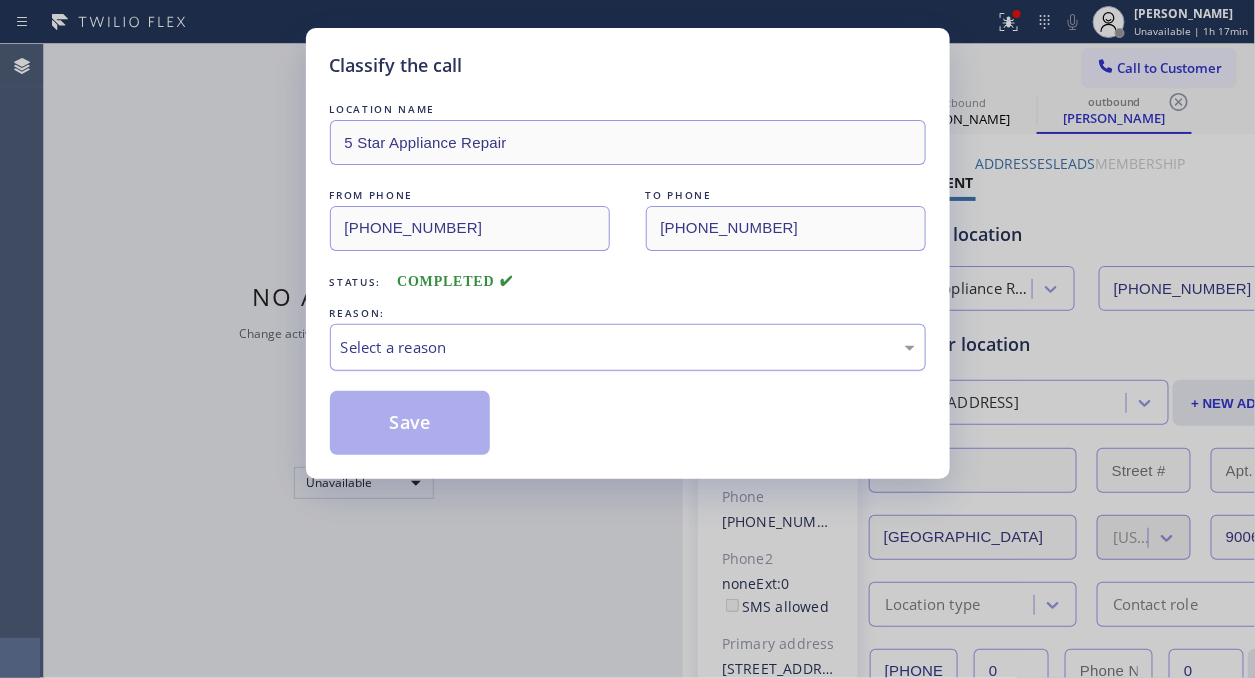 drag, startPoint x: 525, startPoint y: 325, endPoint x: 524, endPoint y: 342, distance: 17.029387 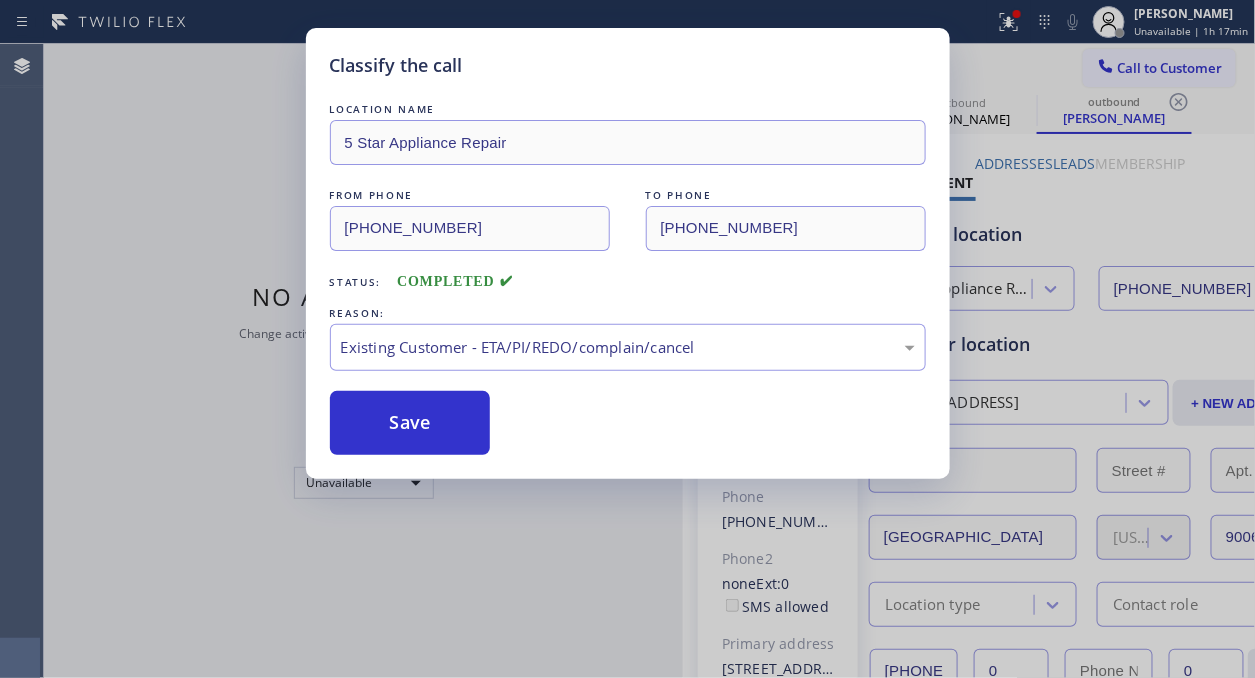click on "Classify the call LOCATION NAME 5 Star Appliance Repair FROM PHONE [PHONE_NUMBER] TO PHONE [PHONE_NUMBER] Status: COMPLETED REASON: Existing Customer - ETA/PI/REDO/complain/cancel Save" at bounding box center (627, 339) 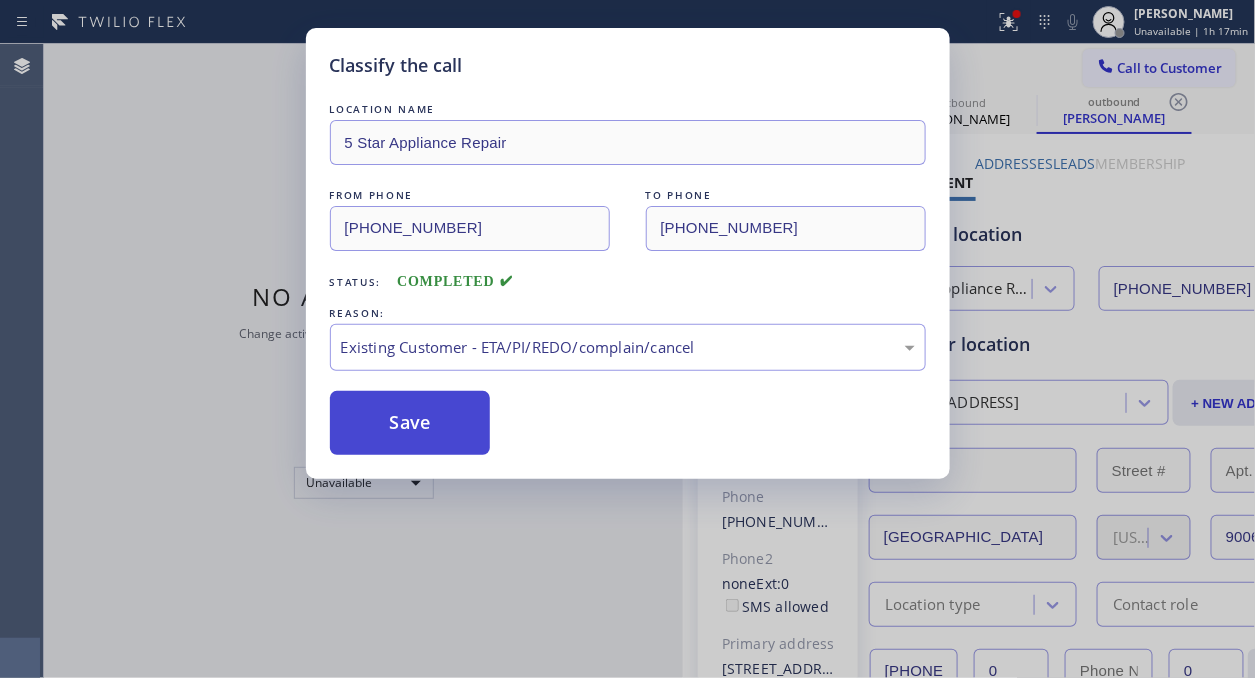 drag, startPoint x: 444, startPoint y: 425, endPoint x: 440, endPoint y: 398, distance: 27.294687 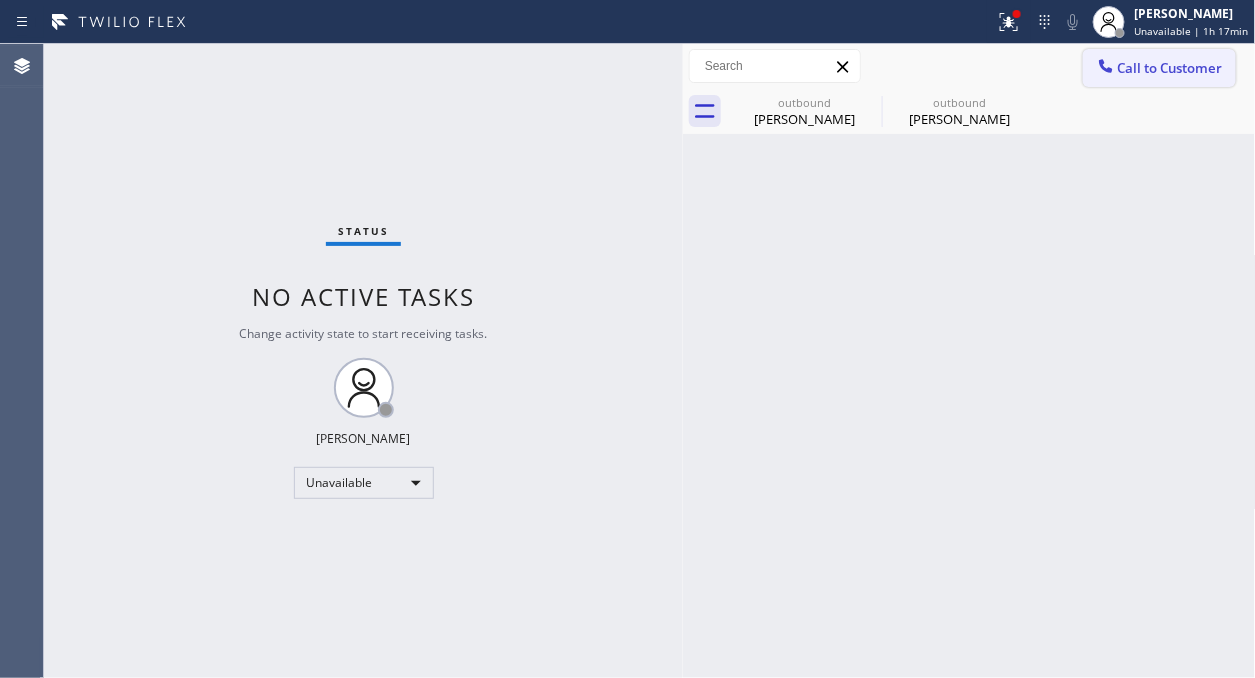 drag, startPoint x: 1114, startPoint y: 62, endPoint x: 723, endPoint y: 452, distance: 552.25085 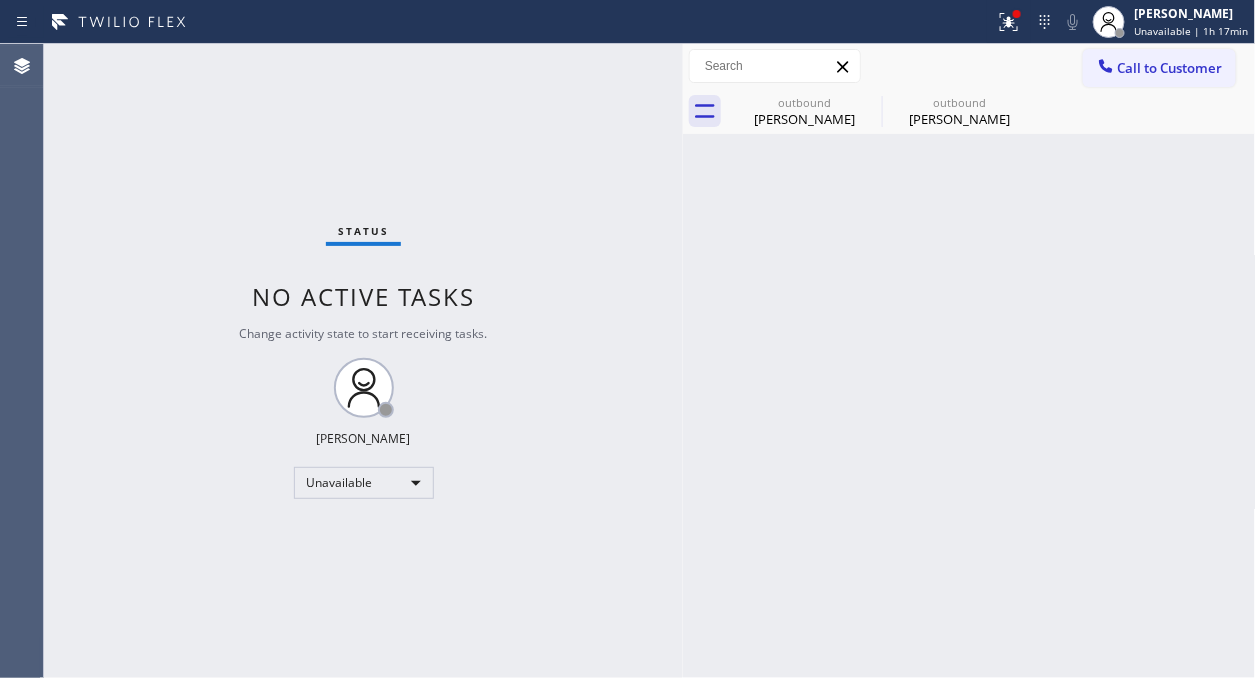 click 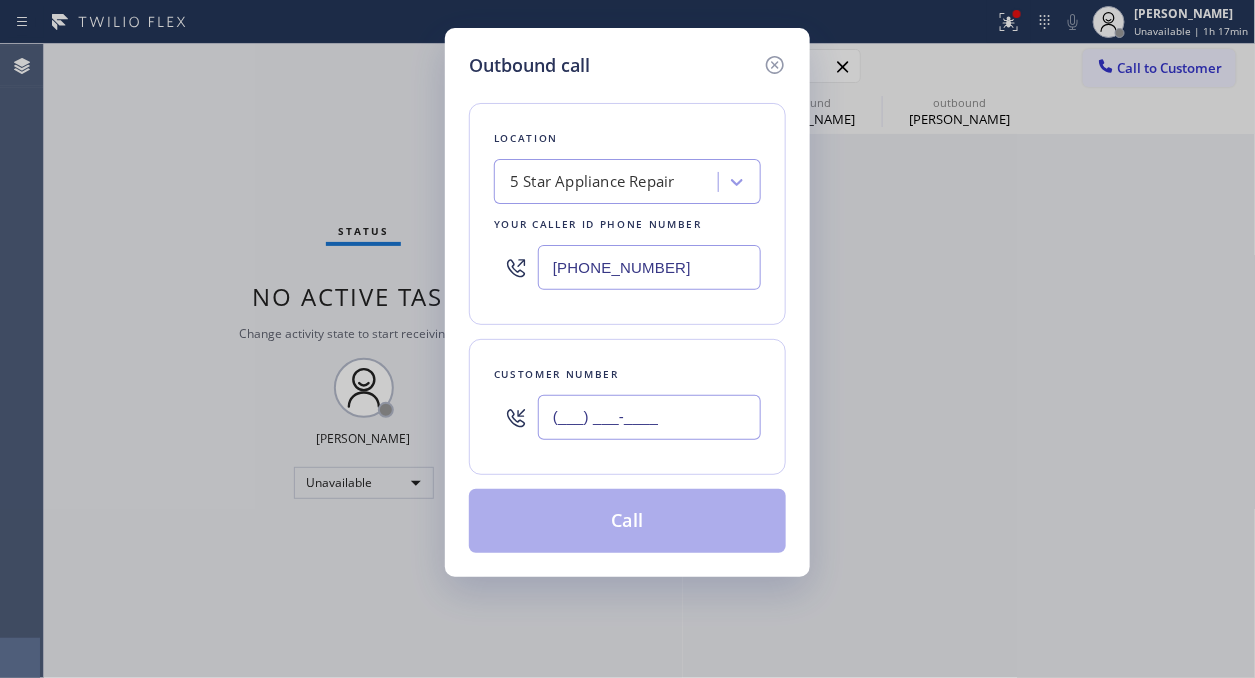 click on "(___) ___-____" at bounding box center [649, 417] 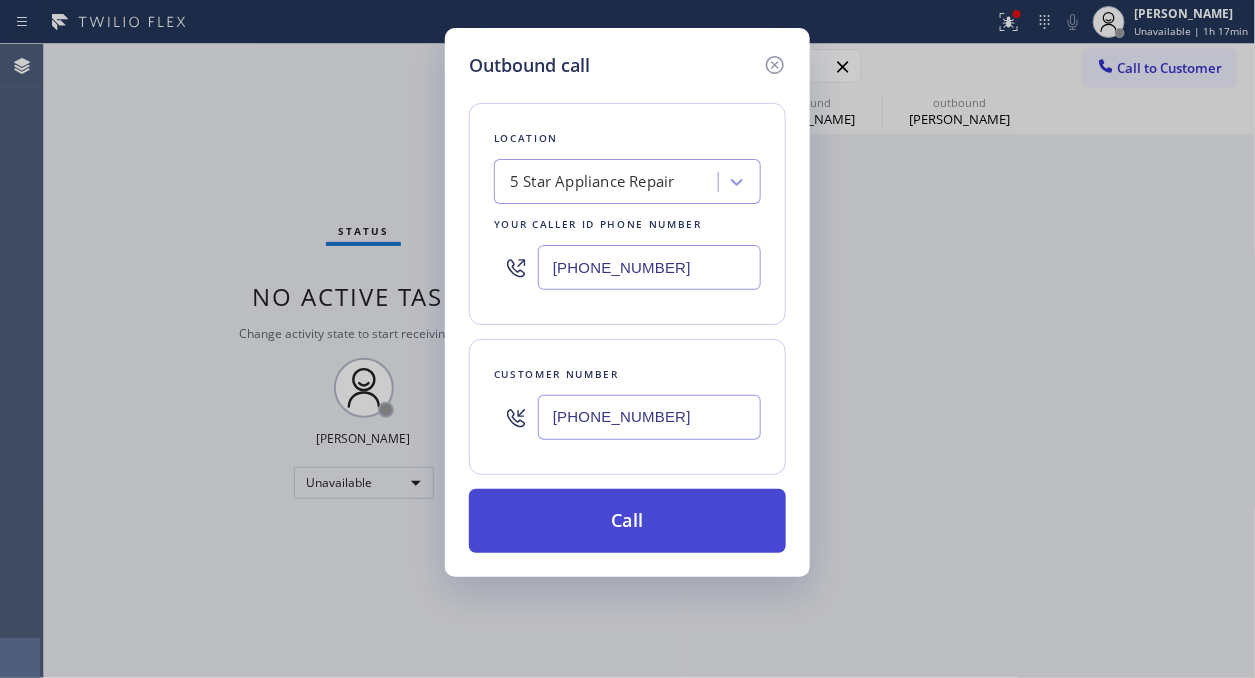 type on "[PHONE_NUMBER]" 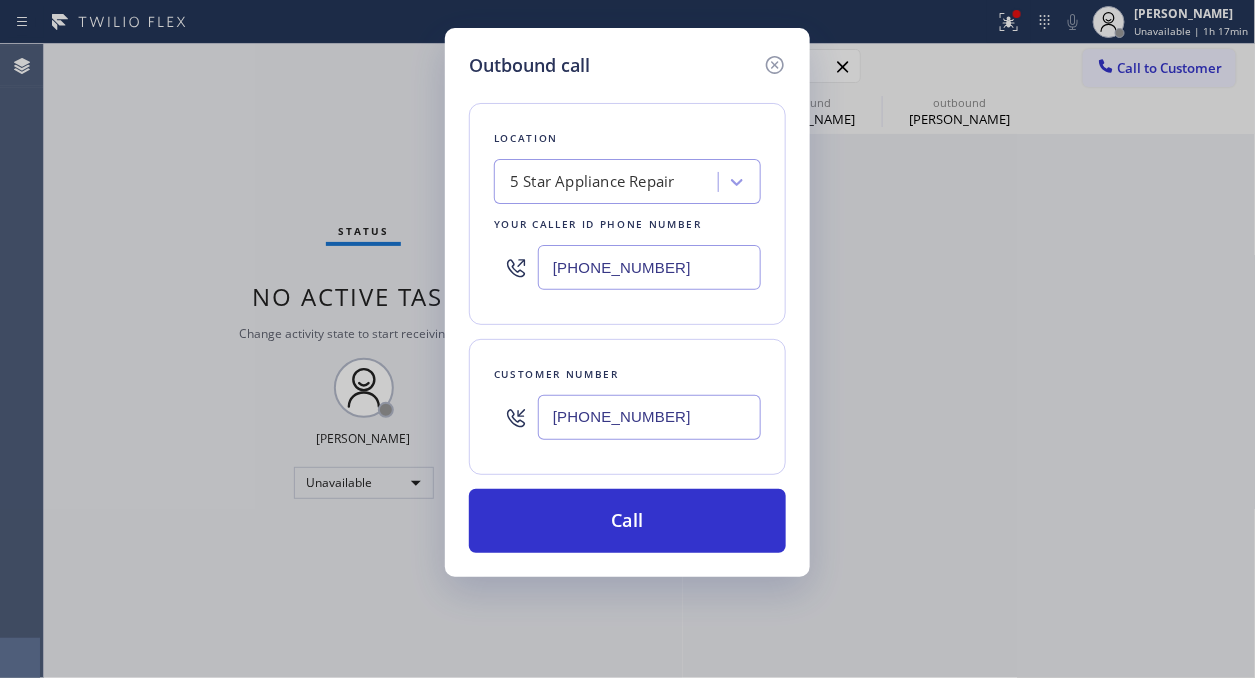 drag, startPoint x: 696, startPoint y: 510, endPoint x: 813, endPoint y: 48, distance: 476.58472 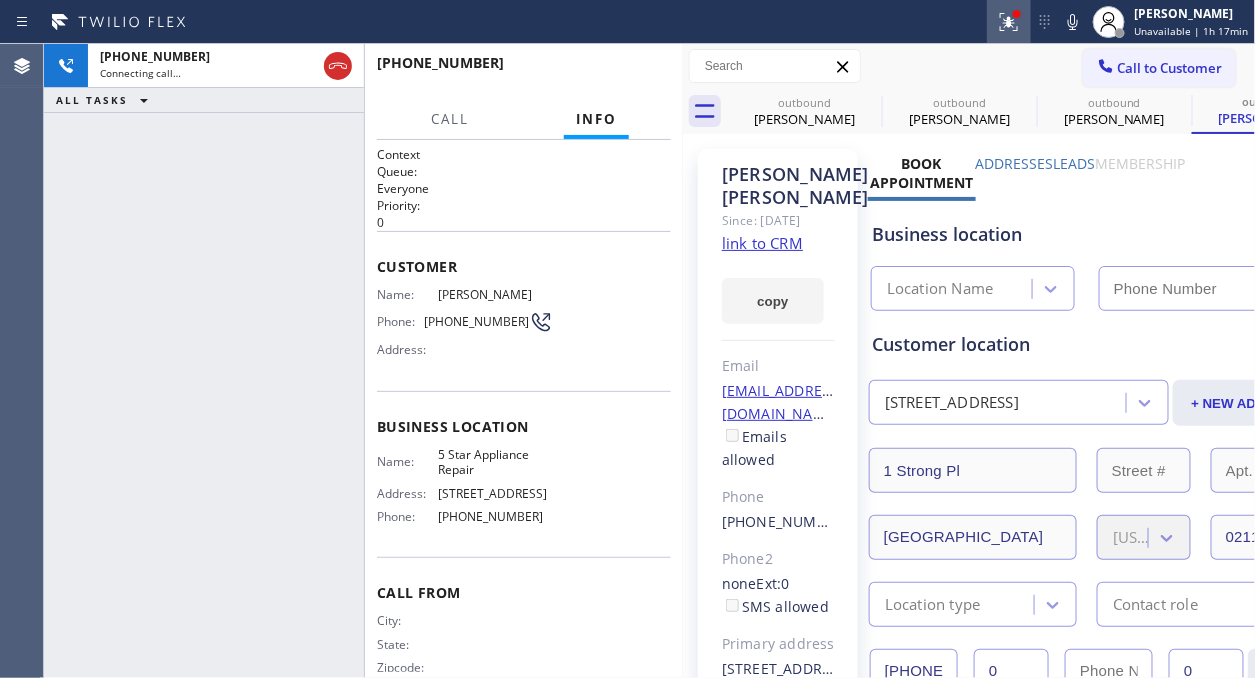 click 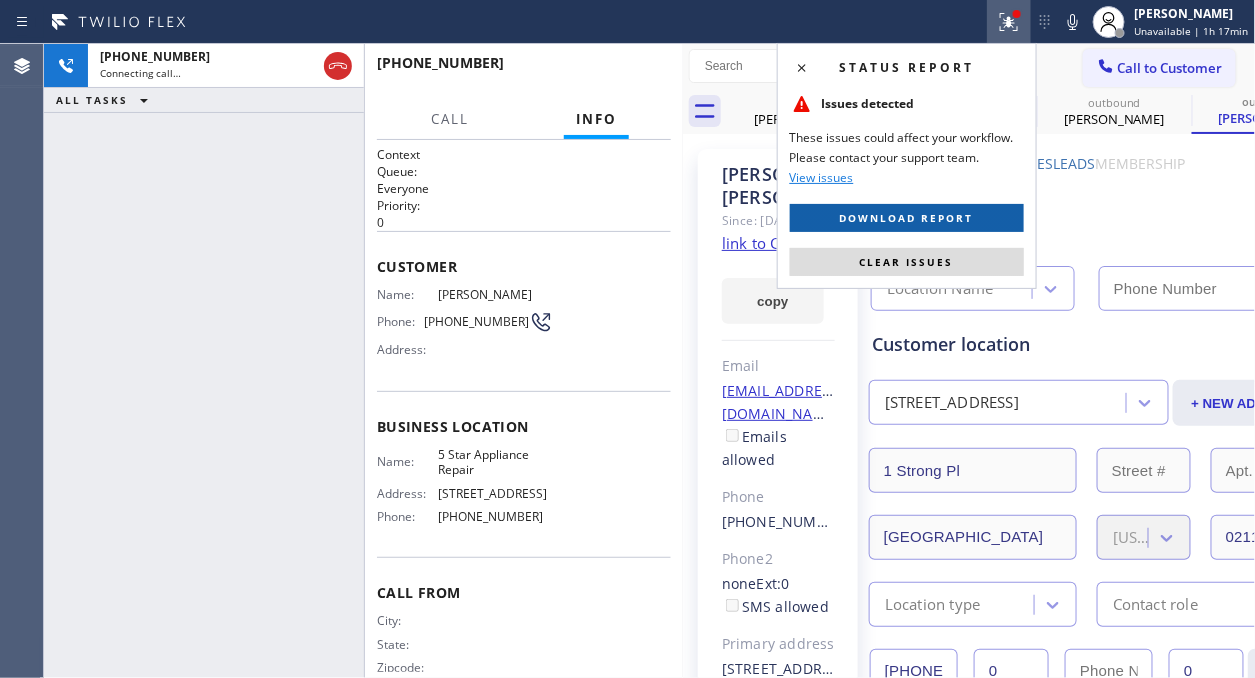 type on "[PHONE_NUMBER]" 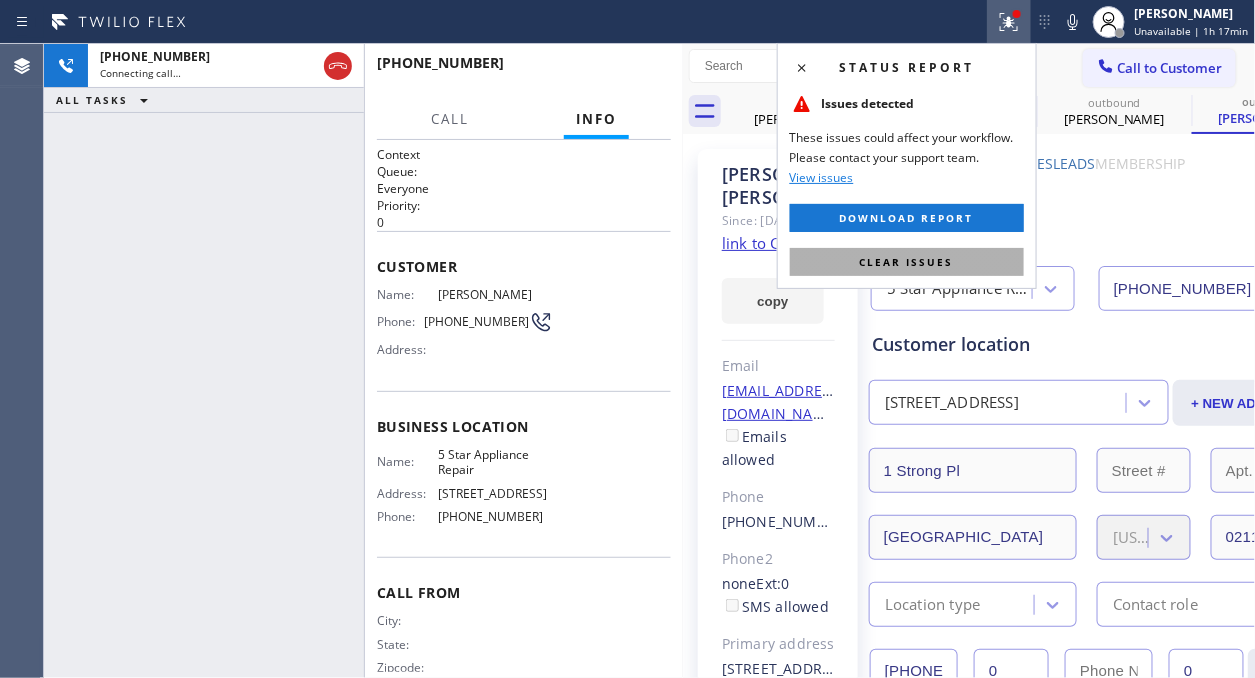 click on "Clear issues" at bounding box center (907, 262) 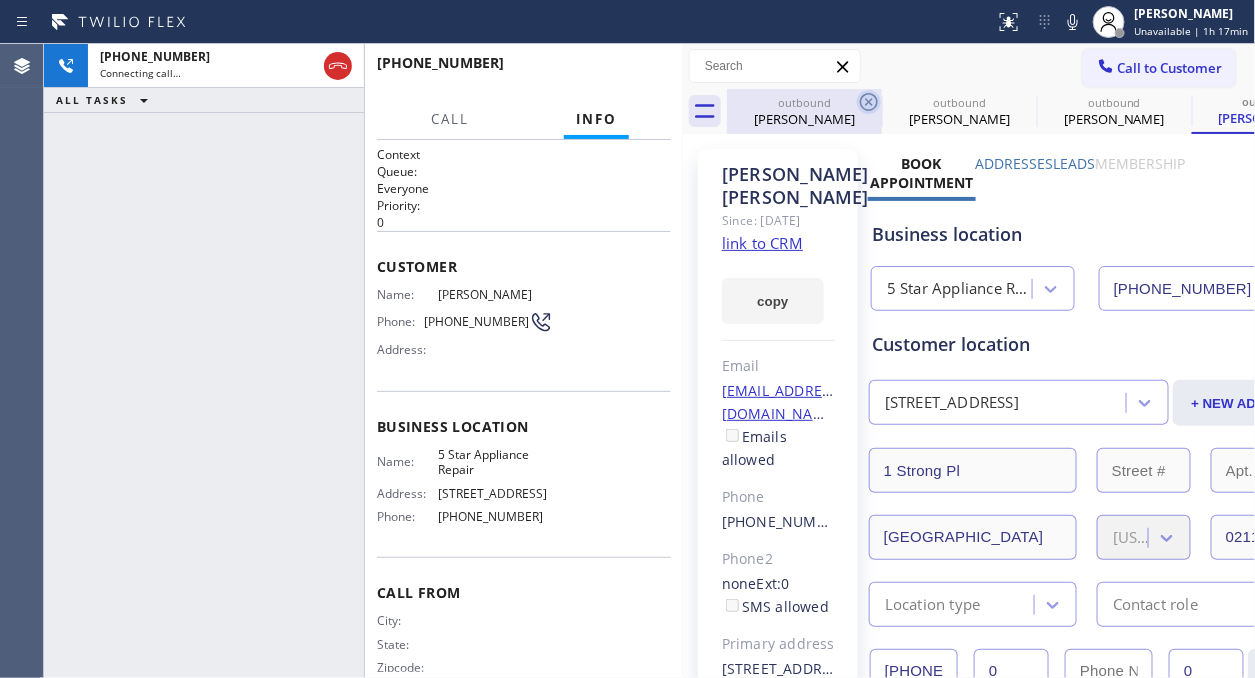 click 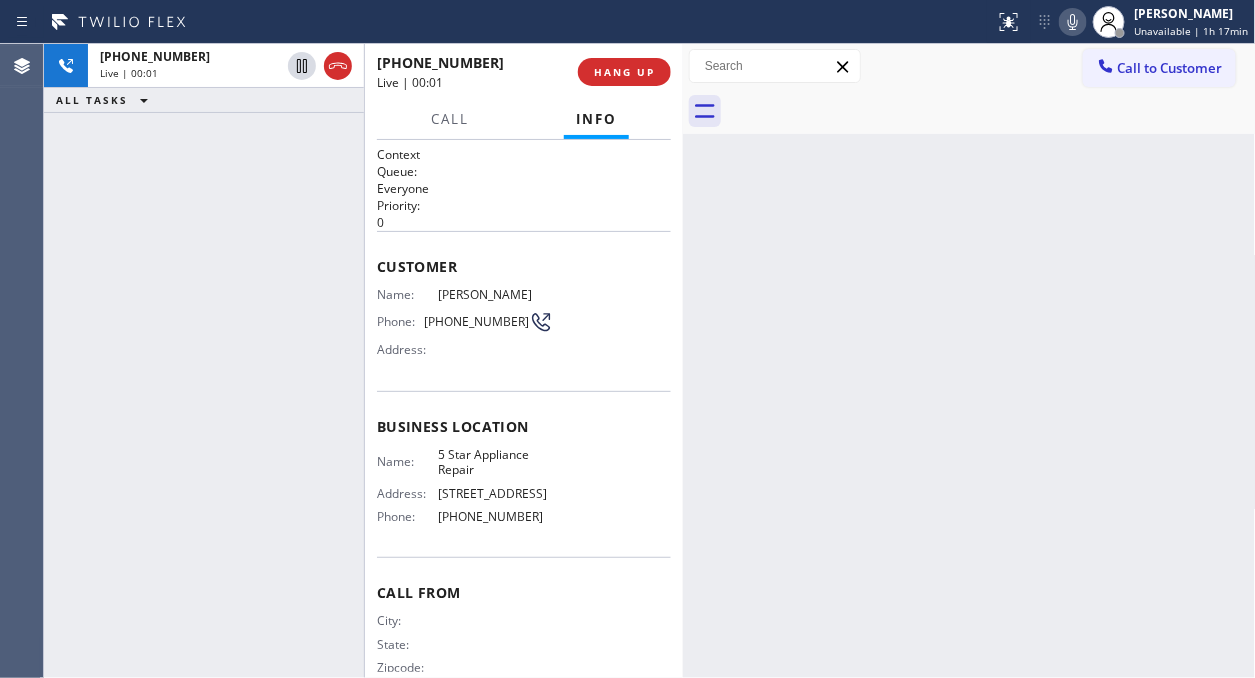 click 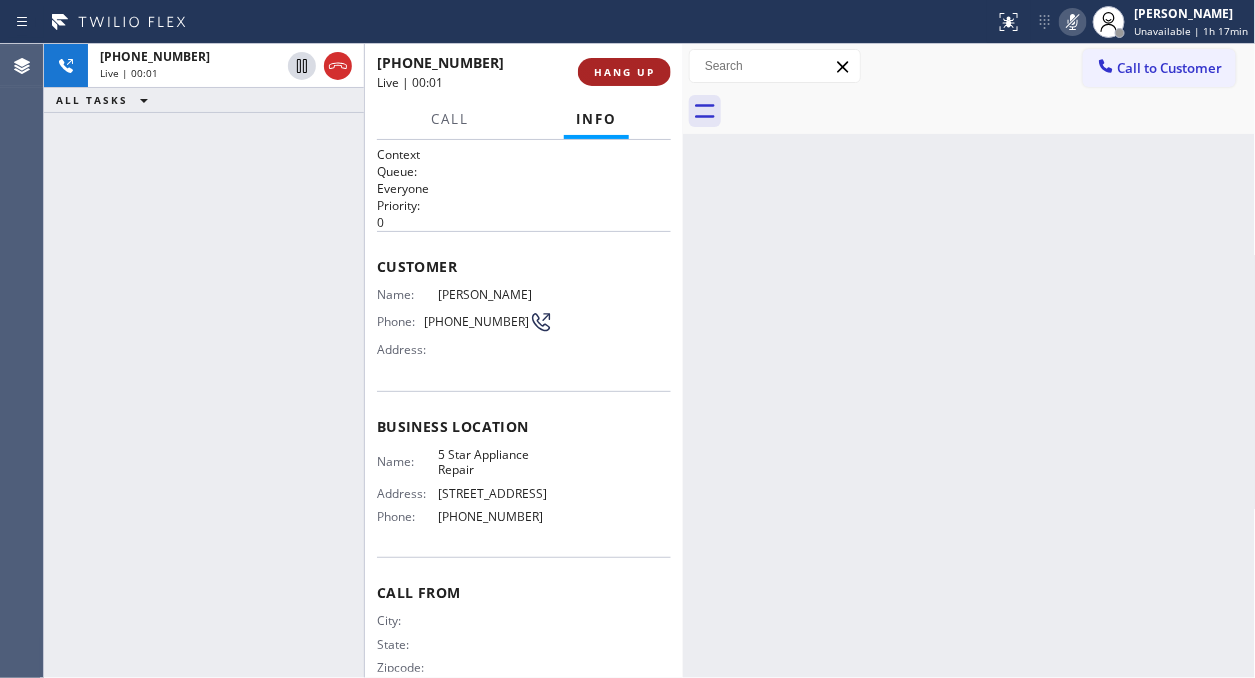 click on "HANG UP" at bounding box center (624, 72) 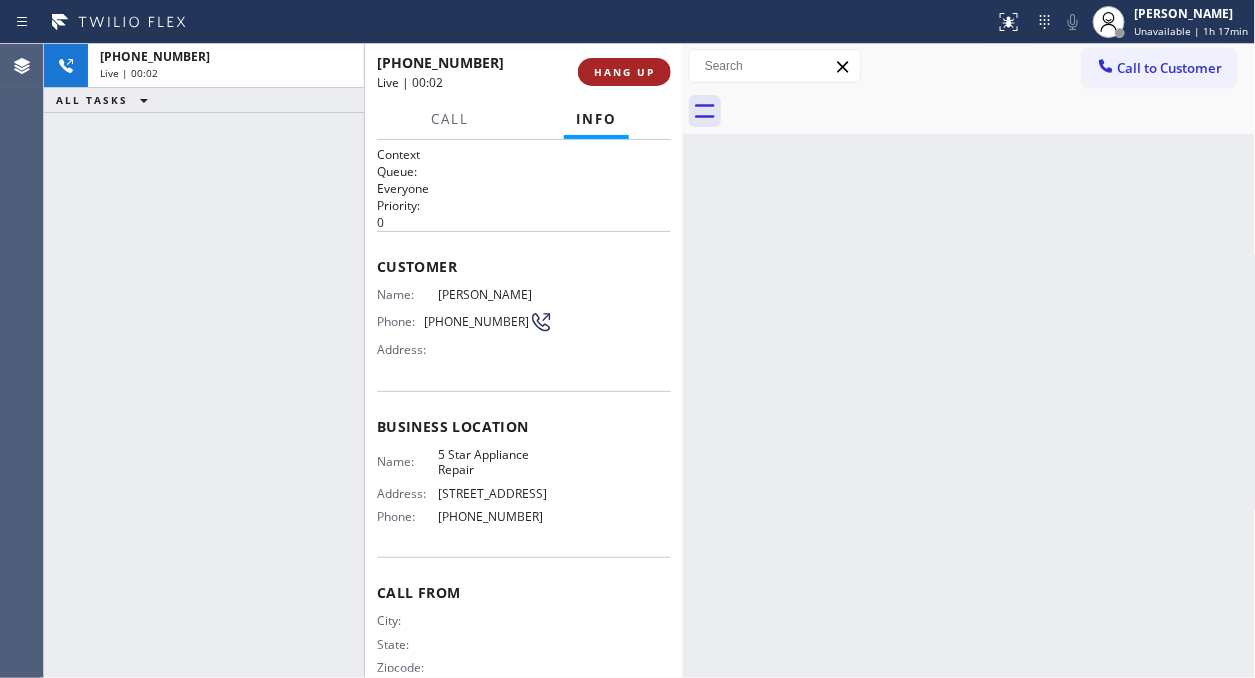 click on "HANG UP" at bounding box center [624, 72] 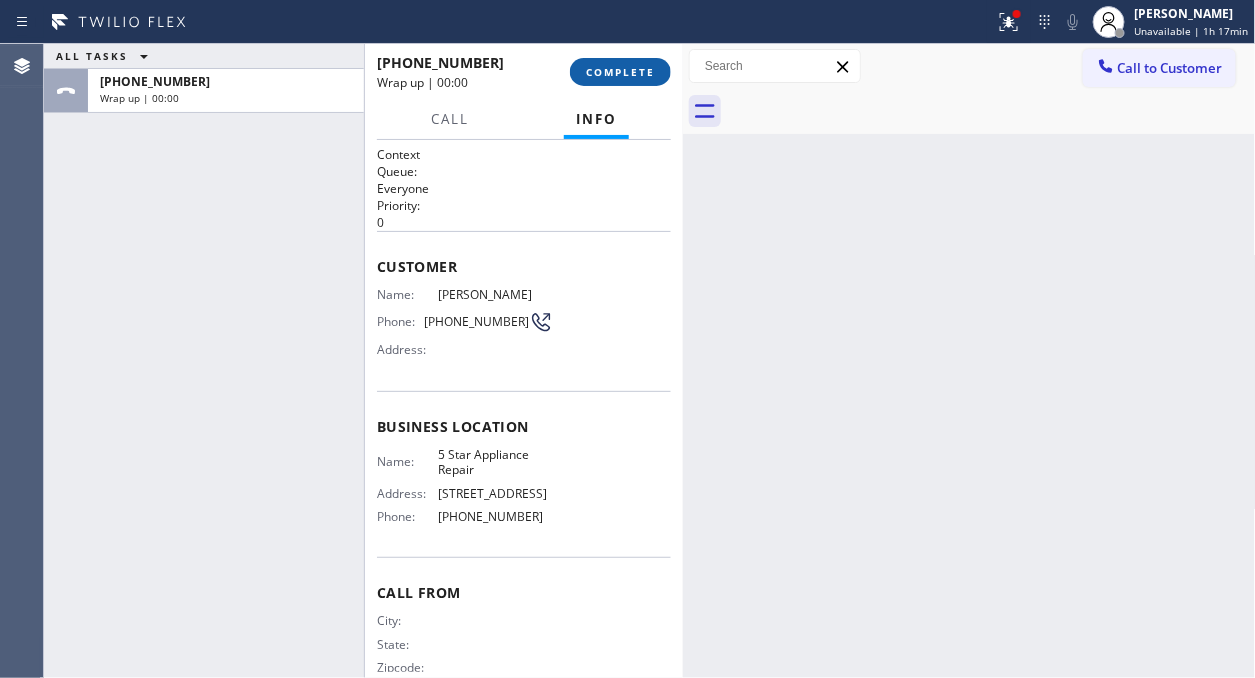 click on "COMPLETE" at bounding box center [620, 72] 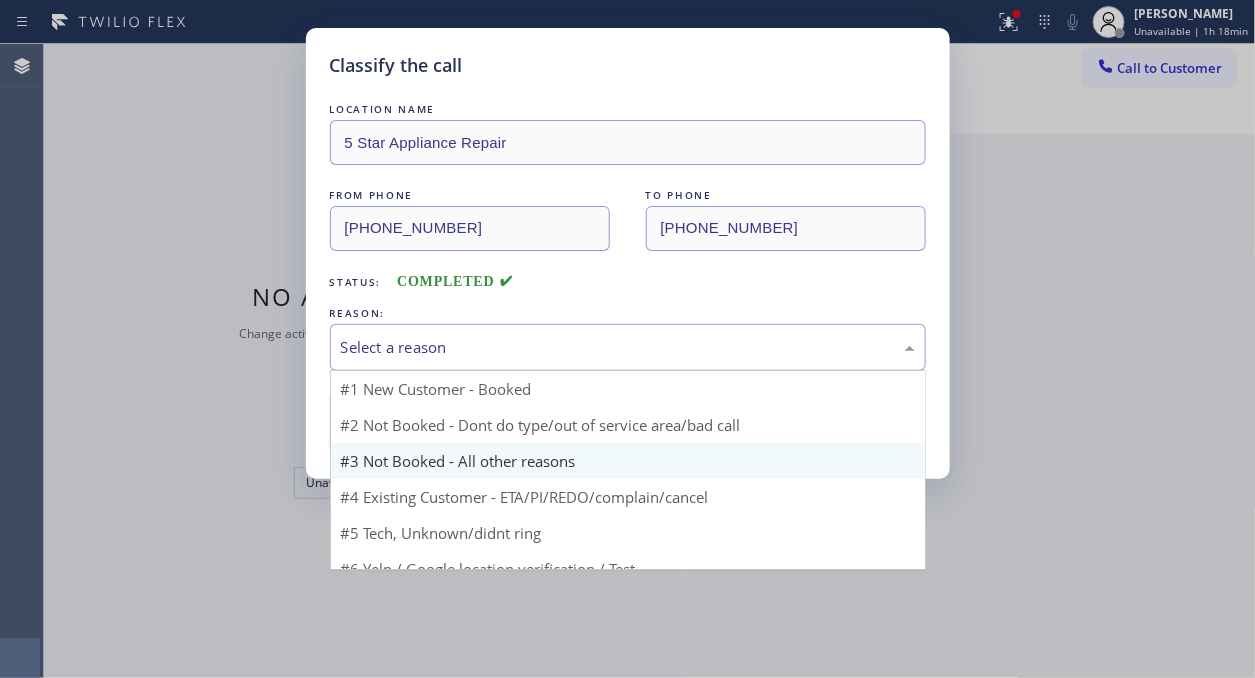 drag, startPoint x: 645, startPoint y: 356, endPoint x: 645, endPoint y: 440, distance: 84 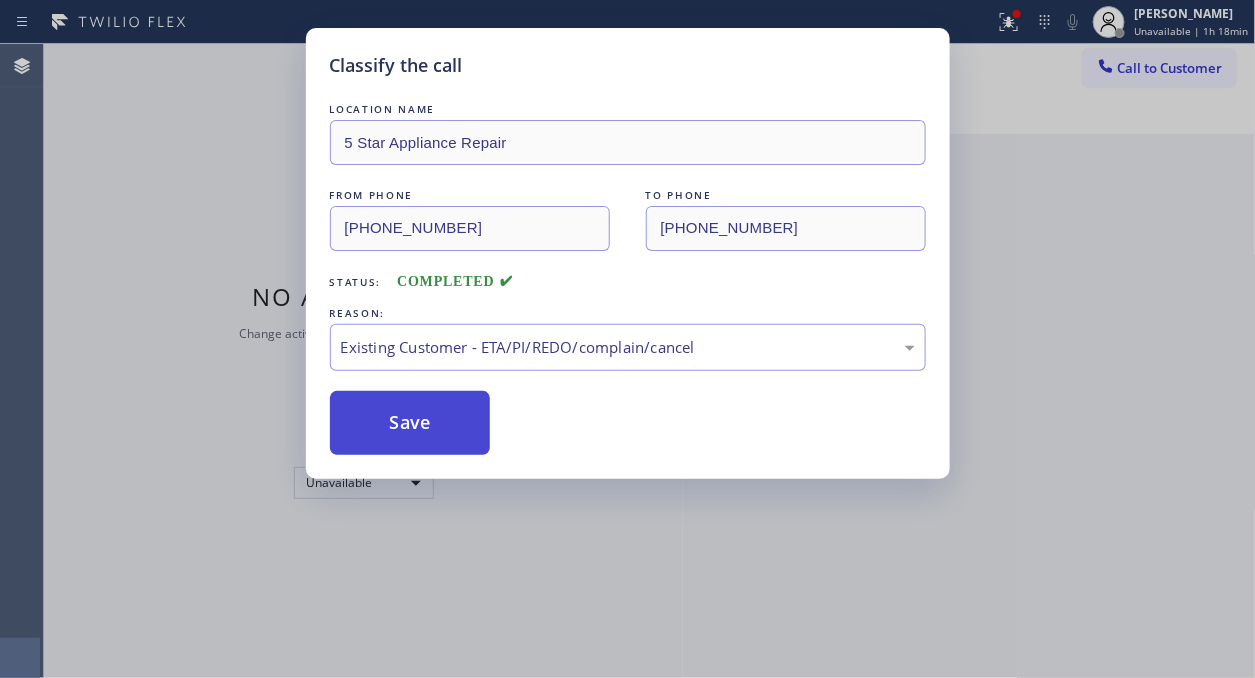 click on "Save" at bounding box center (410, 423) 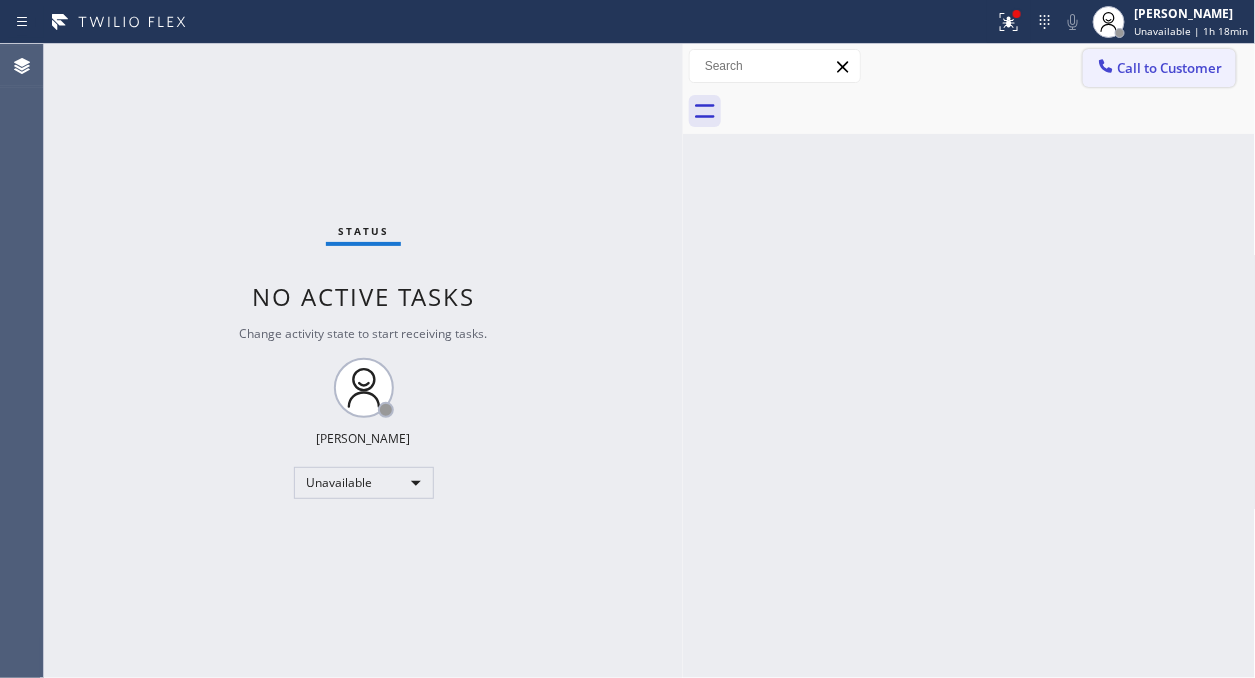click on "Call to Customer" at bounding box center (1159, 68) 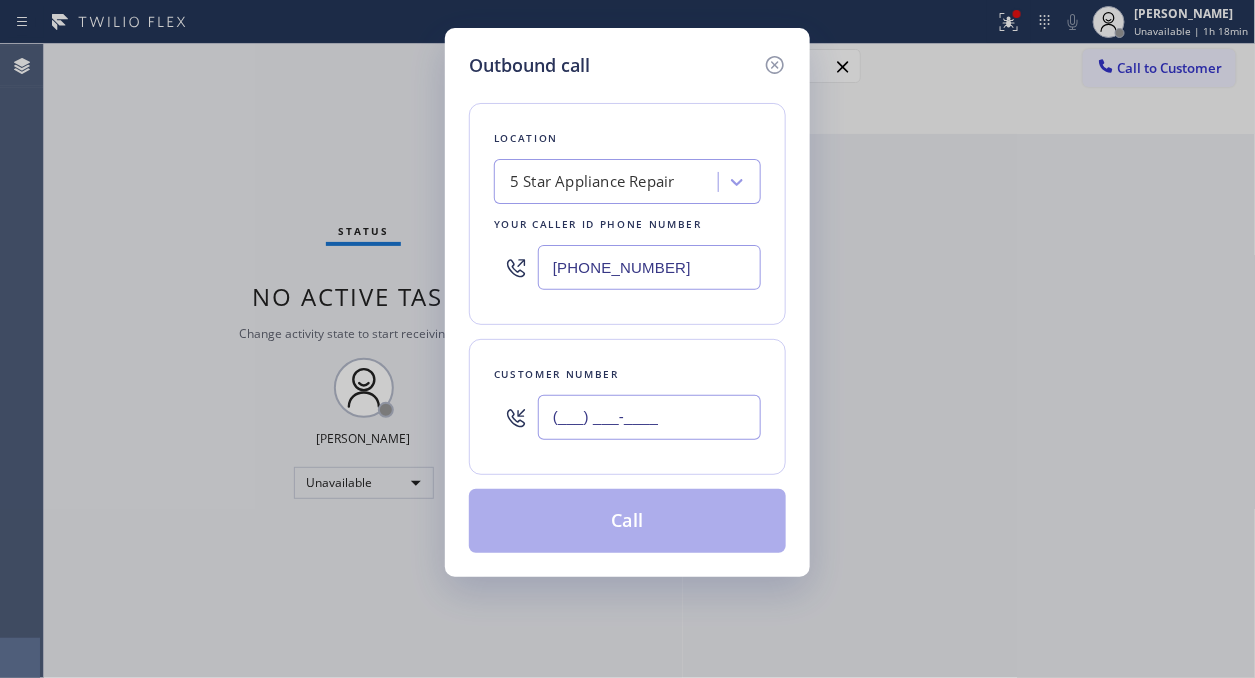 click on "(___) ___-____" at bounding box center (649, 417) 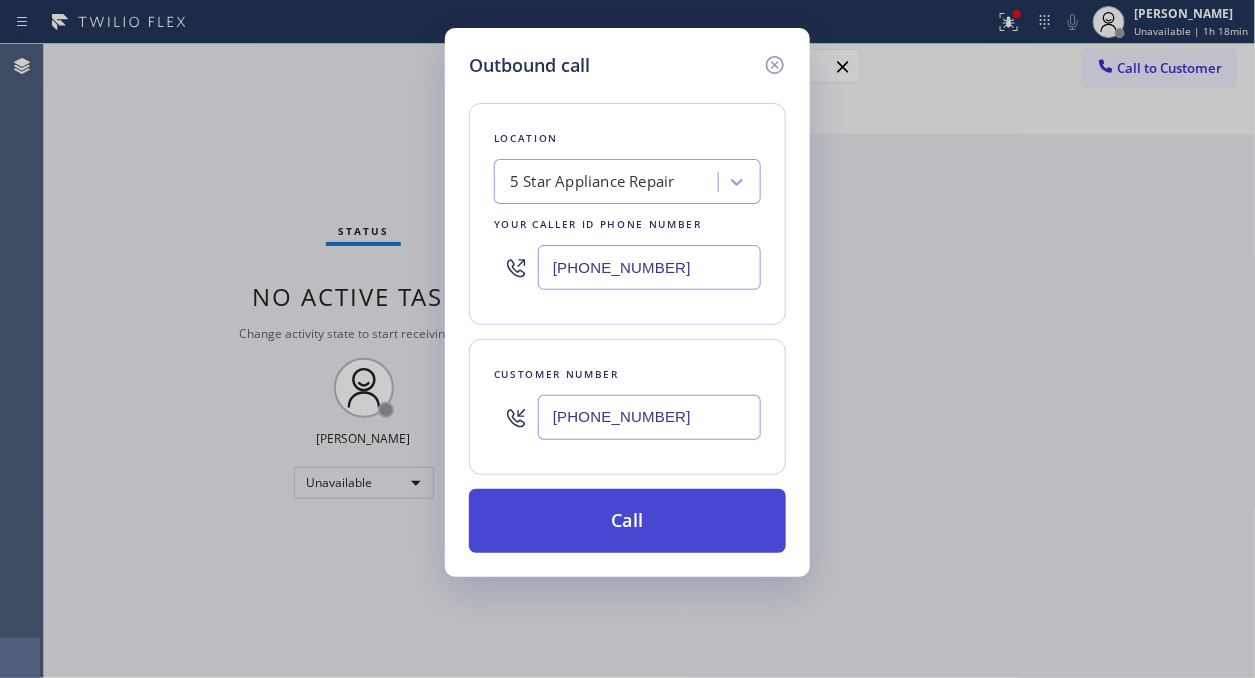 type on "[PHONE_NUMBER]" 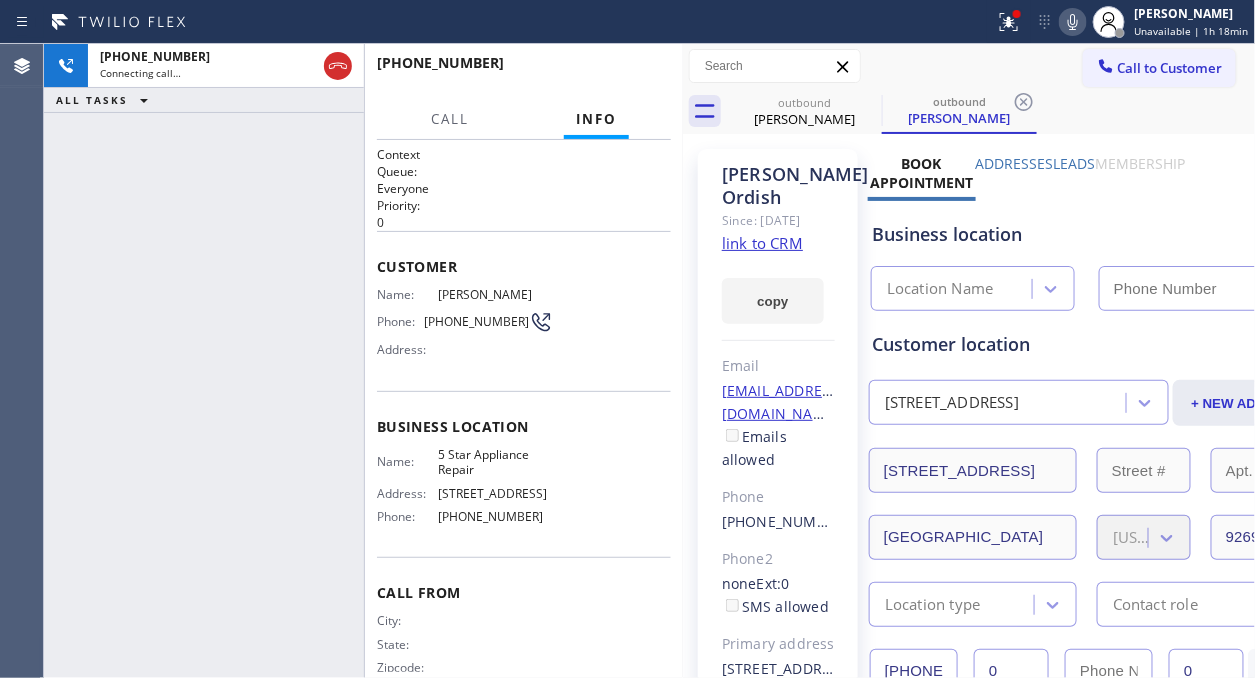 click 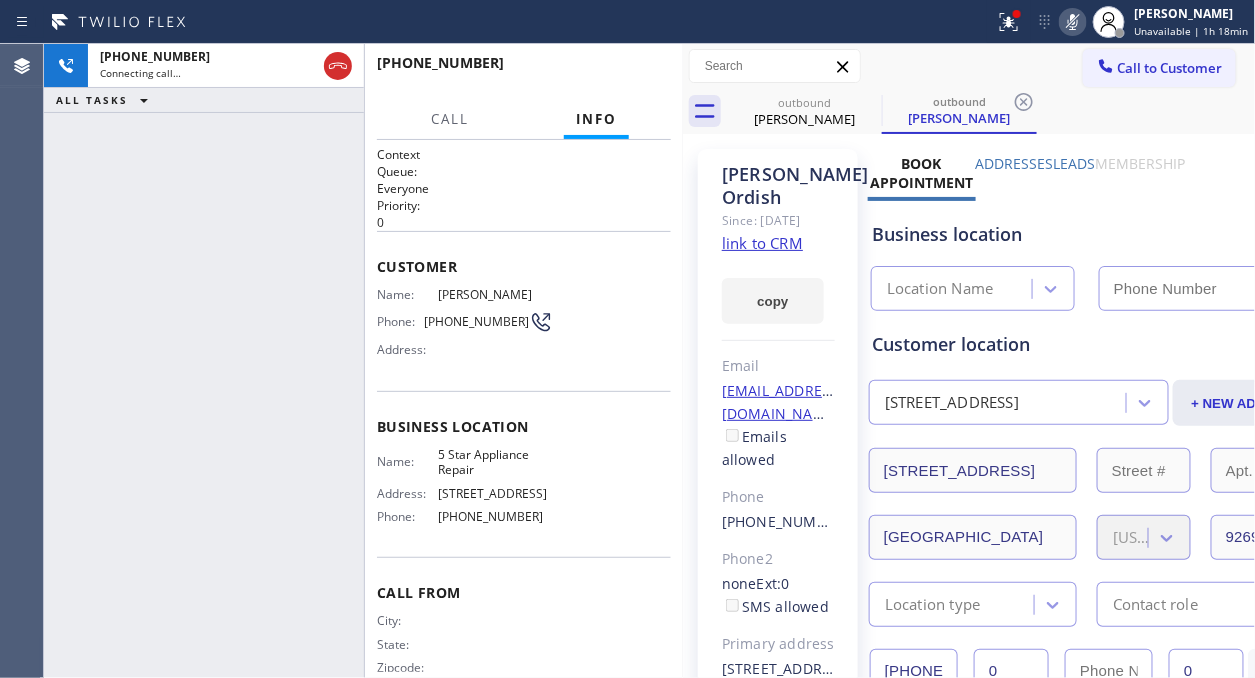 type on "[PHONE_NUMBER]" 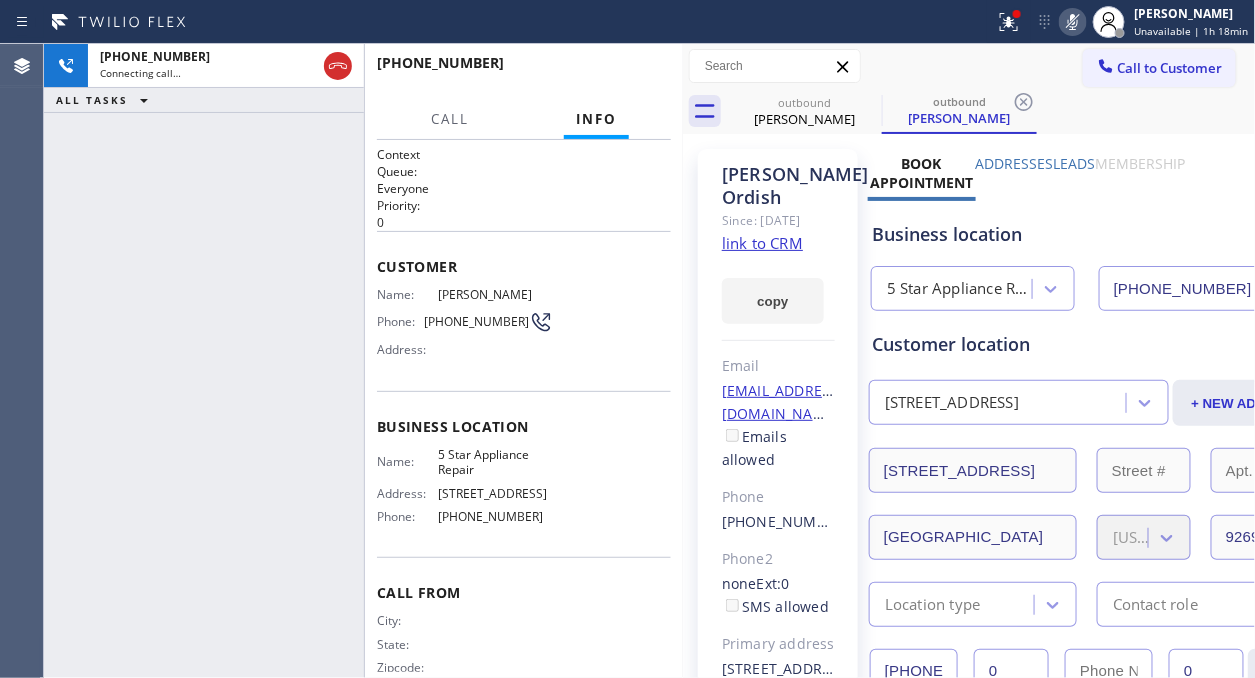 drag, startPoint x: 1007, startPoint y: 13, endPoint x: 977, endPoint y: 128, distance: 118.84864 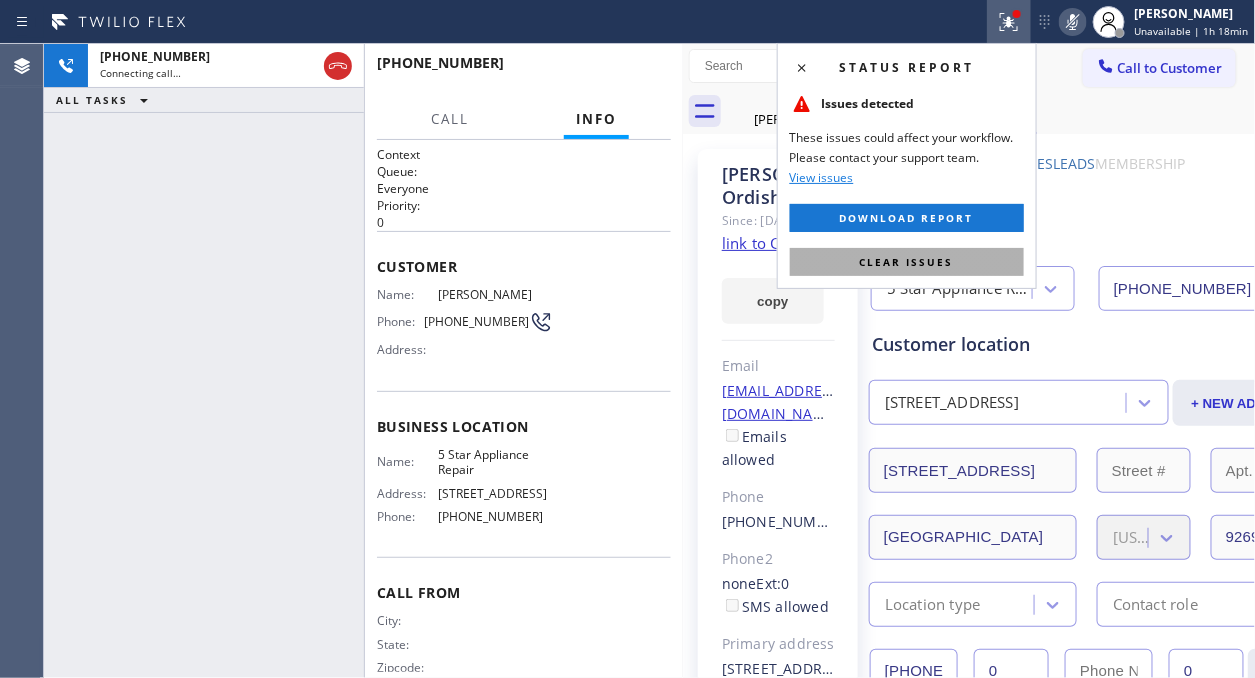 click on "Clear issues" at bounding box center (907, 262) 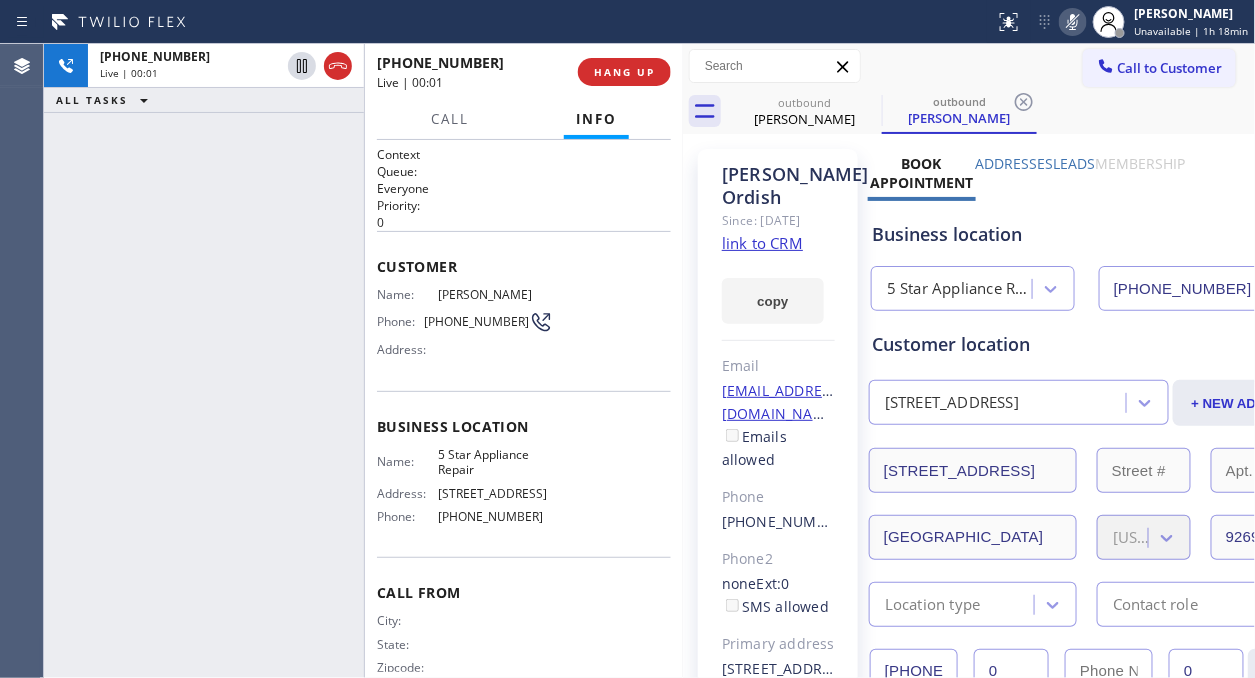click on "[PHONE_NUMBER] Live | 00:01 HANG UP" at bounding box center [524, 72] 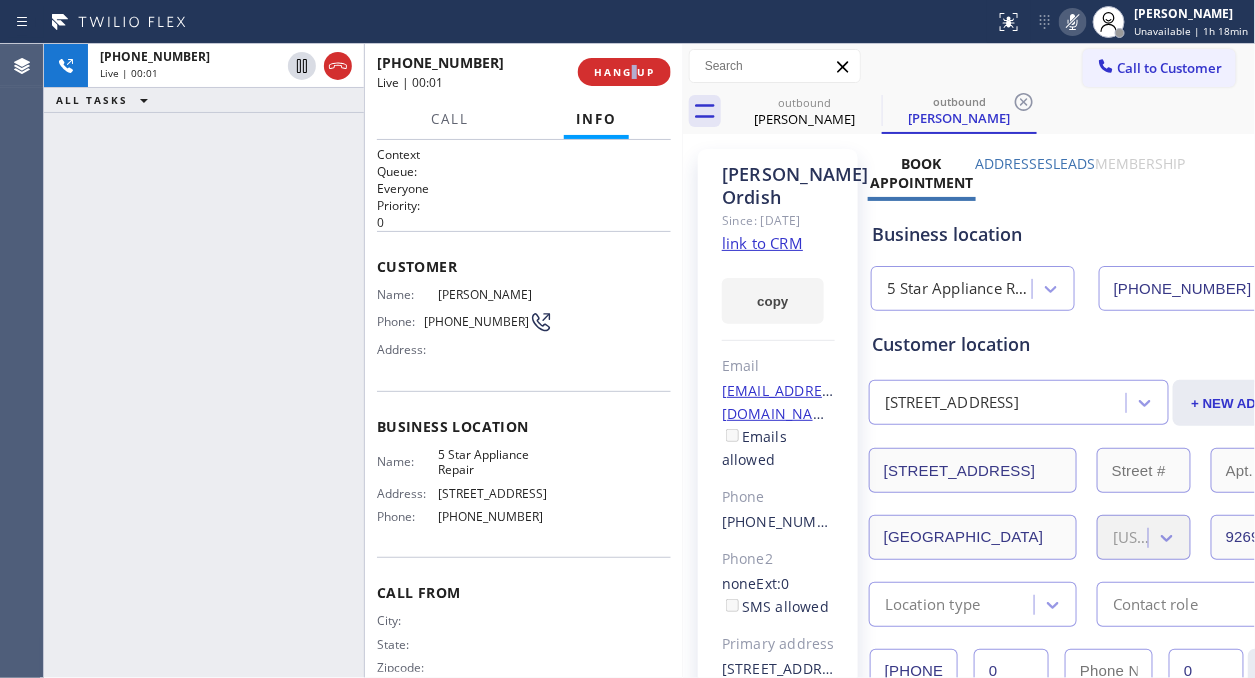 click on "[PHONE_NUMBER] Live | 00:01 HANG UP" at bounding box center [524, 72] 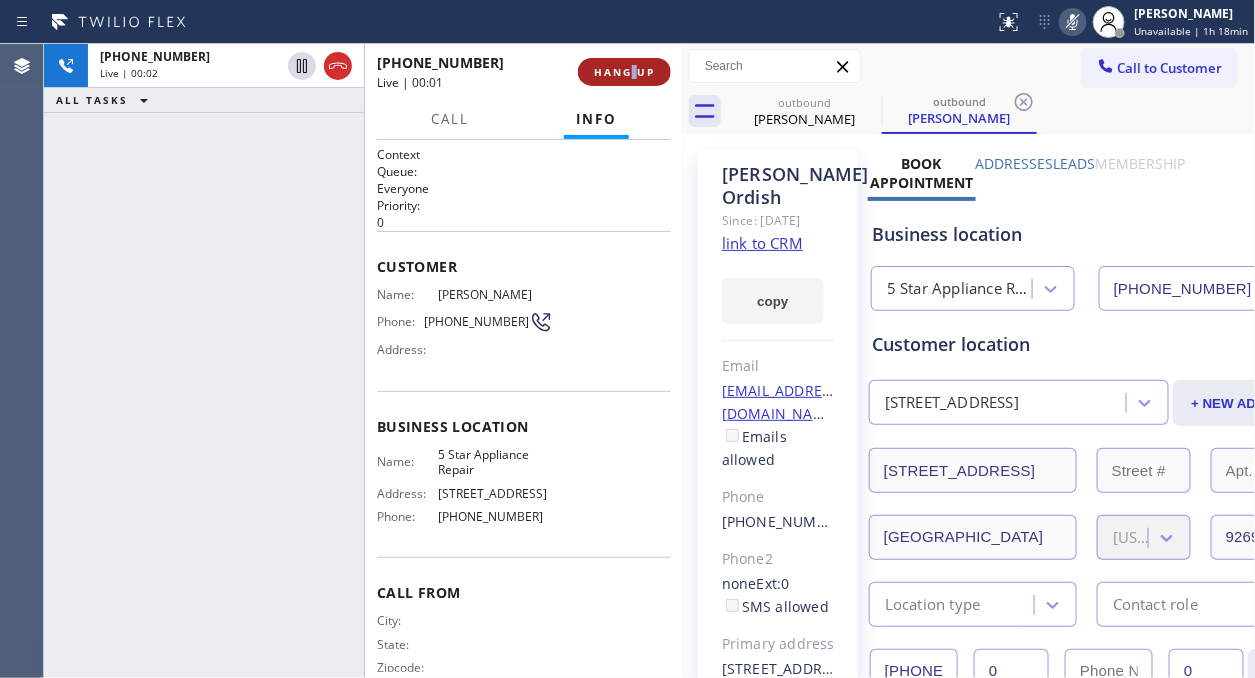 click on "HANG UP" at bounding box center (624, 72) 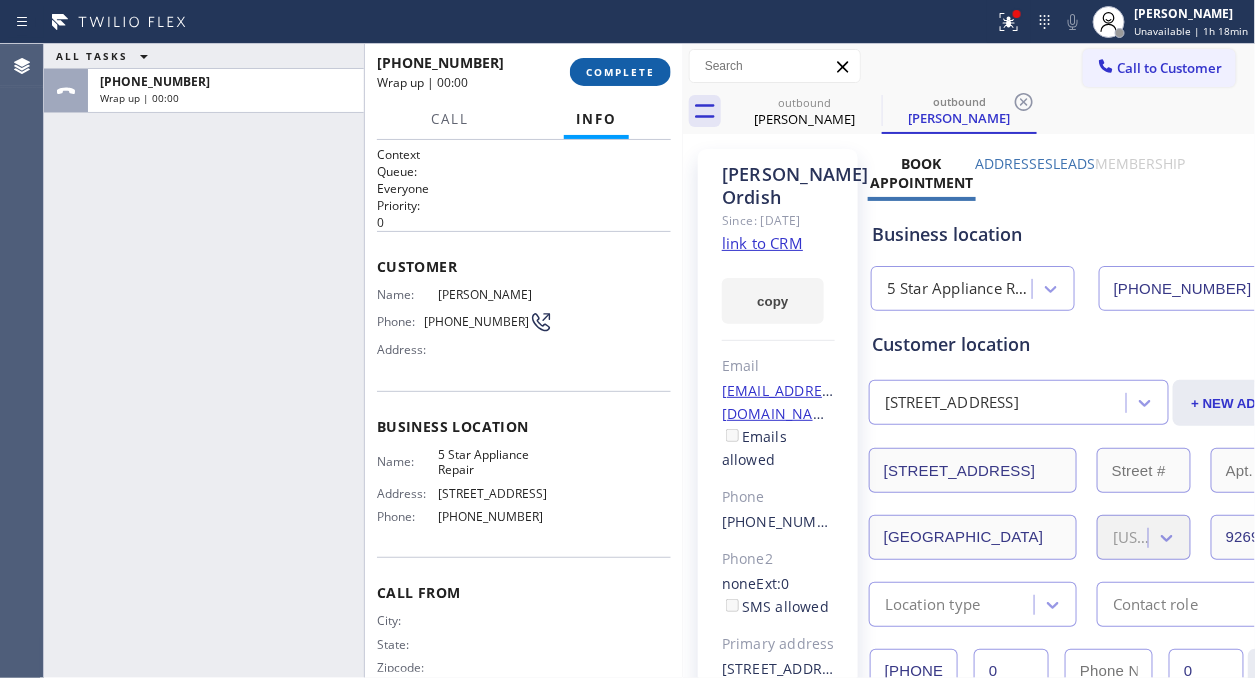 click on "COMPLETE" at bounding box center (620, 72) 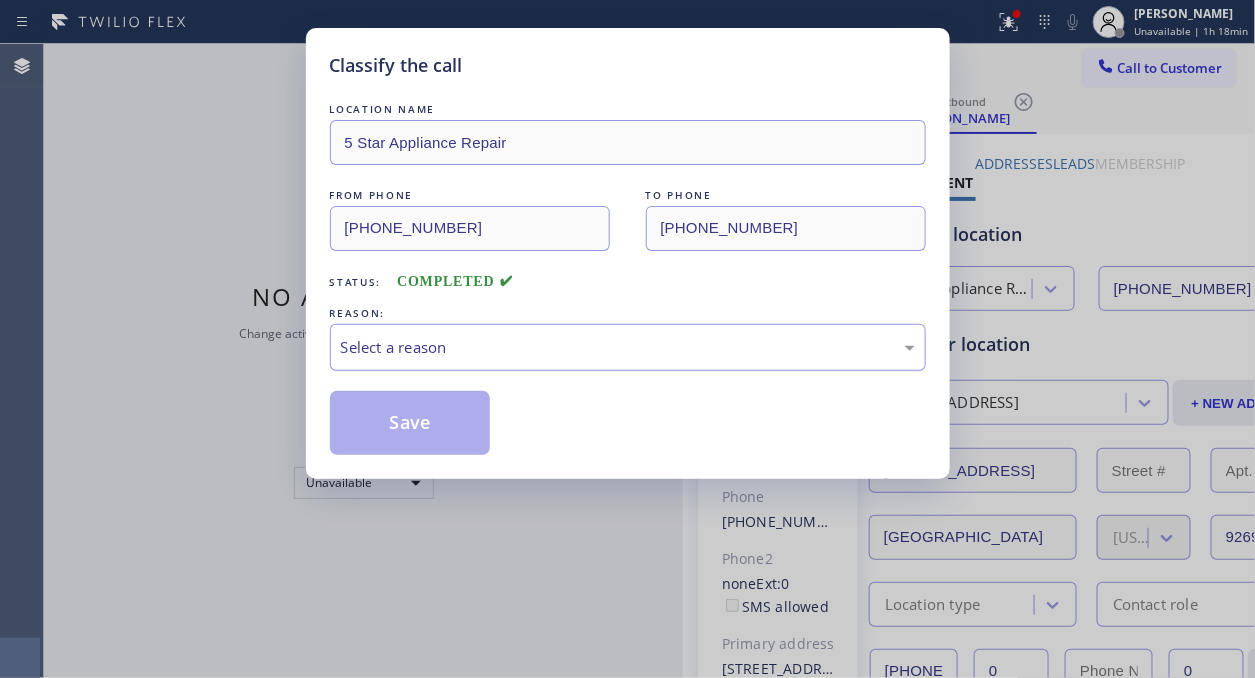 click on "Select a reason" at bounding box center [628, 347] 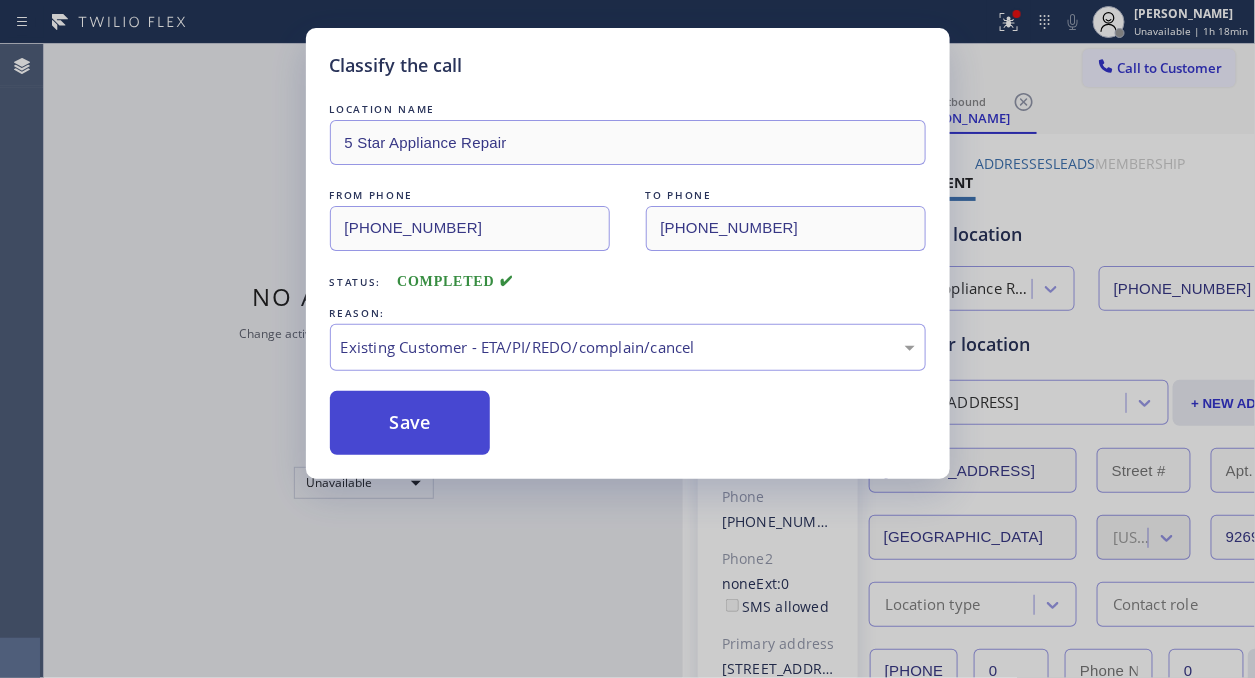 click on "Save" at bounding box center (410, 423) 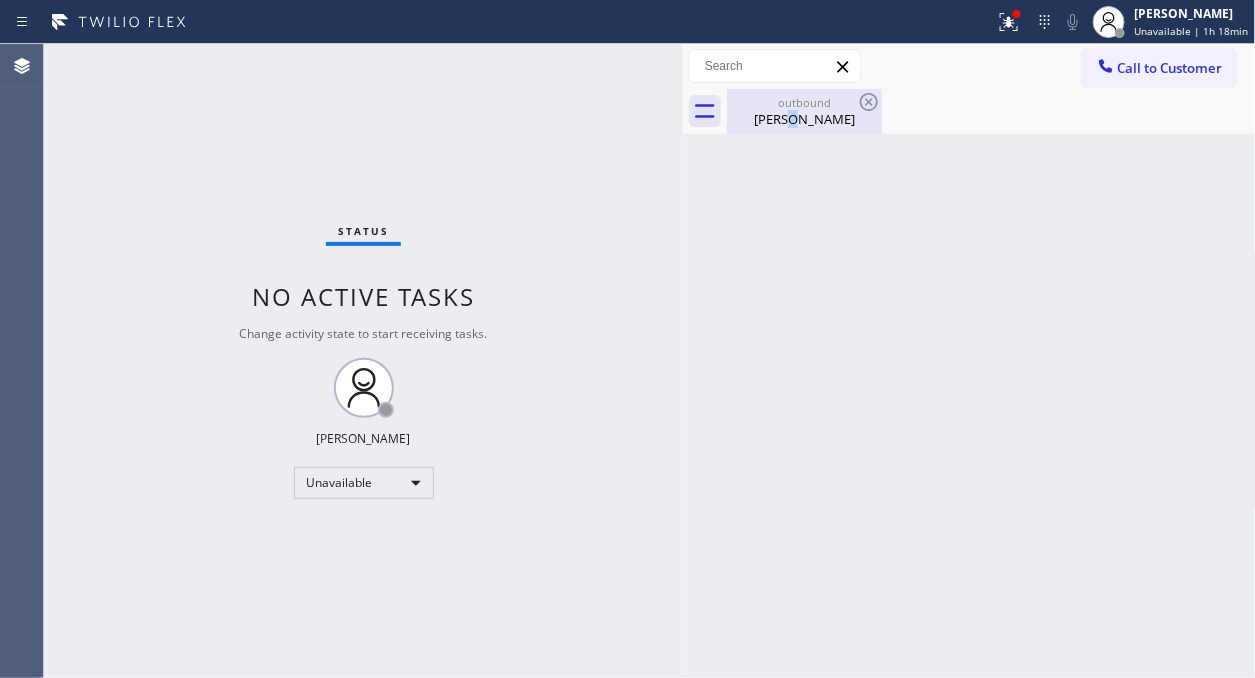 drag, startPoint x: 797, startPoint y: 111, endPoint x: 826, endPoint y: 106, distance: 29.427877 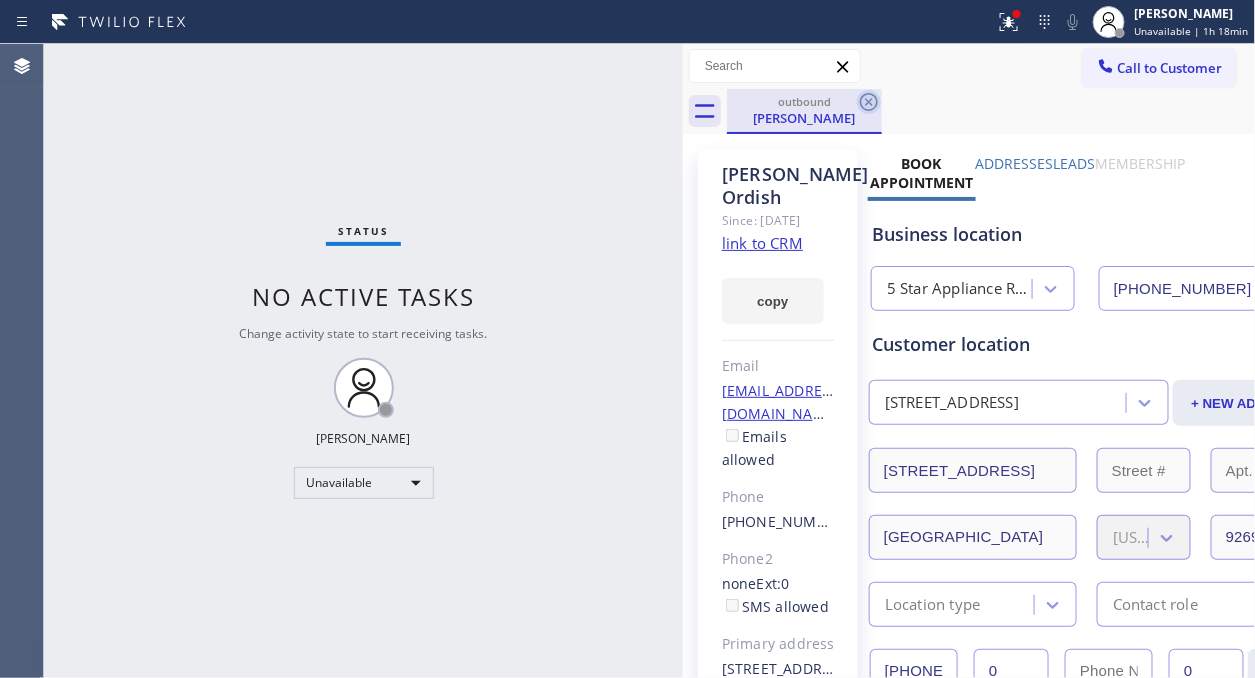 click 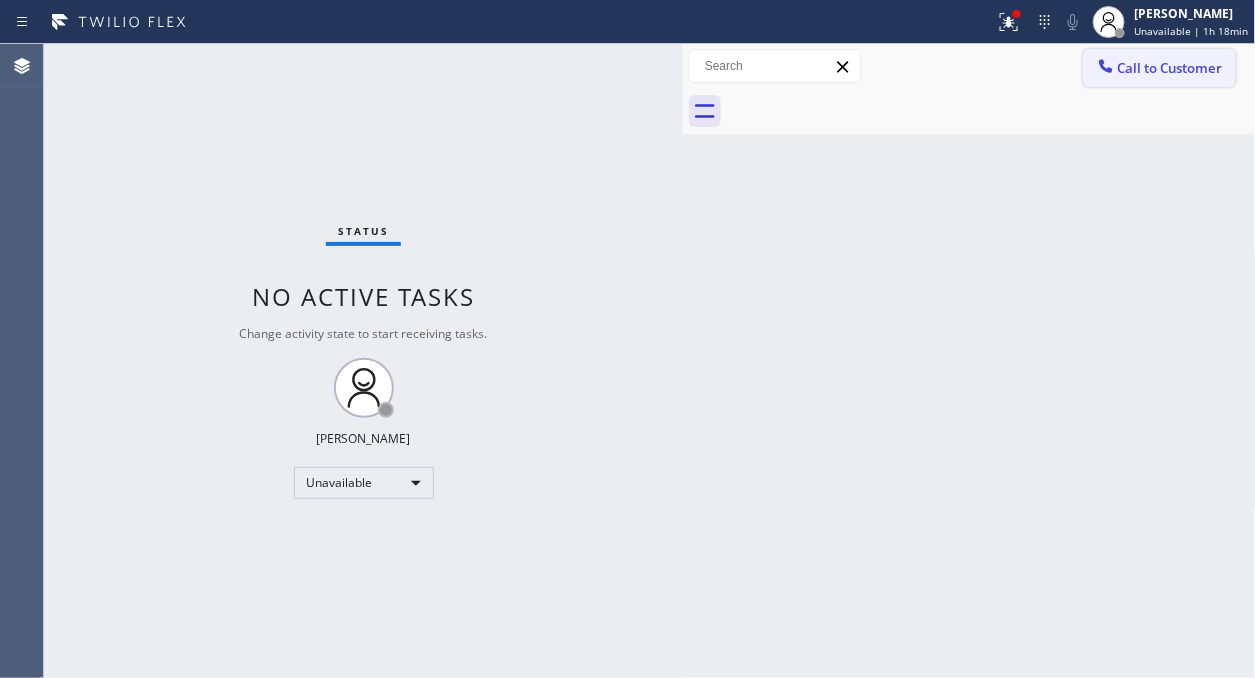 click on "Call to Customer" at bounding box center (1170, 68) 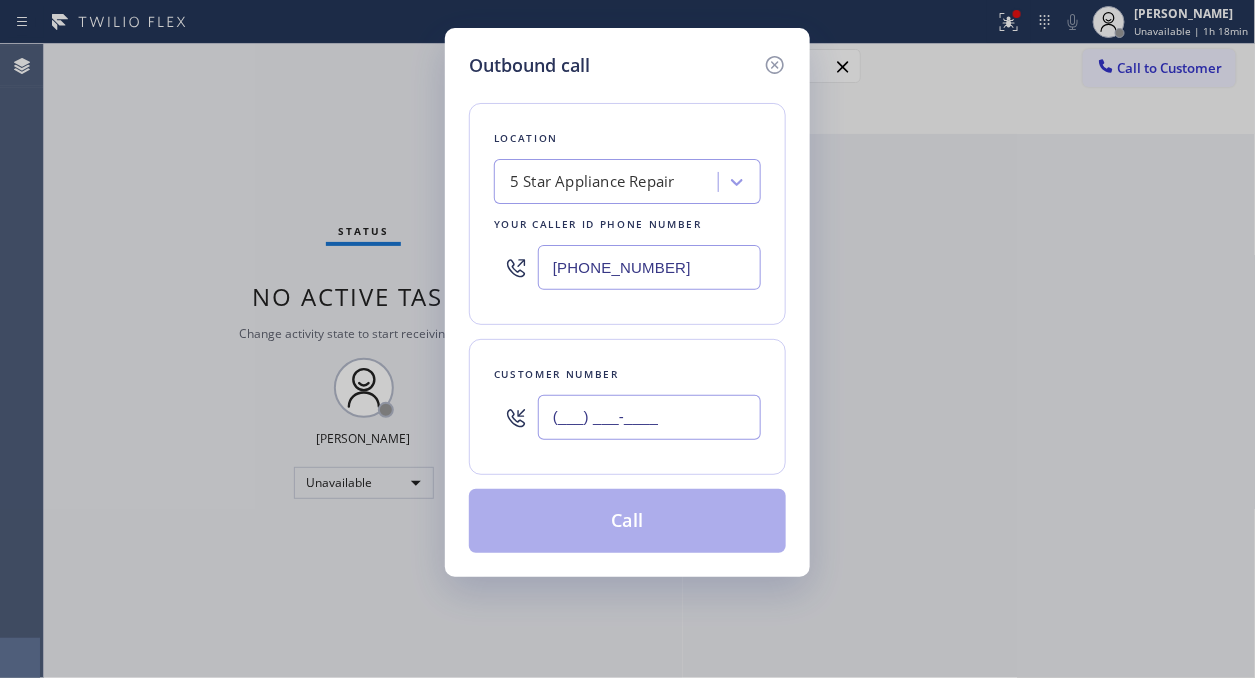 click on "(___) ___-____" at bounding box center [649, 417] 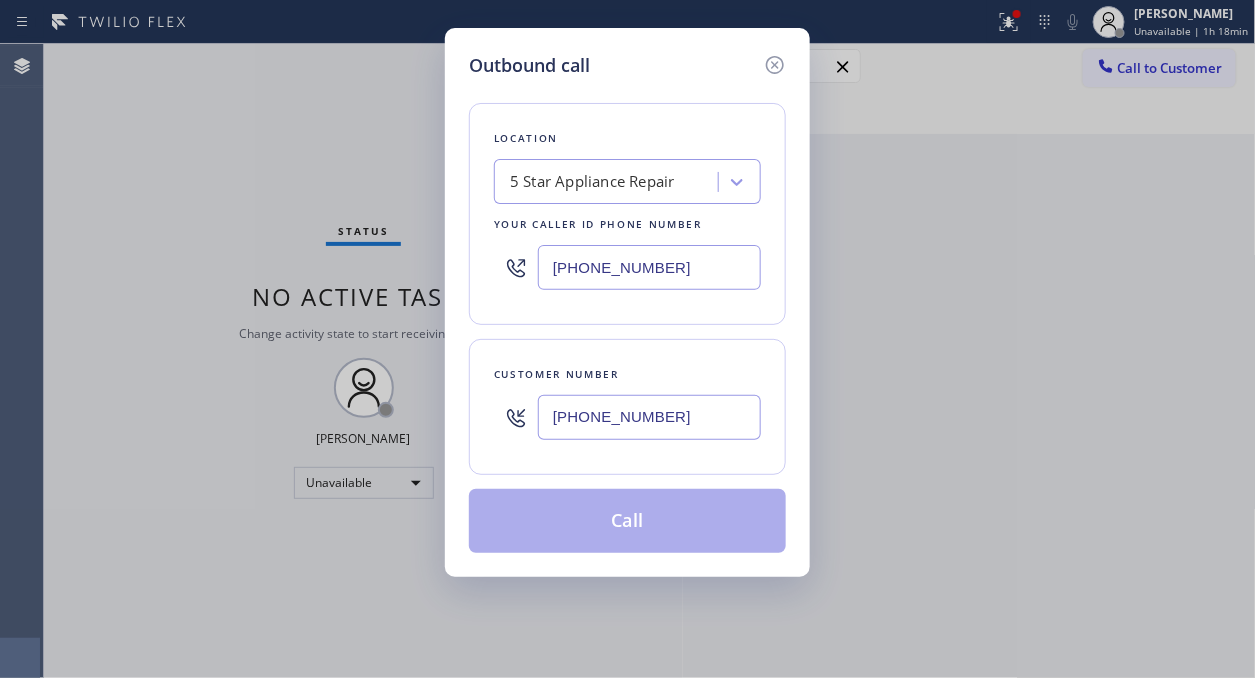type on "[PHONE_NUMBER]" 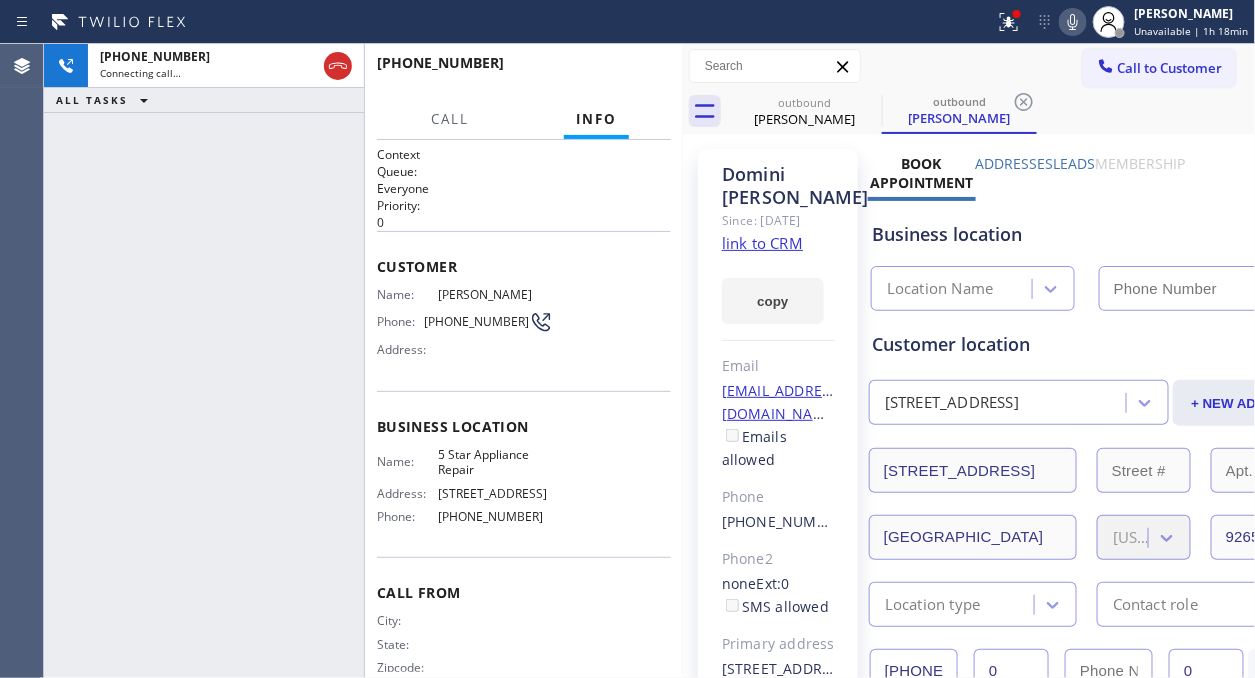 click 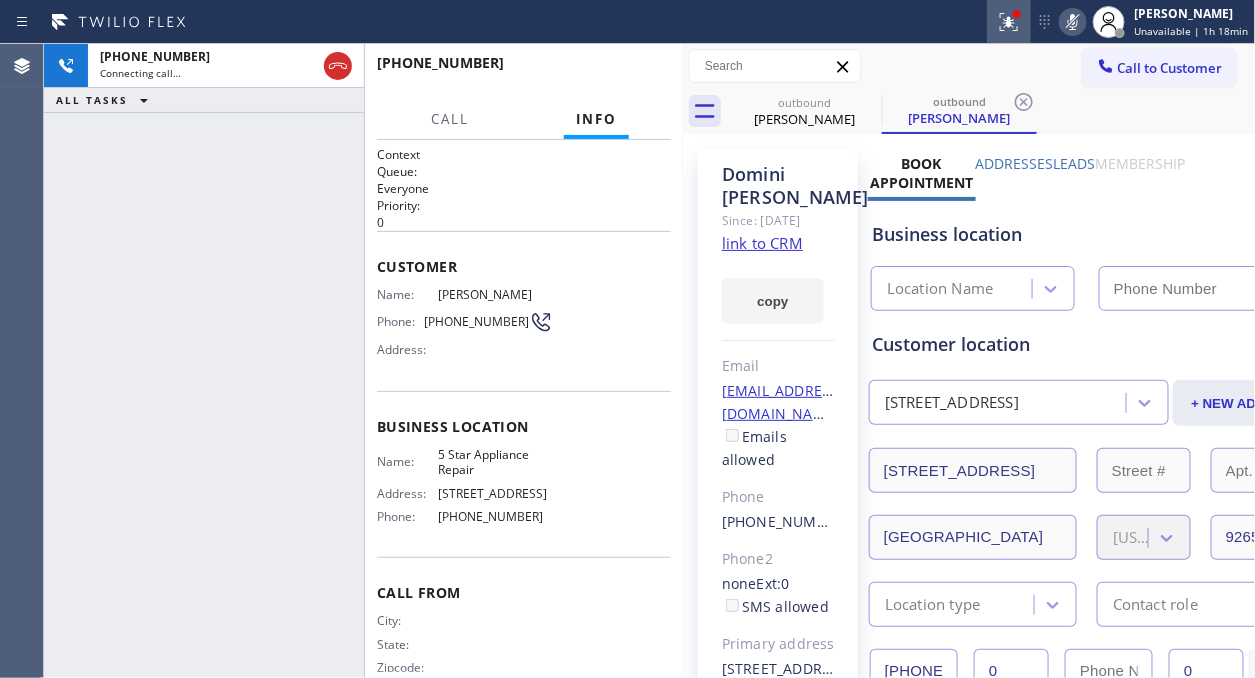type on "[PHONE_NUMBER]" 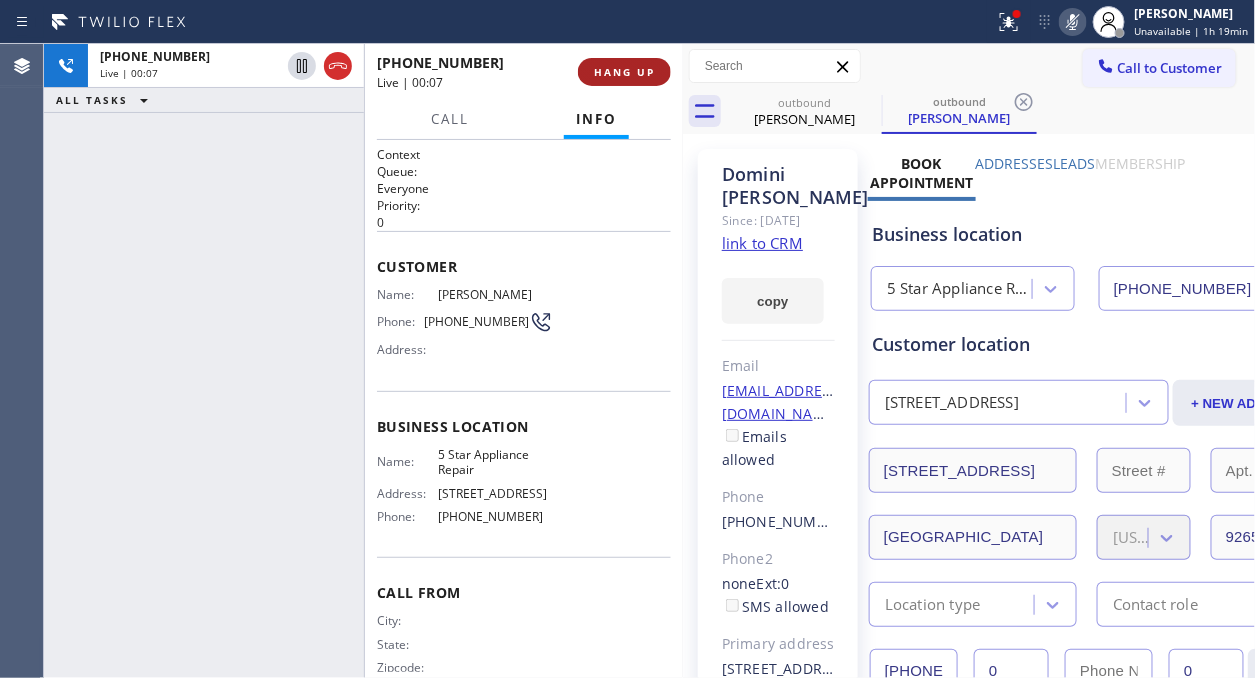 click on "HANG UP" at bounding box center (624, 72) 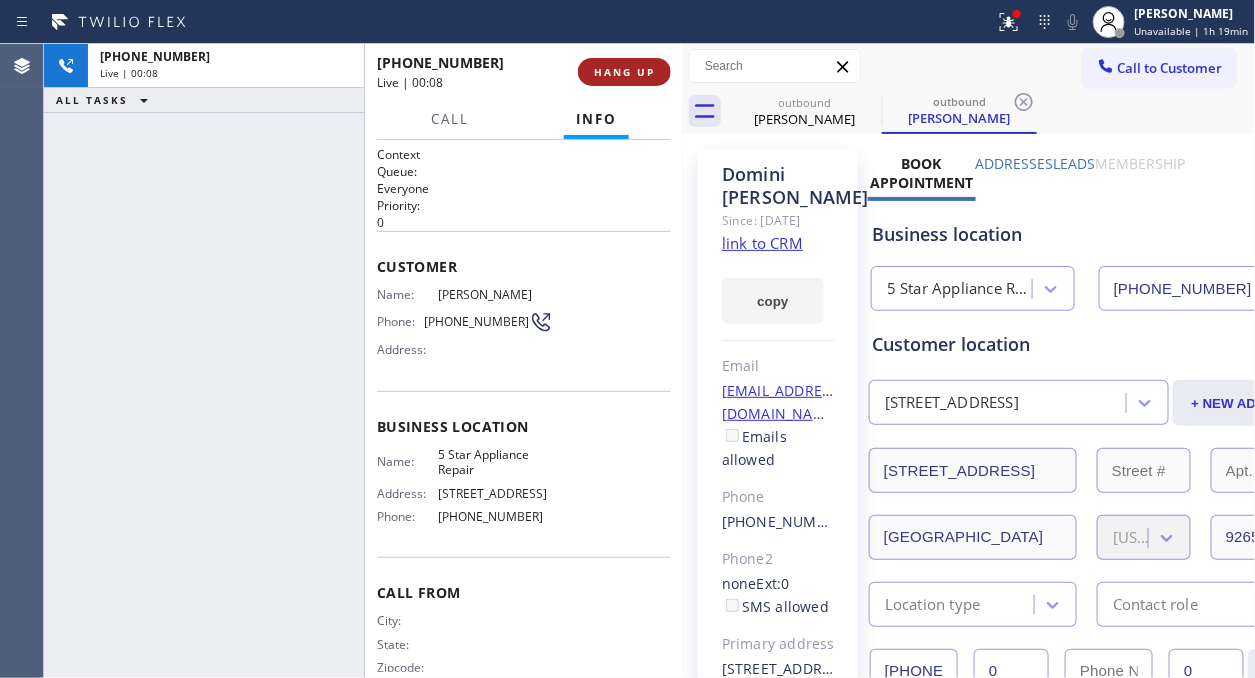 click on "HANG UP" at bounding box center (624, 72) 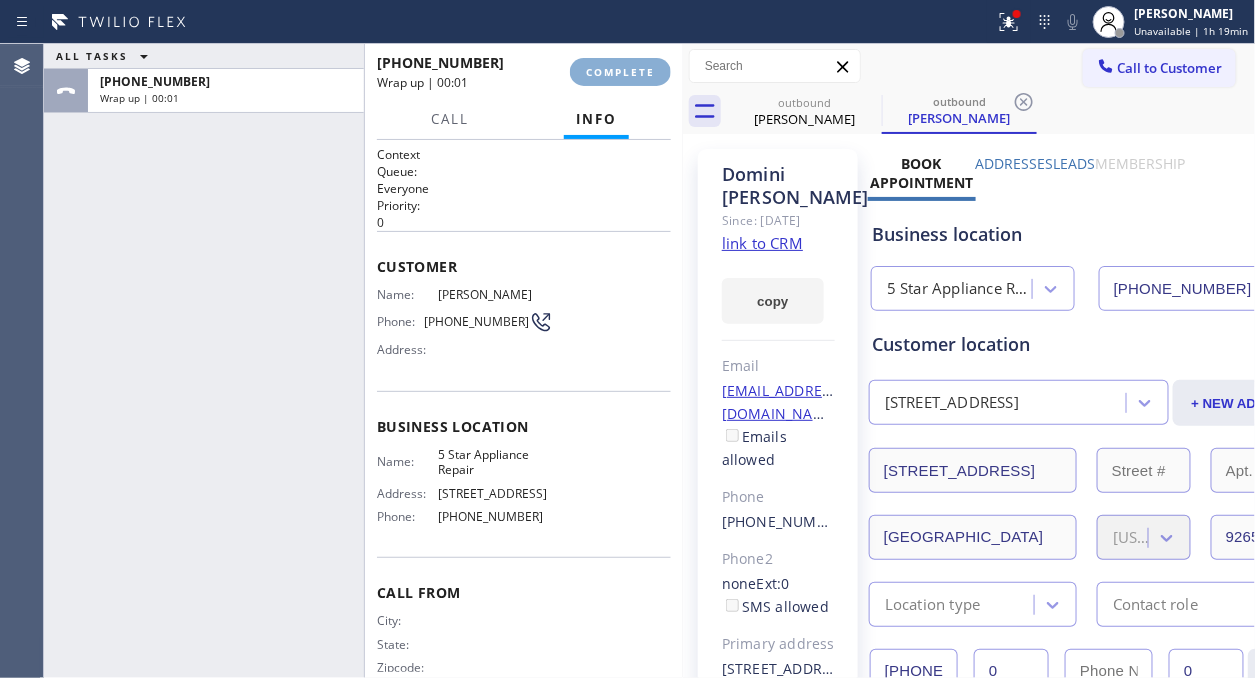 click on "COMPLETE" at bounding box center (620, 72) 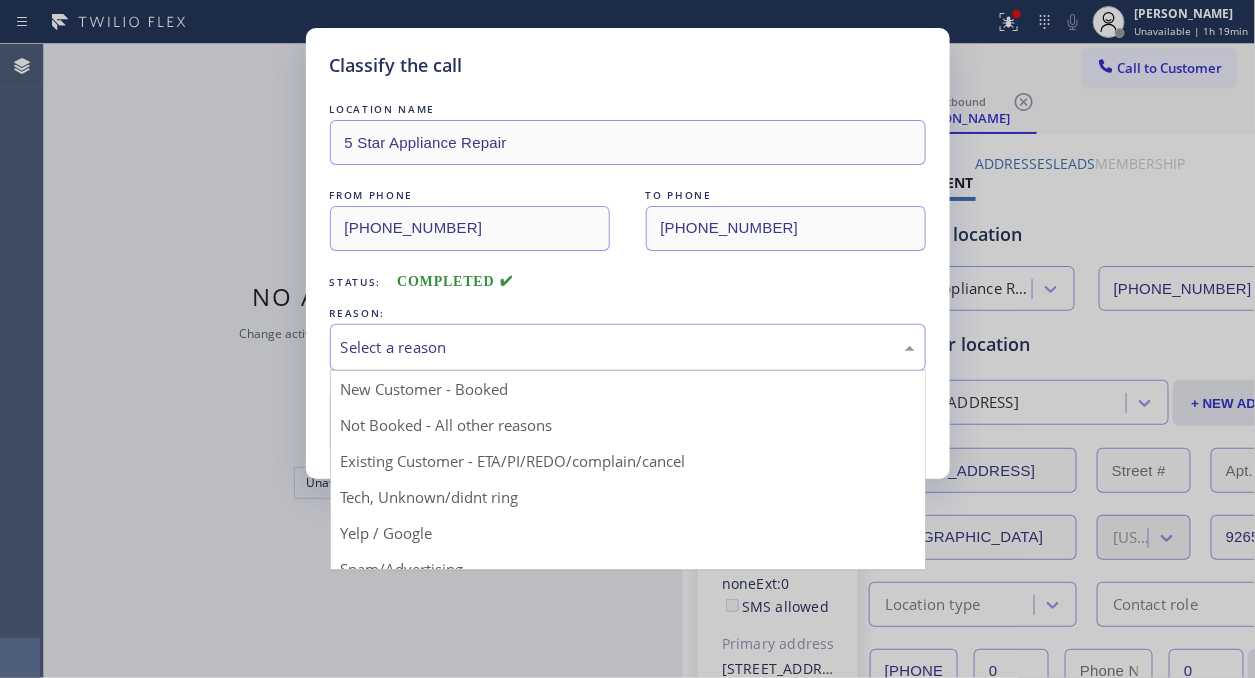drag, startPoint x: 766, startPoint y: 334, endPoint x: 802, endPoint y: 344, distance: 37.363083 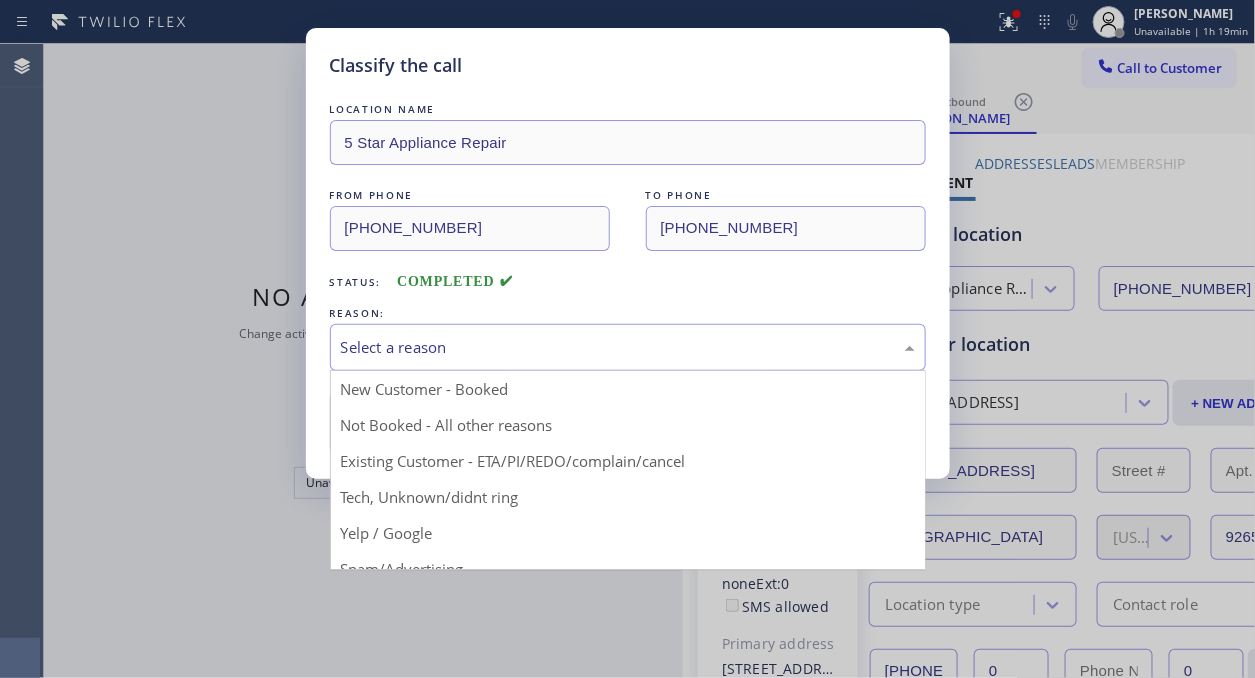 click on "Select a reason" at bounding box center [628, 347] 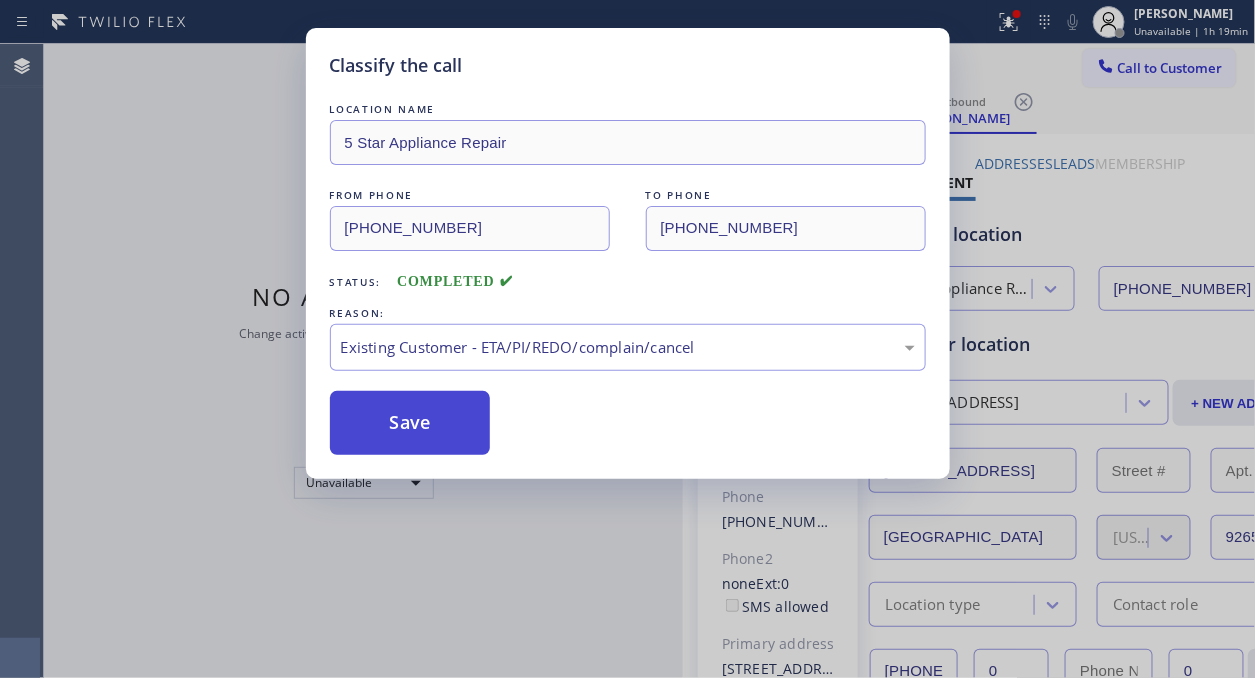 click on "Save" at bounding box center (410, 423) 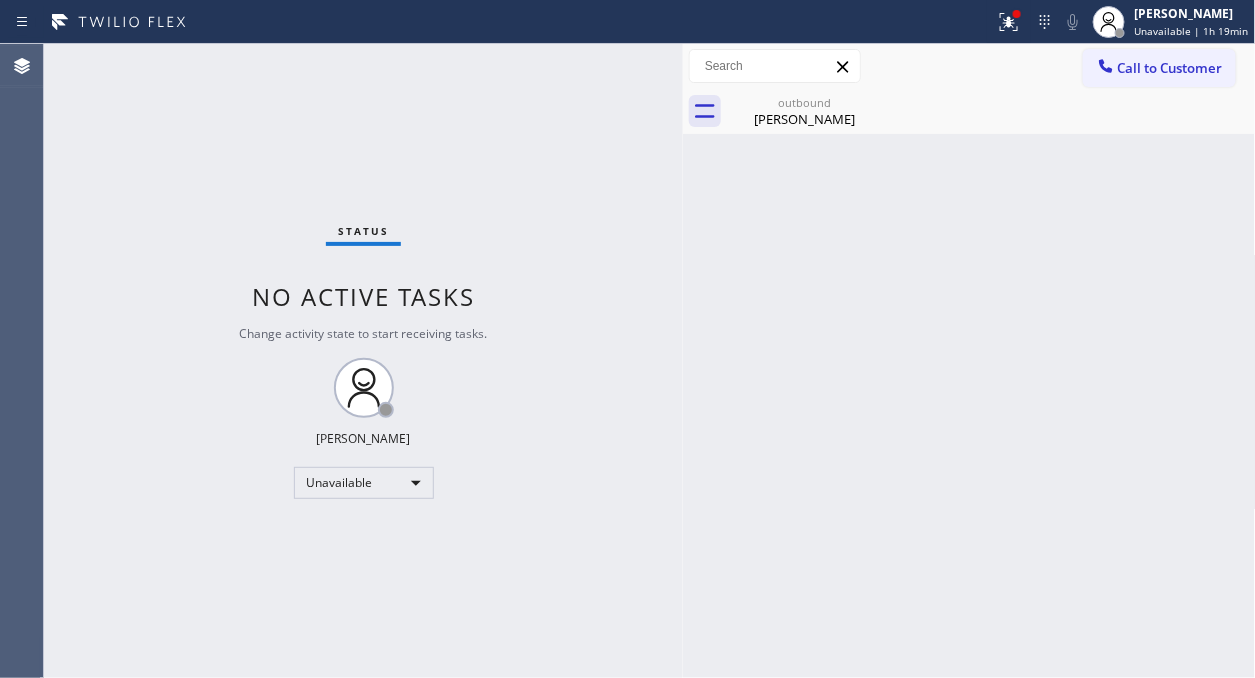 click on "Call to Customer" at bounding box center (1159, 68) 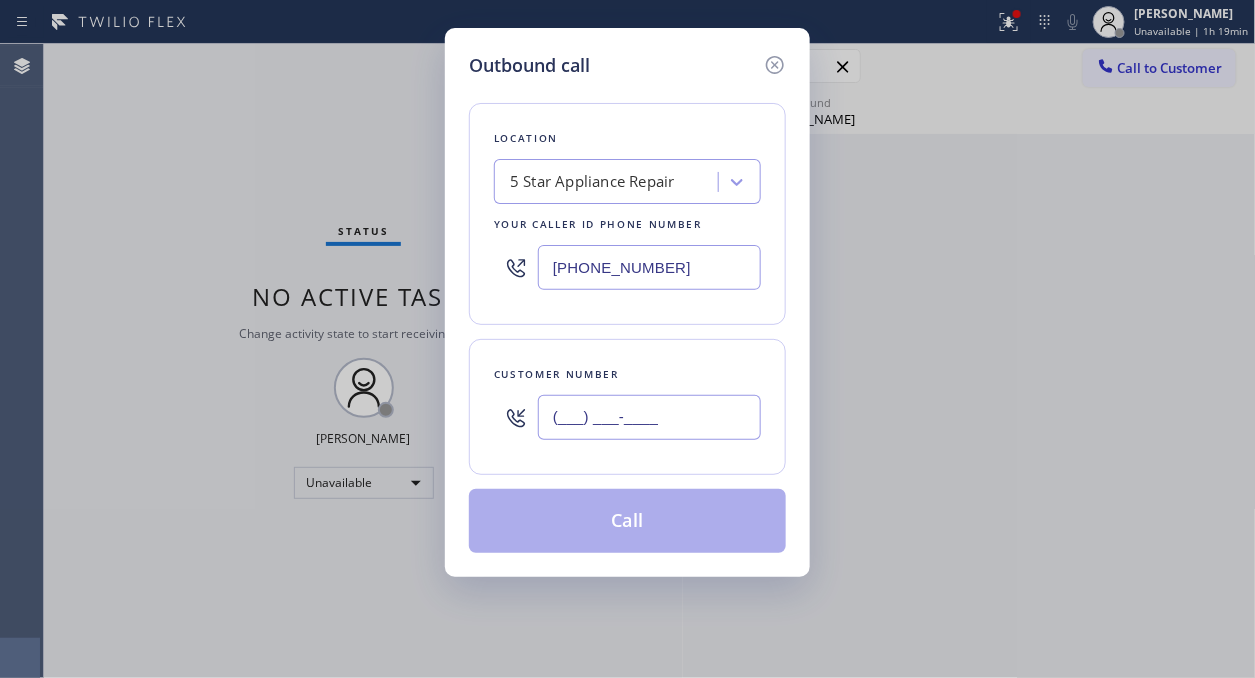 drag, startPoint x: 693, startPoint y: 417, endPoint x: 680, endPoint y: 415, distance: 13.152946 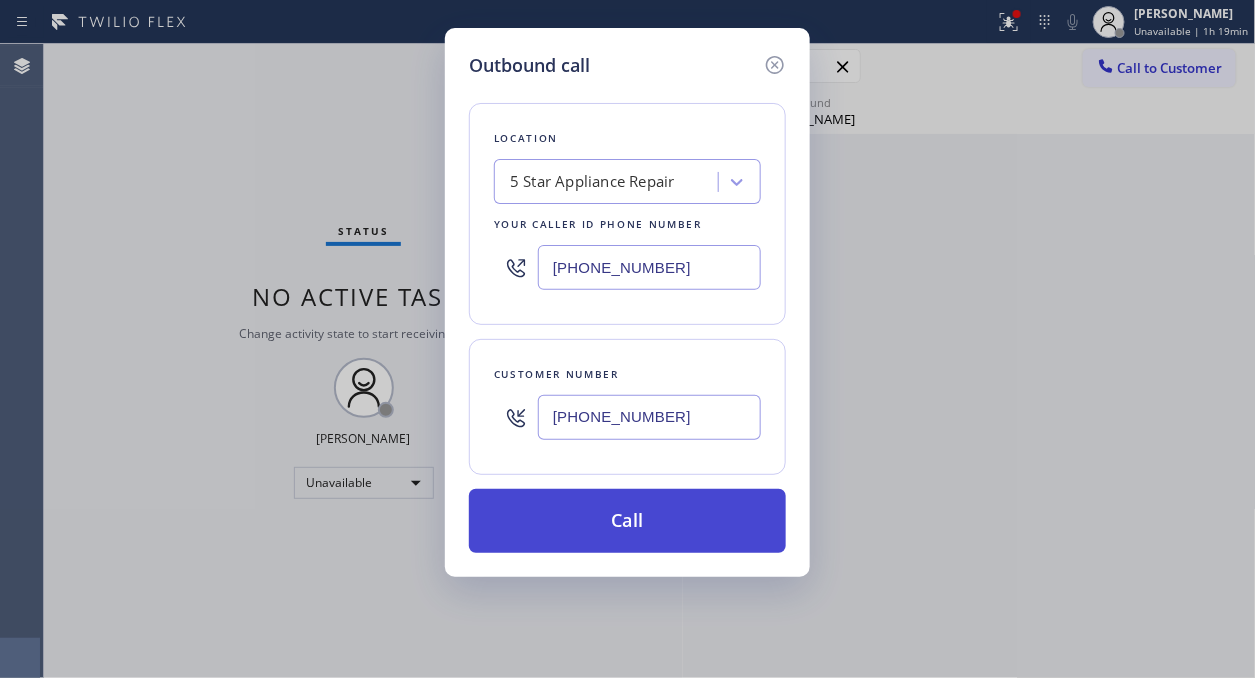 type on "[PHONE_NUMBER]" 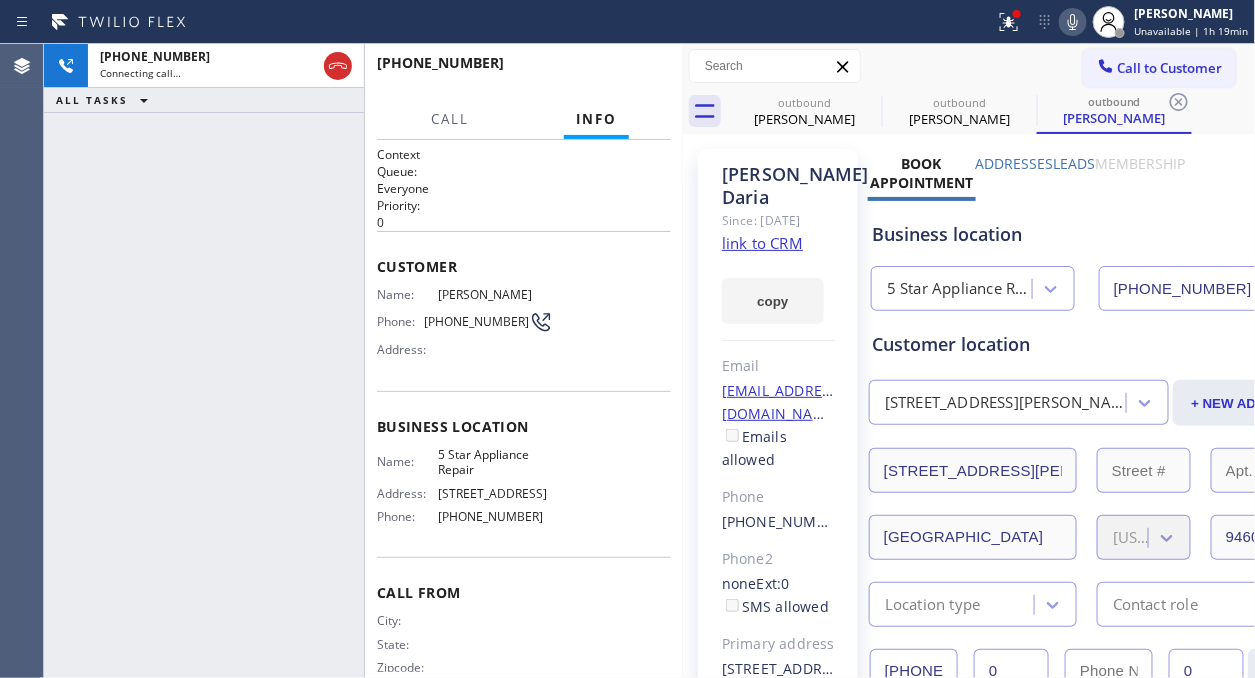 type on "[PHONE_NUMBER]" 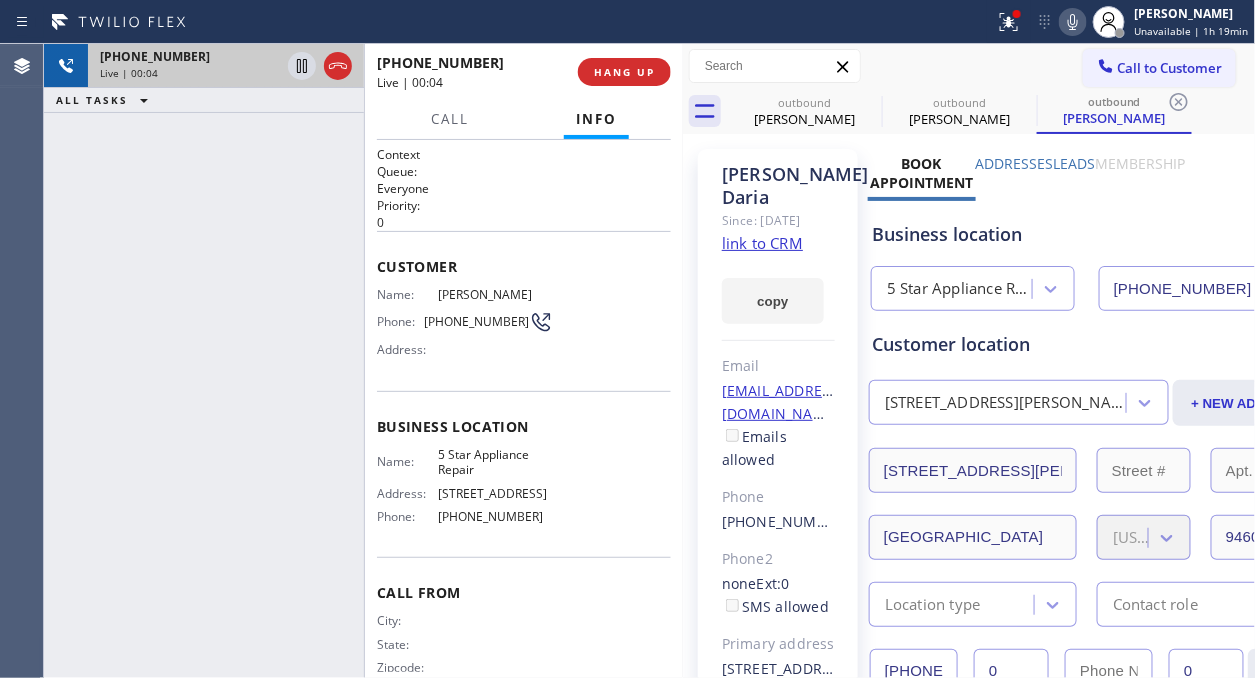 drag, startPoint x: 336, startPoint y: 57, endPoint x: 342, endPoint y: 48, distance: 10.816654 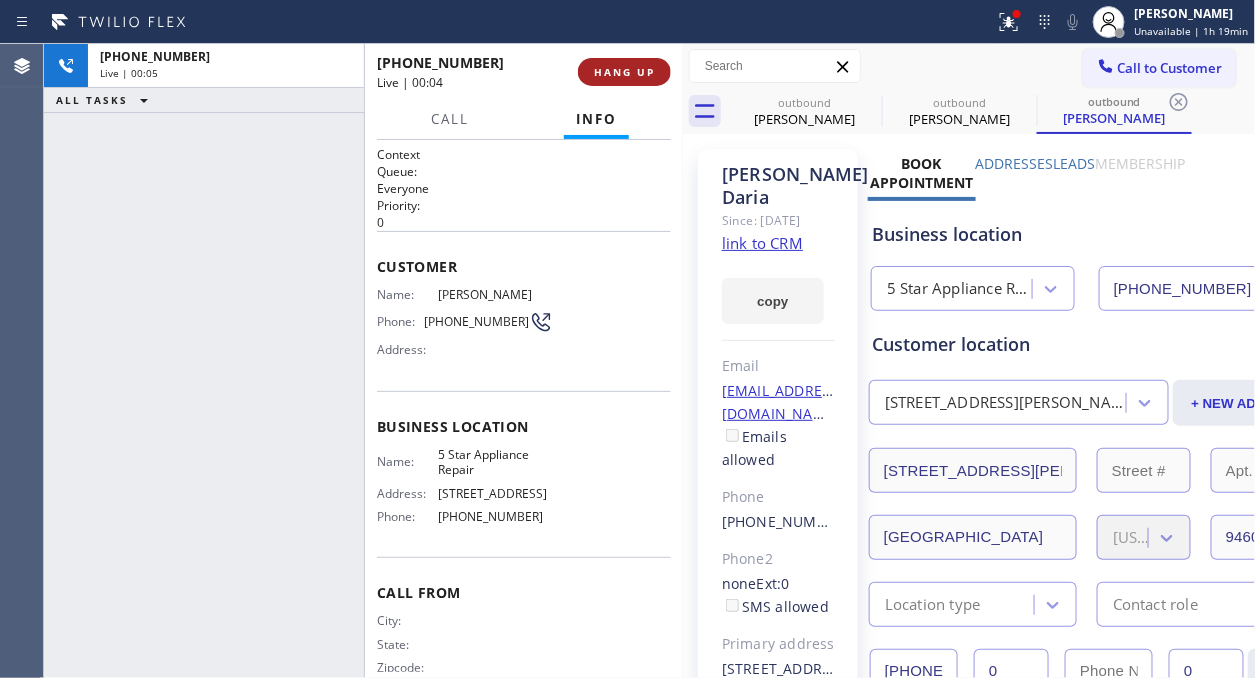 click on "HANG UP" at bounding box center [624, 72] 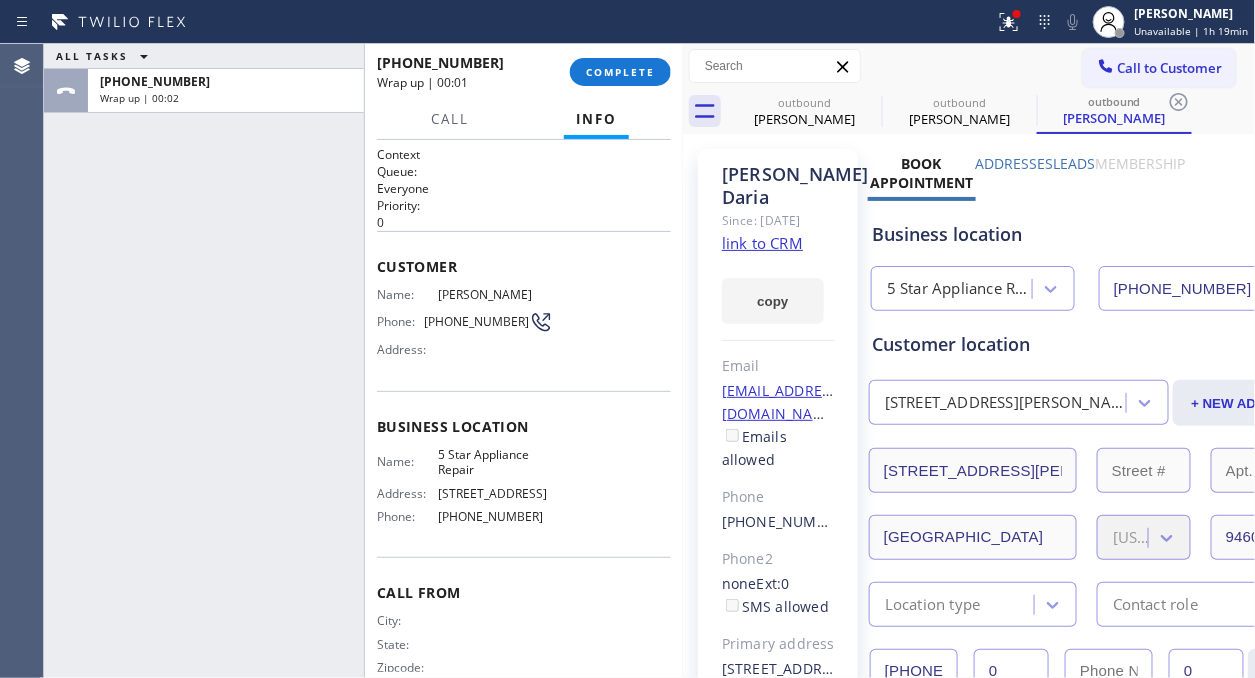 click on "[PHONE_NUMBER] Wrap up | 00:01 COMPLETE" at bounding box center (524, 72) 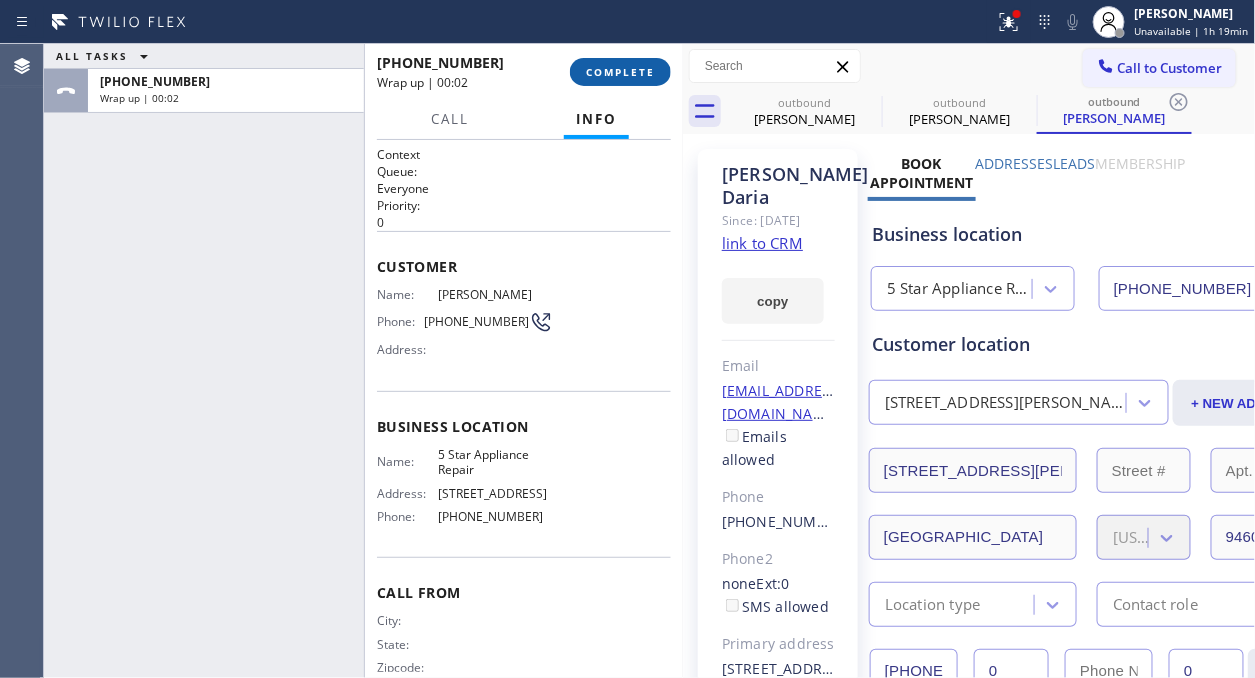 click on "COMPLETE" at bounding box center [620, 72] 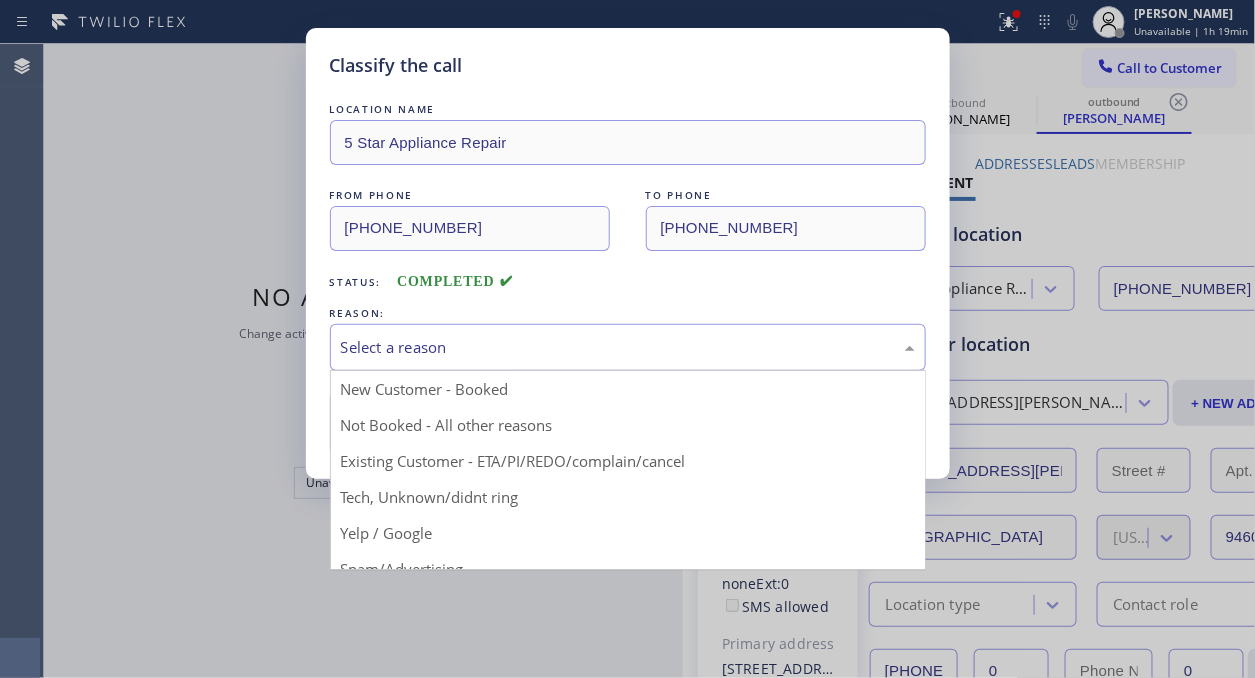 click on "Select a reason" at bounding box center [628, 347] 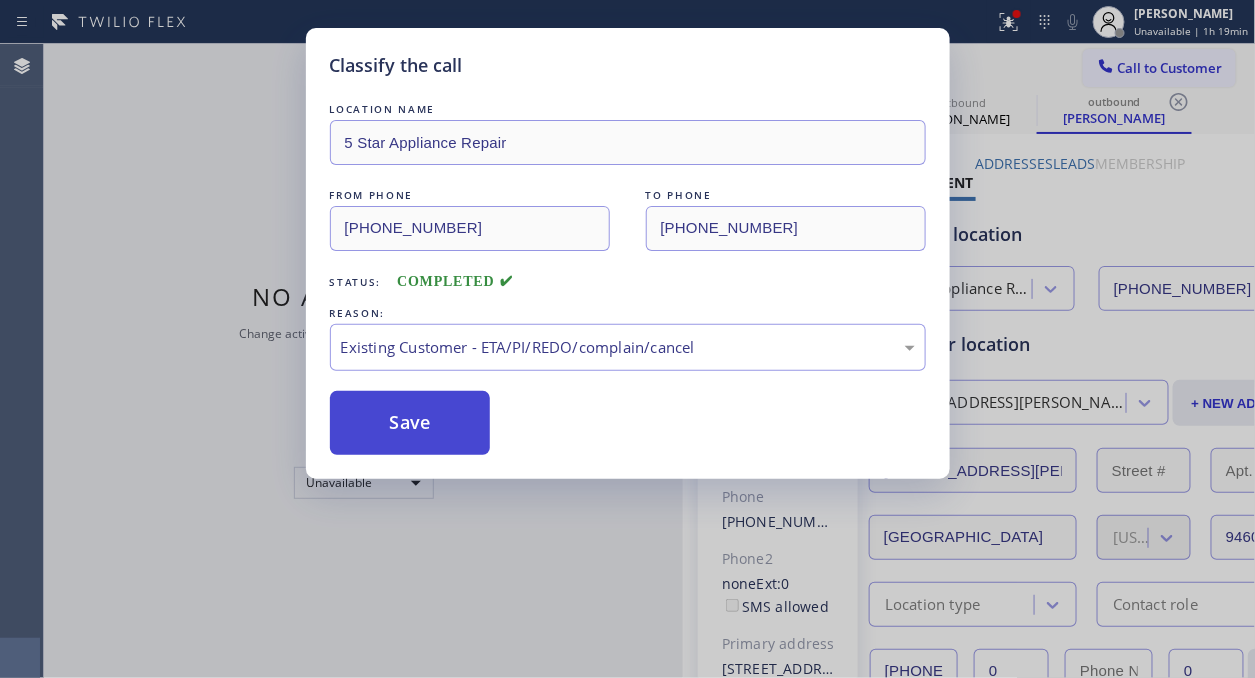click on "Save" at bounding box center [410, 423] 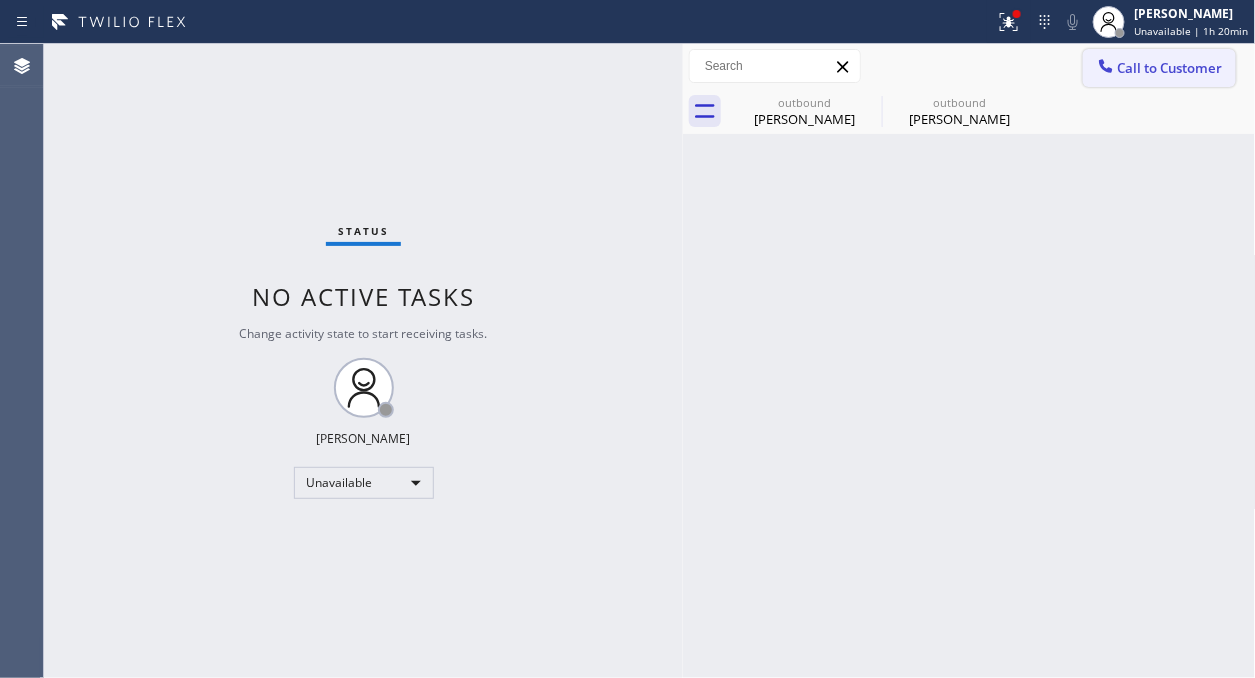 drag, startPoint x: 1132, startPoint y: 77, endPoint x: 805, endPoint y: 323, distance: 409.20044 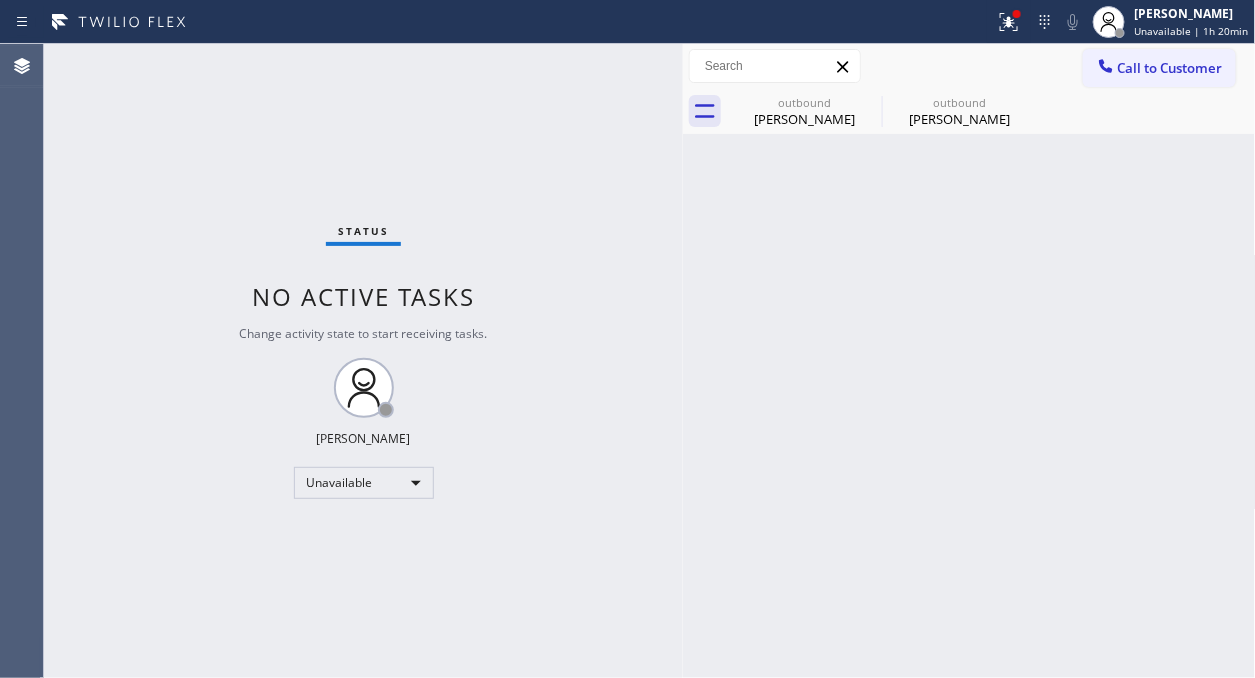 click on "Call to Customer" at bounding box center (1159, 68) 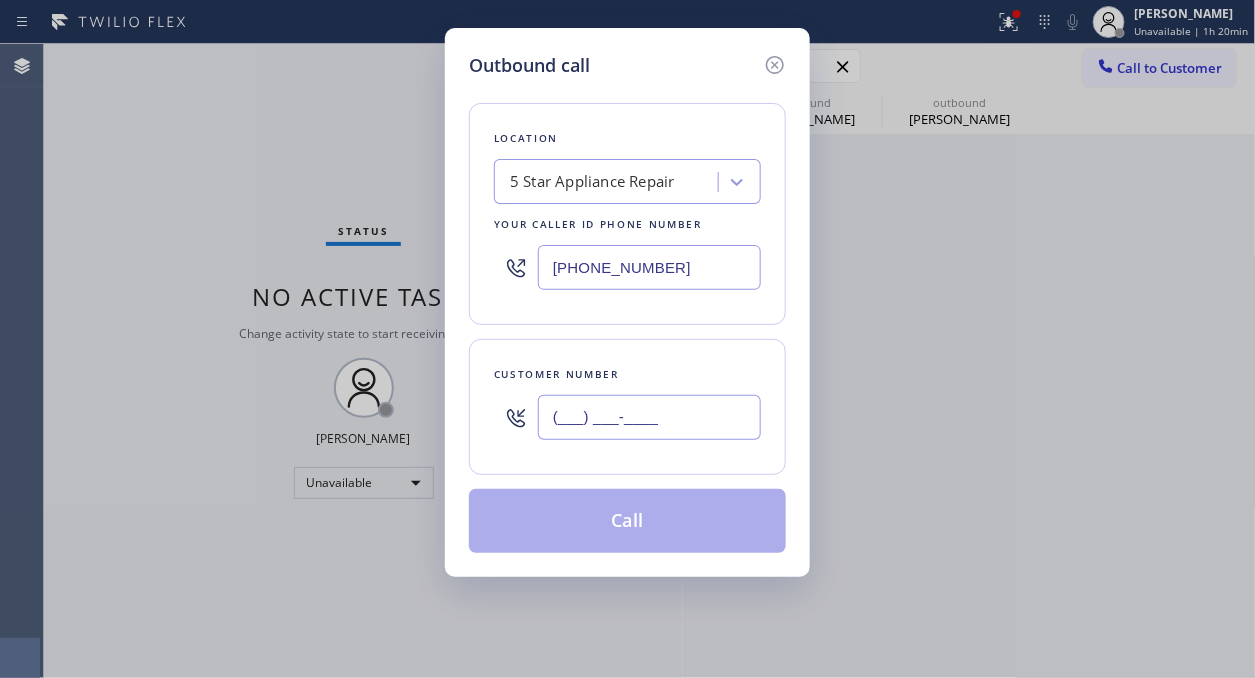 drag, startPoint x: 680, startPoint y: 414, endPoint x: 681, endPoint y: 424, distance: 10.049875 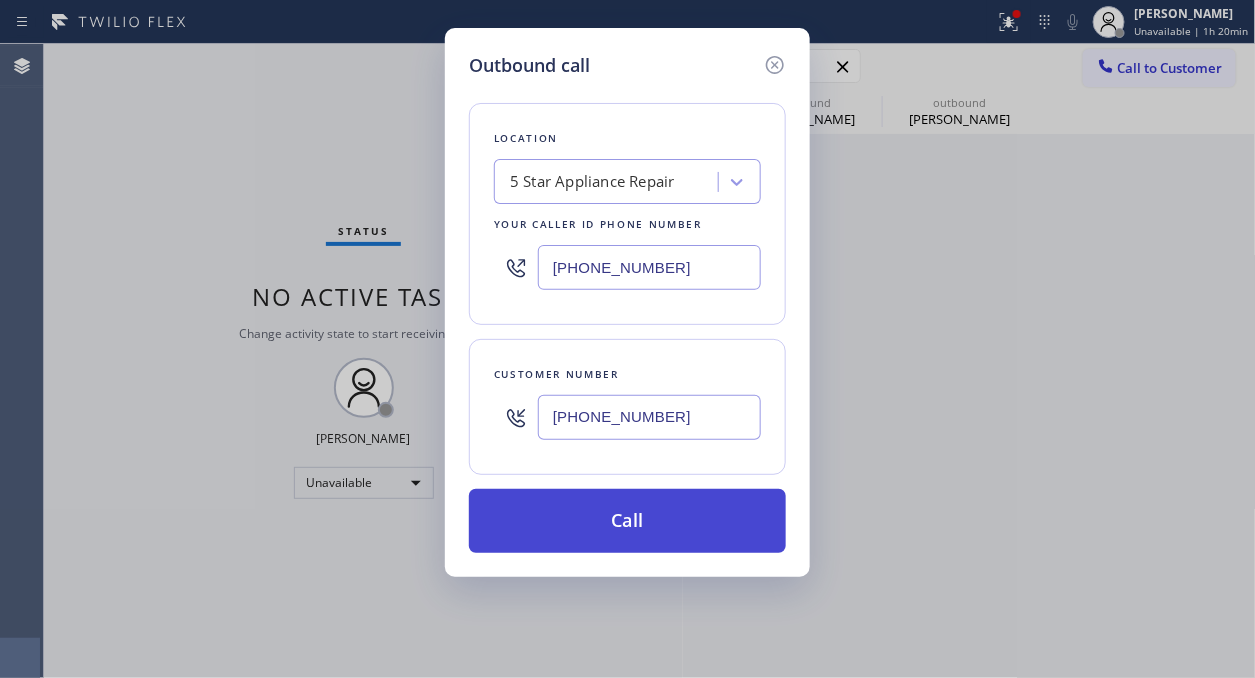 type on "[PHONE_NUMBER]" 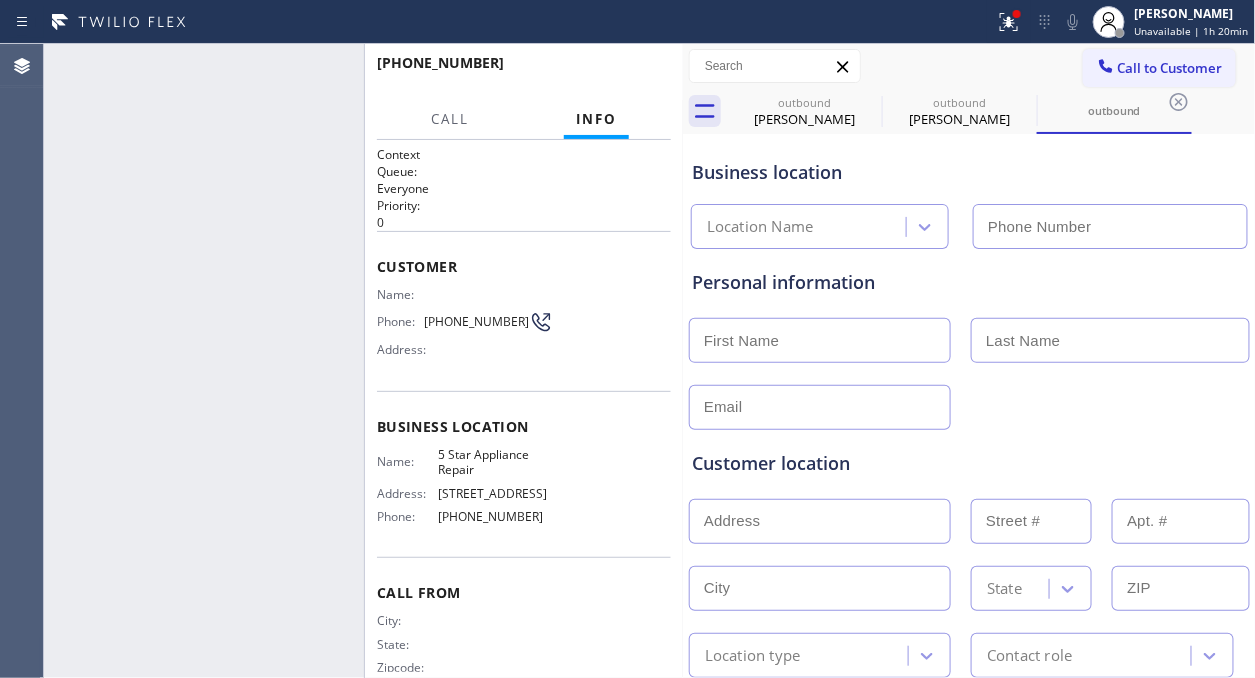 type on "[PHONE_NUMBER]" 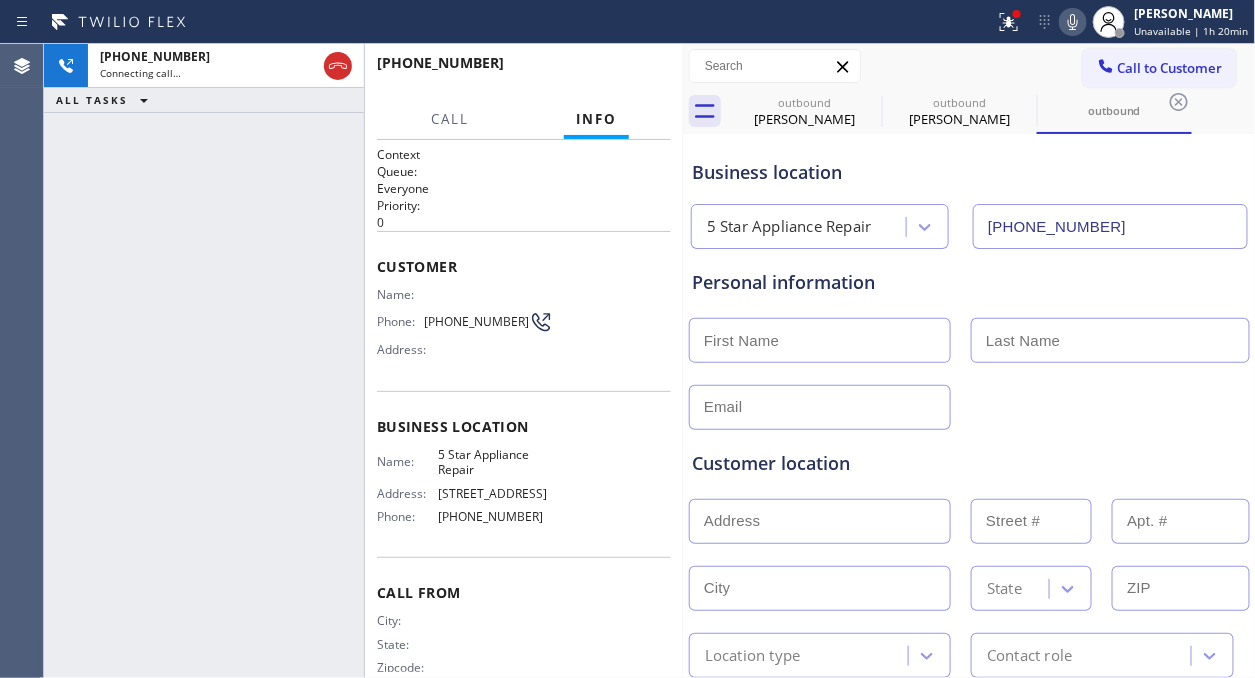 drag, startPoint x: 1026, startPoint y: 25, endPoint x: 967, endPoint y: 142, distance: 131.03435 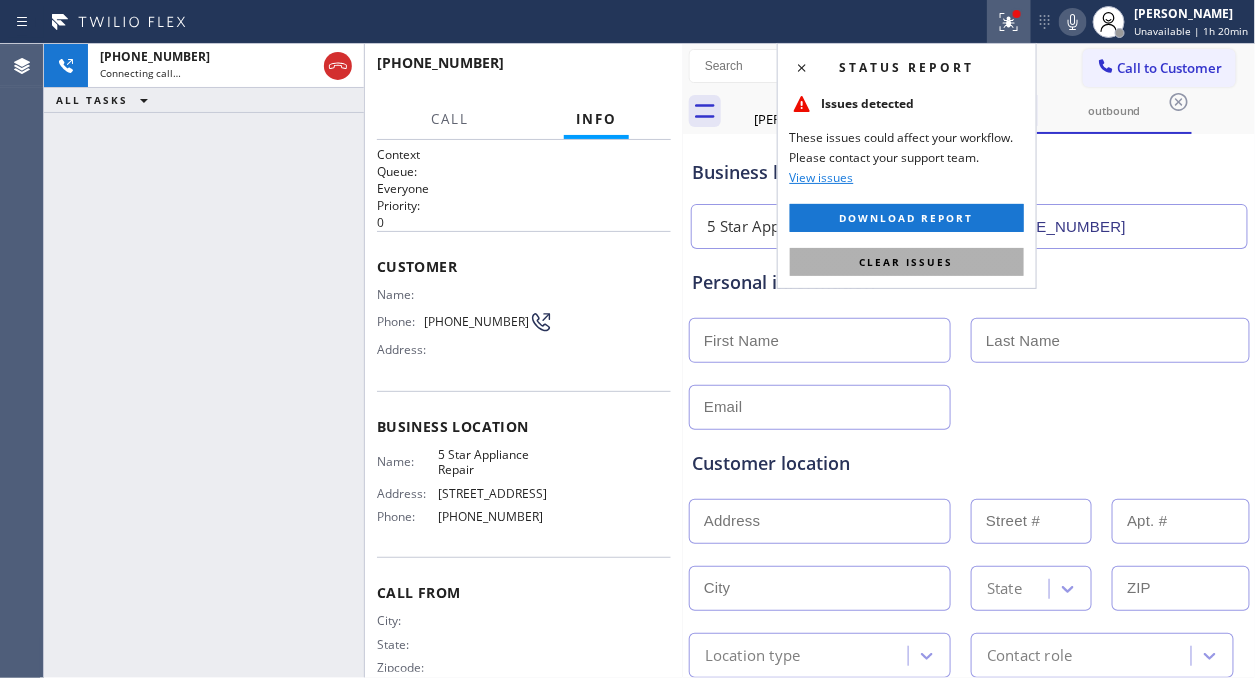 click on "Clear issues" at bounding box center [907, 262] 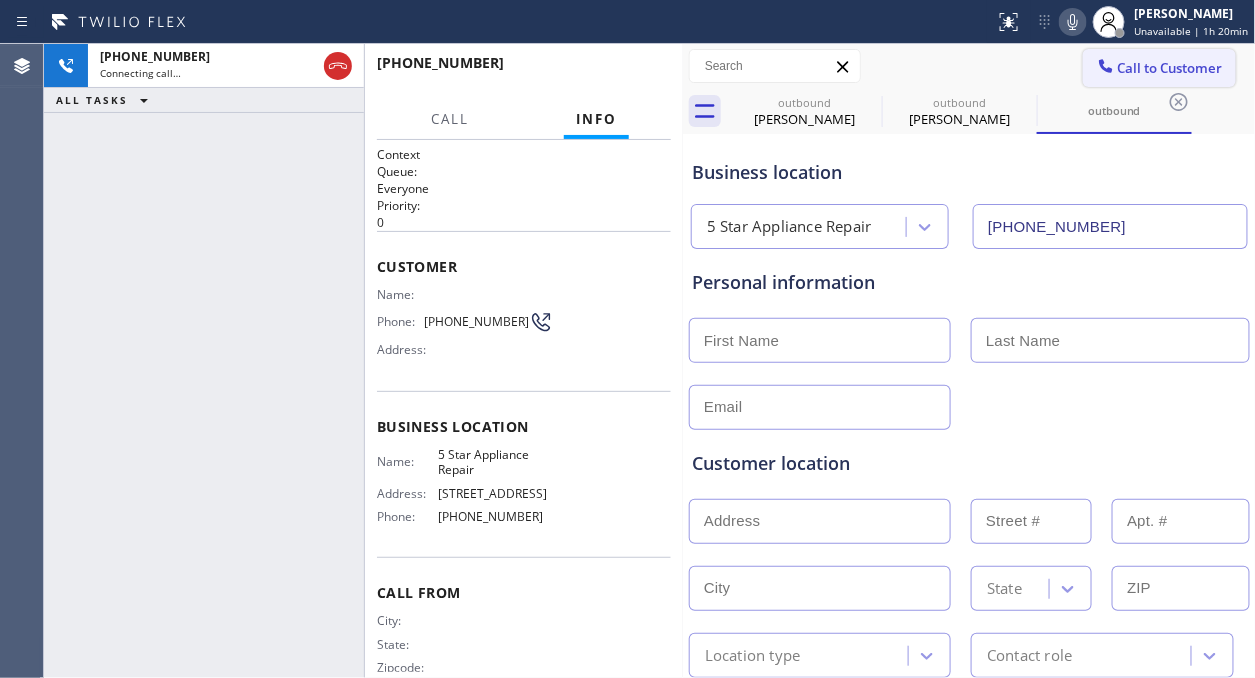 drag, startPoint x: 332, startPoint y: 74, endPoint x: 1106, endPoint y: 84, distance: 774.0646 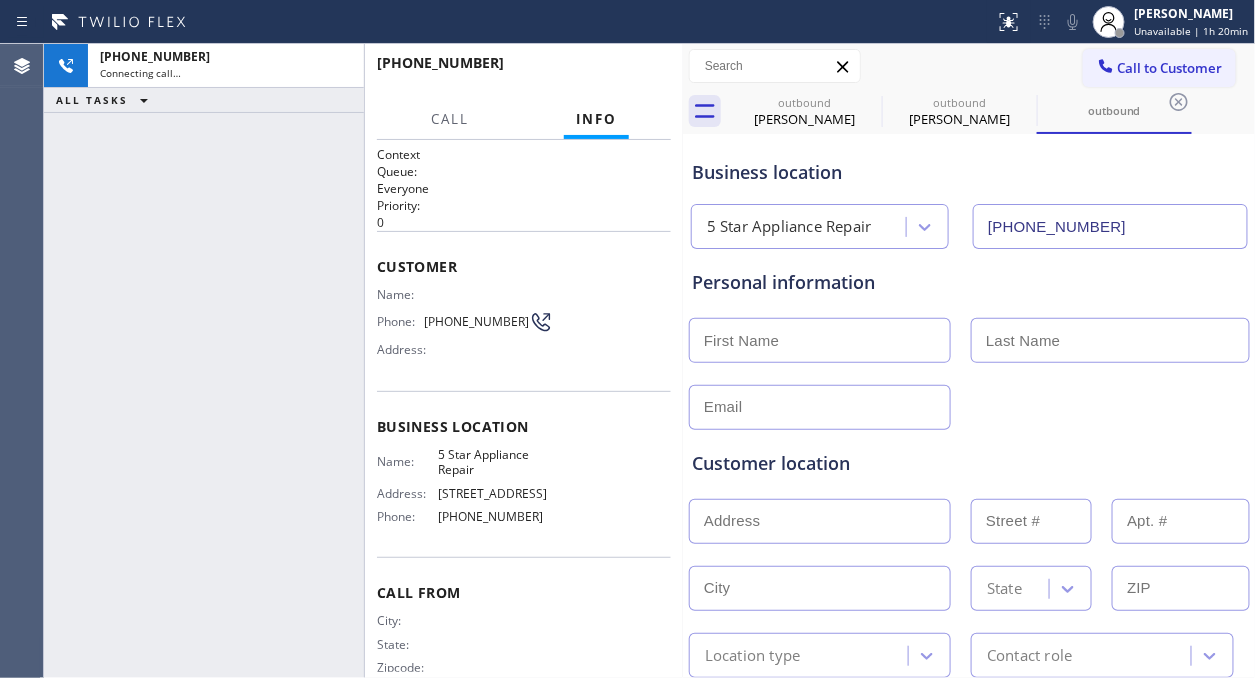 click at bounding box center (1106, 68) 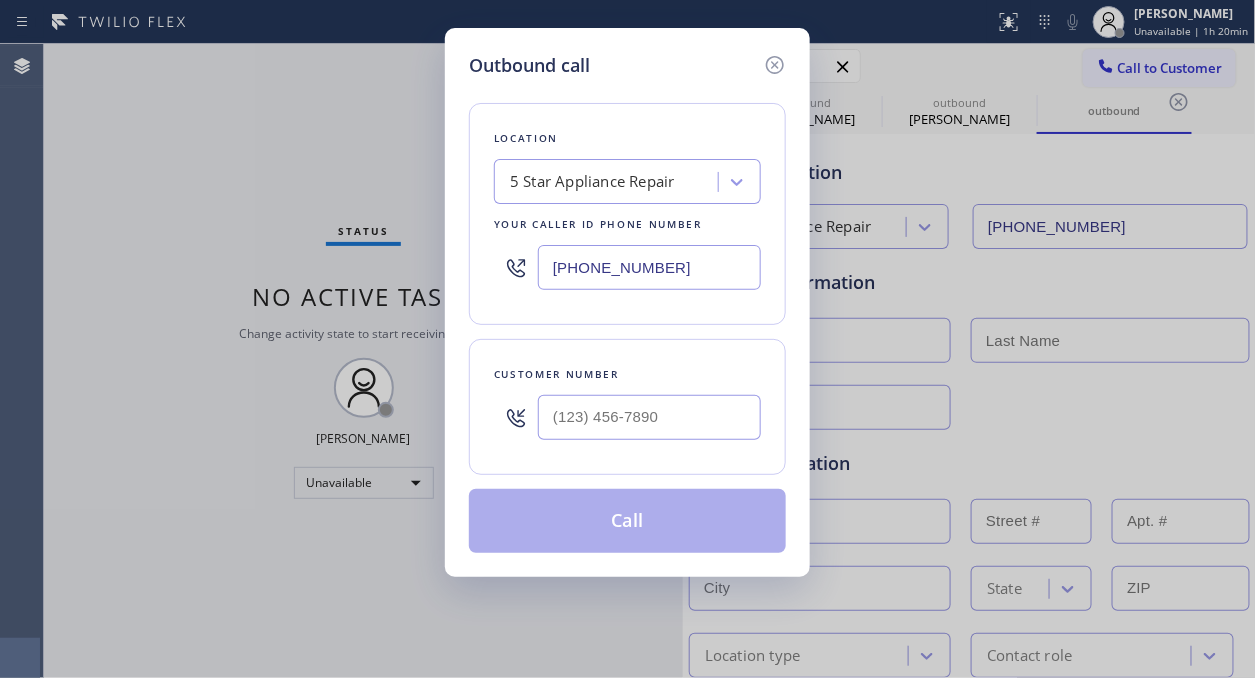 click at bounding box center (649, 417) 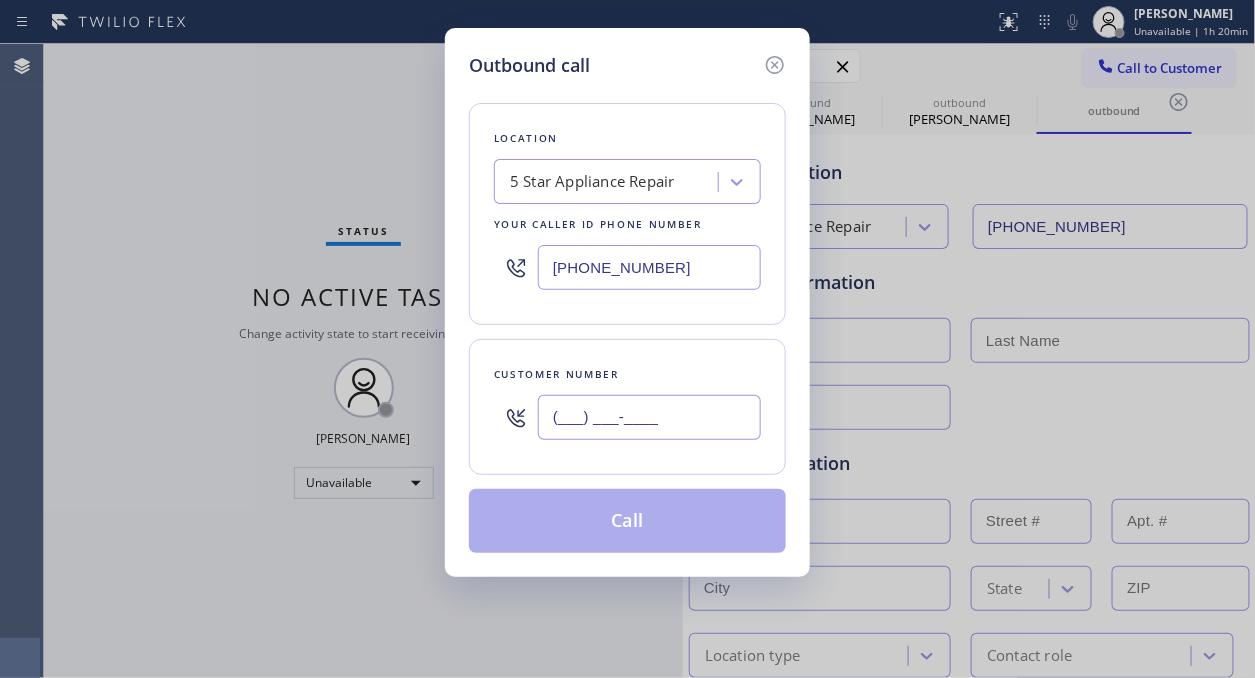 paste on "917) 648-0383" 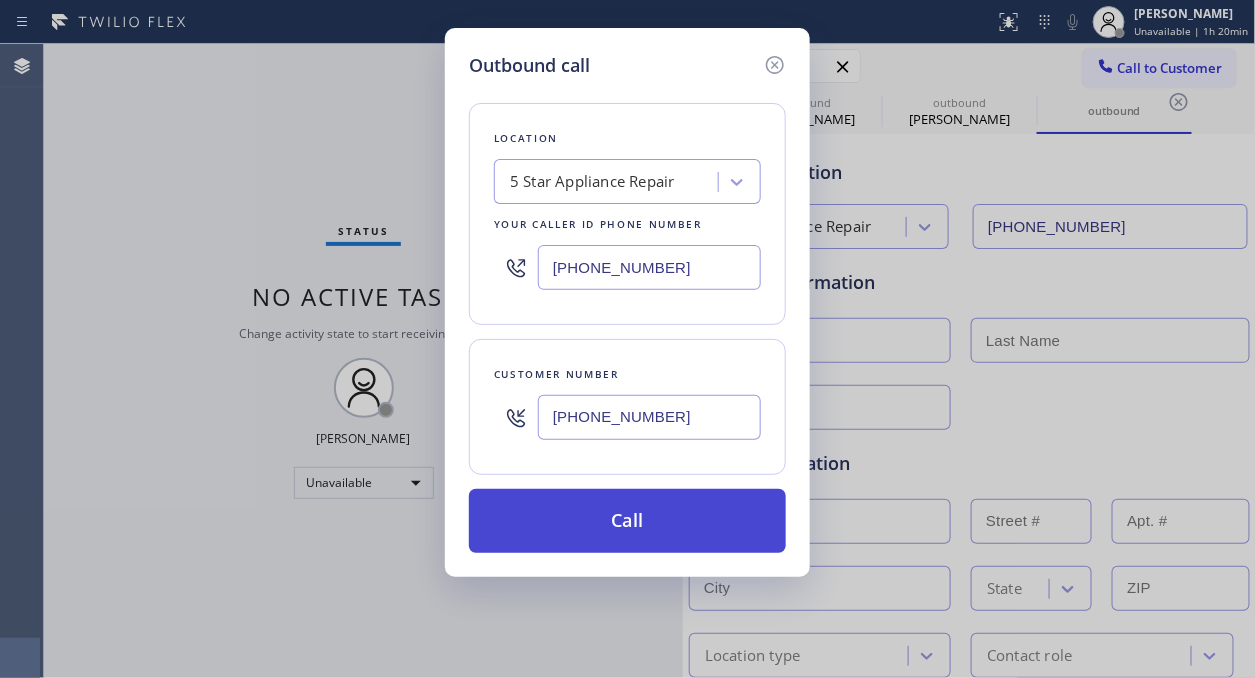 type on "[PHONE_NUMBER]" 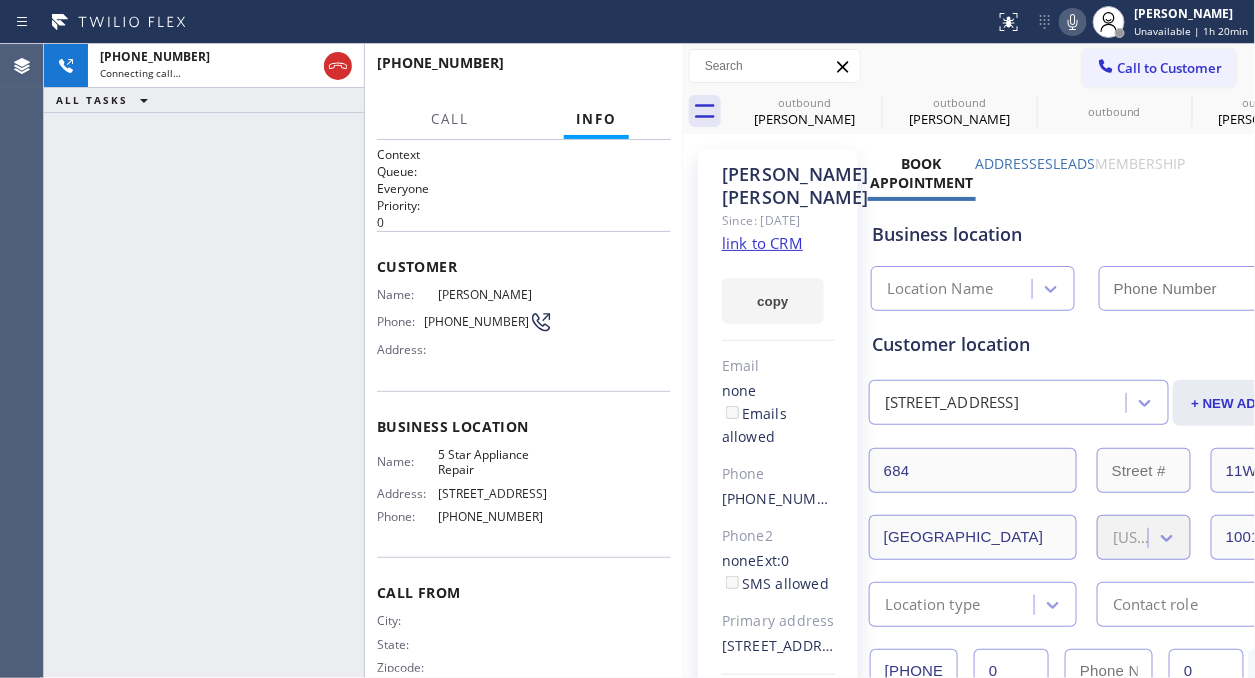 type on "[PHONE_NUMBER]" 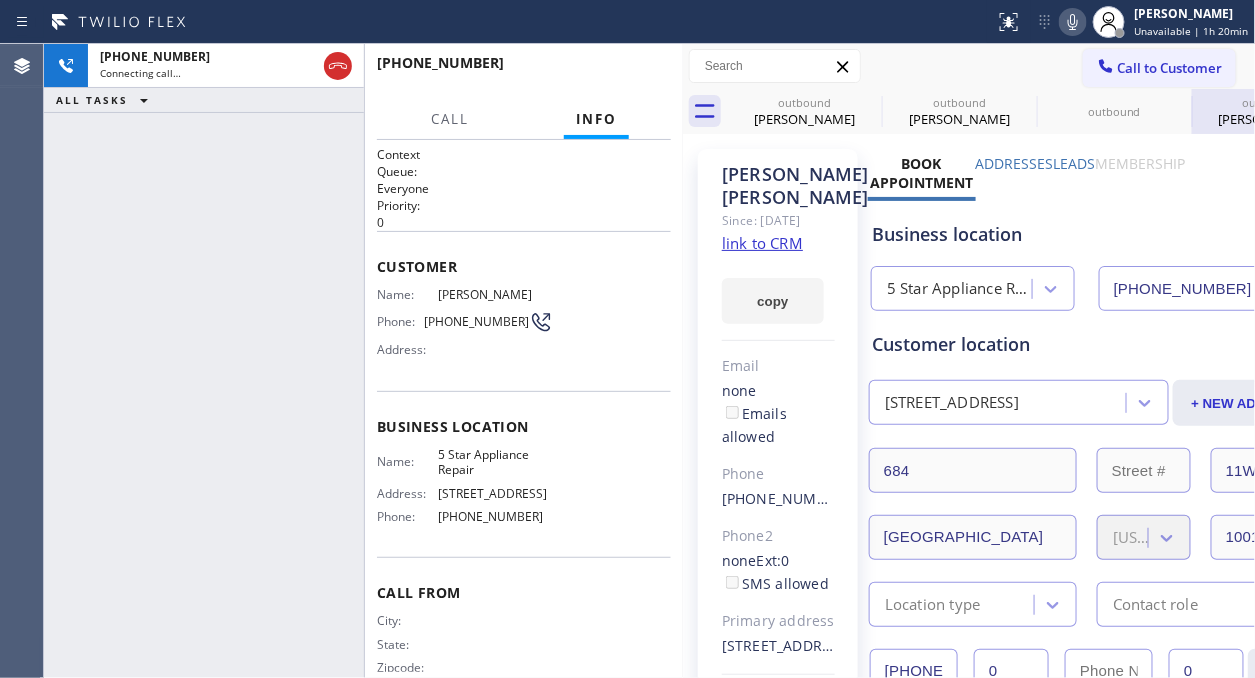 click 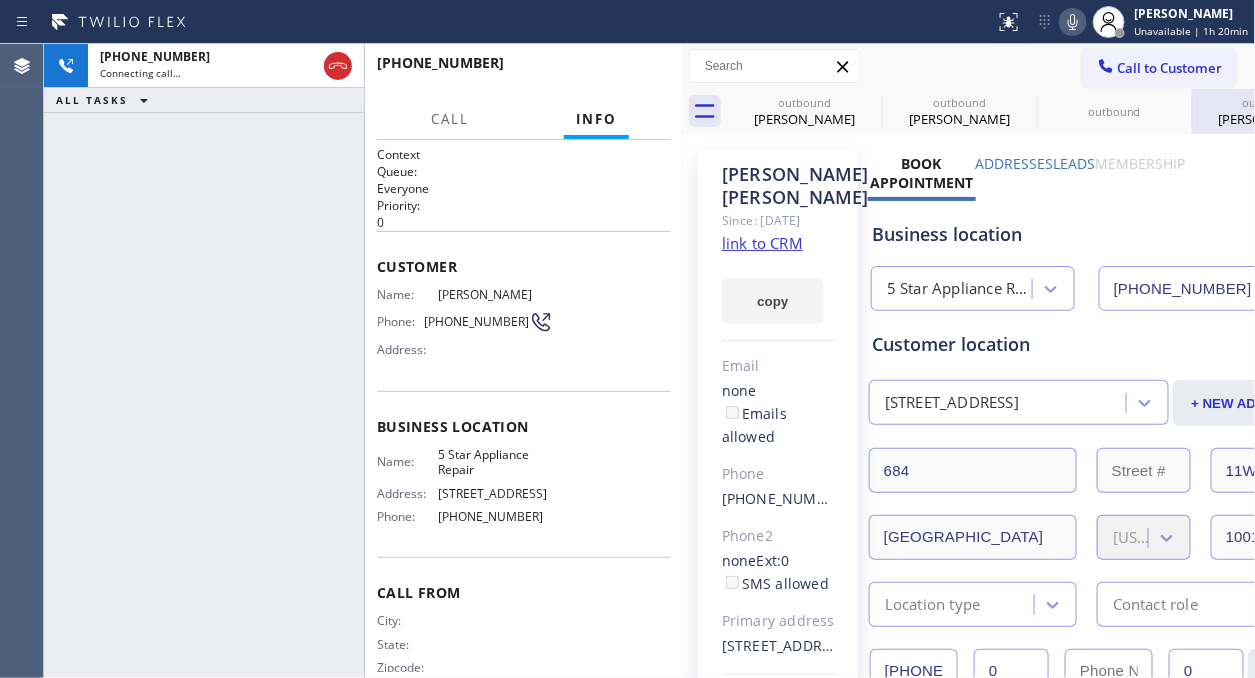 click 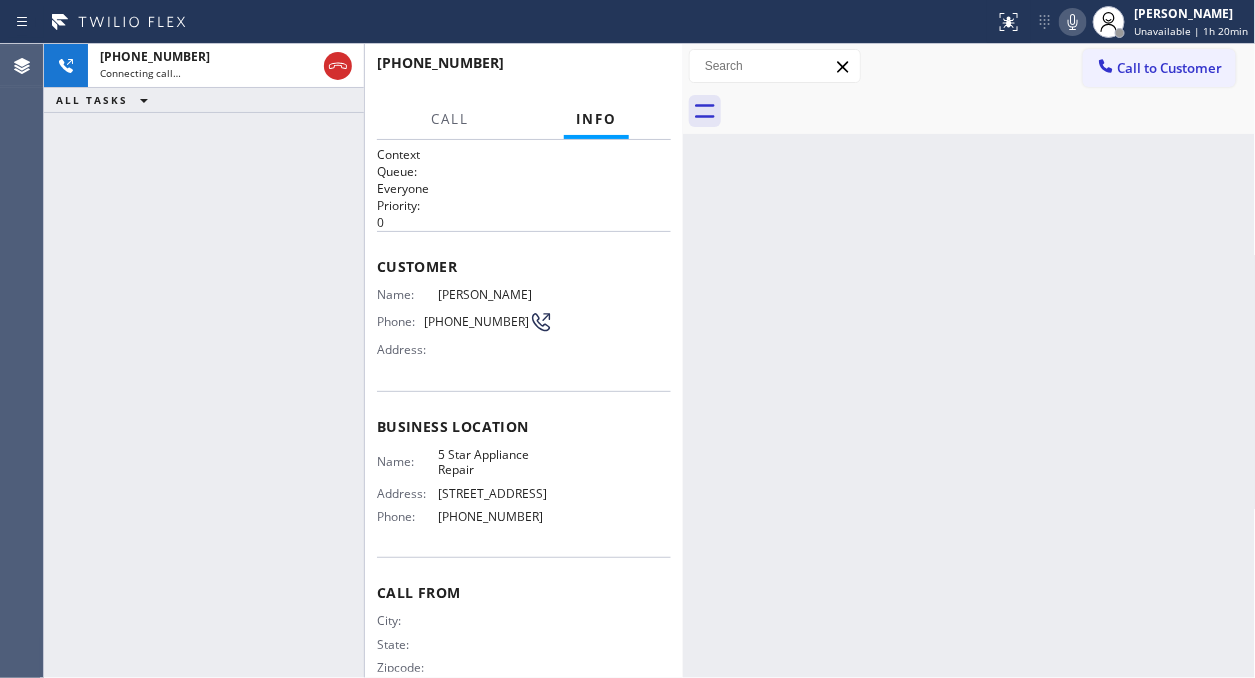 click at bounding box center (991, 111) 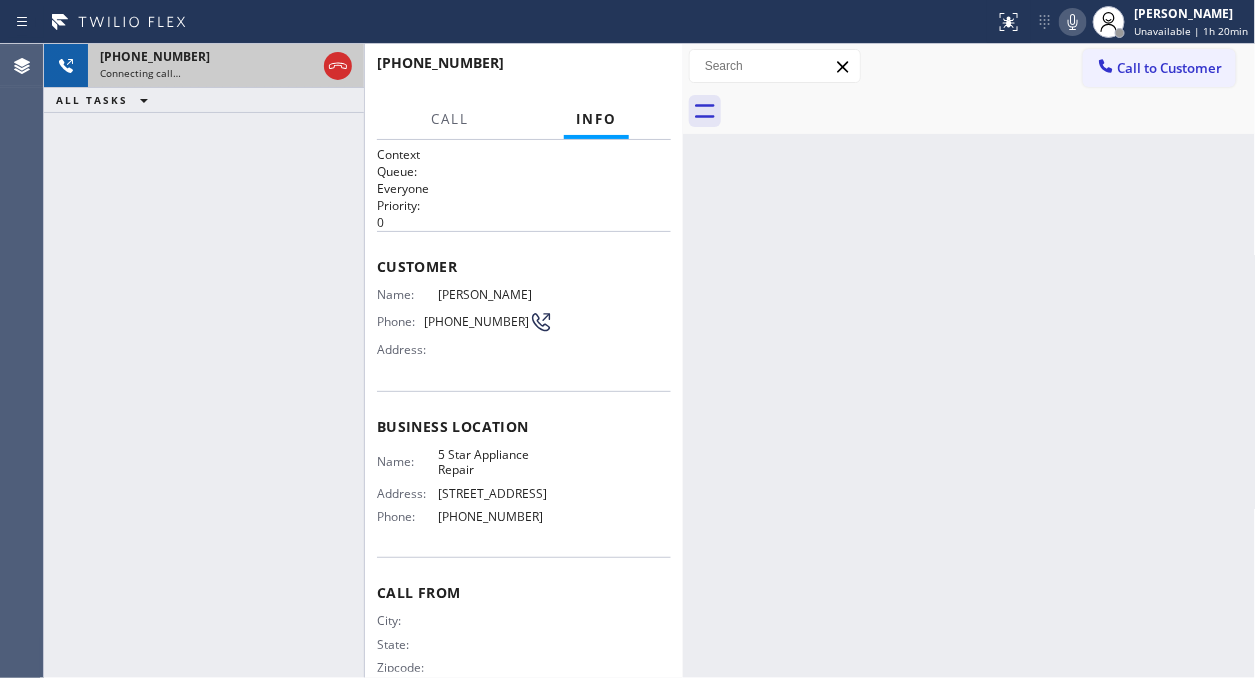 drag, startPoint x: 202, startPoint y: 62, endPoint x: 233, endPoint y: 72, distance: 32.572994 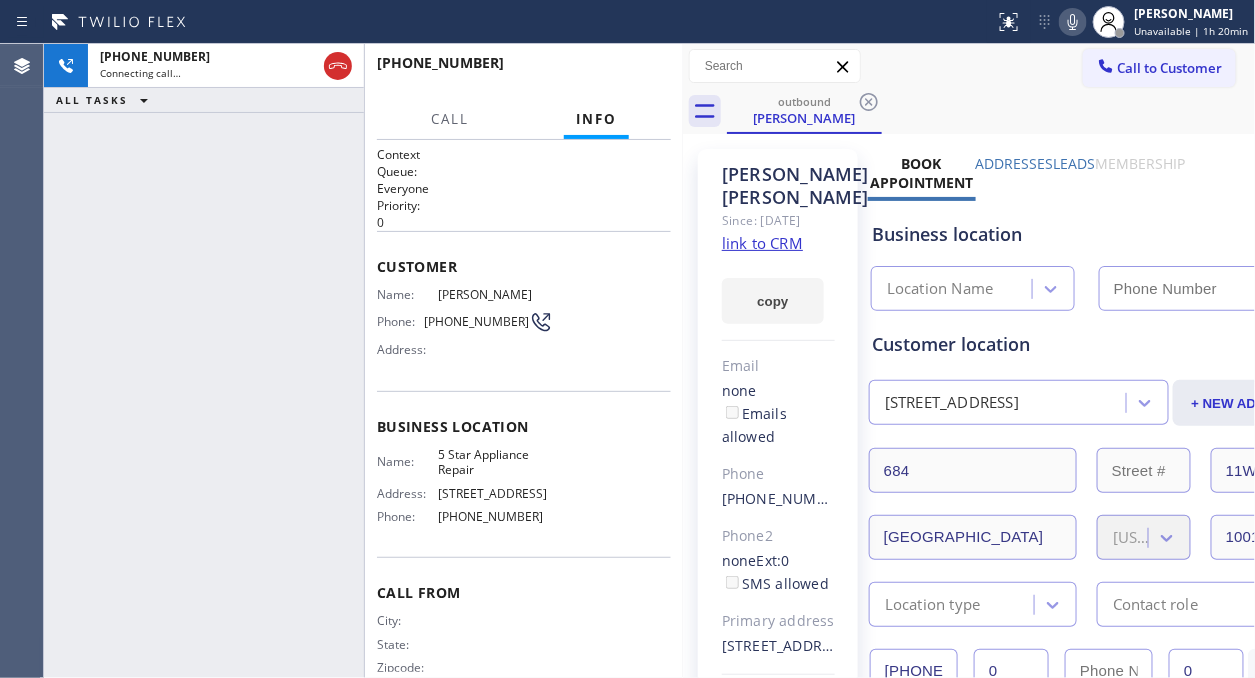 type on "[PHONE_NUMBER]" 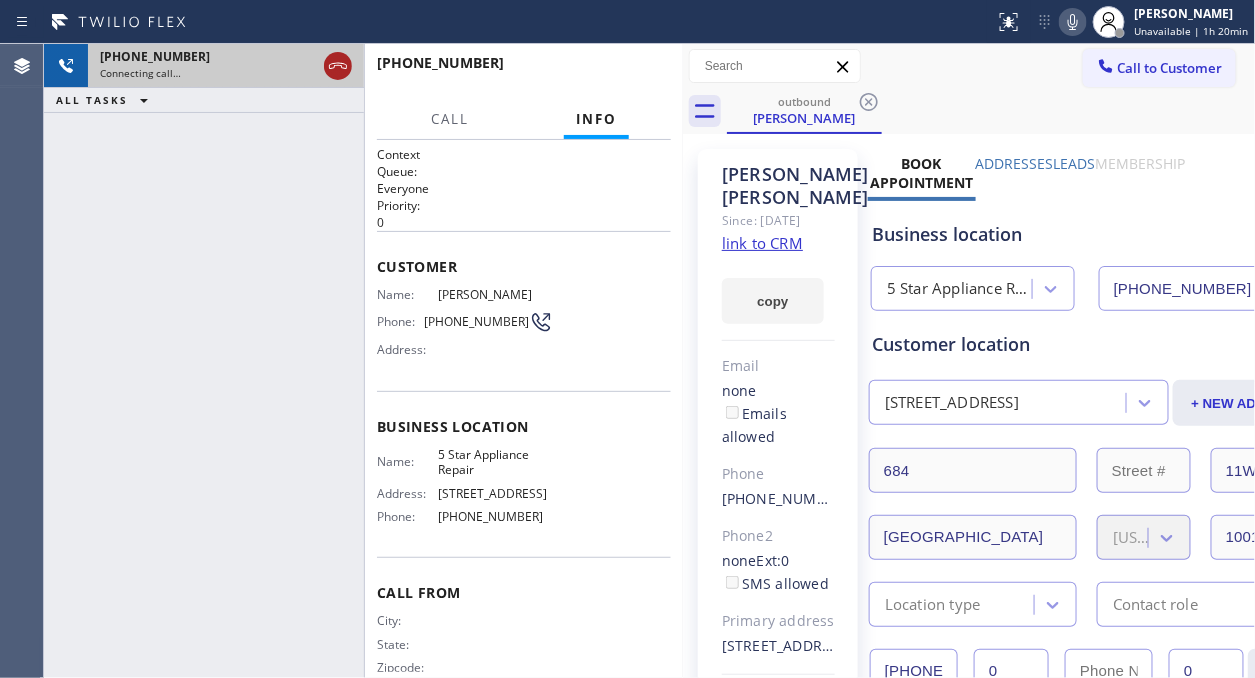 drag, startPoint x: 328, startPoint y: 65, endPoint x: 422, endPoint y: 63, distance: 94.02127 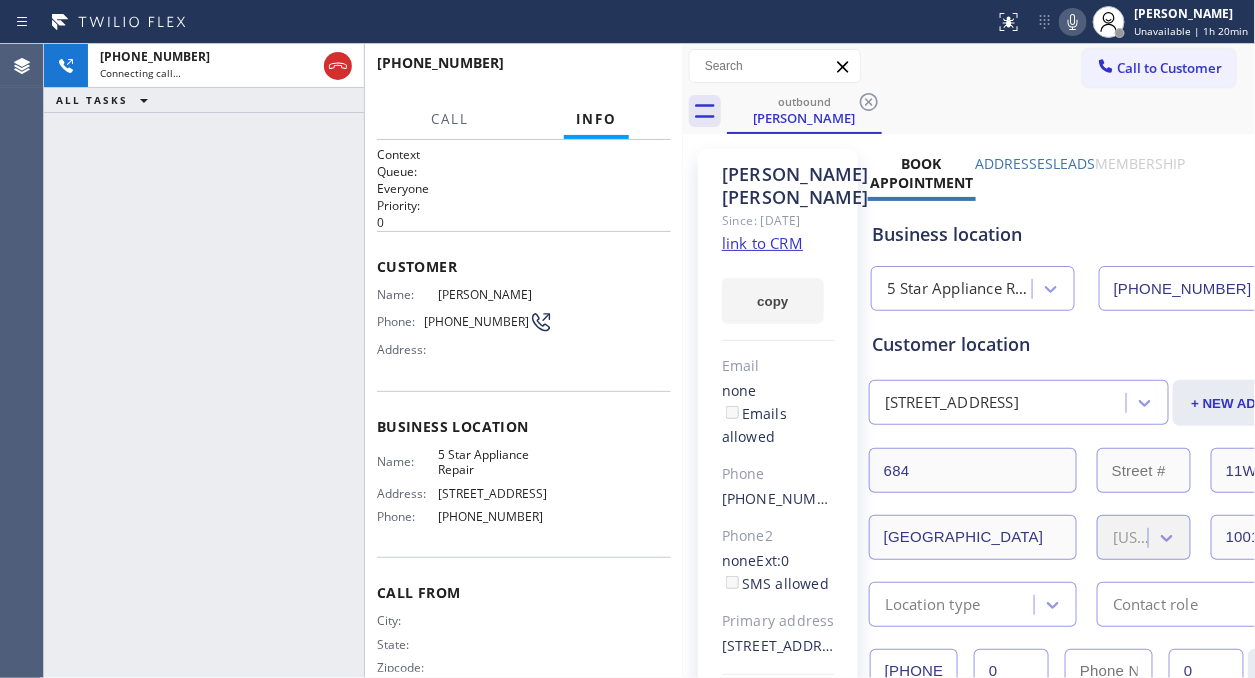 click 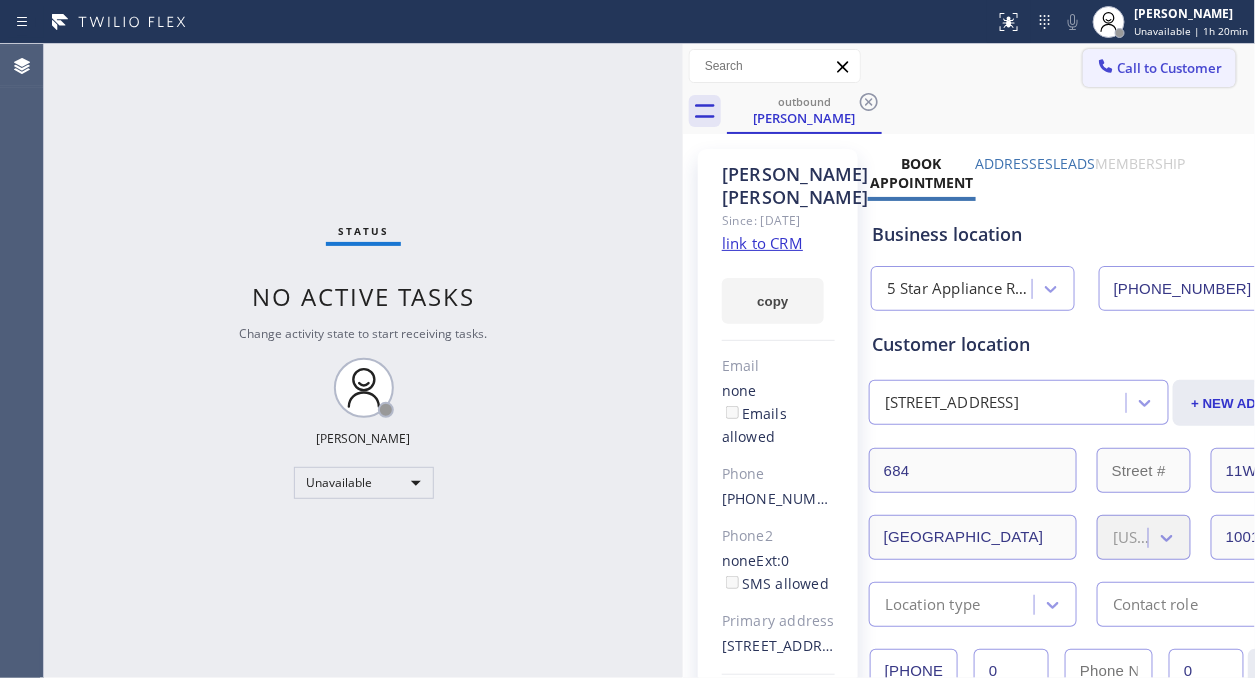 click on "Call to Customer" at bounding box center [1170, 68] 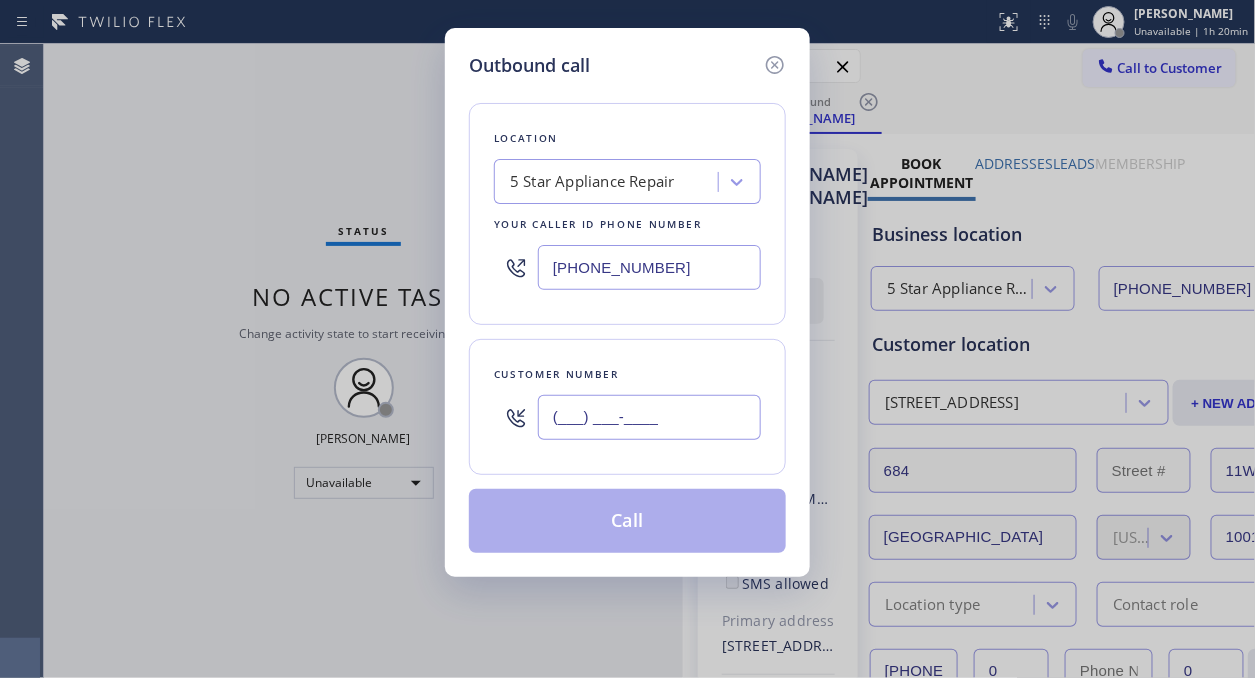 drag, startPoint x: 560, startPoint y: 424, endPoint x: 573, endPoint y: 405, distance: 23.021729 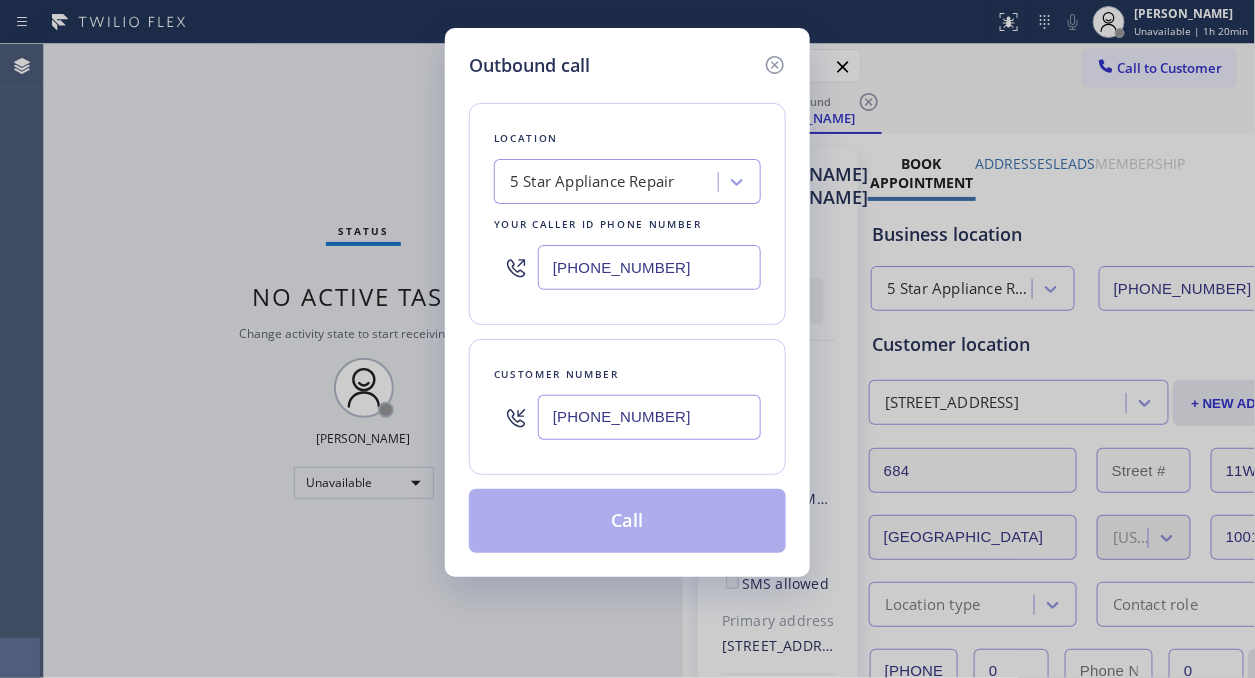 type on "[PHONE_NUMBER]" 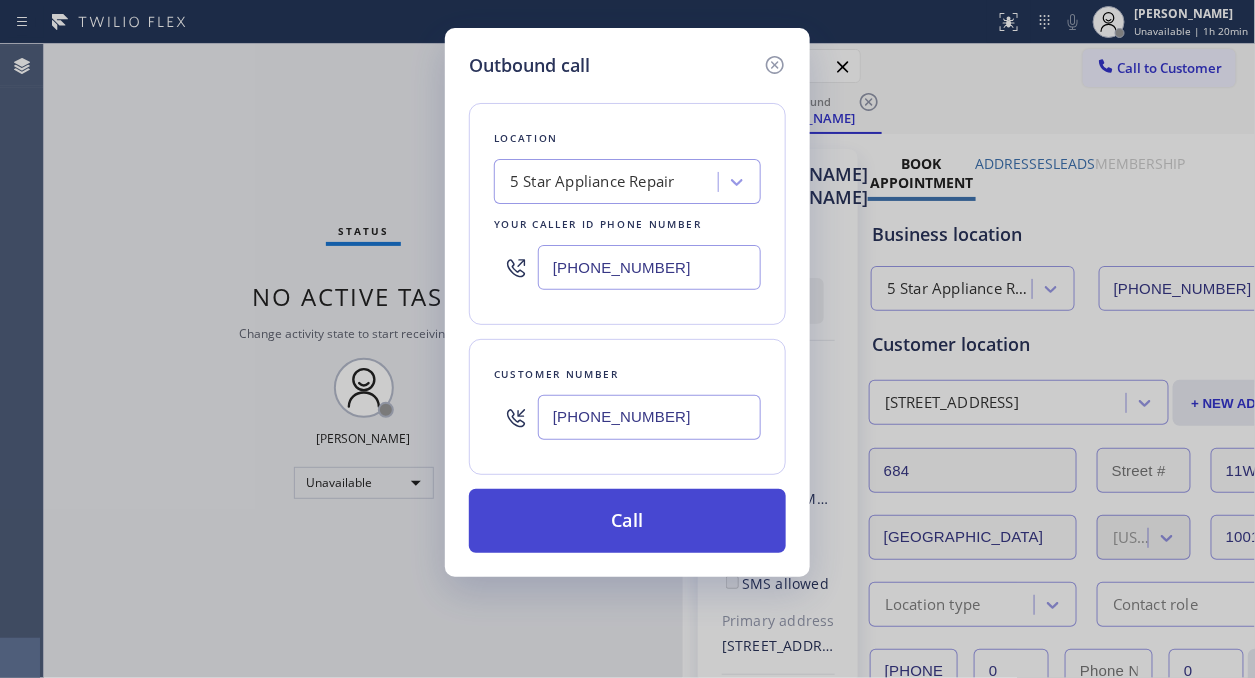click on "Call" at bounding box center [627, 521] 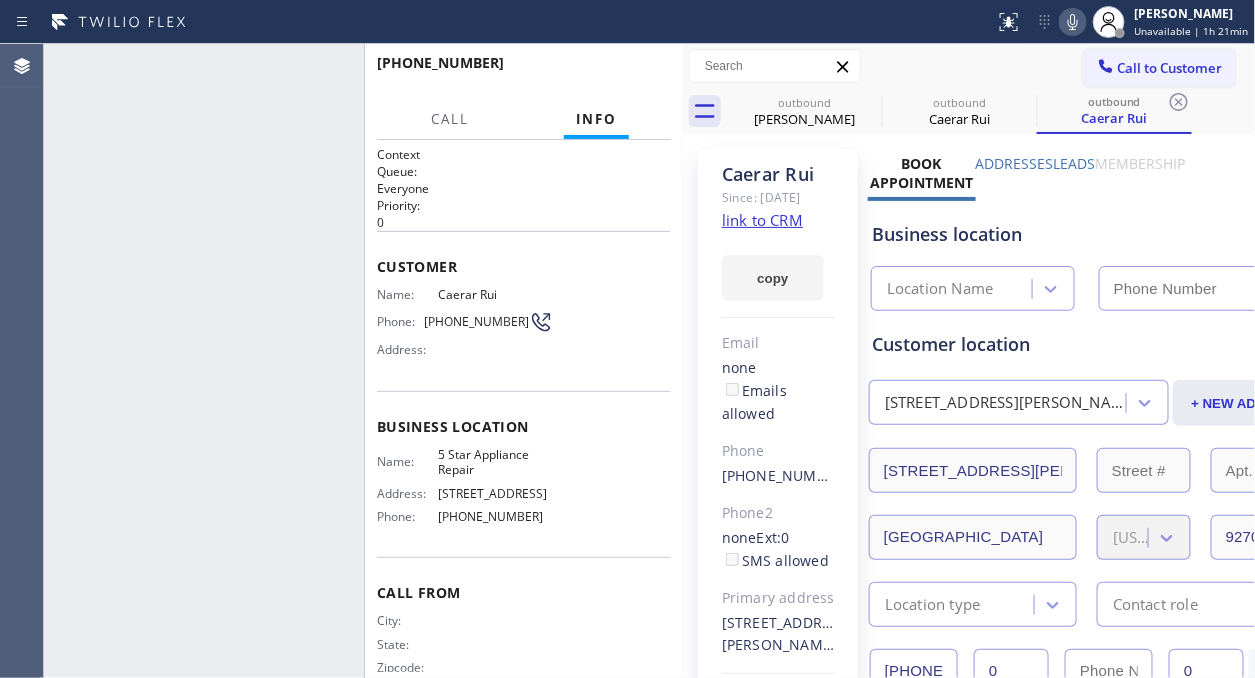 type on "[PHONE_NUMBER]" 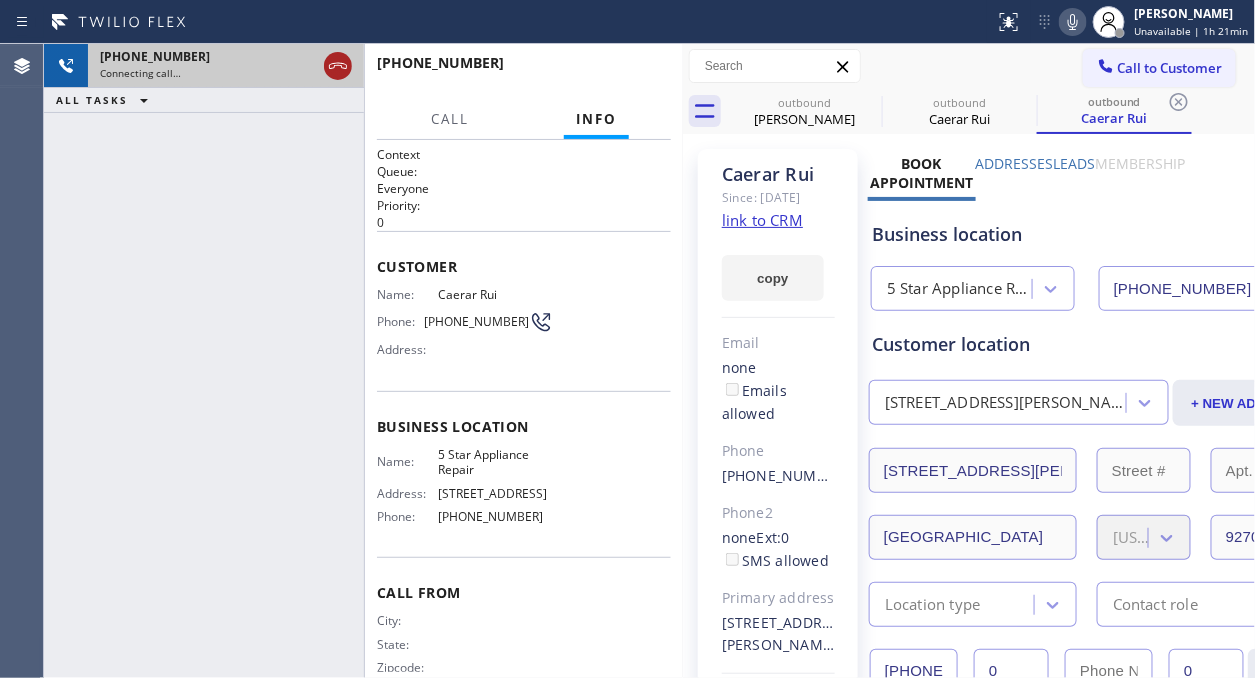 click 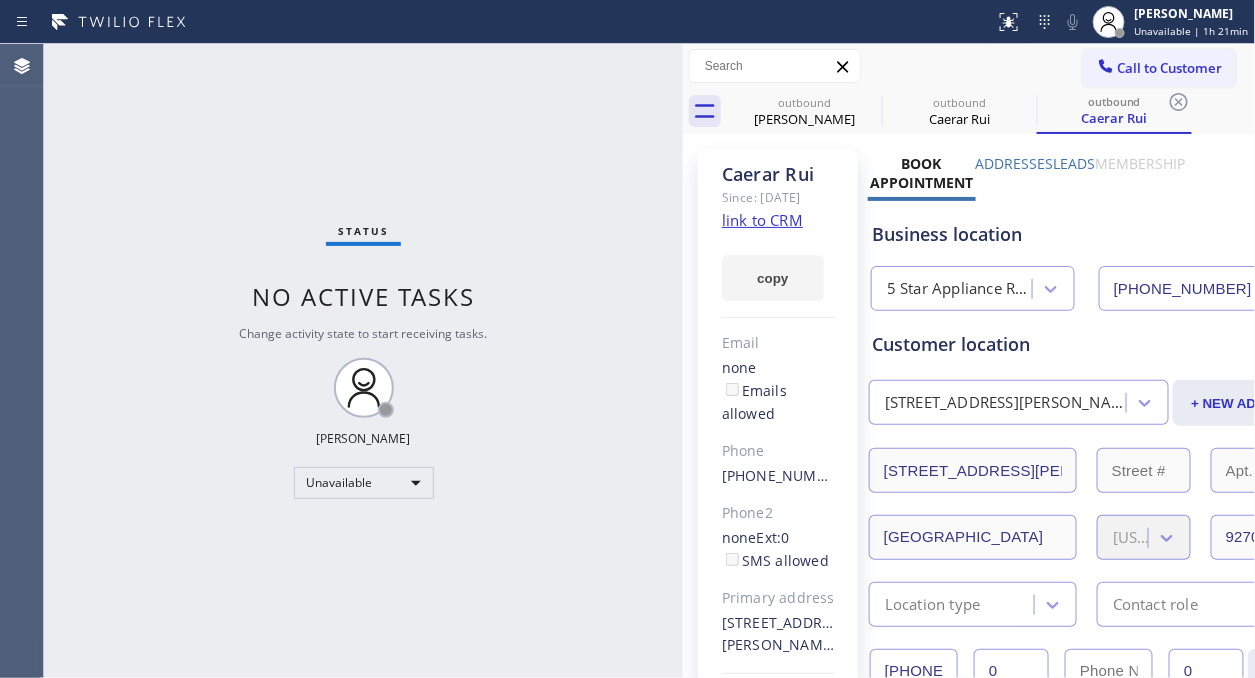 click on "link to CRM" 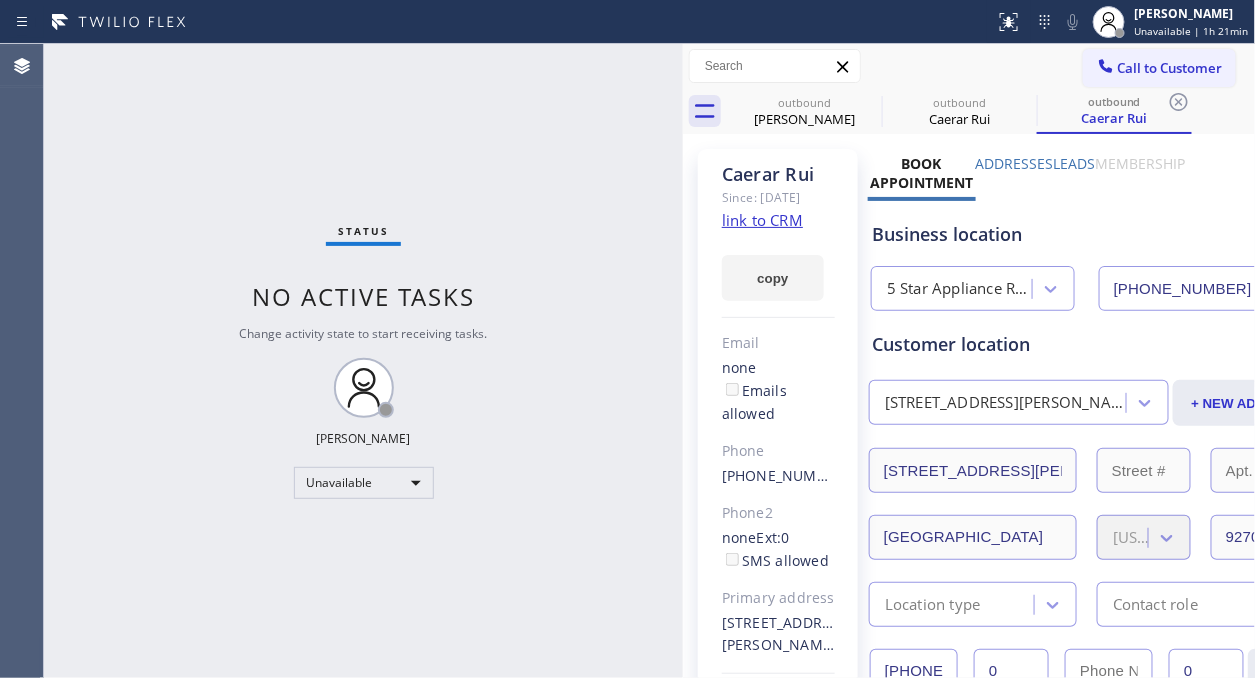 click 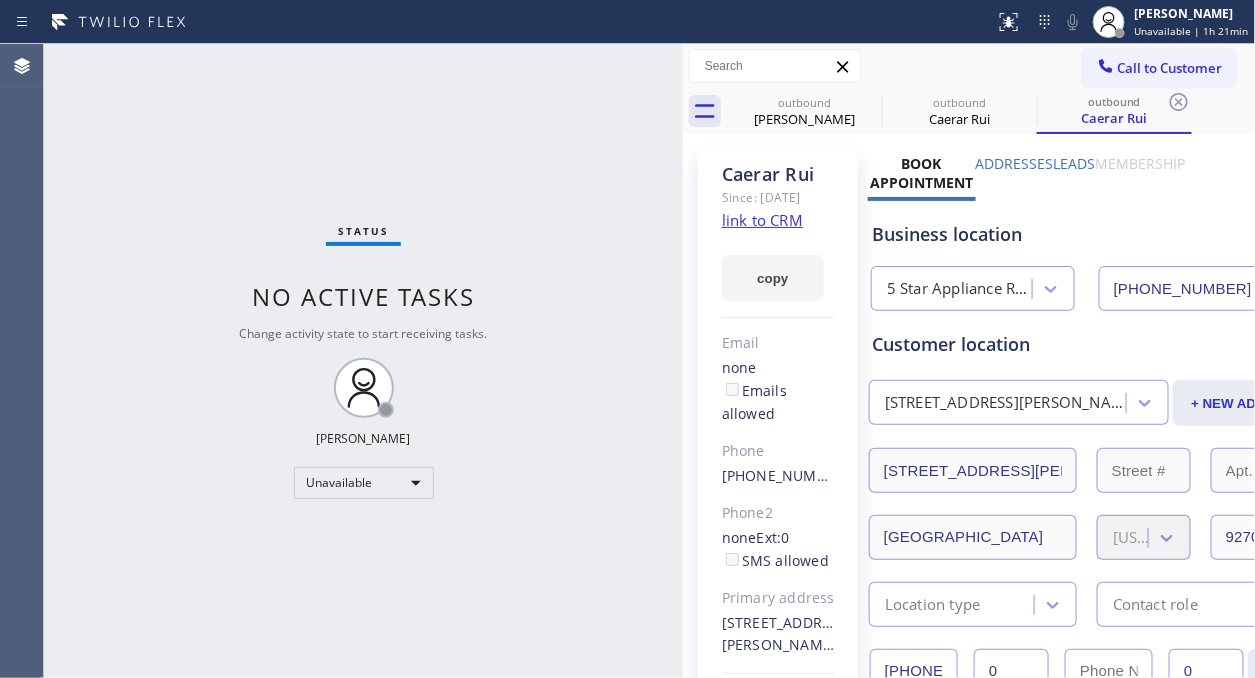 click 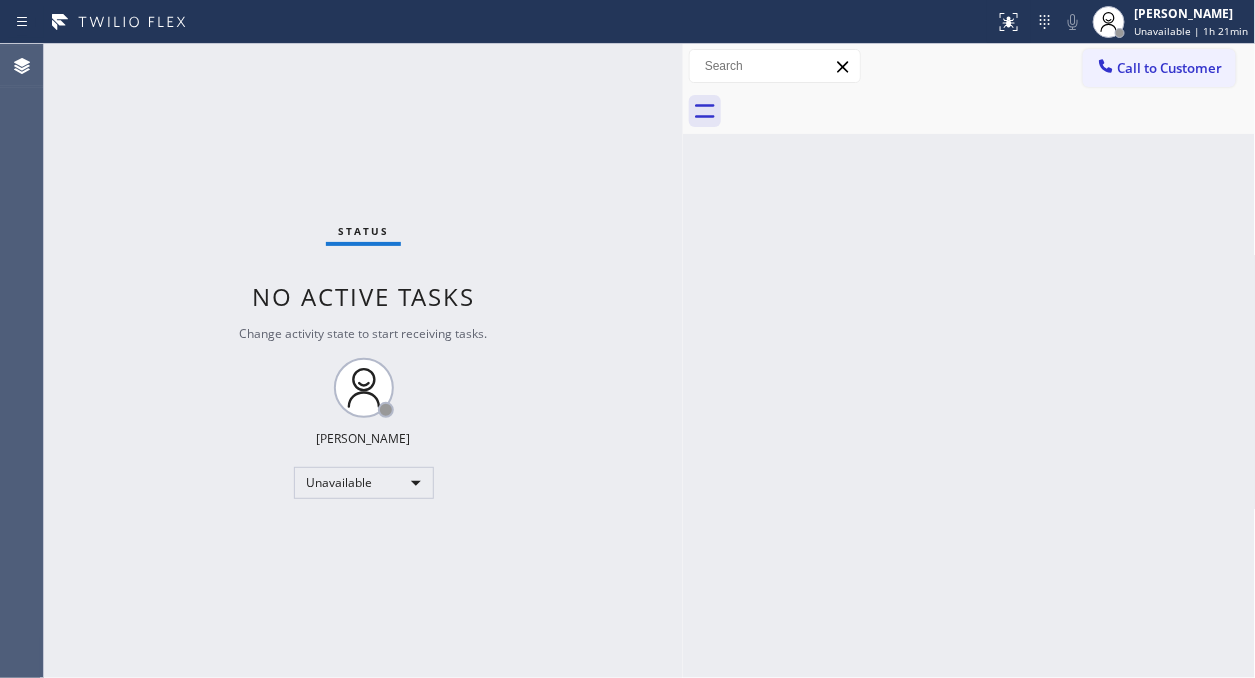 click at bounding box center (991, 111) 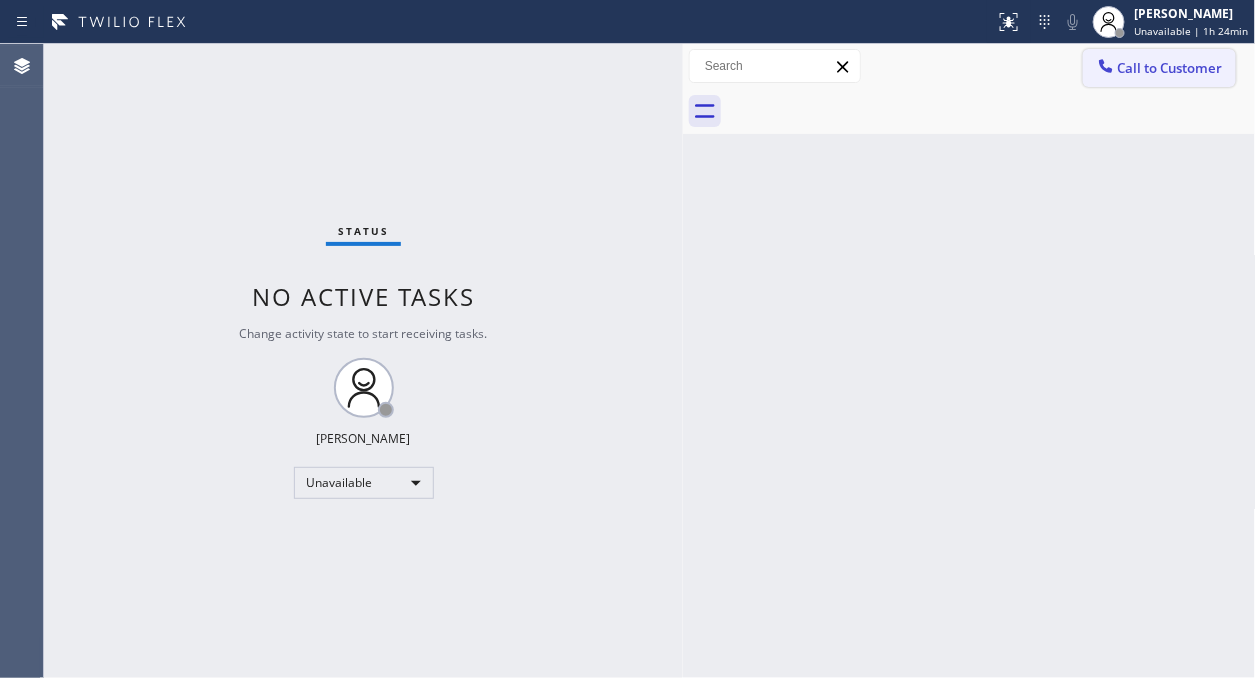 click on "Call to Customer" at bounding box center [1170, 68] 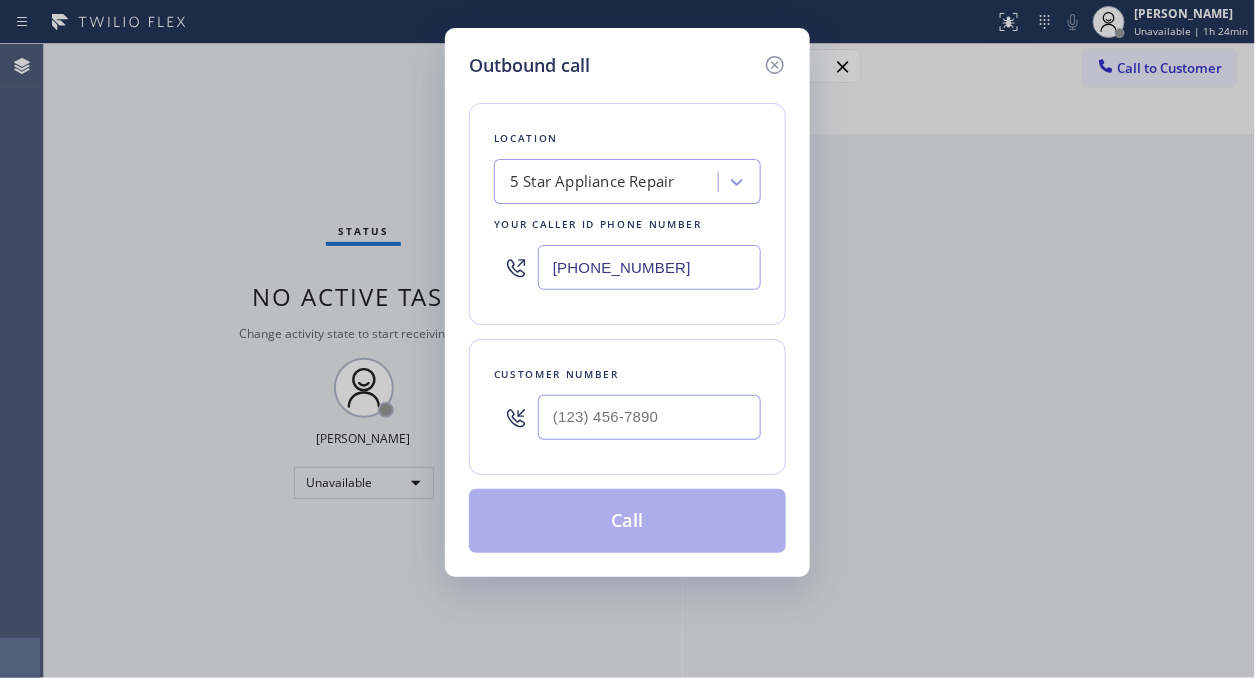 click on "[PHONE_NUMBER]" at bounding box center (649, 267) 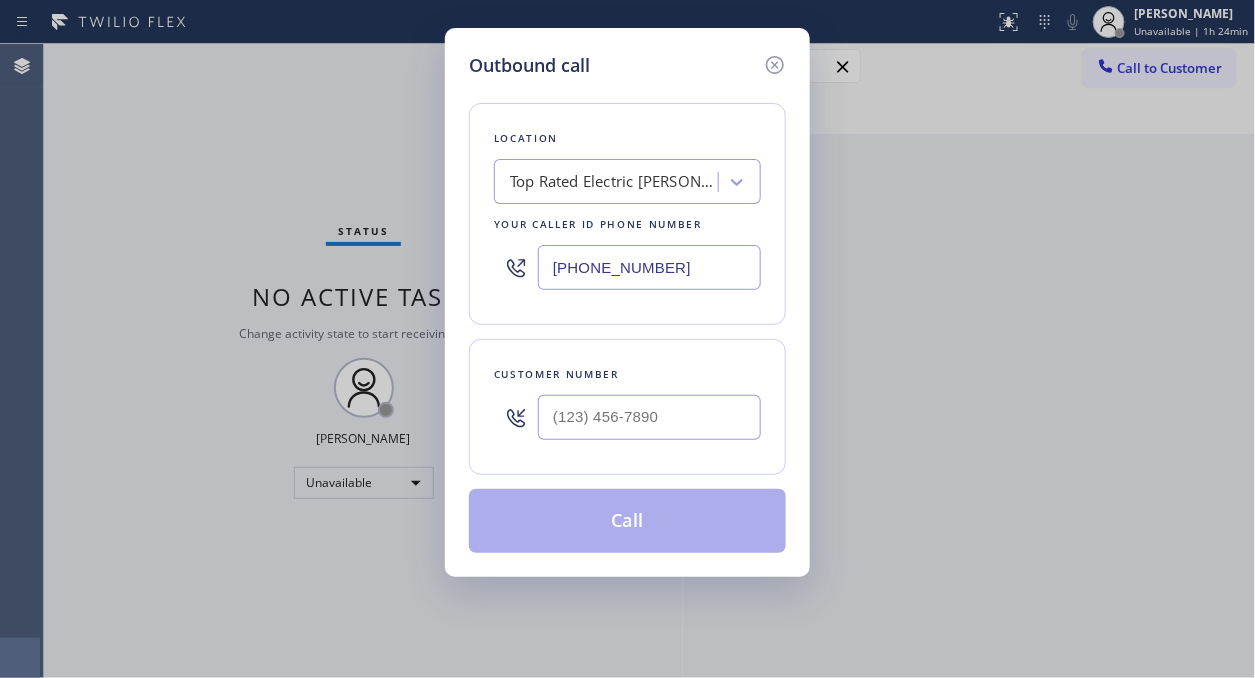type on "[PHONE_NUMBER]" 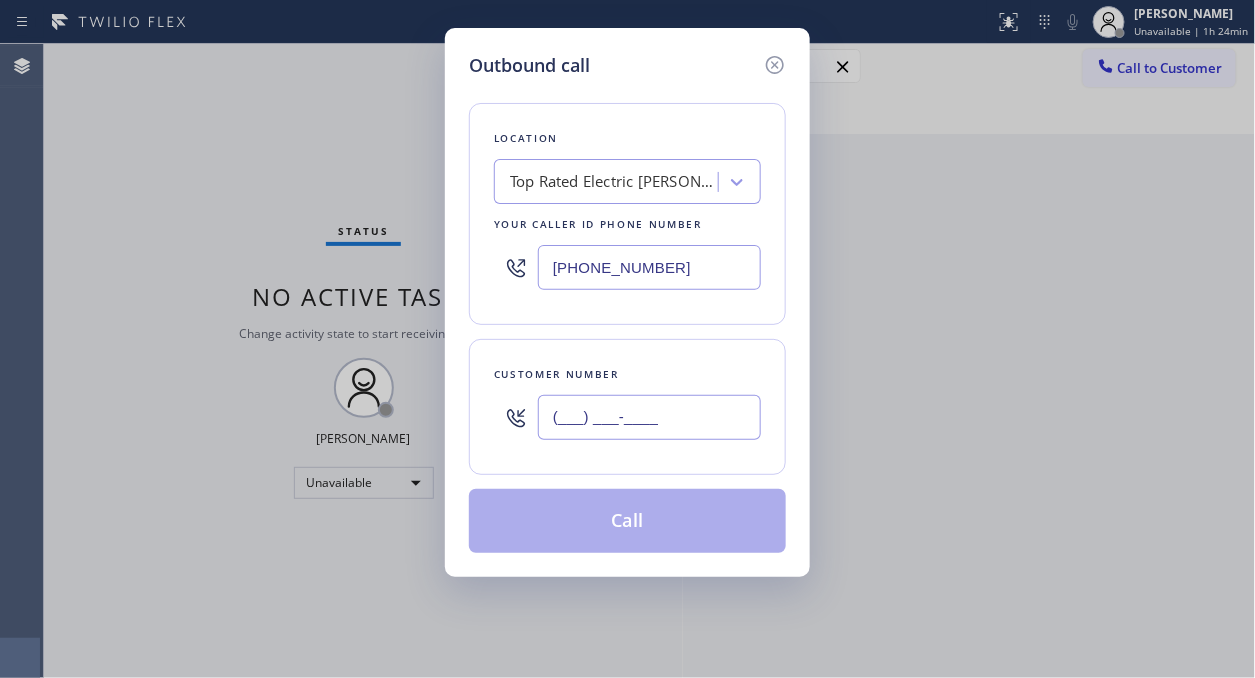 click on "(___) ___-____" at bounding box center [649, 417] 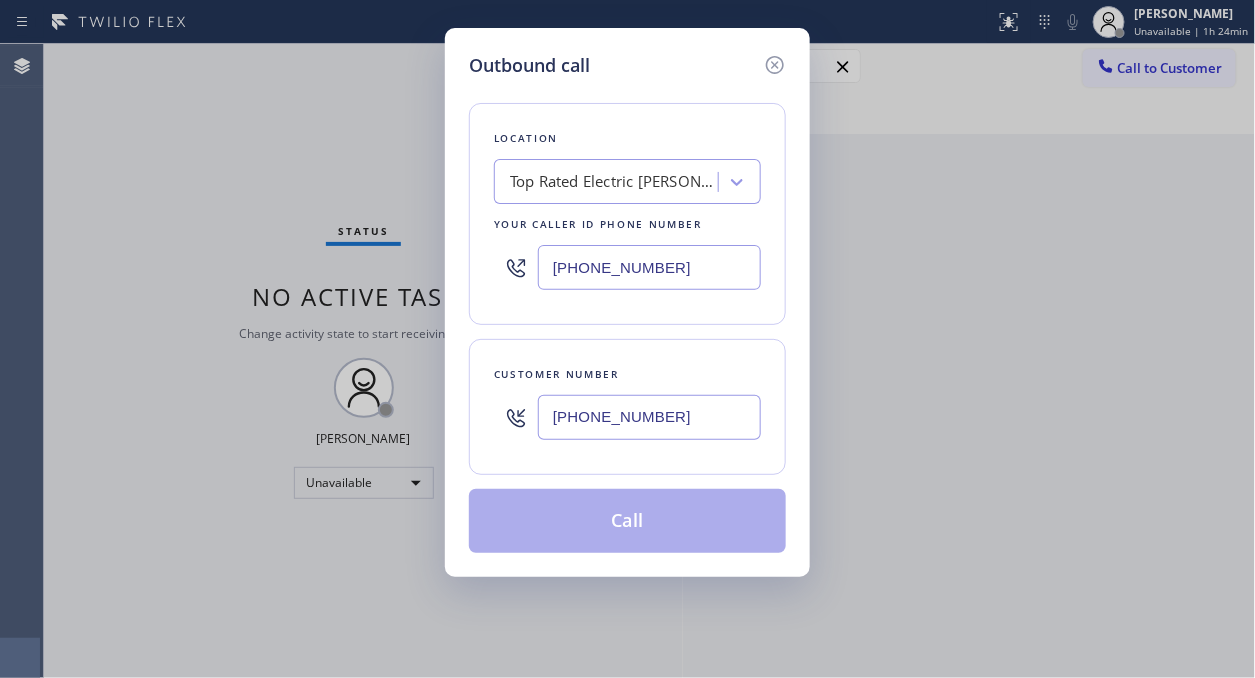 type on "[PHONE_NUMBER]" 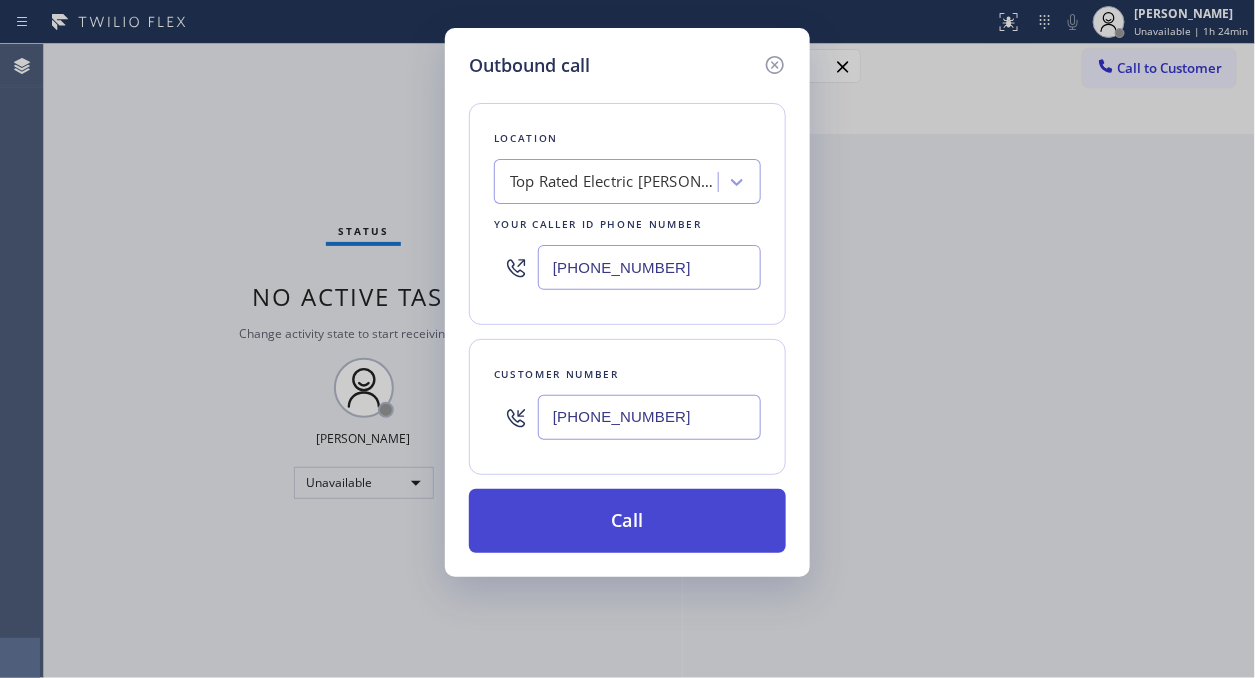click on "Call" at bounding box center [627, 521] 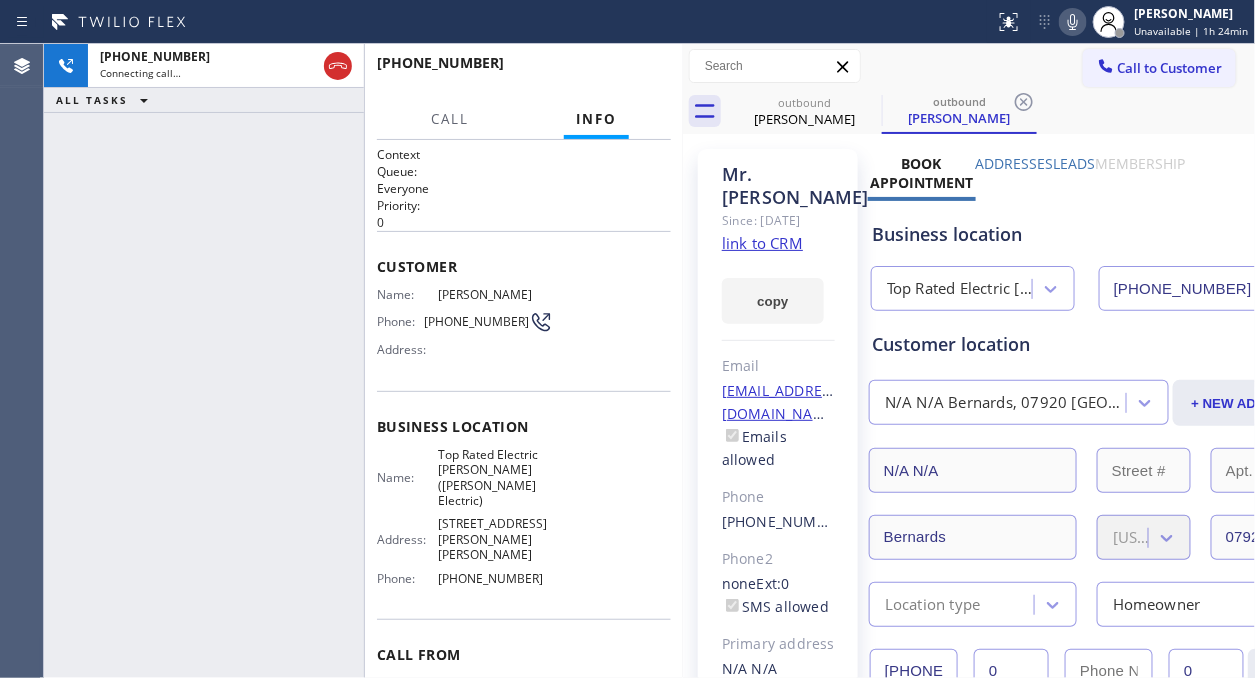 type on "[PHONE_NUMBER]" 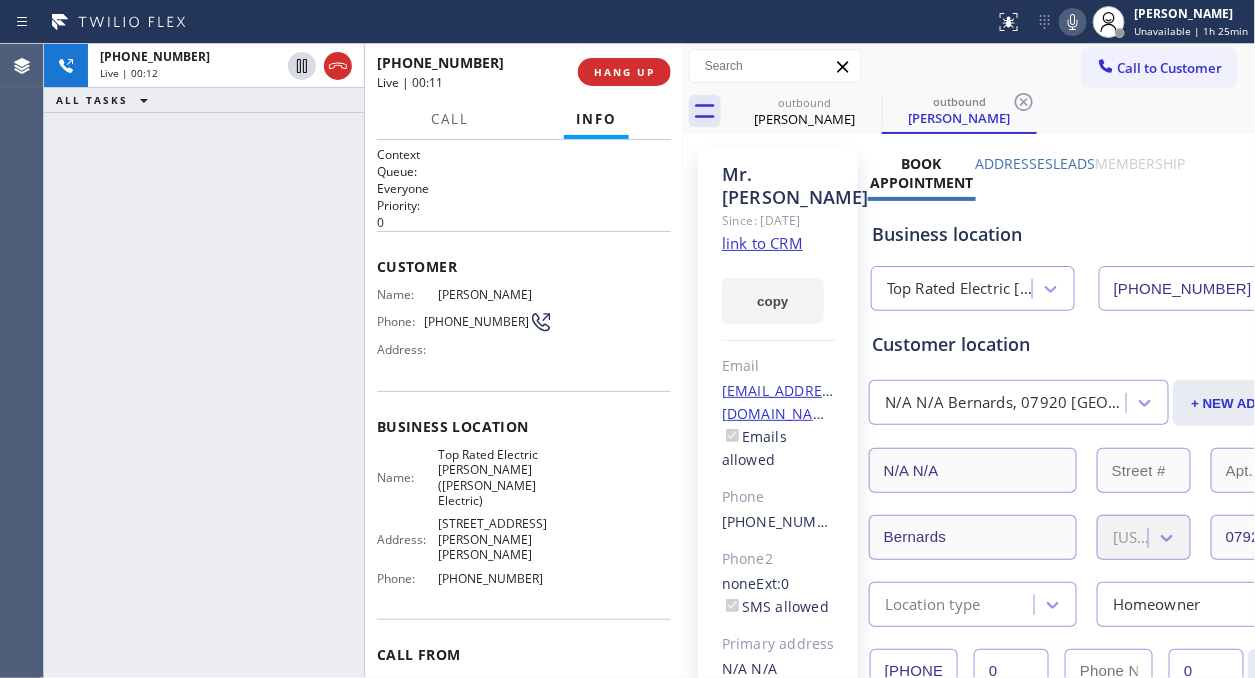 click 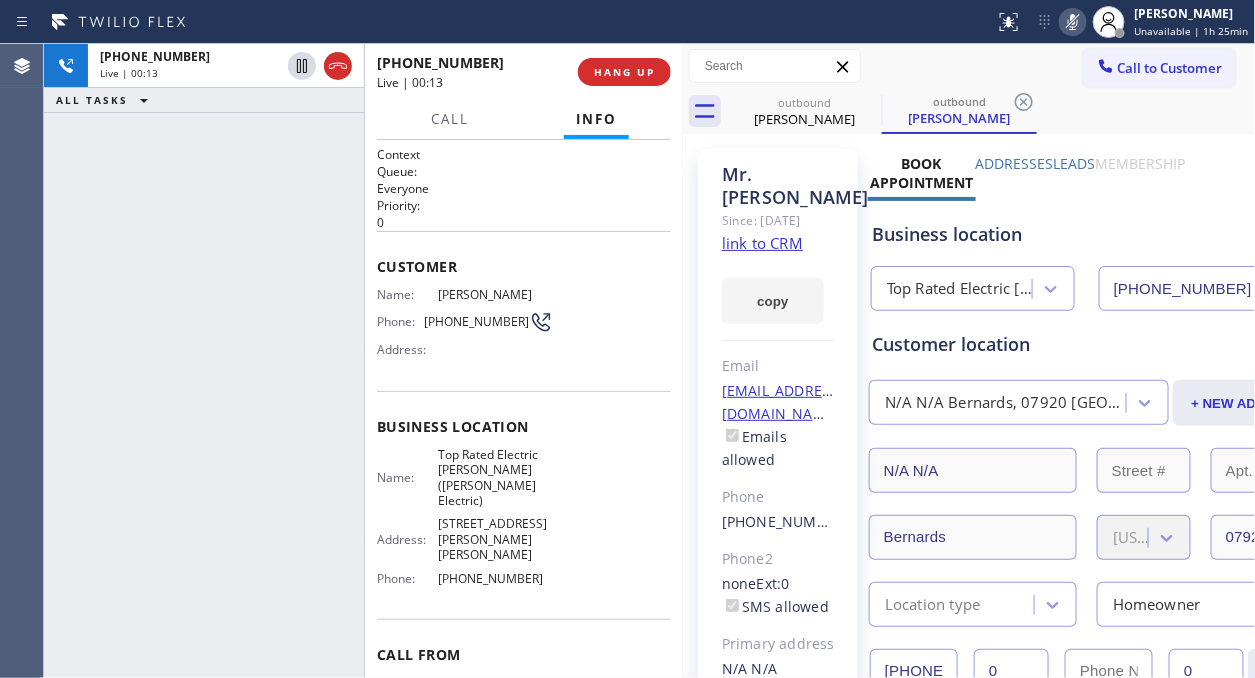 click 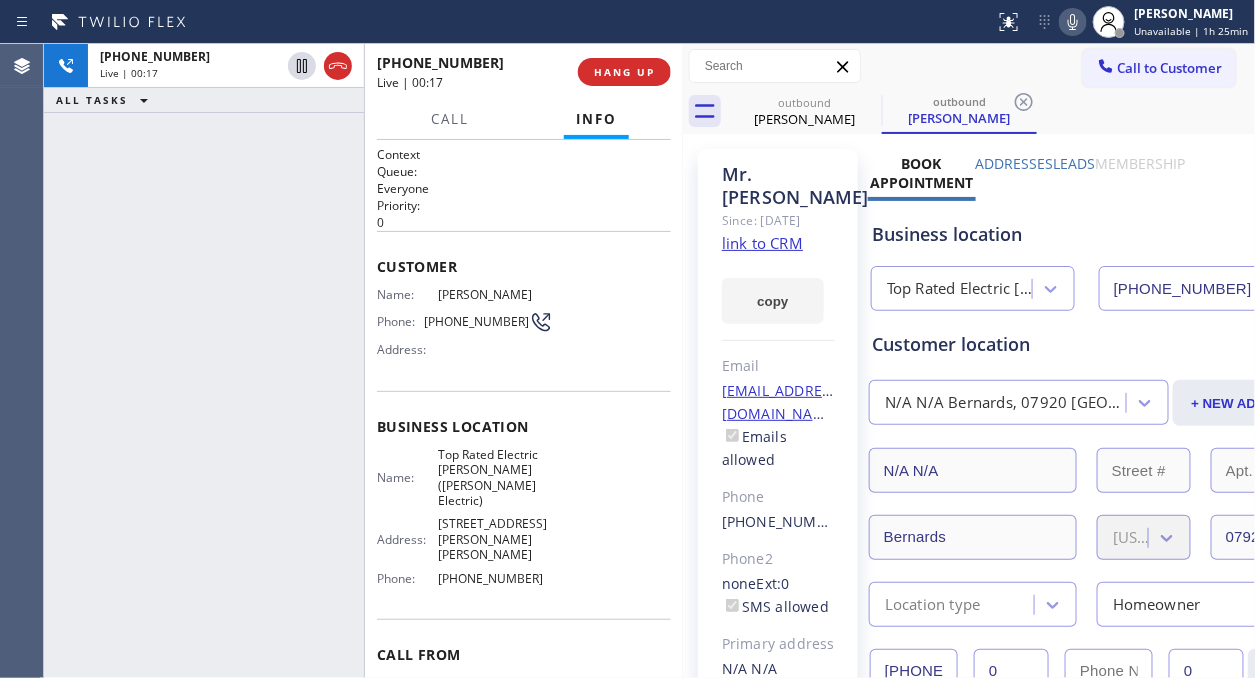 click 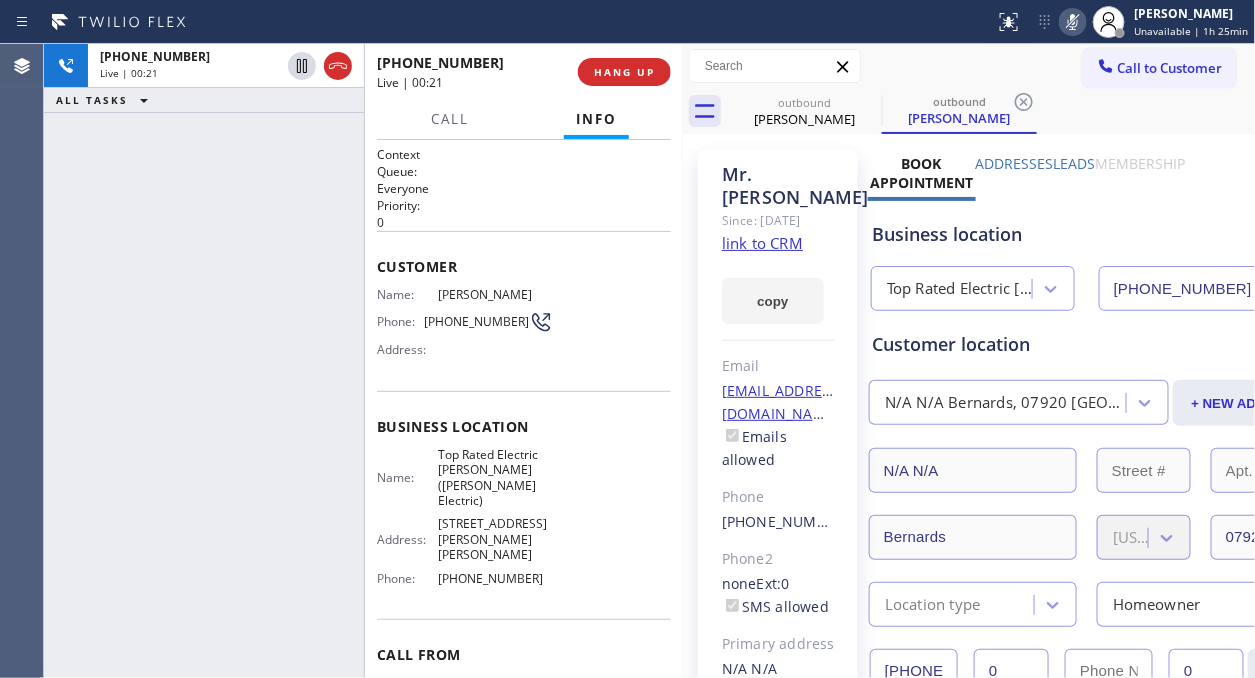 click 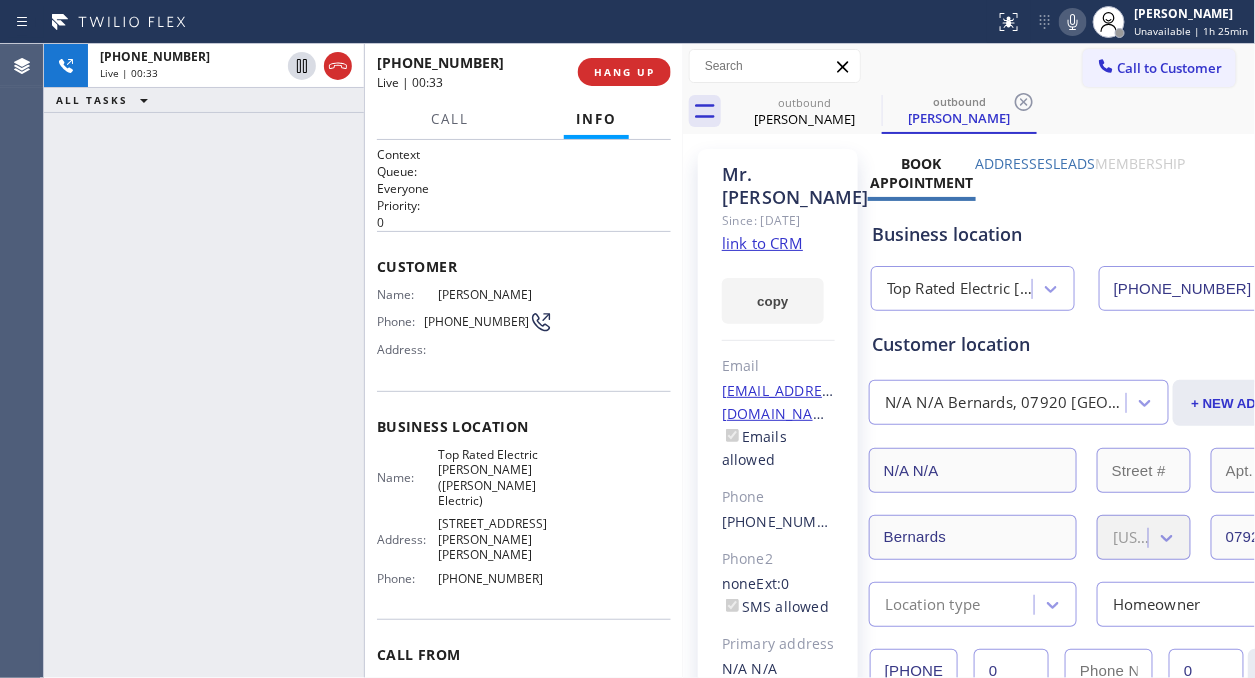 click 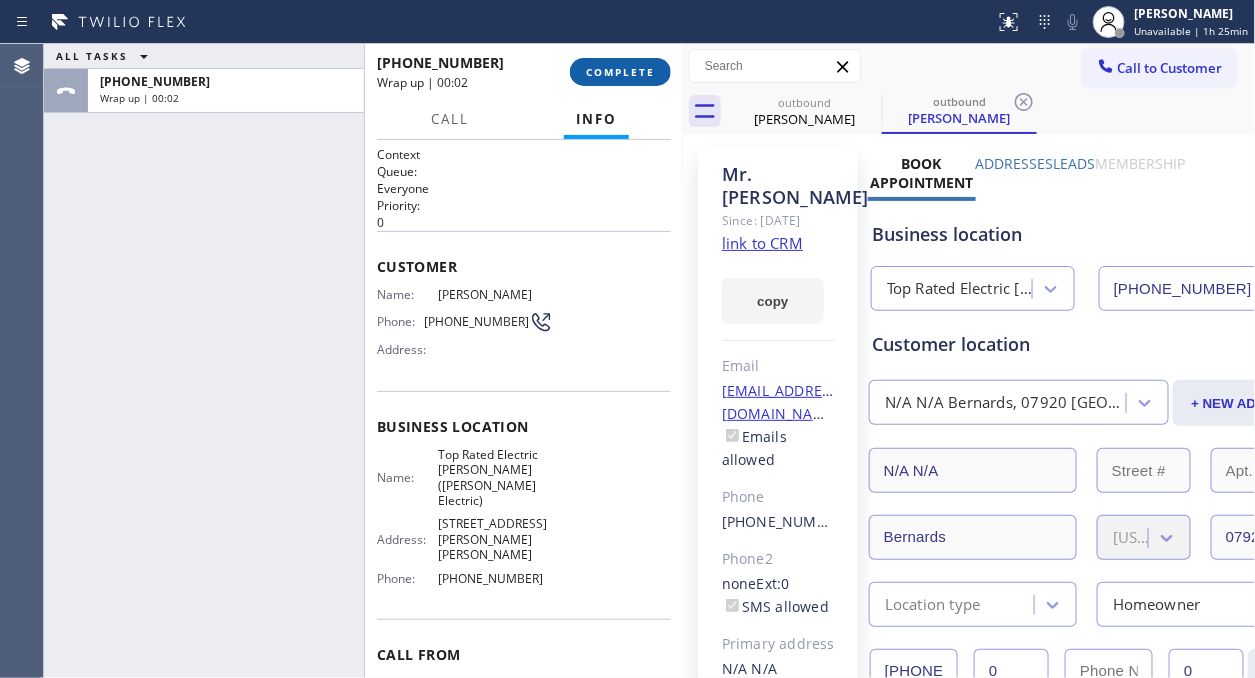 click on "COMPLETE" at bounding box center [620, 72] 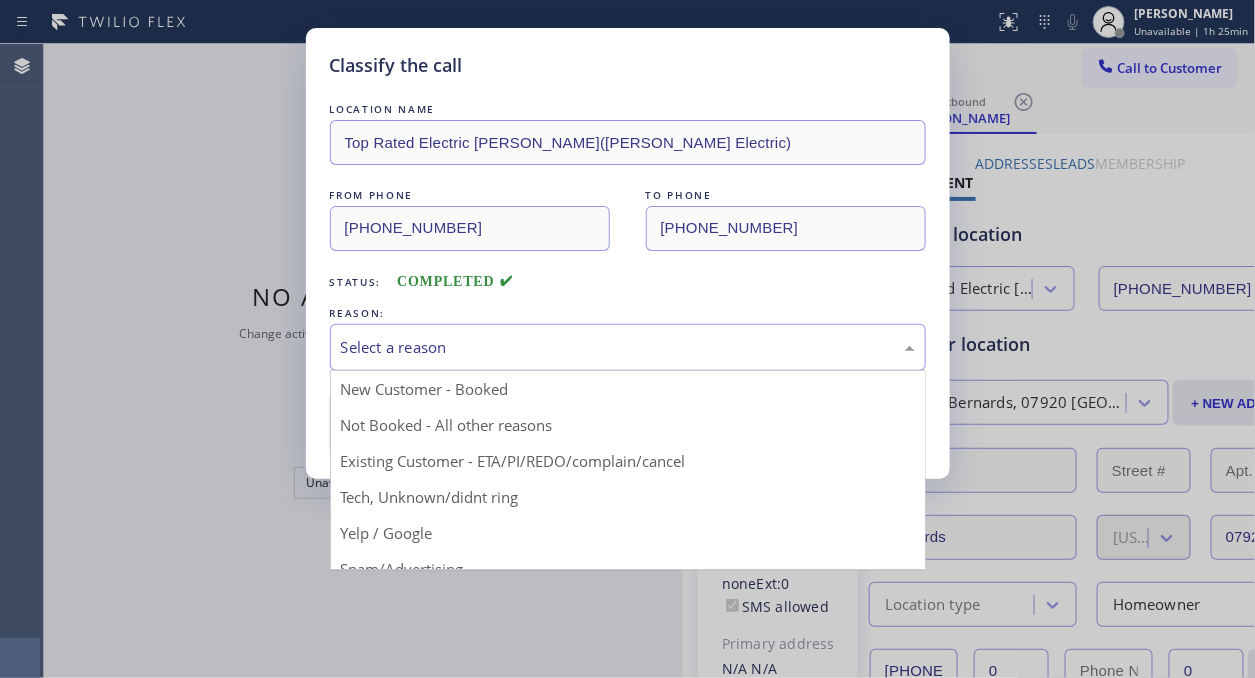 click on "Select a reason" at bounding box center [628, 347] 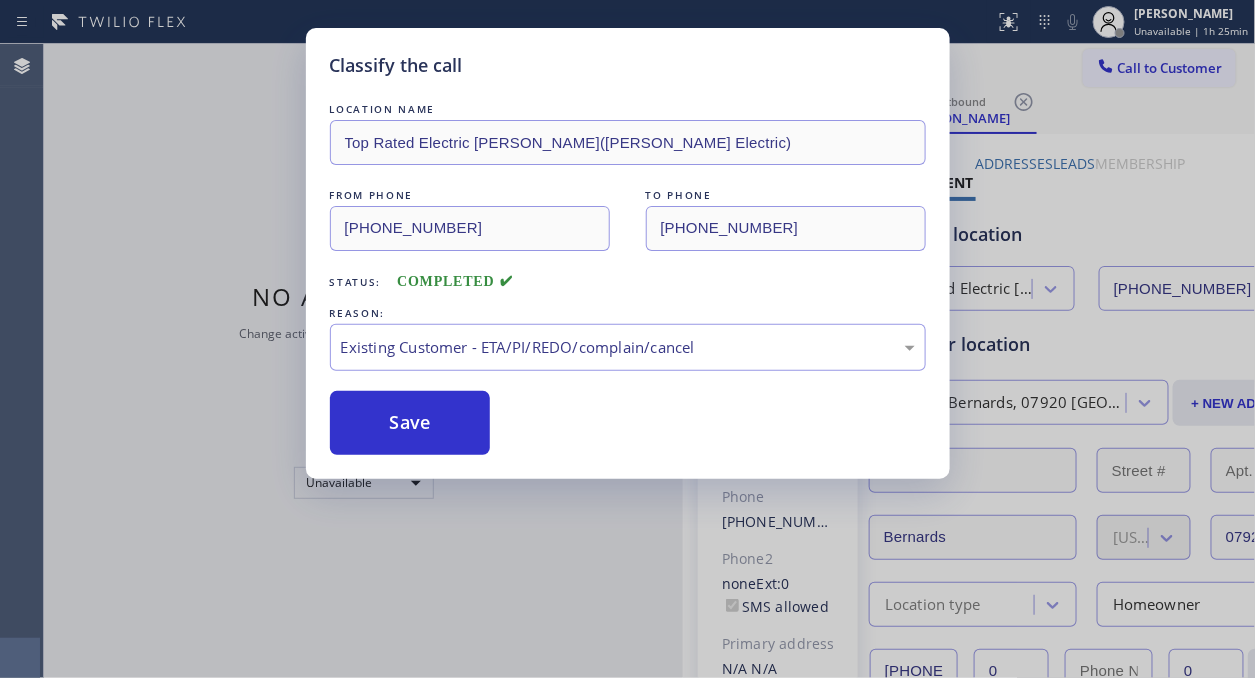 drag, startPoint x: 432, startPoint y: 422, endPoint x: 701, endPoint y: 28, distance: 477.07126 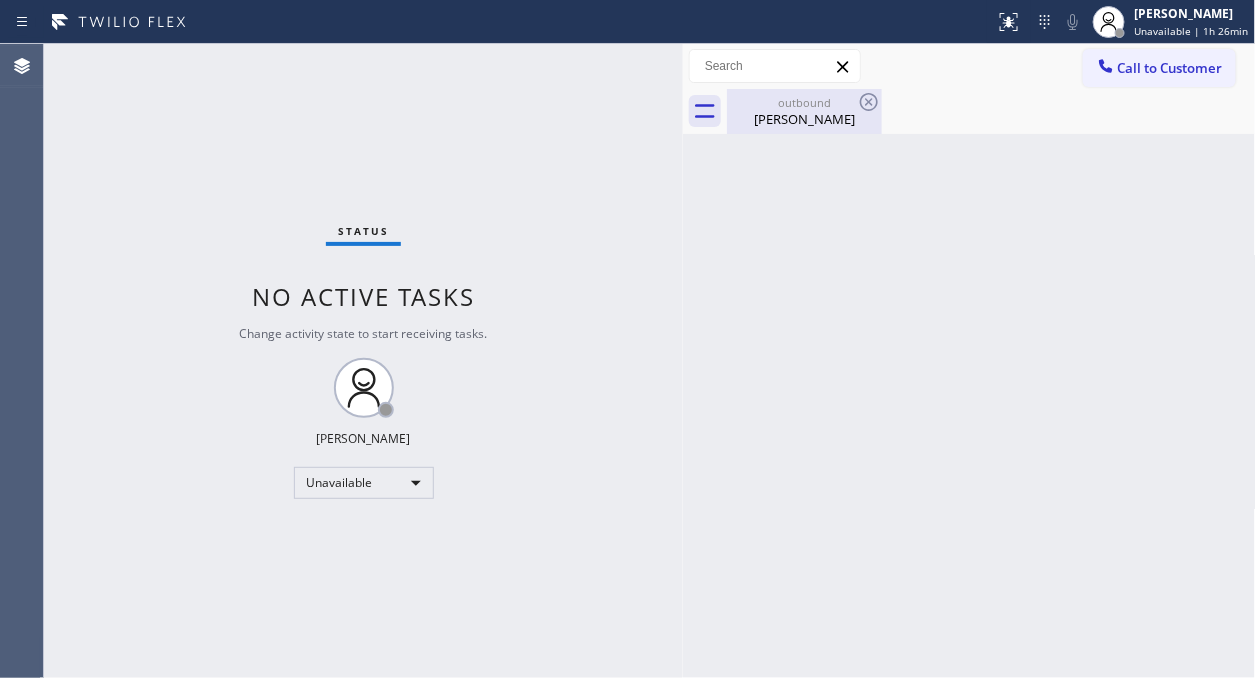 drag, startPoint x: 795, startPoint y: 101, endPoint x: 815, endPoint y: 110, distance: 21.931713 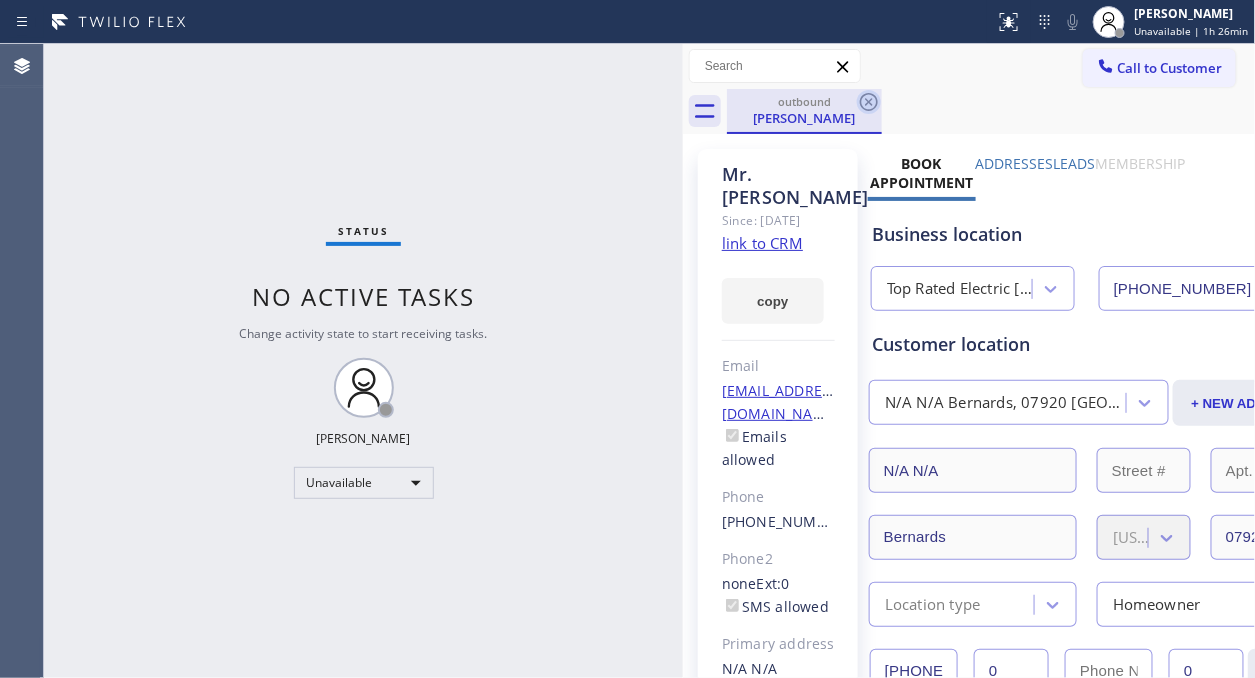 click 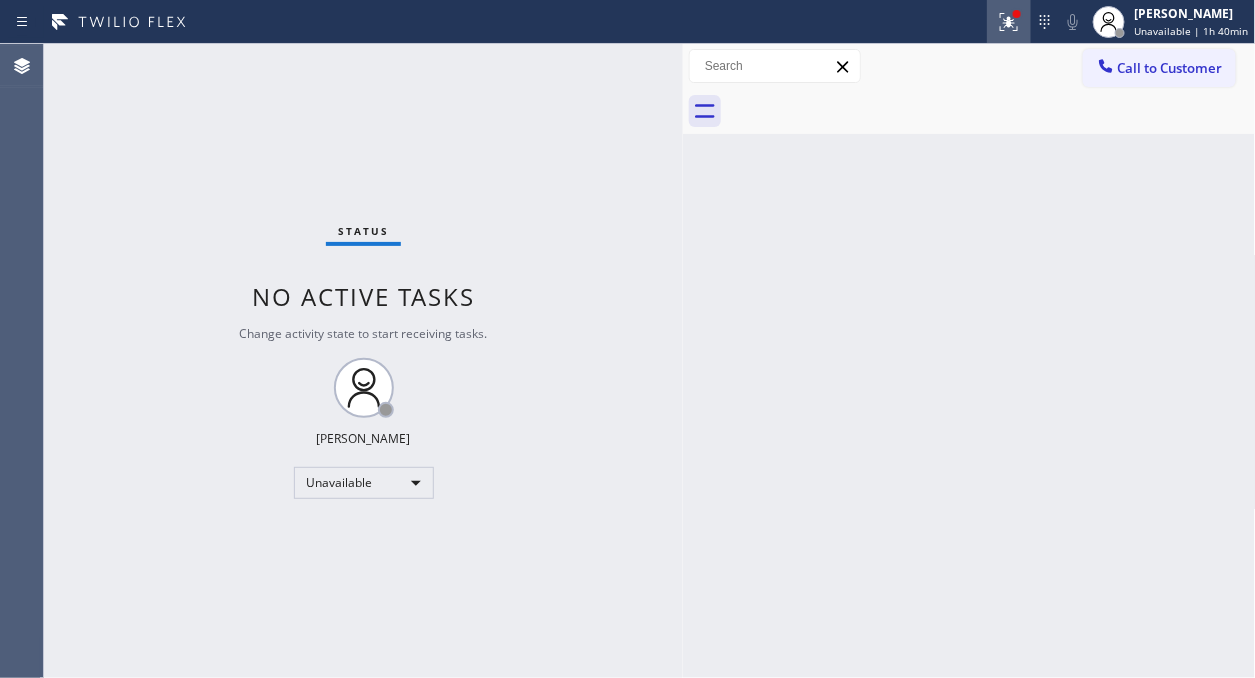 click 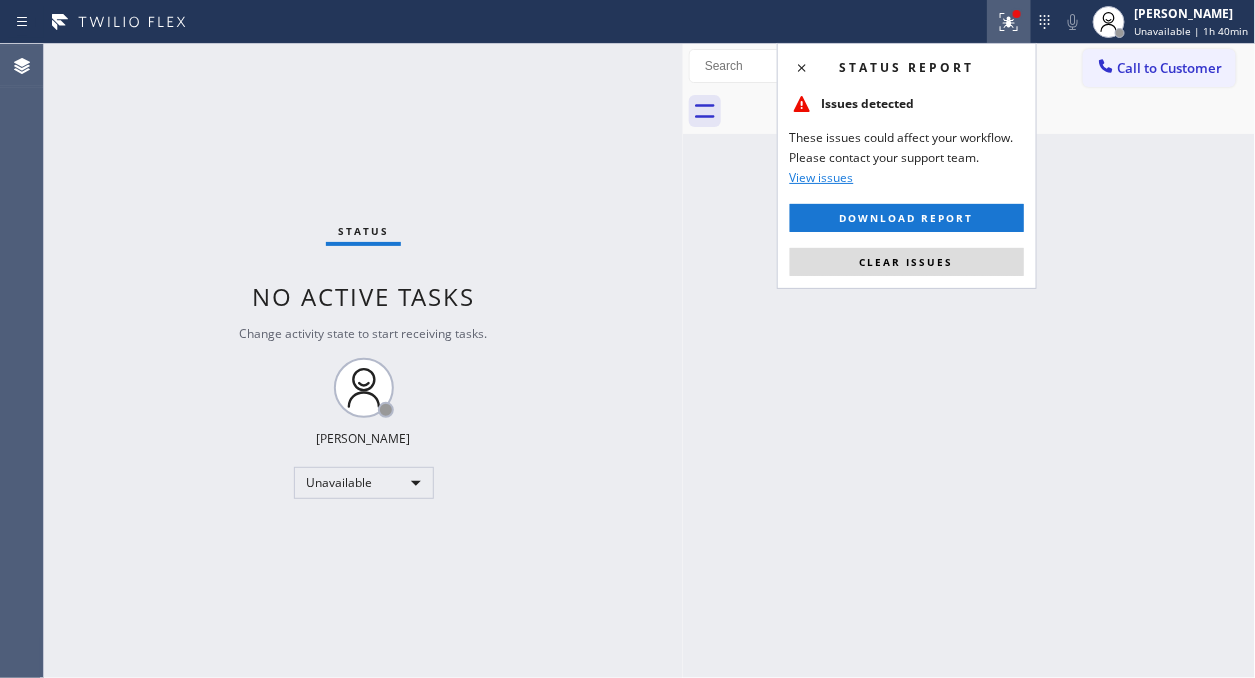 drag, startPoint x: 936, startPoint y: 234, endPoint x: 895, endPoint y: 100, distance: 140.13208 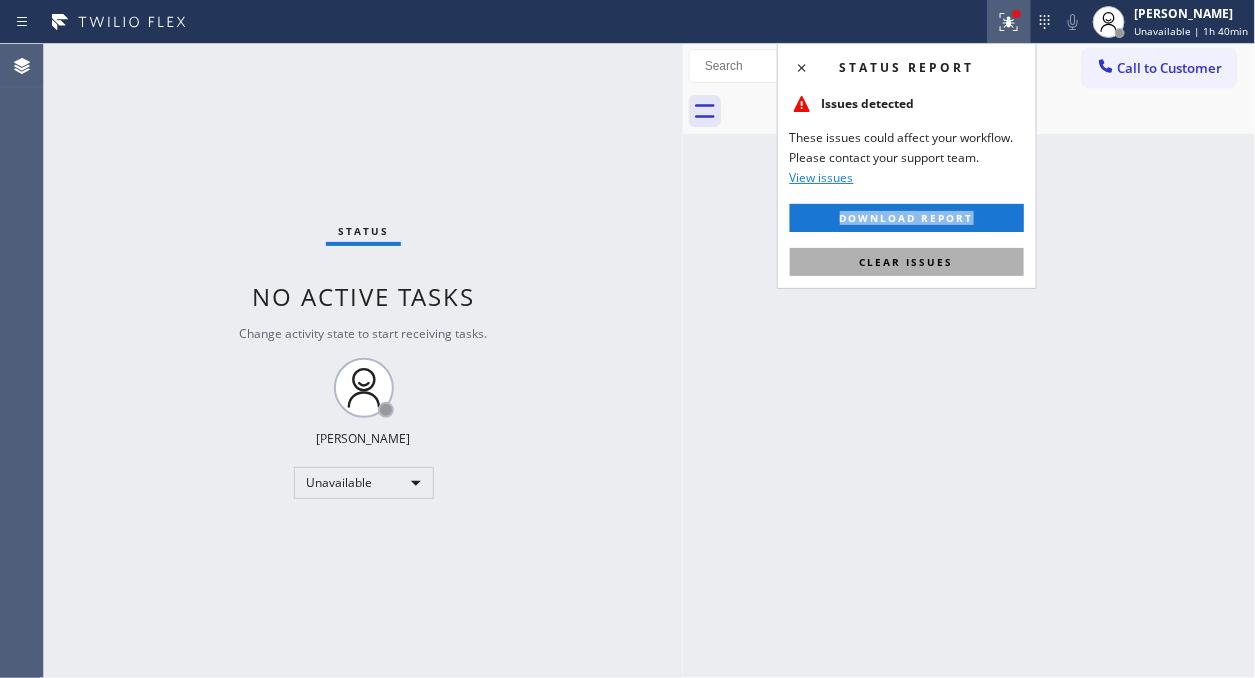 click on "Clear issues" at bounding box center (907, 262) 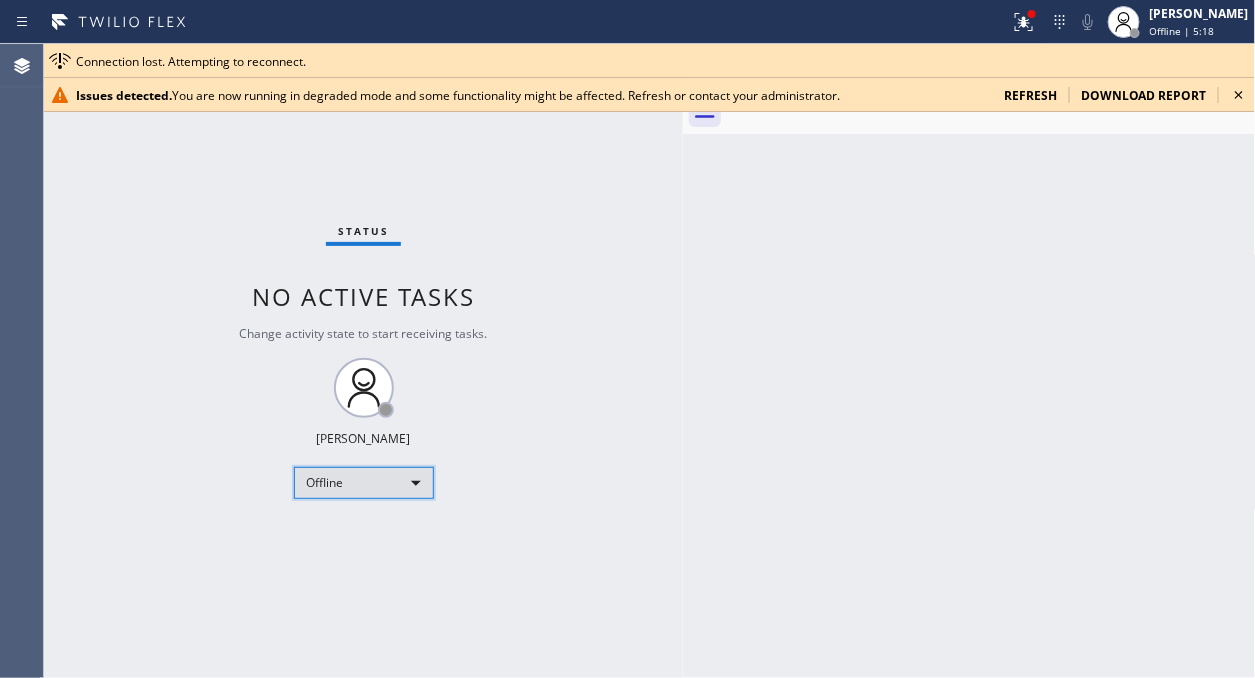 click on "Offline" at bounding box center (364, 483) 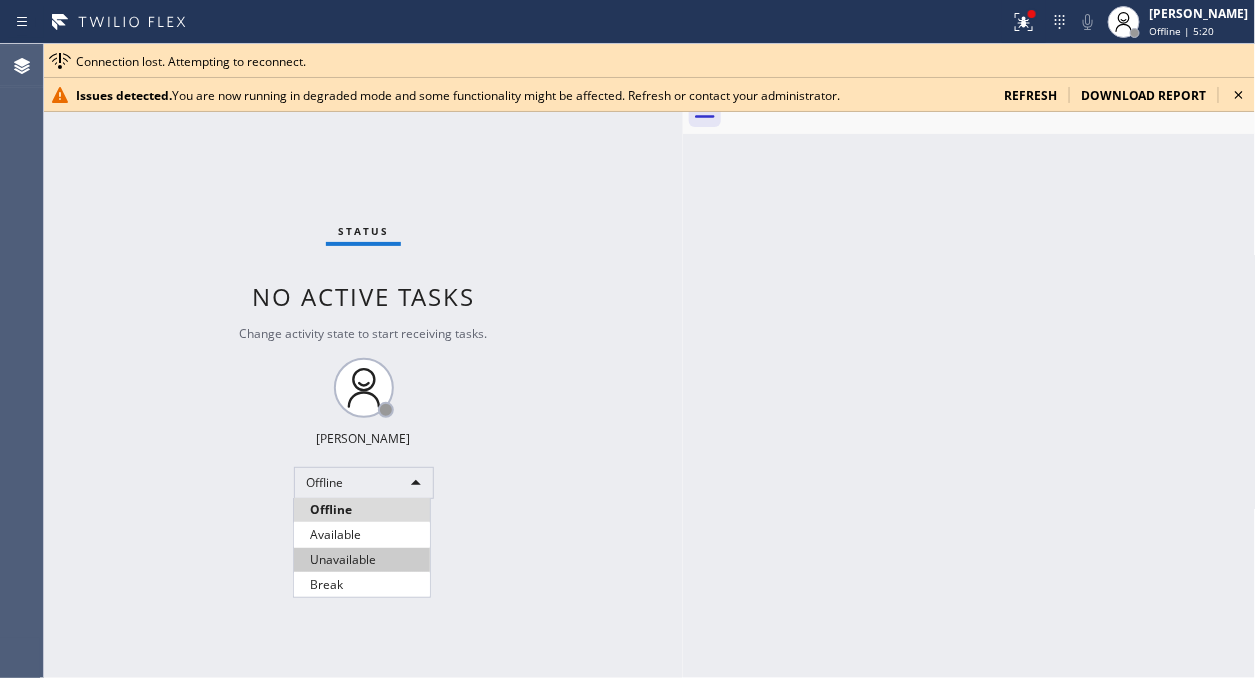 click on "Unavailable" at bounding box center (362, 560) 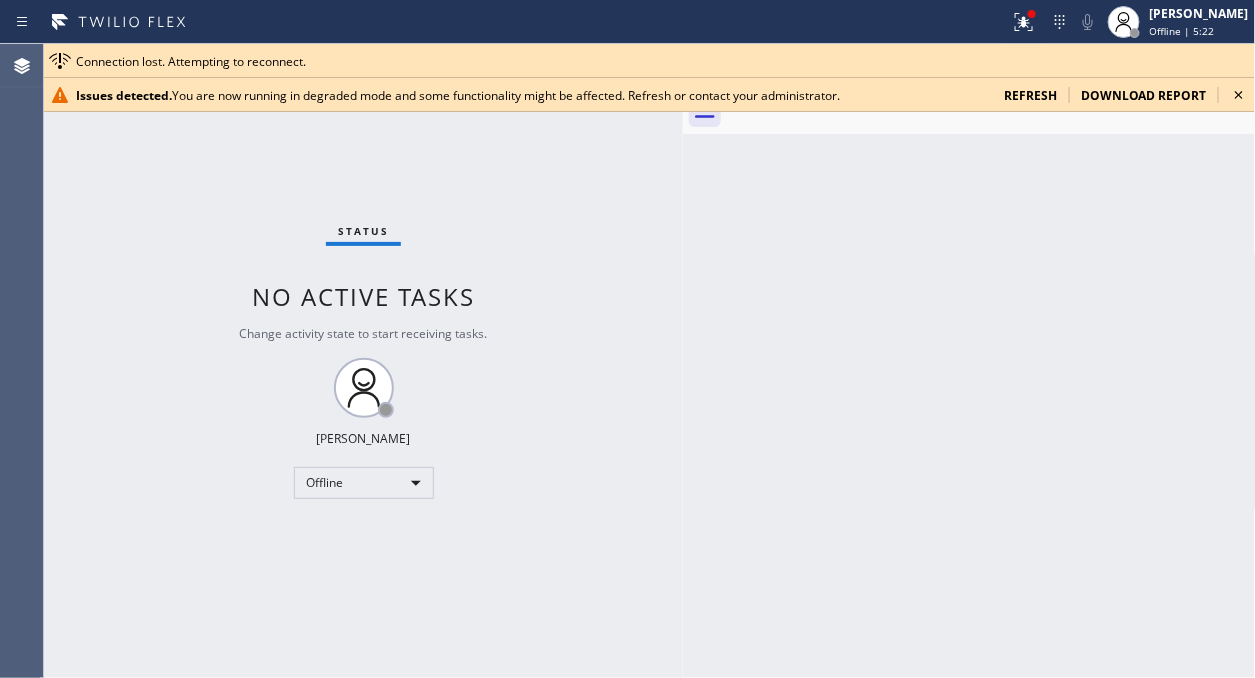 click 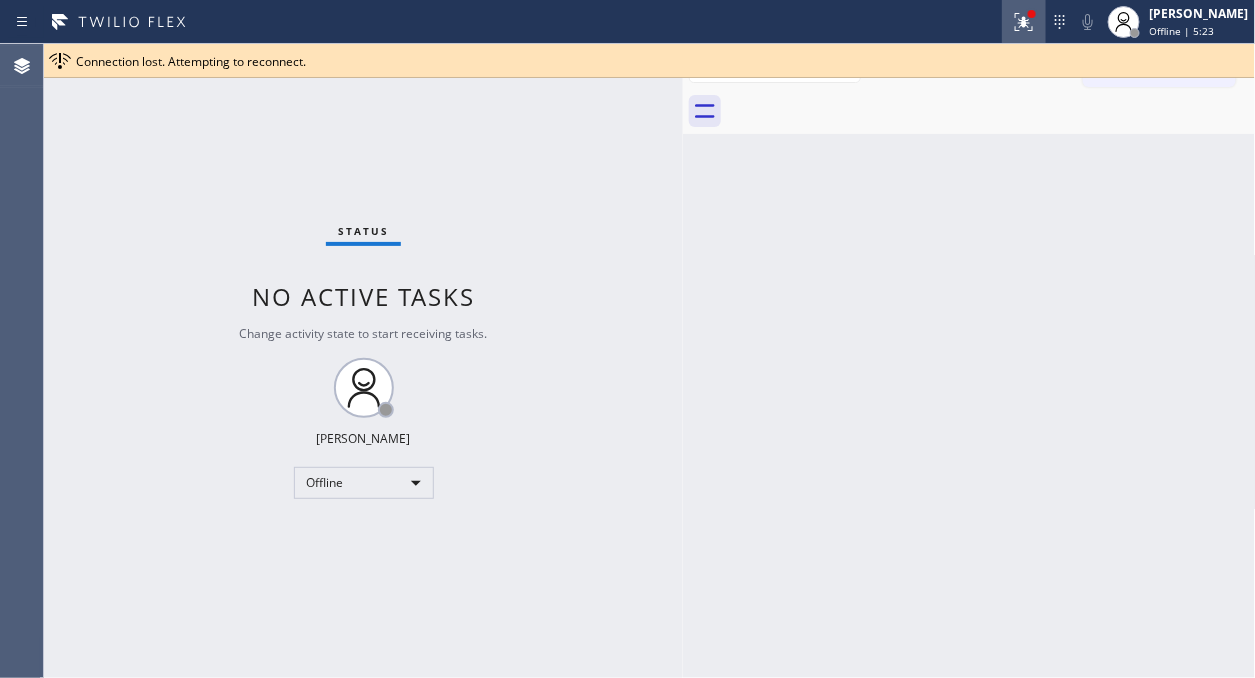 click 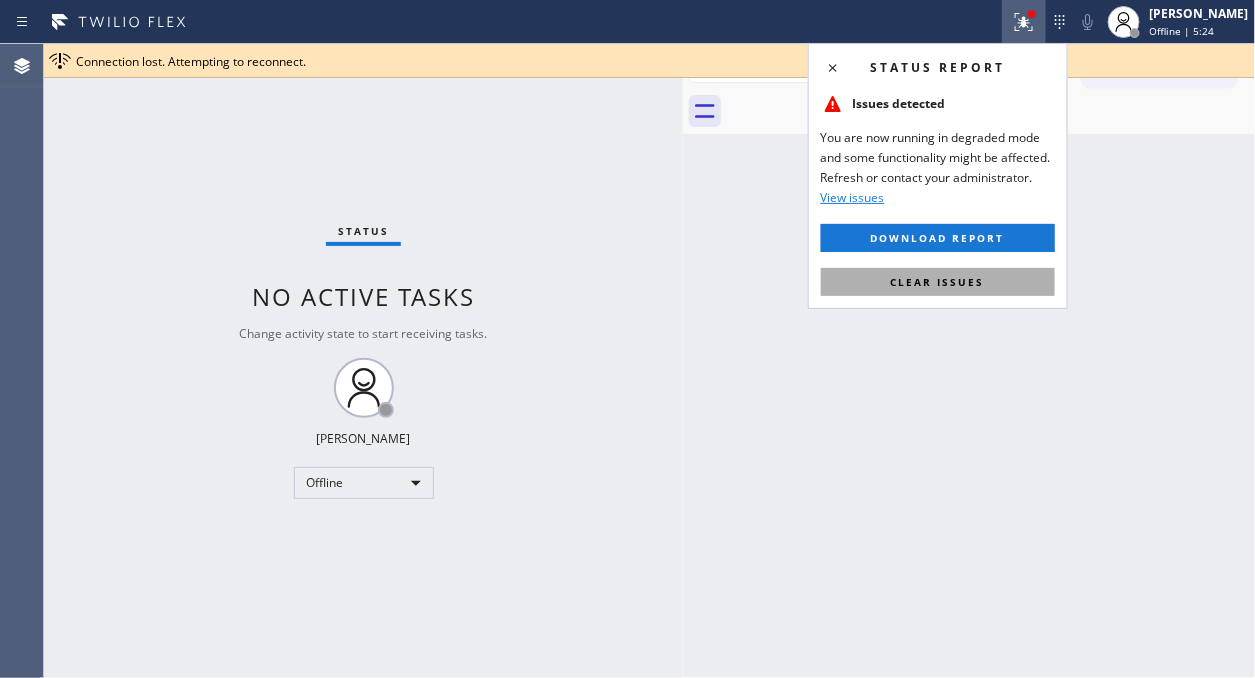 click on "Clear issues" at bounding box center (938, 282) 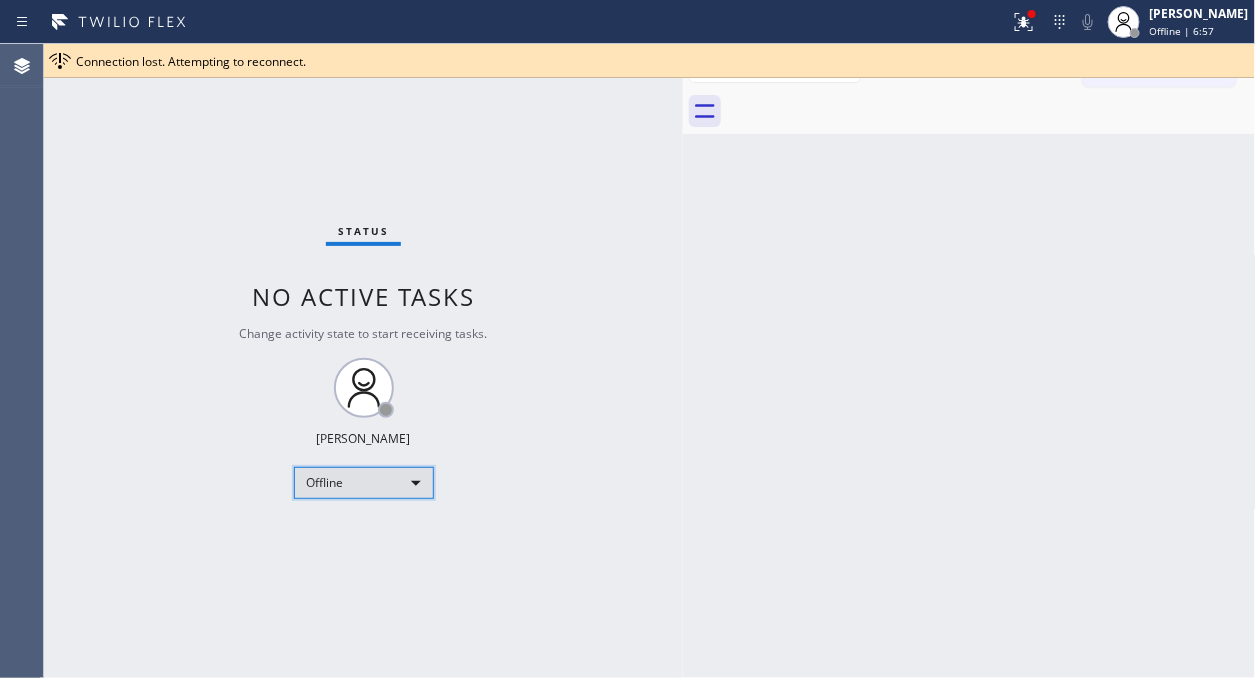 click on "Offline" at bounding box center [364, 483] 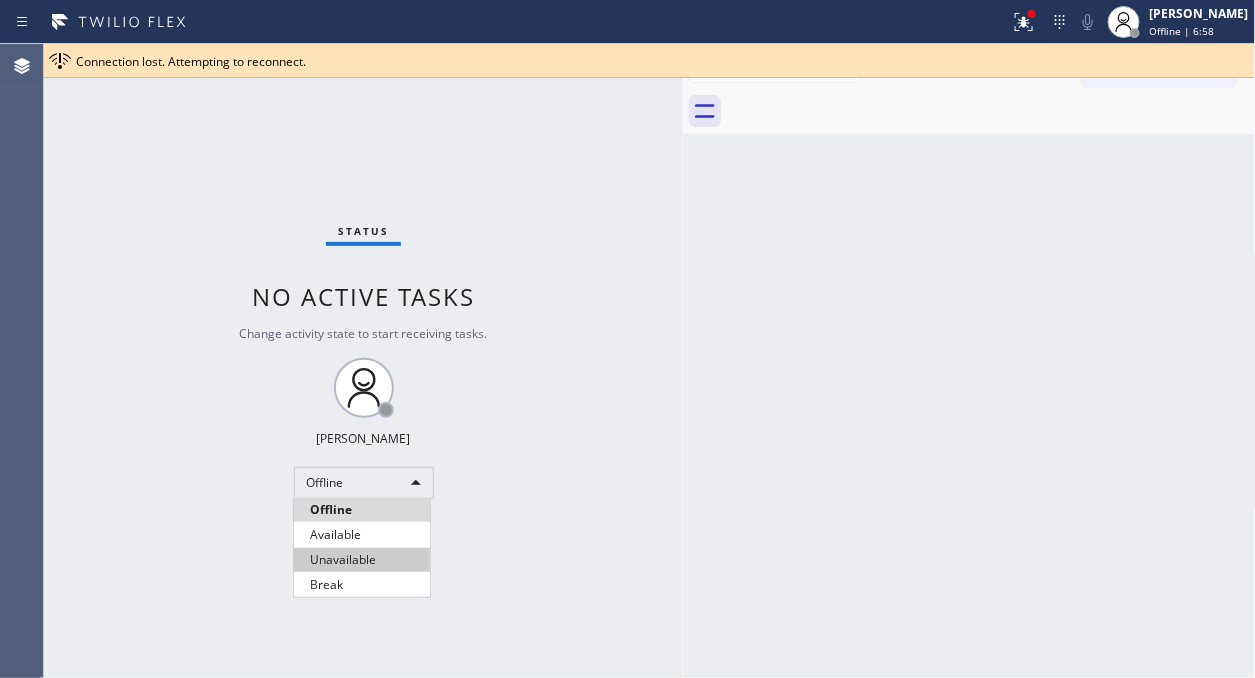 click on "Unavailable" at bounding box center [362, 560] 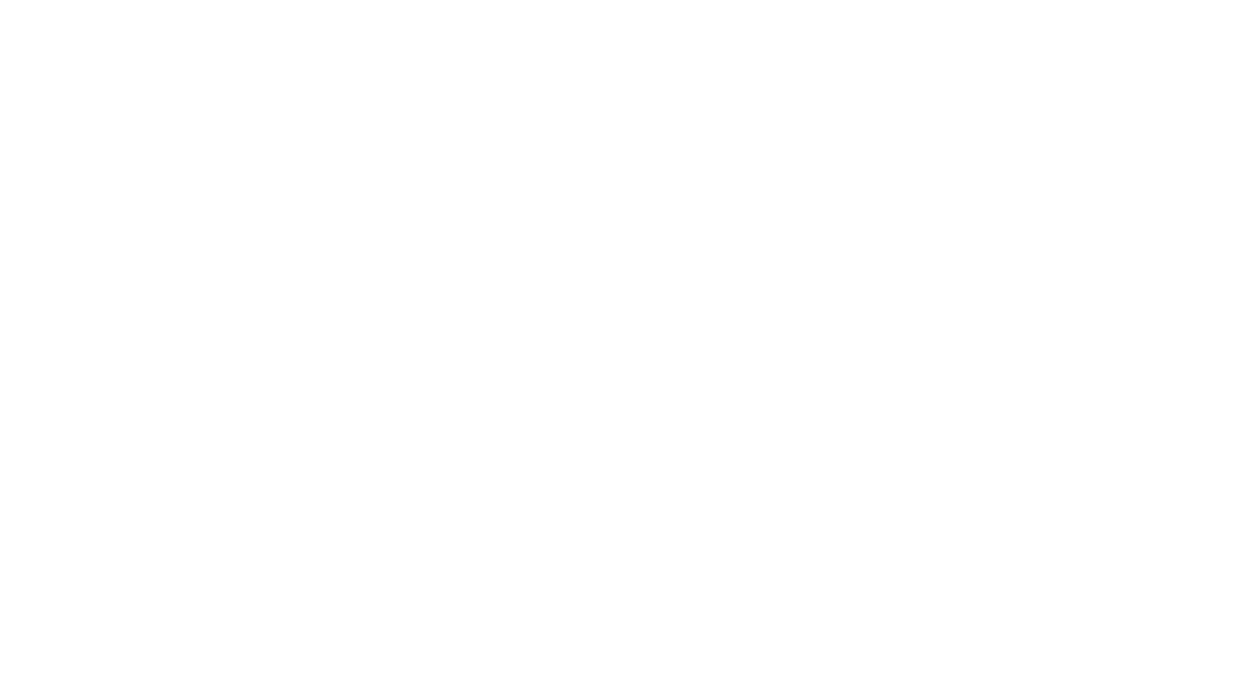 scroll, scrollTop: 0, scrollLeft: 0, axis: both 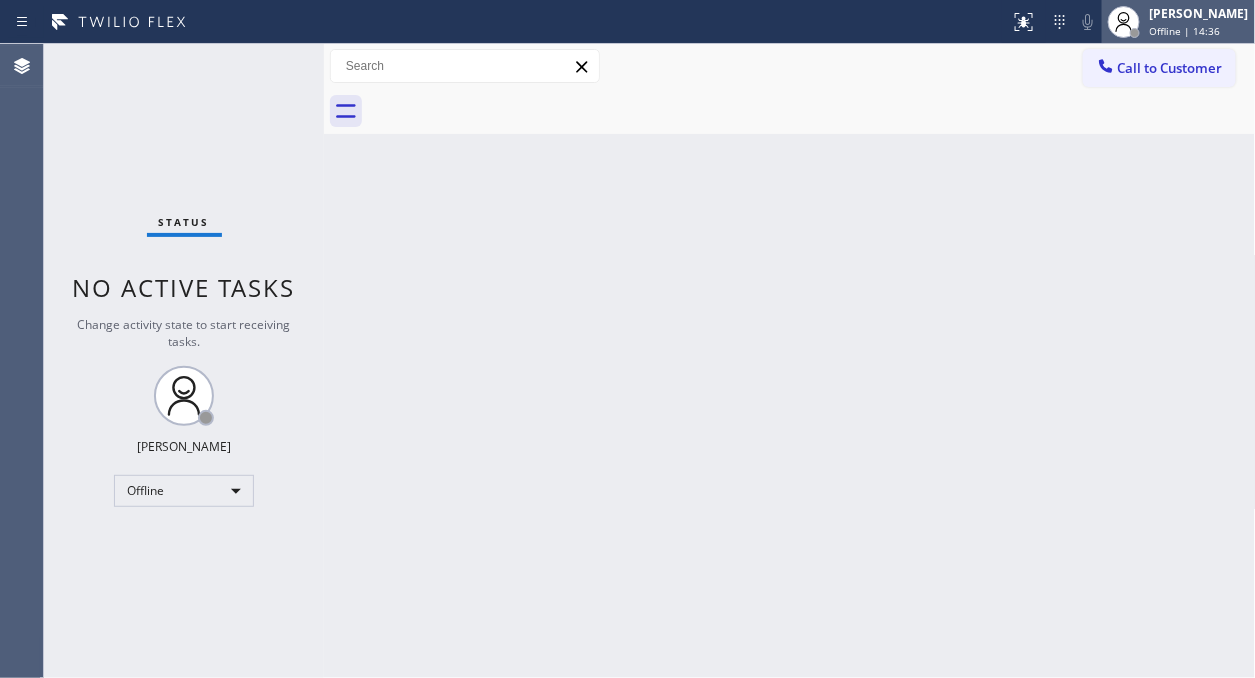 click on "[PERSON_NAME]" at bounding box center [1199, 13] 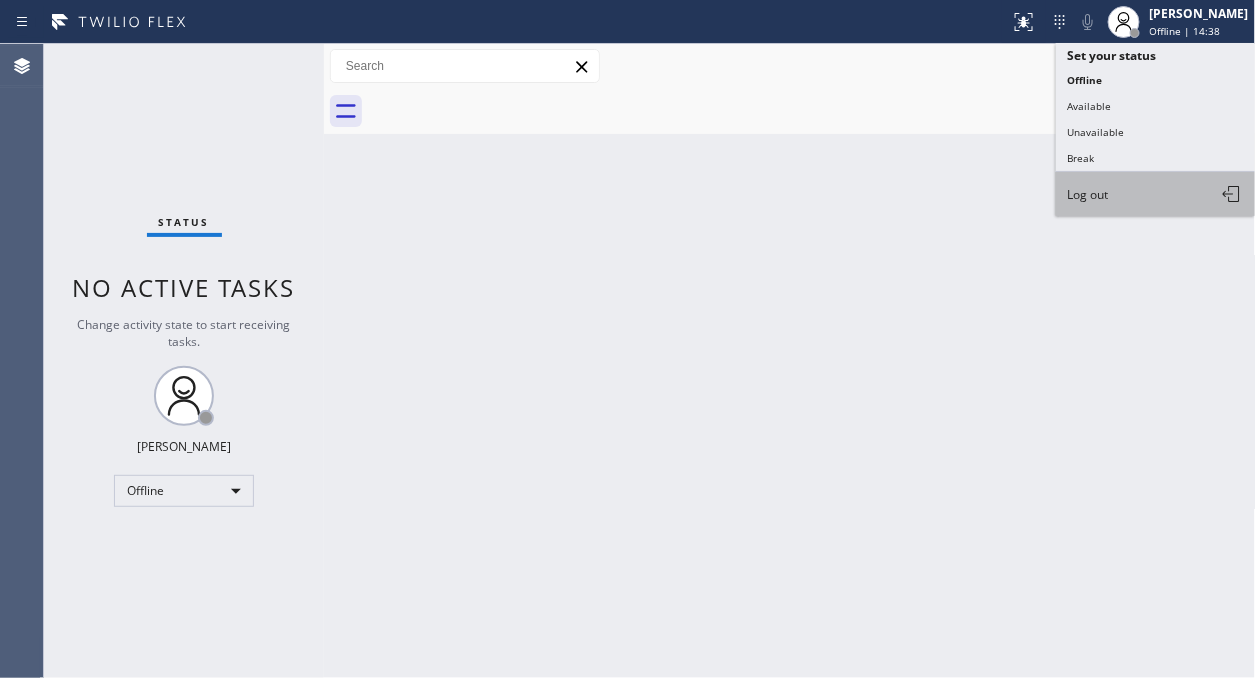 click on "Log out" at bounding box center [1088, 194] 